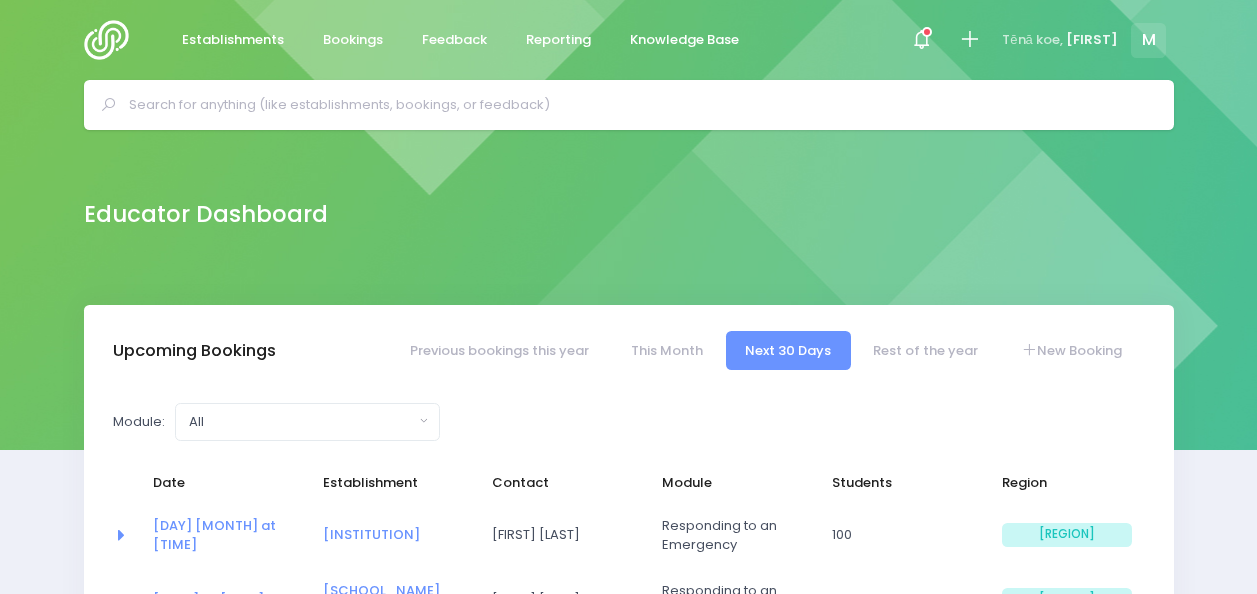 select on "5" 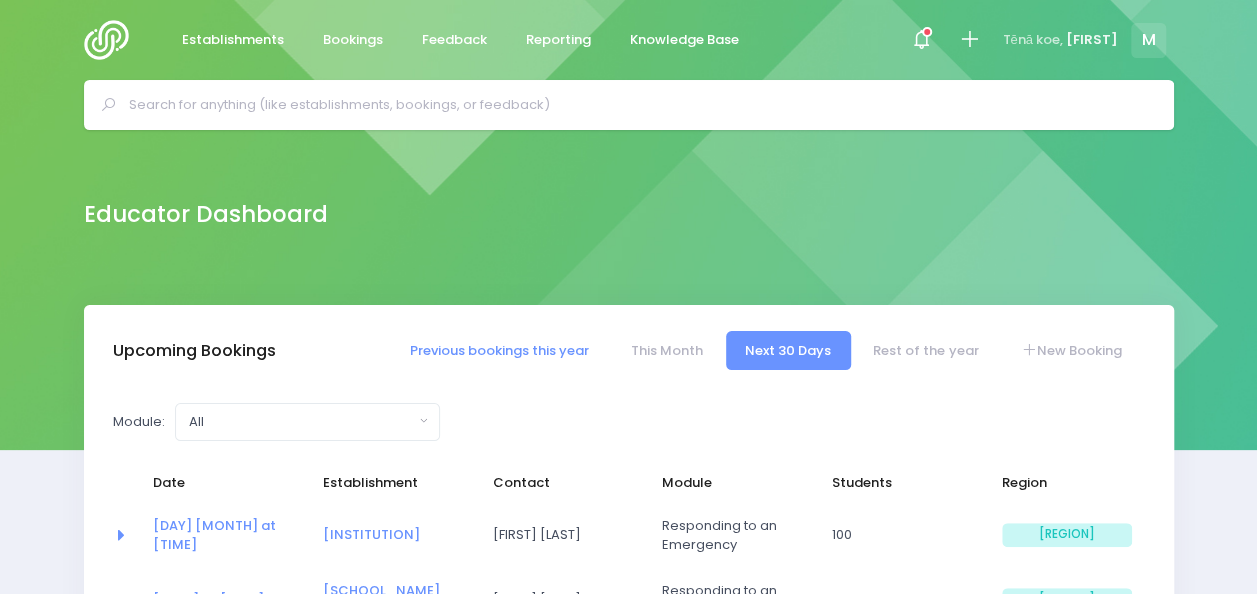 click on "Previous bookings this year" at bounding box center (499, 350) 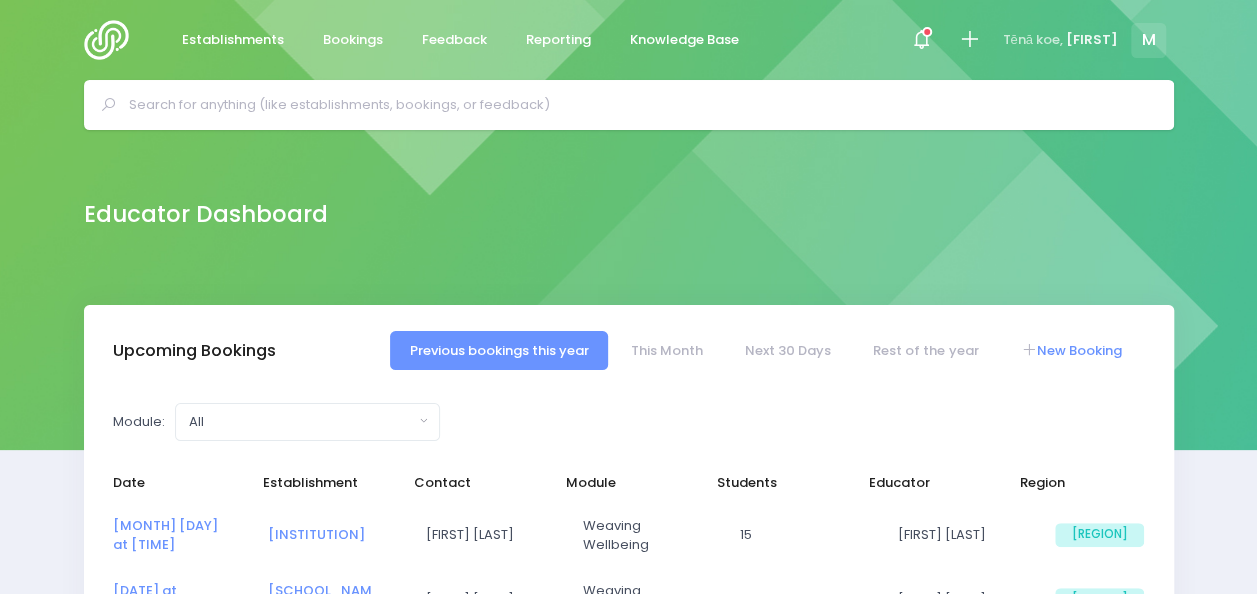 select on "5" 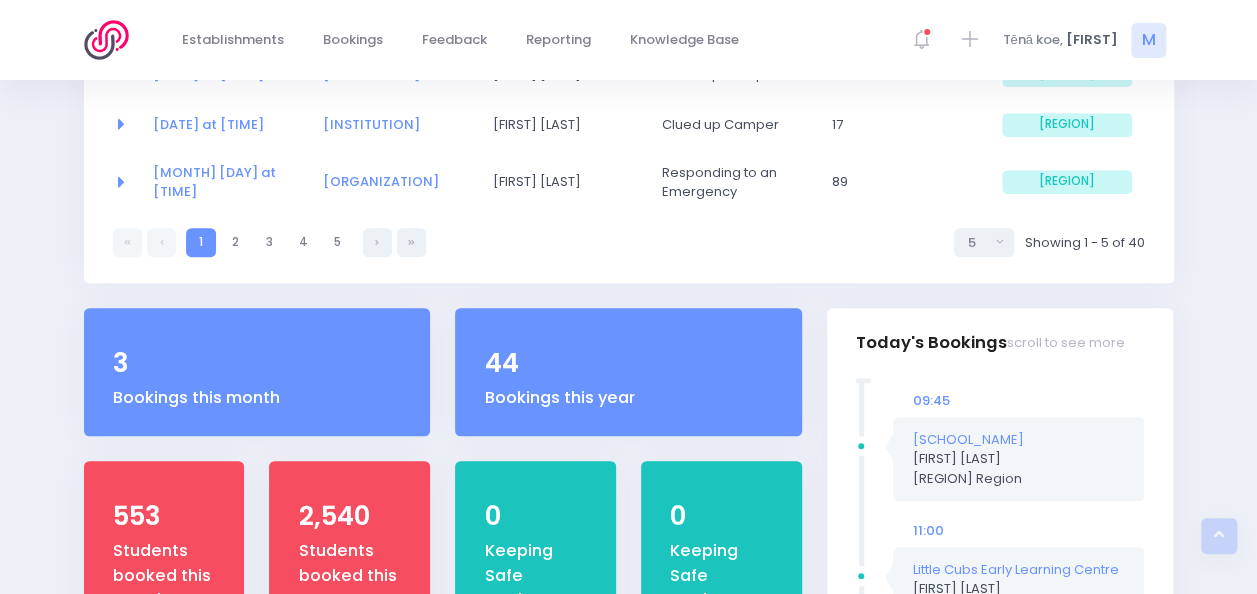 scroll, scrollTop: 569, scrollLeft: 0, axis: vertical 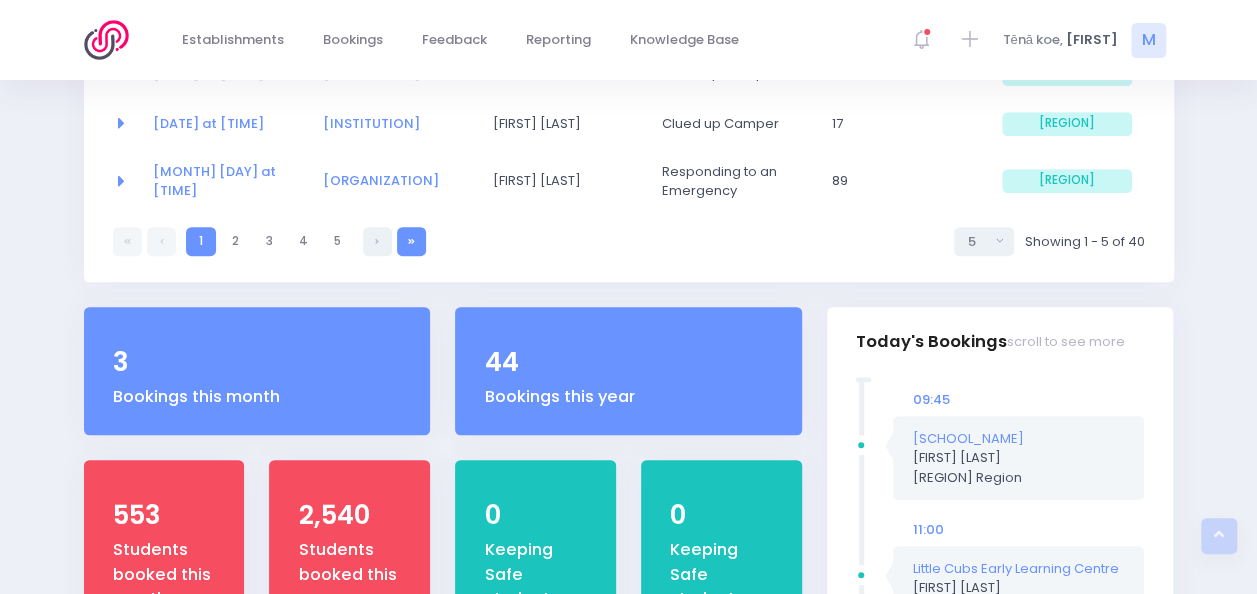 click at bounding box center (411, 241) 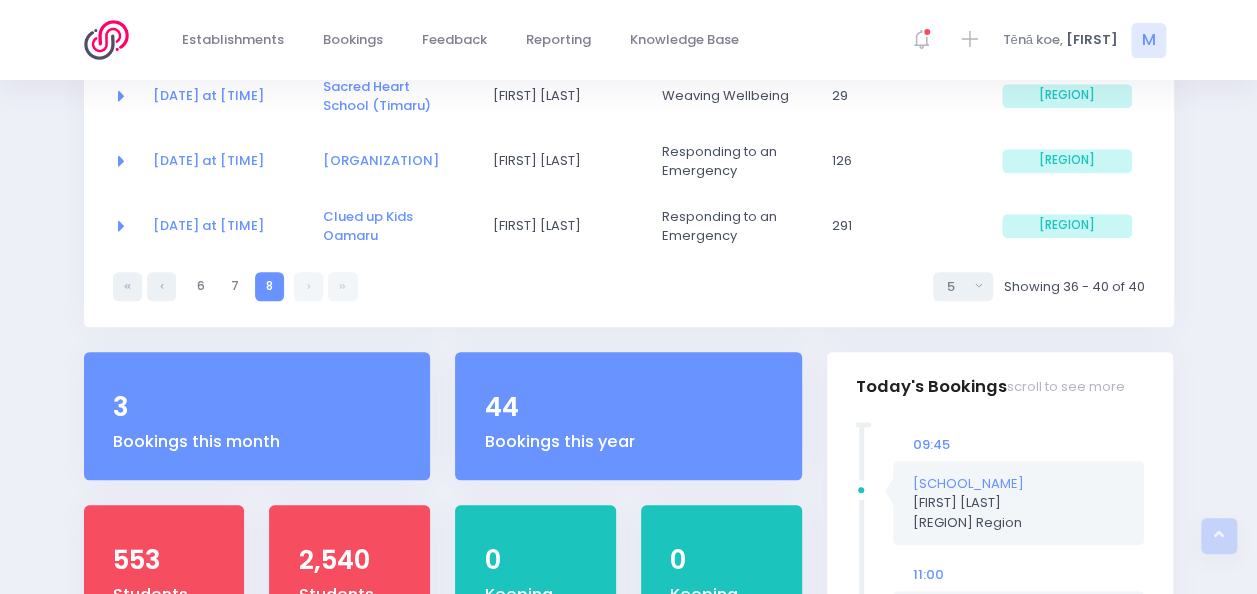 click on "Clued up Kids Oamaru" at bounding box center (388, 226) 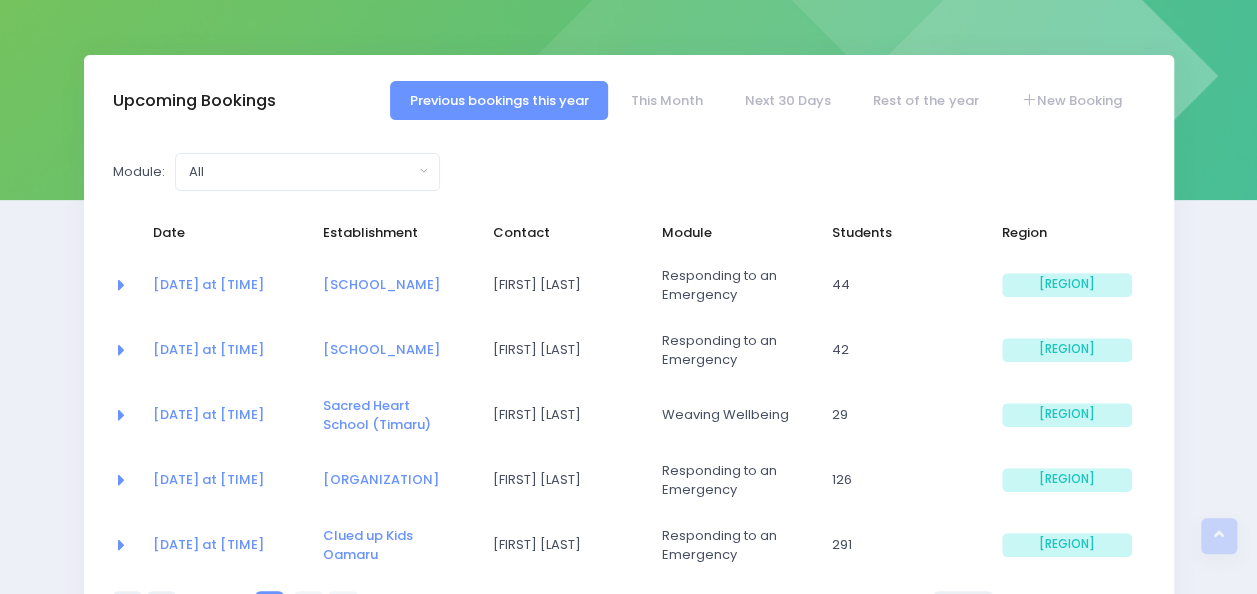 scroll, scrollTop: 0, scrollLeft: 0, axis: both 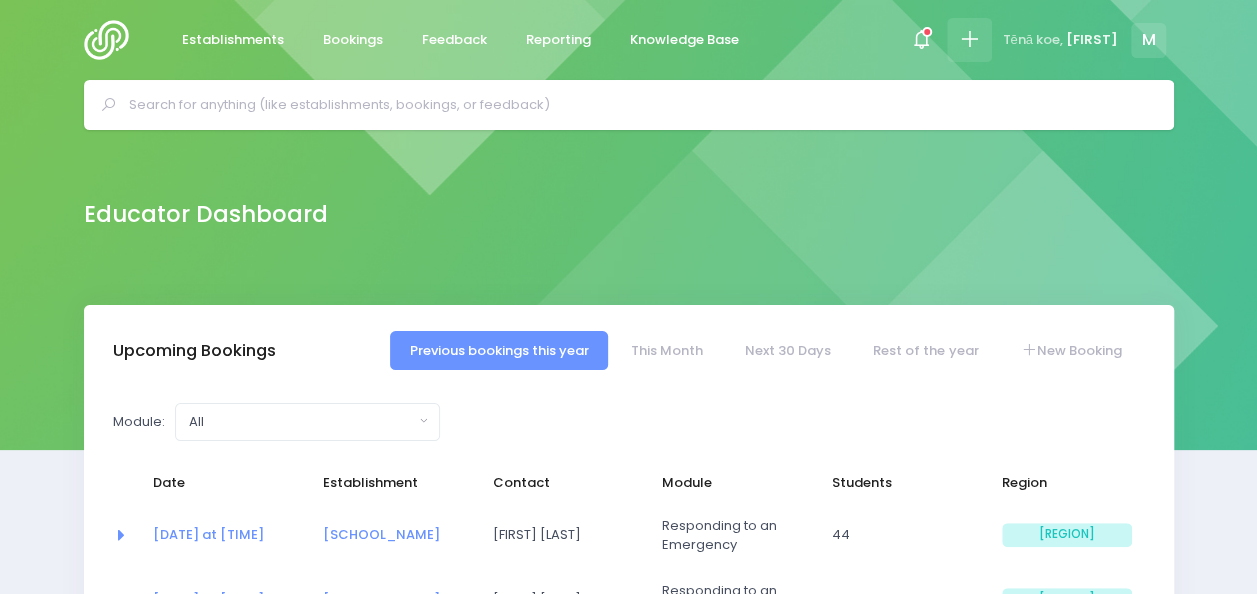 click at bounding box center [969, 39] 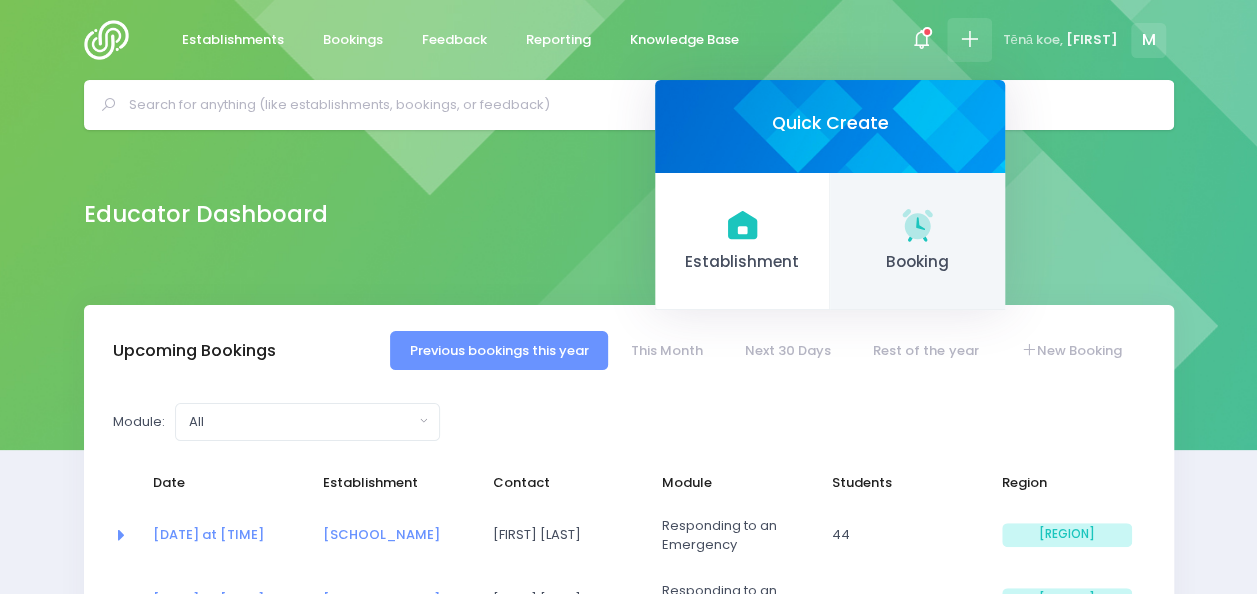 click 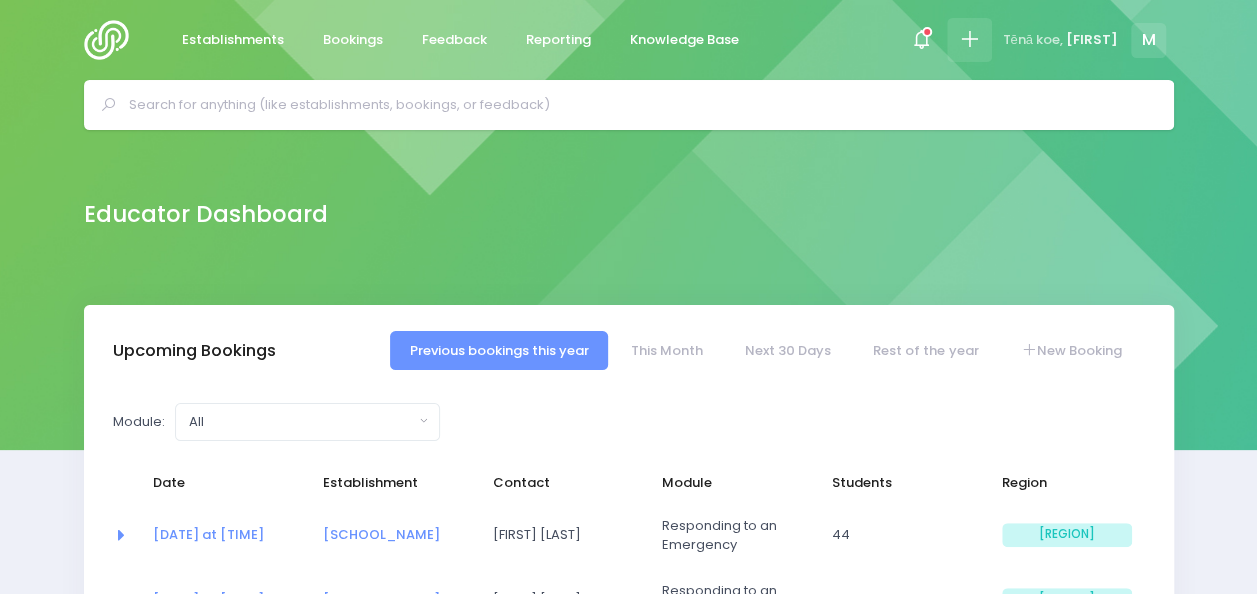 click at bounding box center [969, 39] 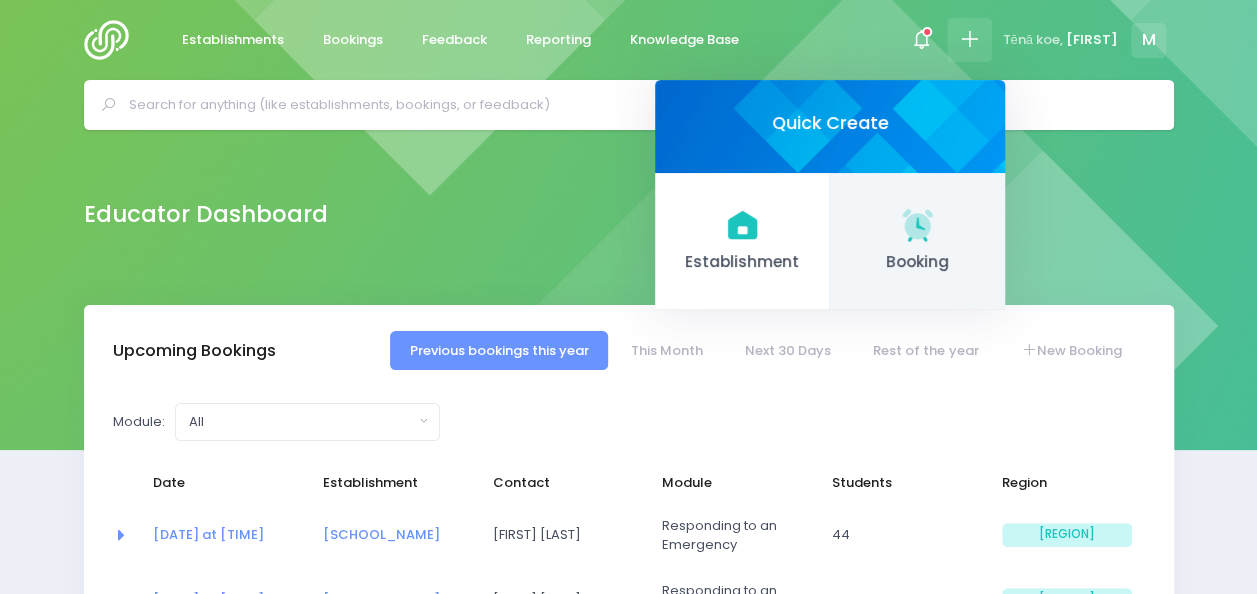 click 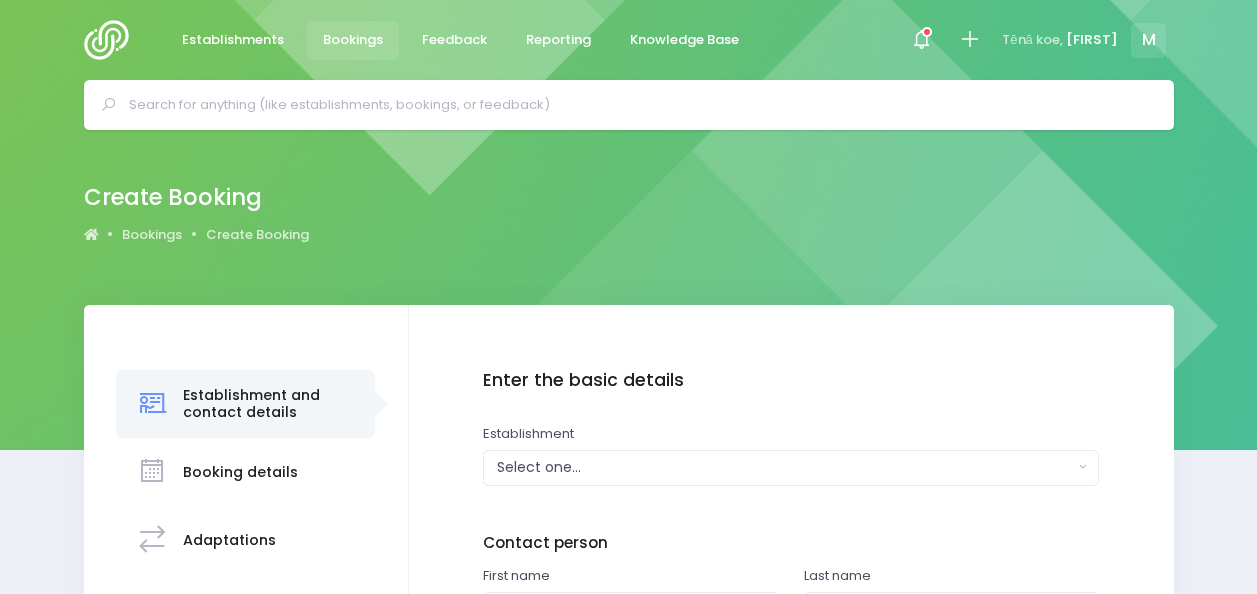 click on "Create Booking
Bookings
Create Booking" at bounding box center (629, 214) 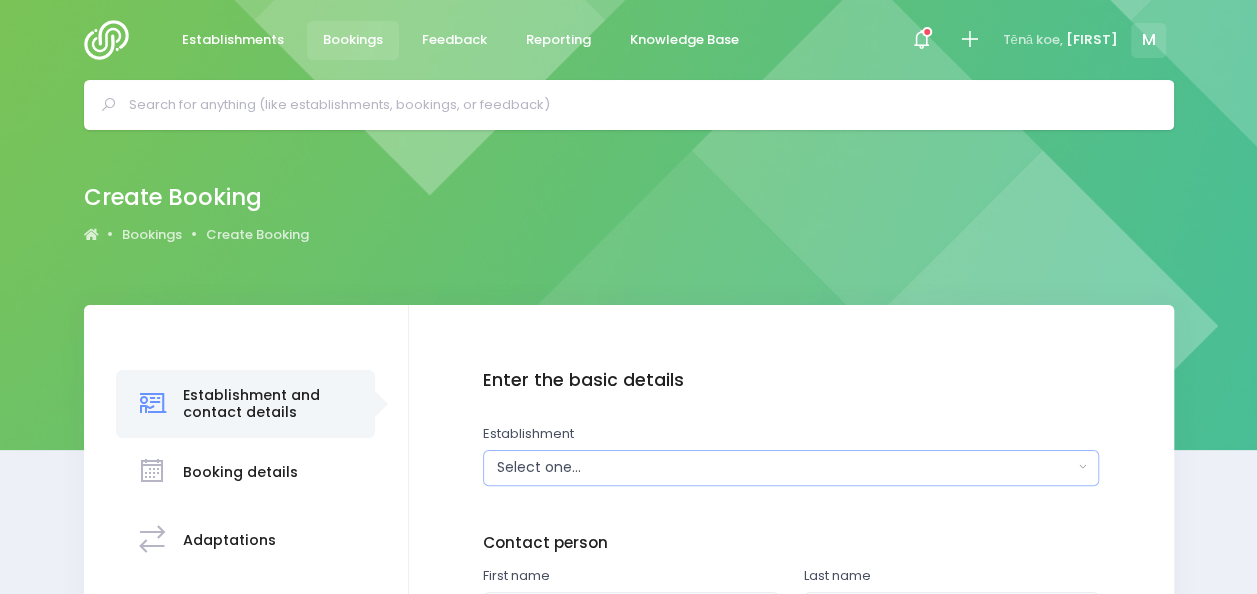 click on "Select one..." at bounding box center (785, 467) 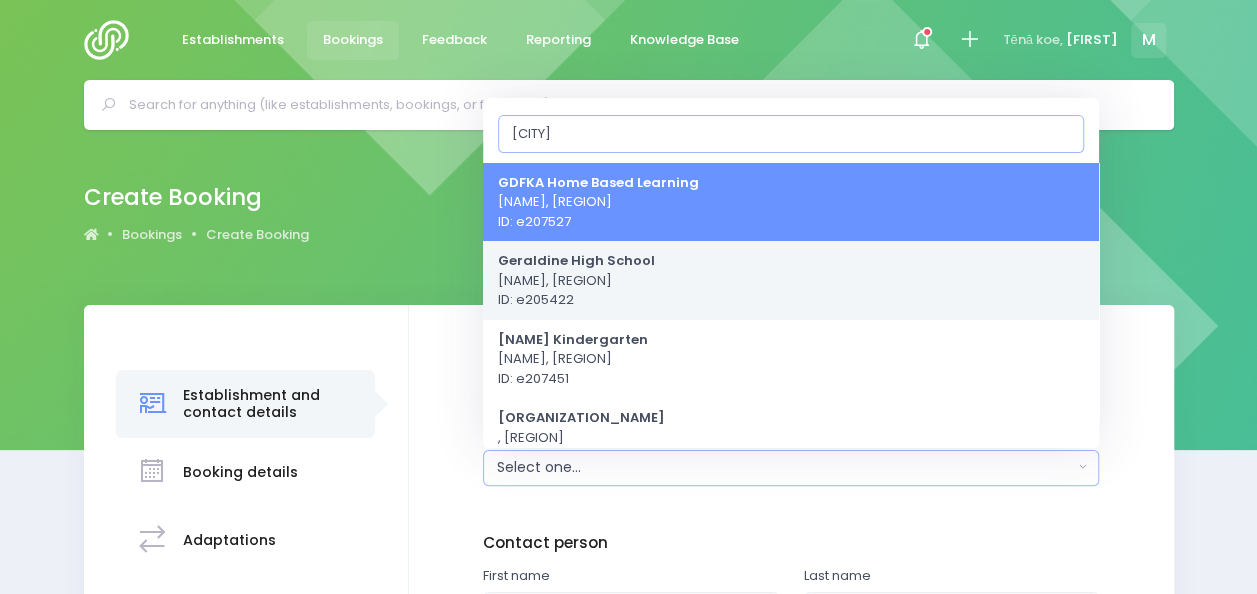 type on "geraldine" 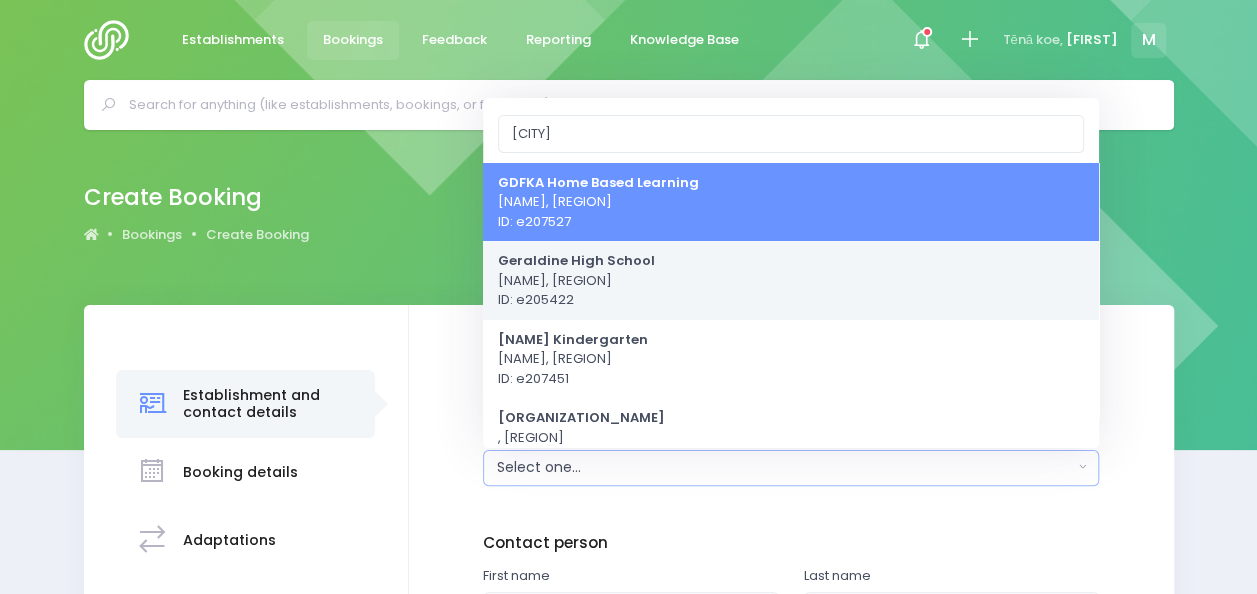 click on "Geraldine High School Geraldine, South Island Region ID: e205422" at bounding box center (576, 280) 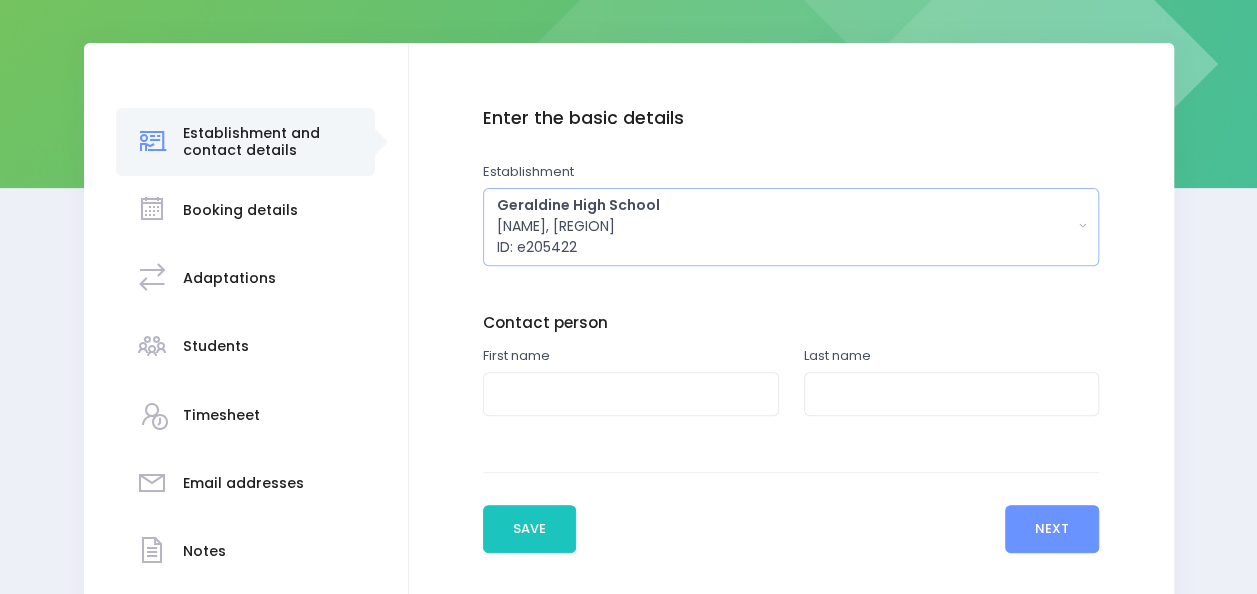 scroll, scrollTop: 278, scrollLeft: 0, axis: vertical 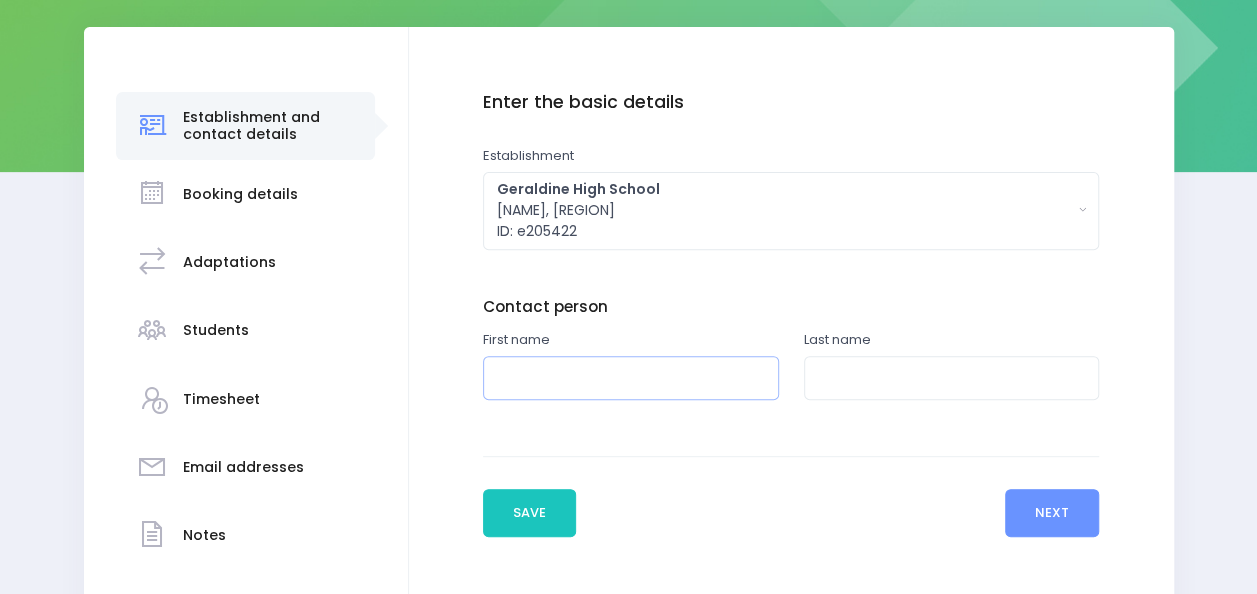 click at bounding box center [631, 378] 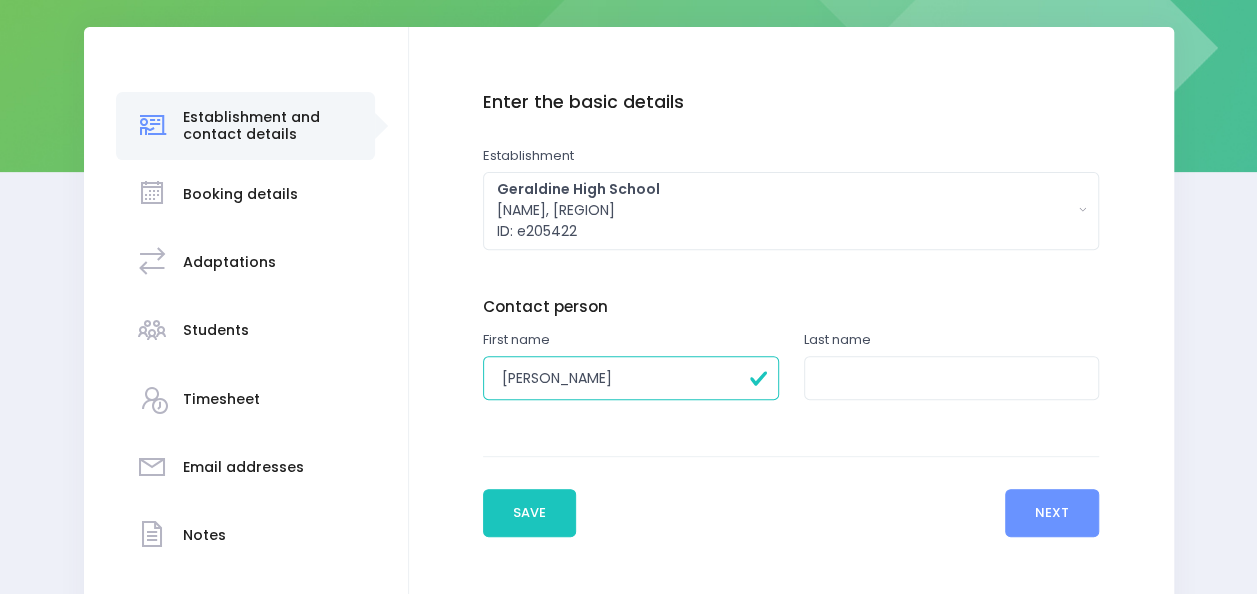 type on "[FIRST]" 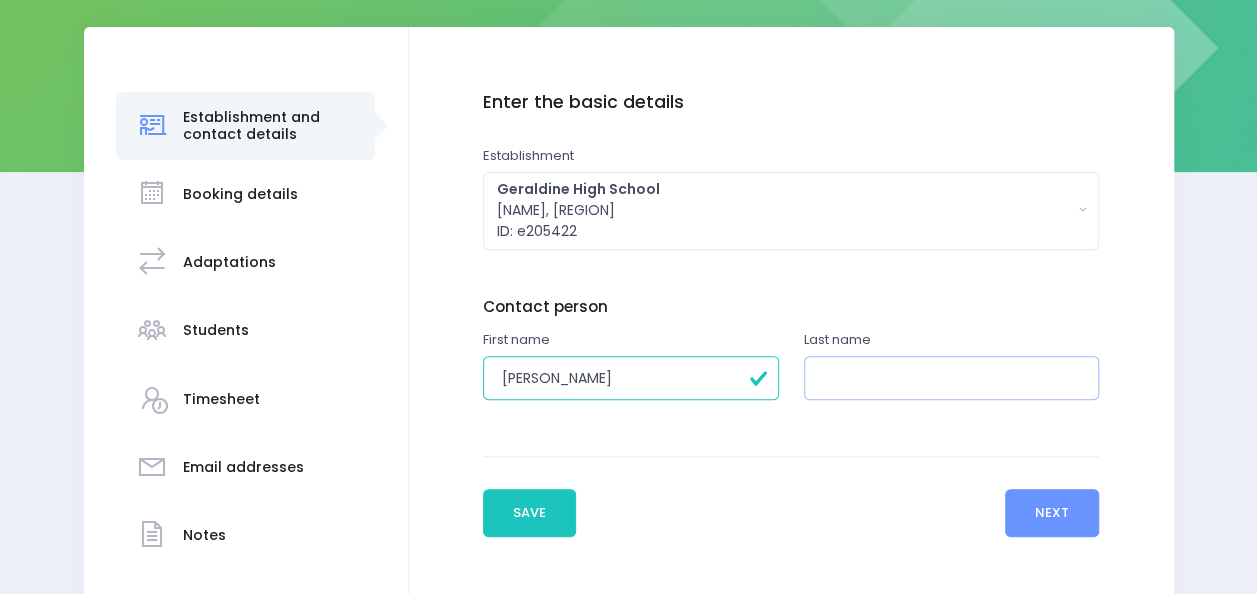 click at bounding box center (952, 378) 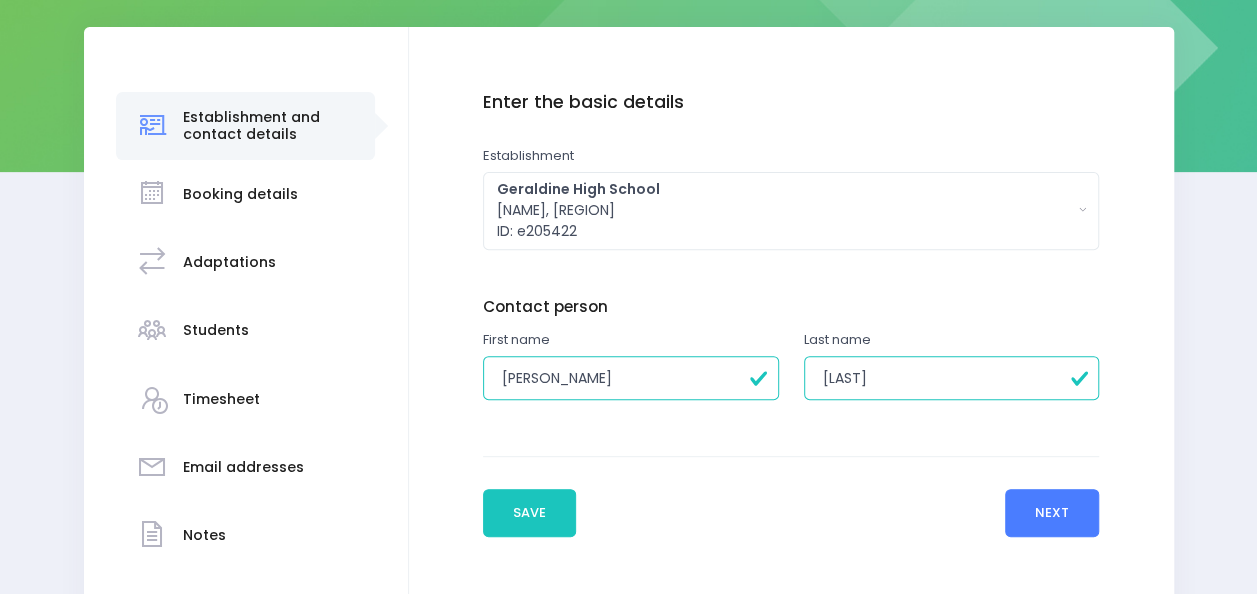 type on "[LAST]" 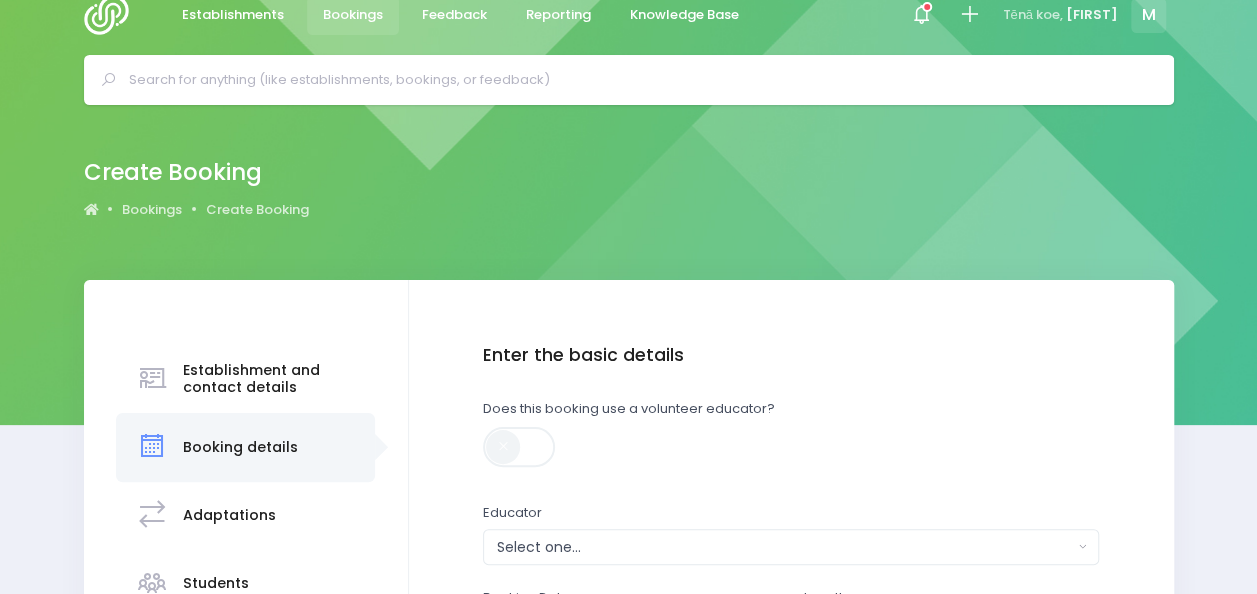 scroll, scrollTop: 0, scrollLeft: 0, axis: both 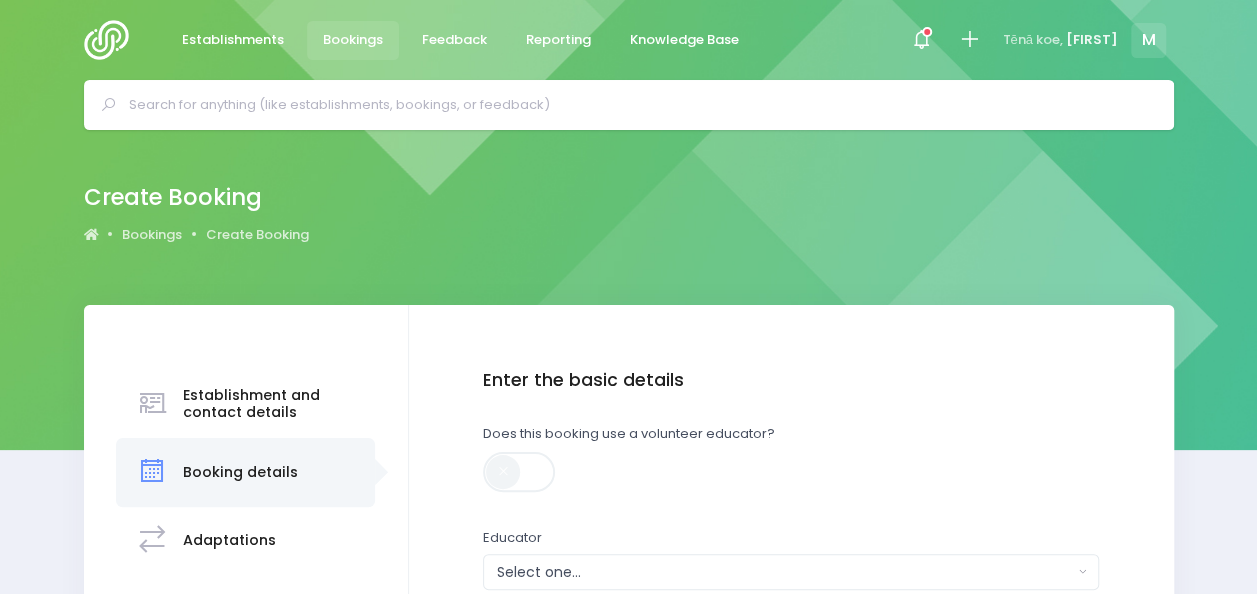 drag, startPoint x: 1256, startPoint y: 228, endPoint x: 1251, endPoint y: 380, distance: 152.08221 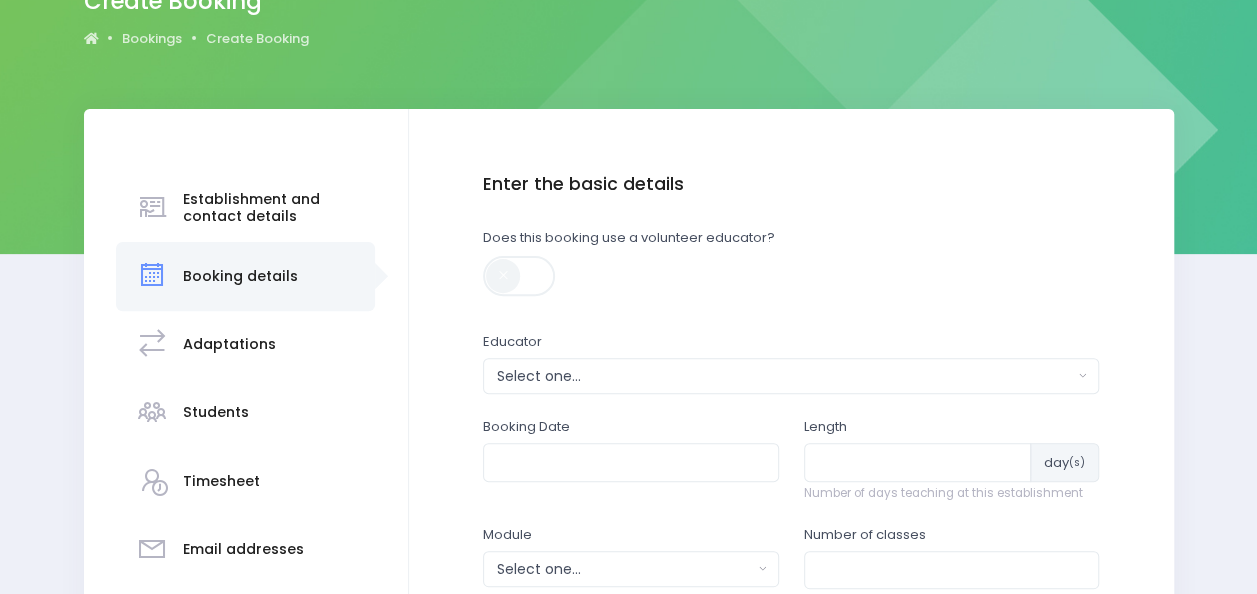 scroll, scrollTop: 223, scrollLeft: 0, axis: vertical 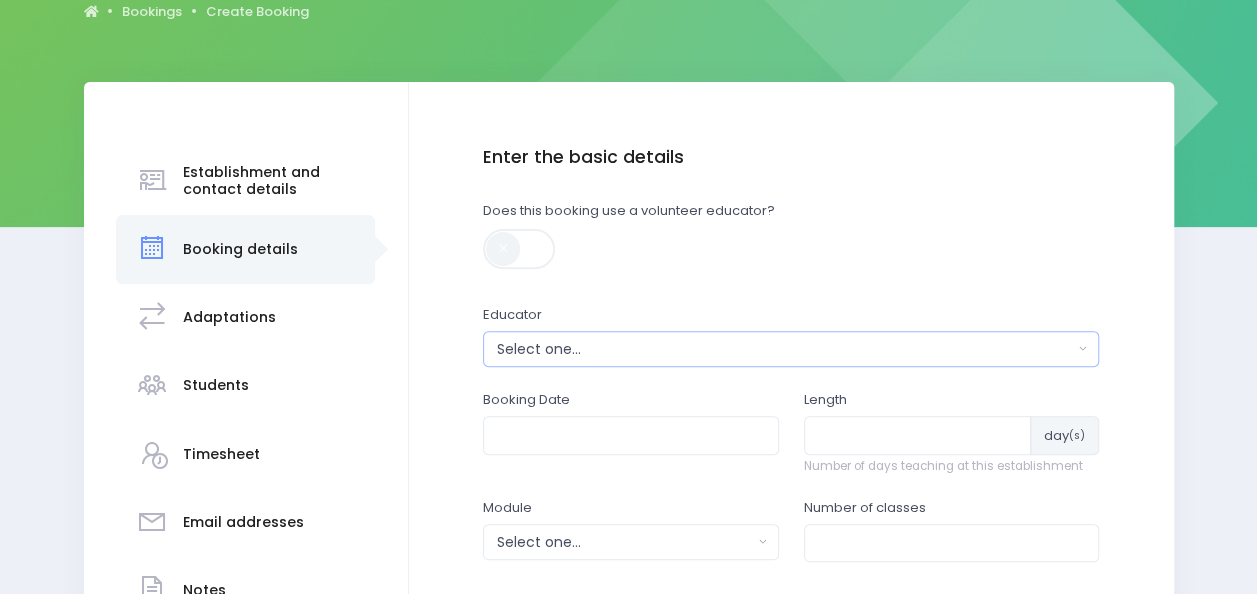 click on "Select one..." at bounding box center (785, 349) 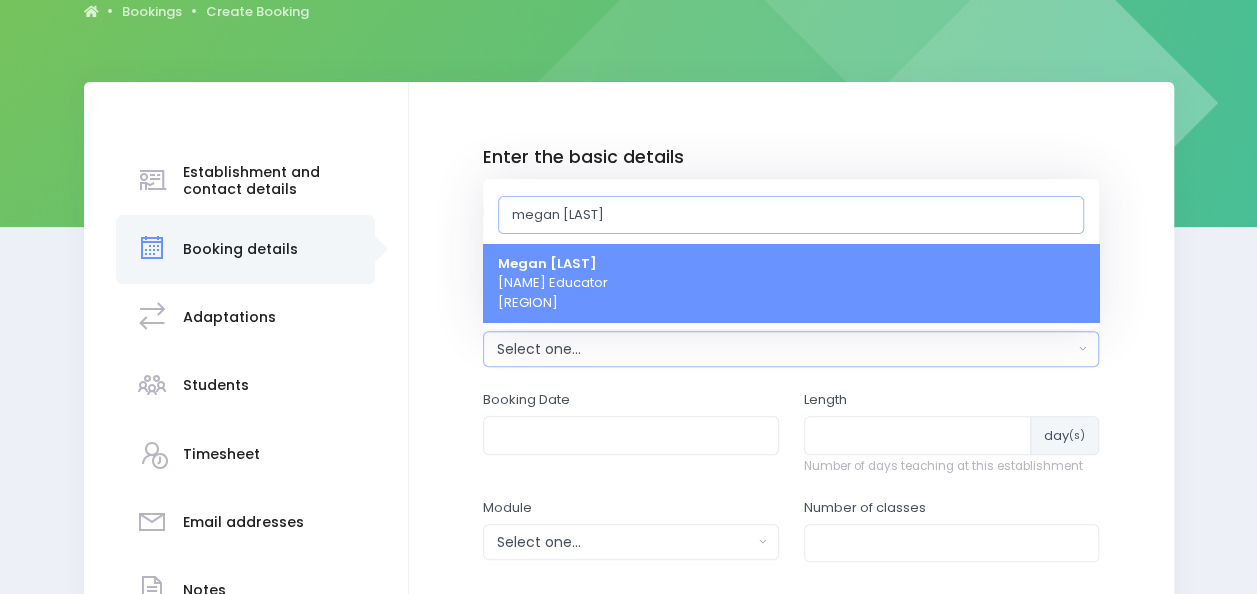 type on "megan" 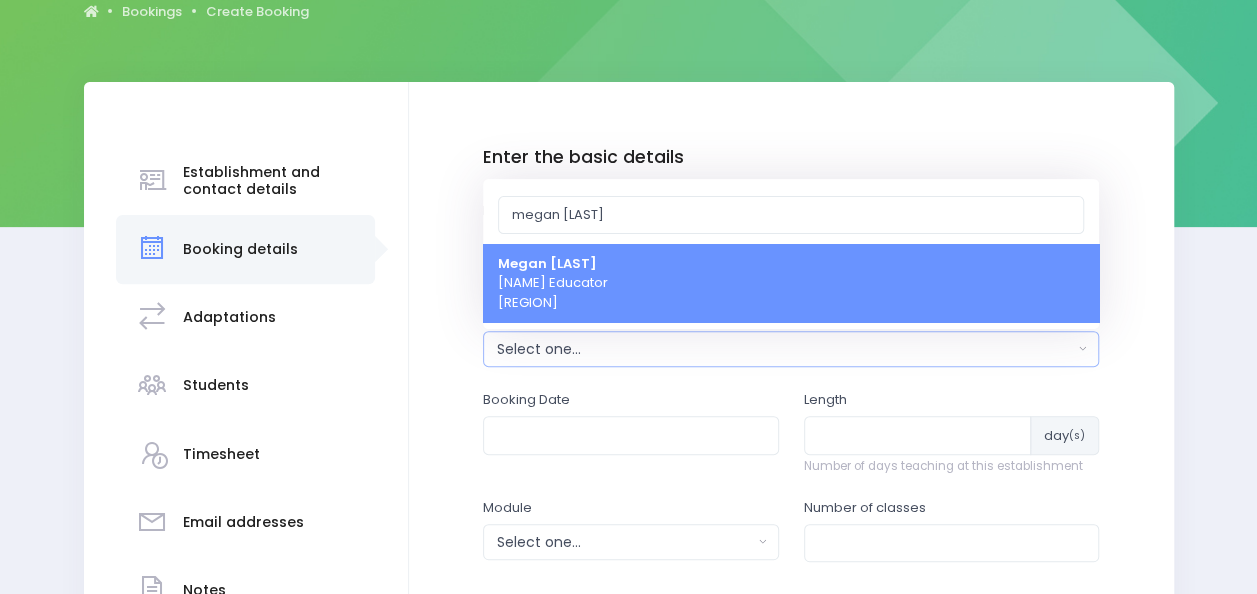 click on "Megan Holden Community Educator South Island Region" at bounding box center (553, 283) 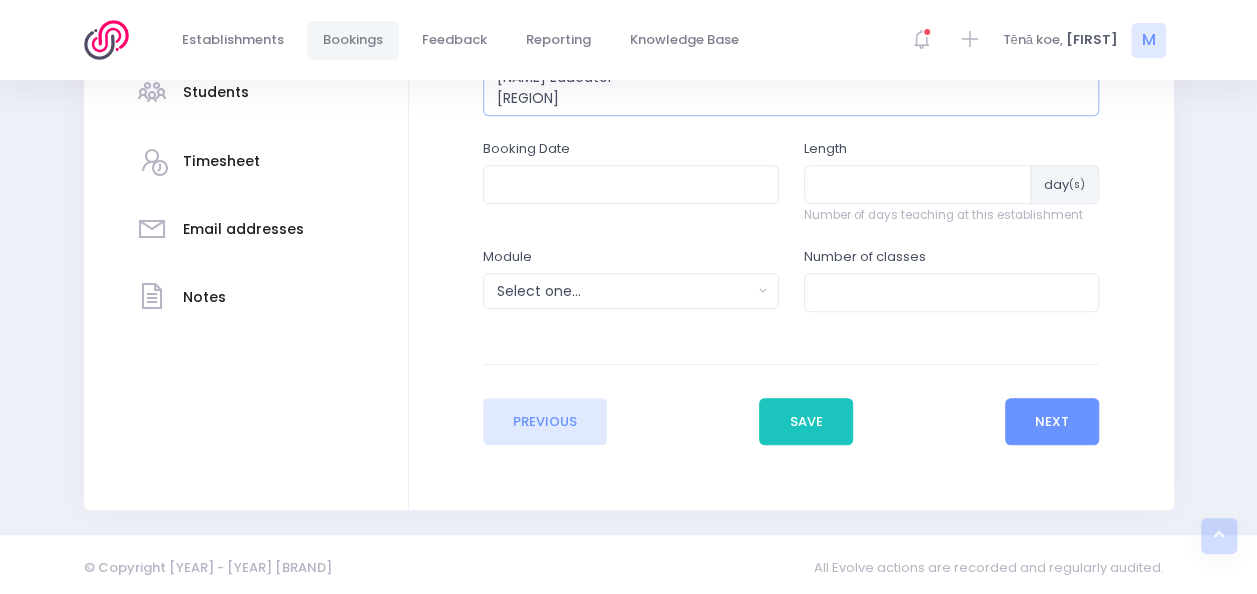 scroll, scrollTop: 518, scrollLeft: 0, axis: vertical 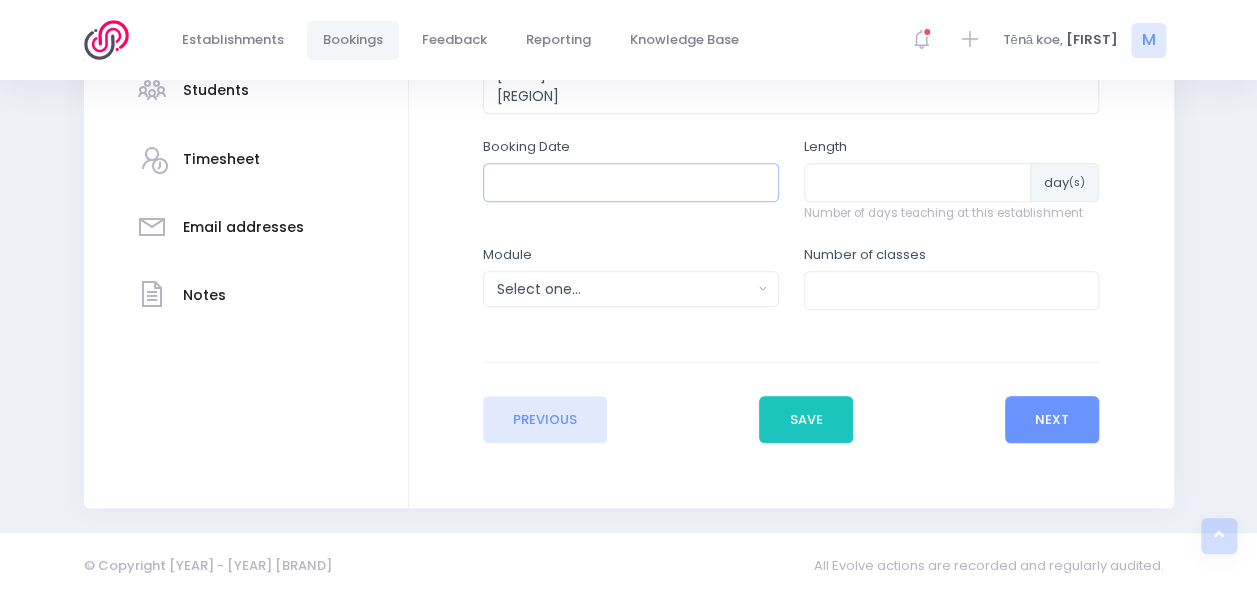 click at bounding box center (631, 182) 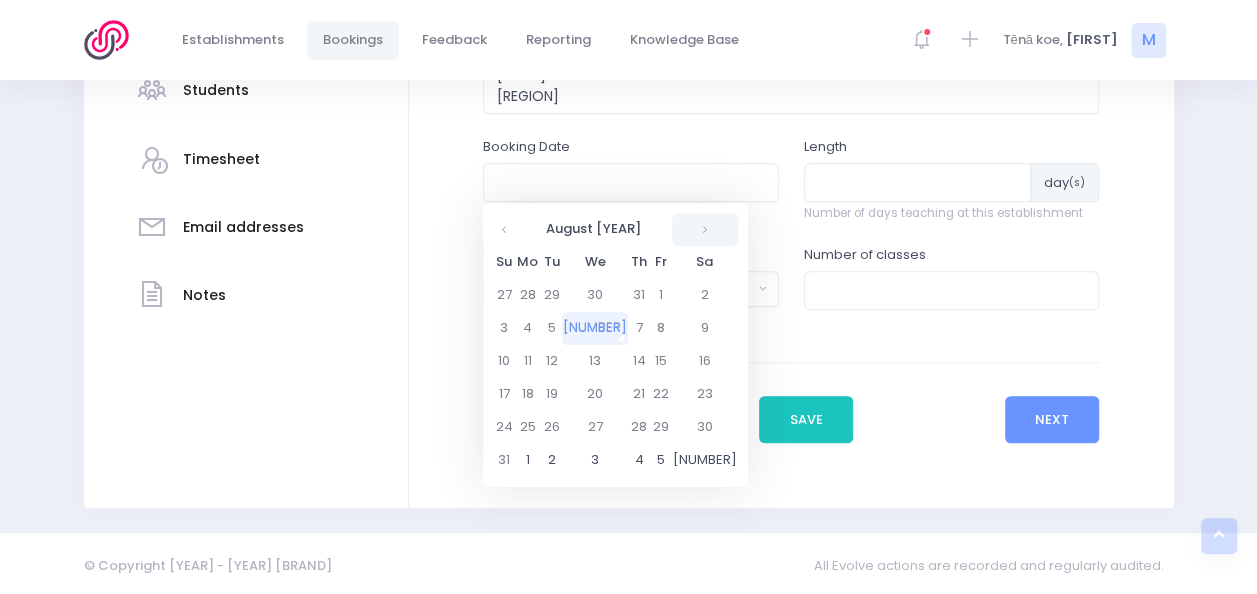 click at bounding box center [705, 229] 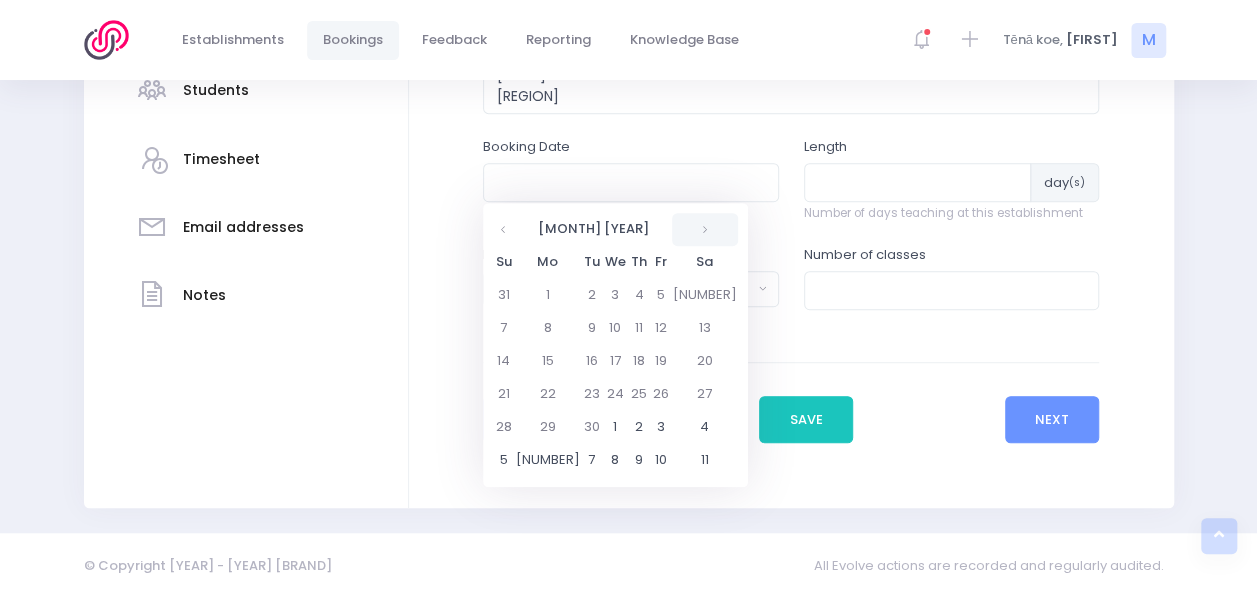 click at bounding box center (705, 229) 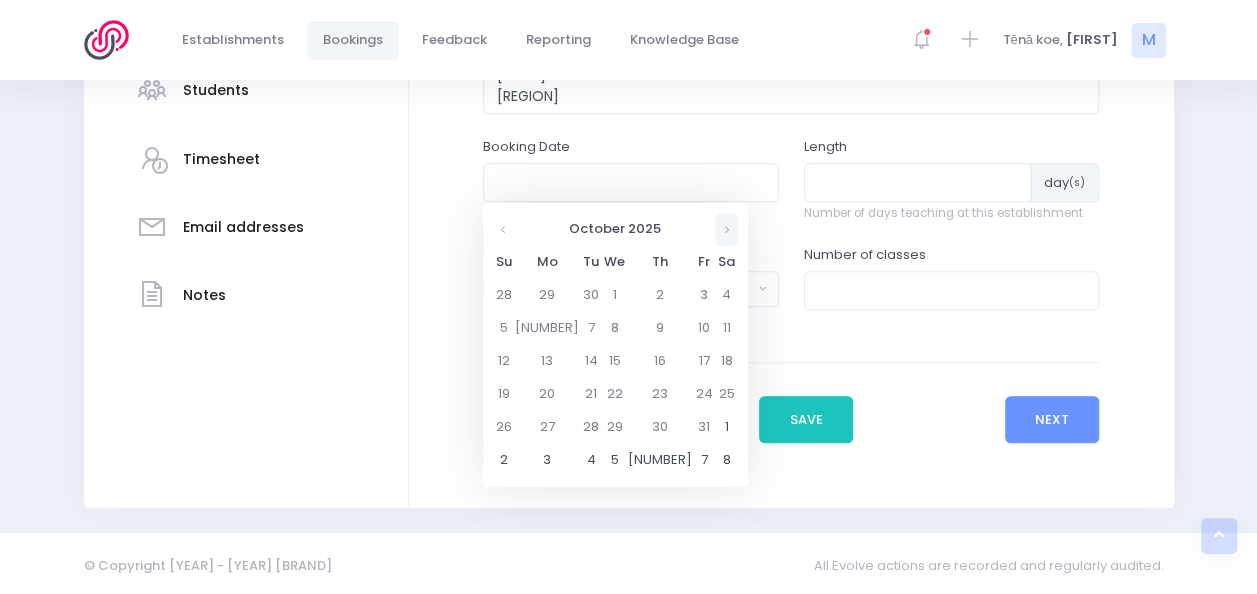 click at bounding box center [726, 229] 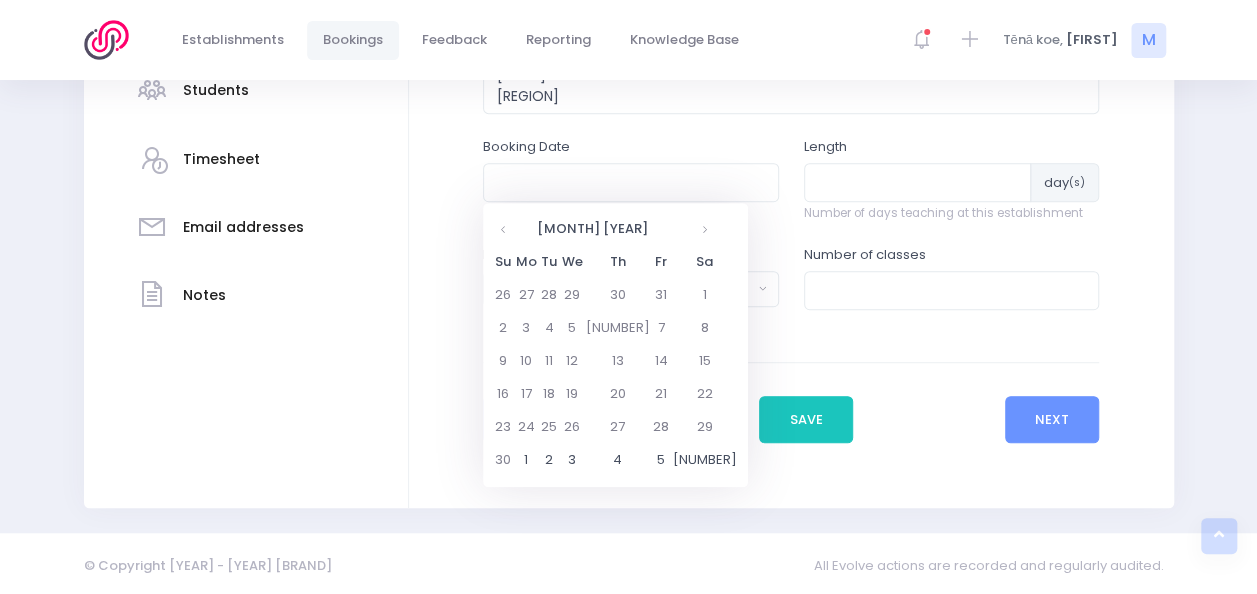 click on "6 November 2025   PM 2:00 2:05 2:10 2:15 2:20 2:25 2:30 2:35 2:40 2:45 2:50 2:55 Today Clear   6 November 2025   AM 12 1 2 3 4 5 6 7 8 9 10 11 PM 12 1 2 3 4 5 6 7 8 9 10 11 Today Clear   November 2025   Su Mo Tu We Th Fr Sa 26 27 28 29 30 31 1 2 3 4 5 6 7 8 9 10 11 12 13 14 15 16 17 18 19 20 21 22 23 24 25 26 27 28 29 30 1 2 3 4 5 6 Today Clear   2025   Jan Feb Mar Apr May Jun Jul Aug Sep Oct Nov Dec Today Clear   2020-2029   2019 2020 2021 2022 2023 2024 2025 2026 2027 2028 2029 2030 Today Clear" at bounding box center [615, 345] 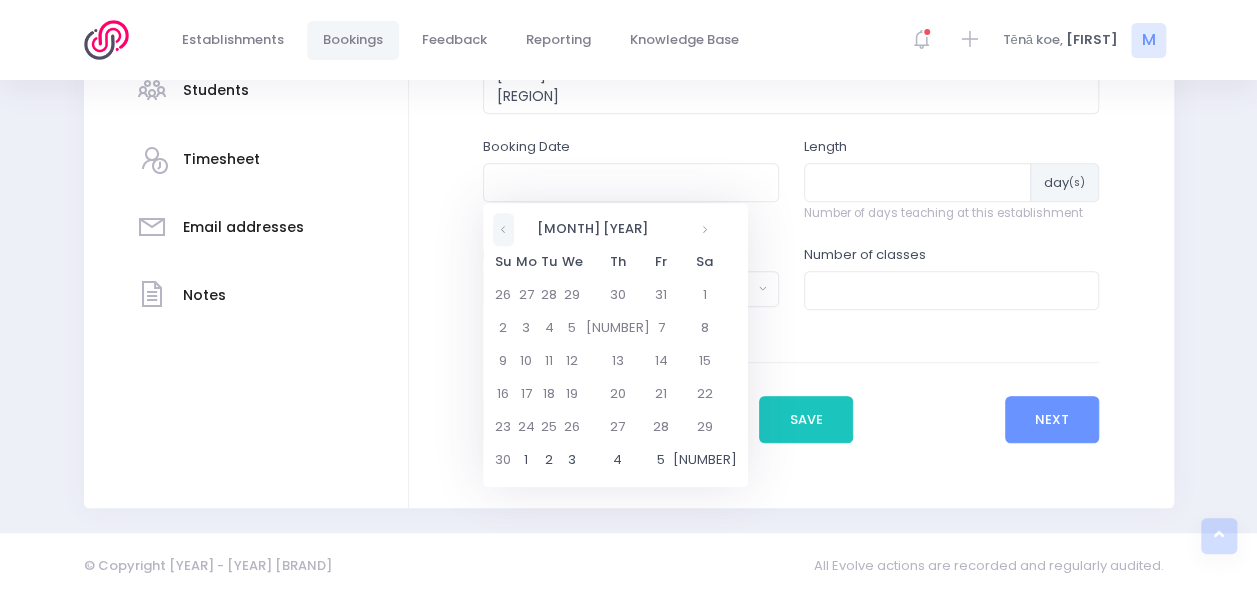 click at bounding box center (503, 229) 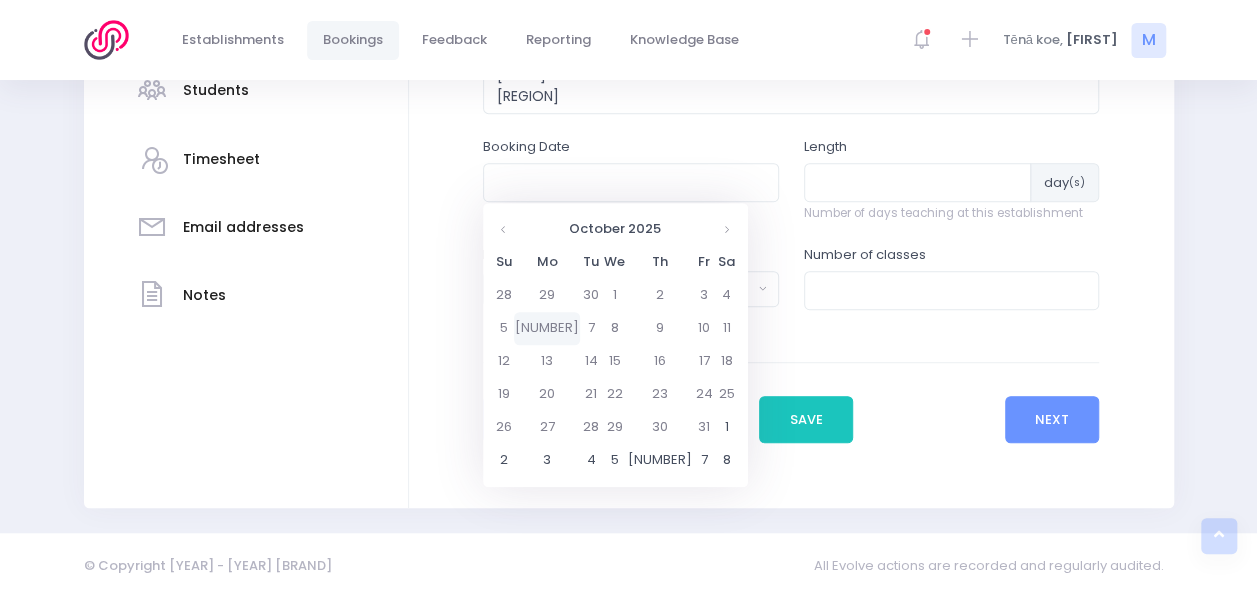 click on "6" at bounding box center [547, 328] 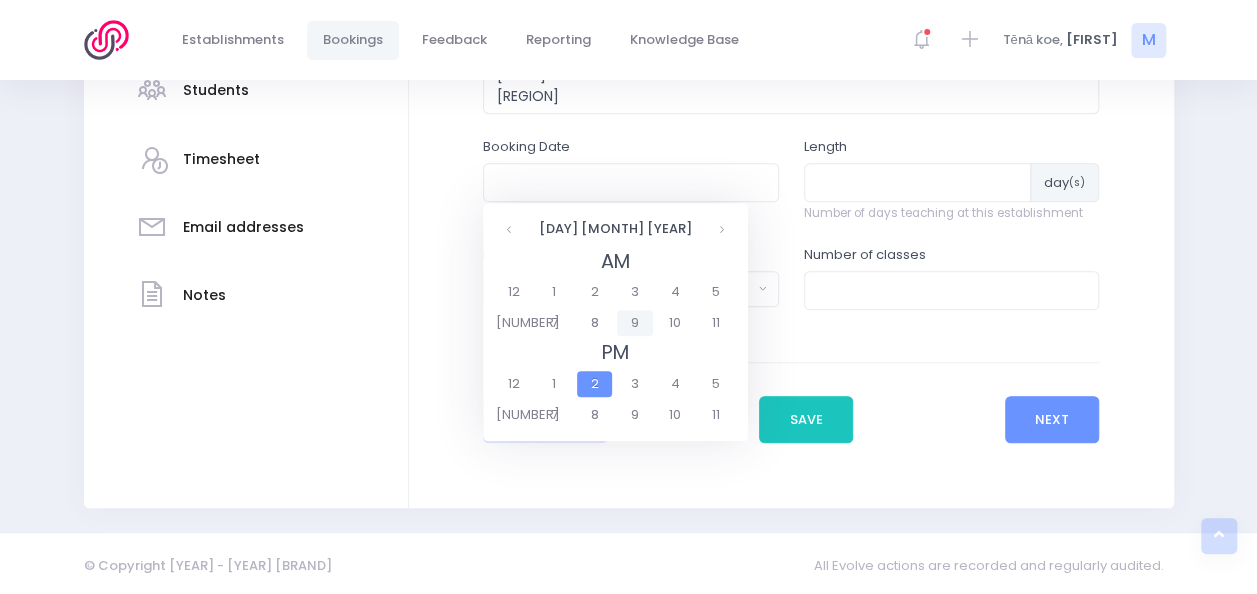 click on "9" at bounding box center [634, 323] 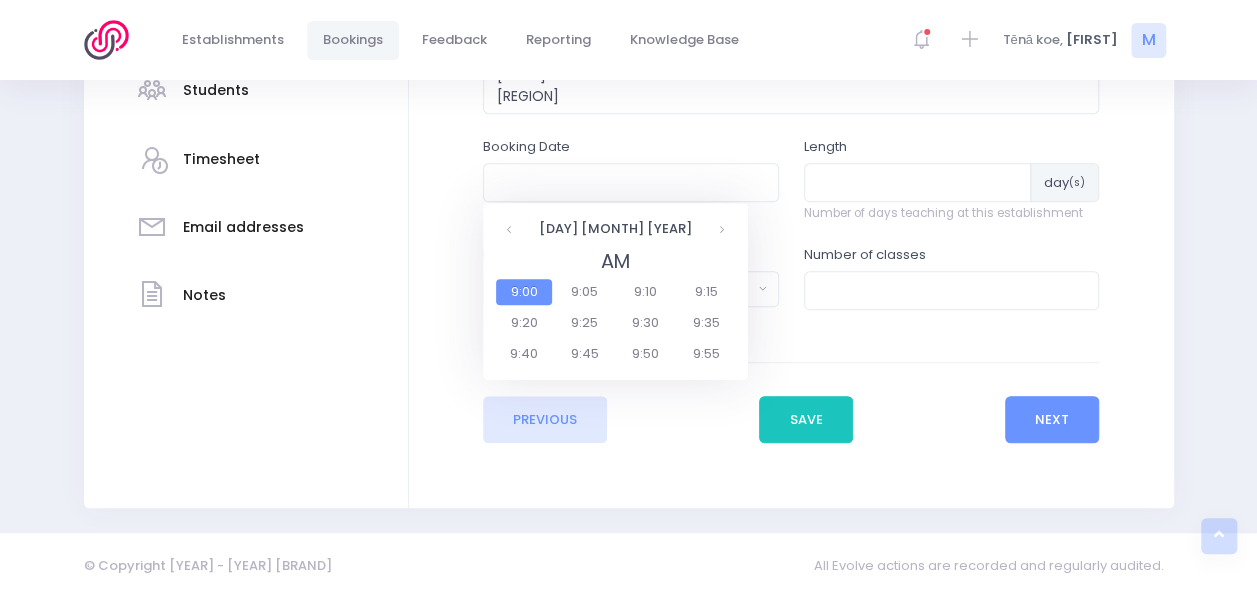 click on "9:00" at bounding box center [524, 292] 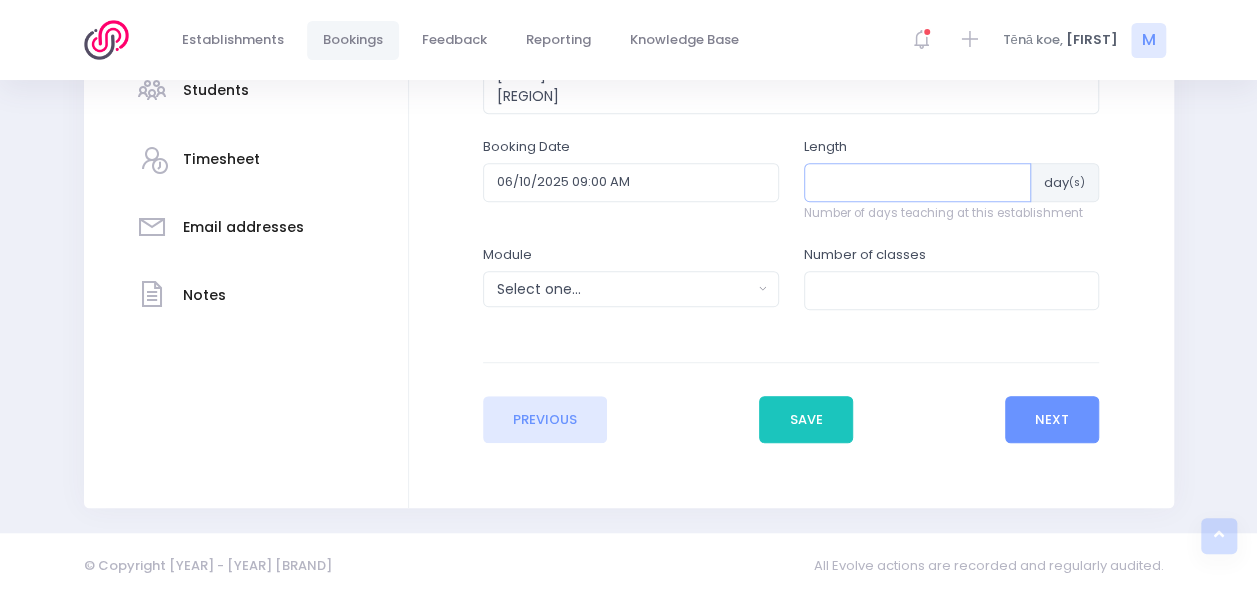 click at bounding box center [918, 182] 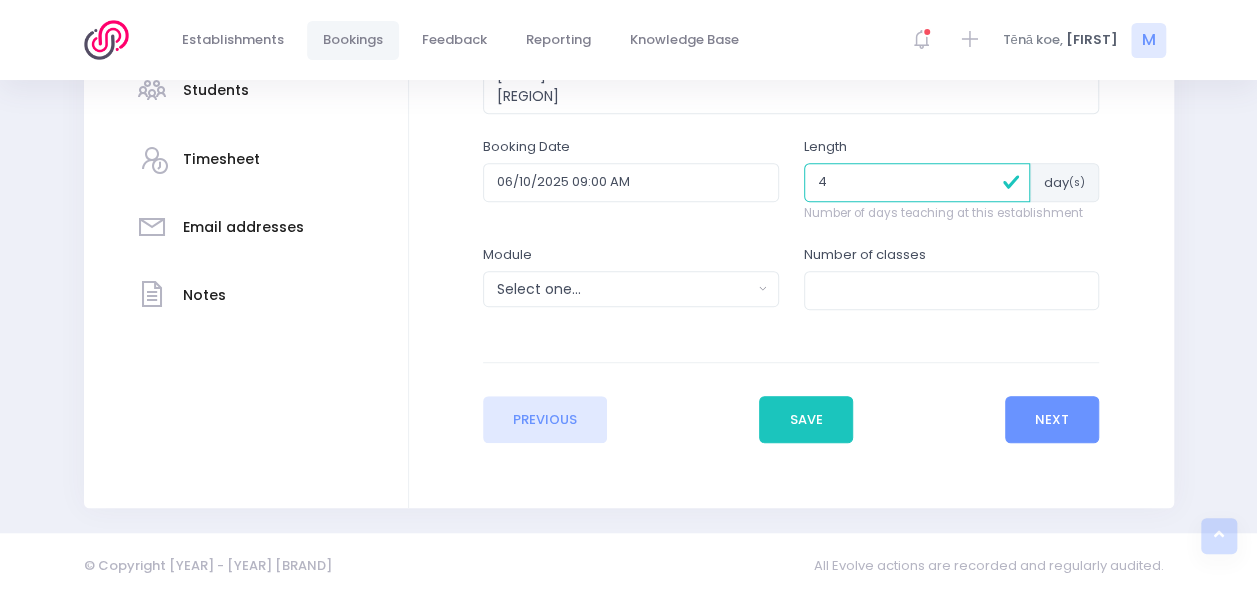type on "4" 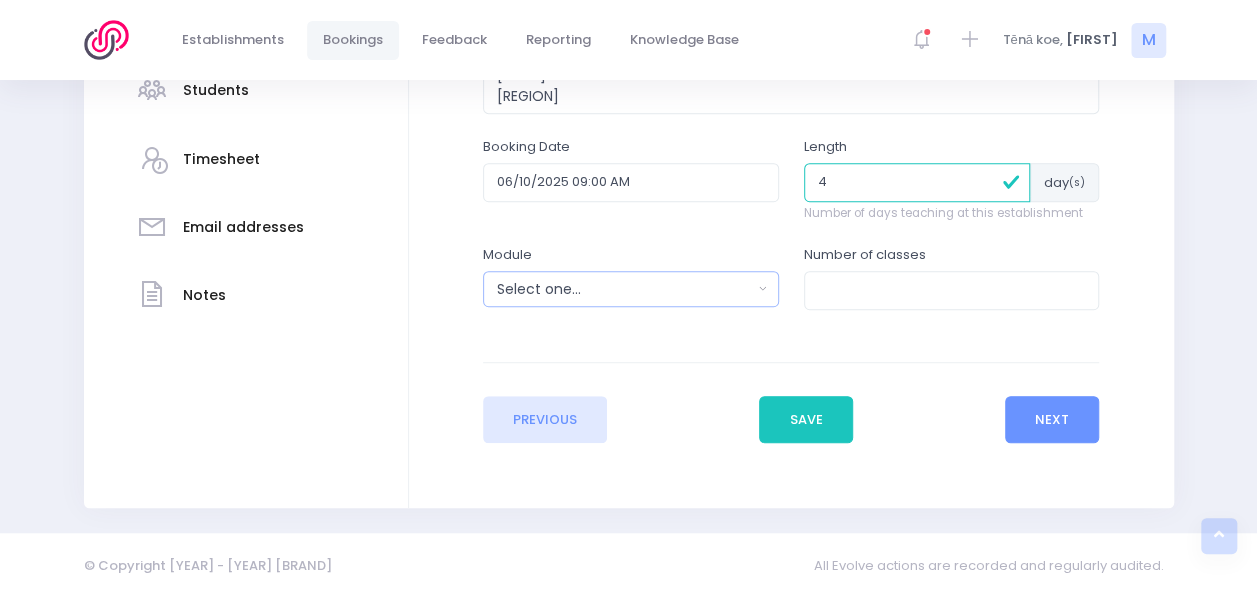 click on "Select one..." at bounding box center [624, 289] 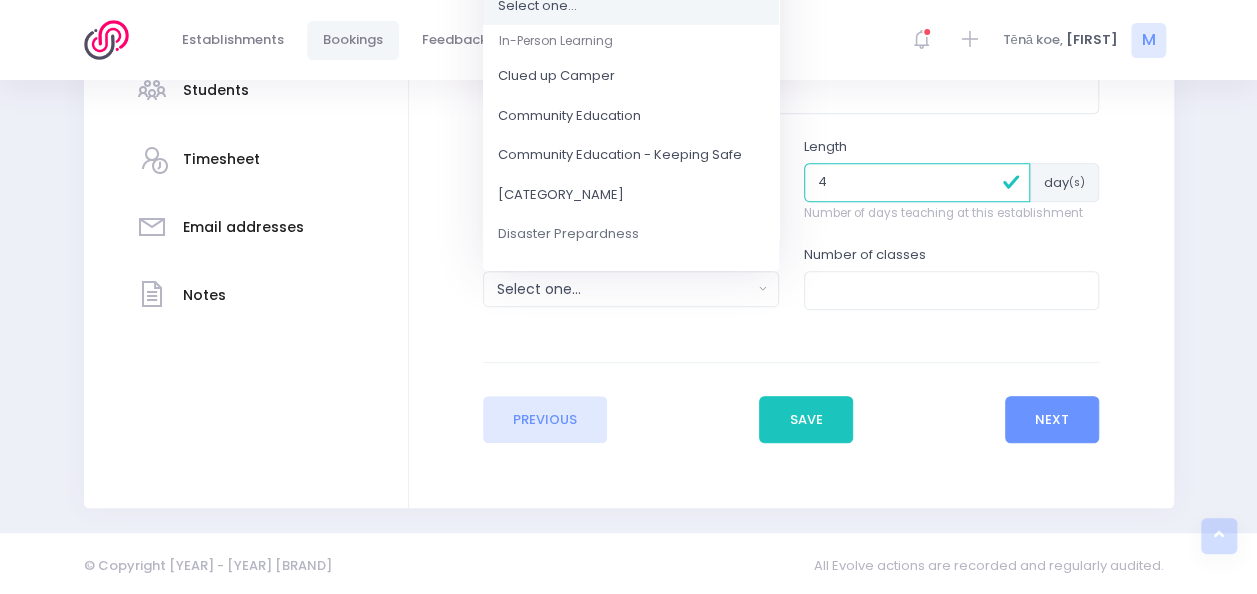 scroll, scrollTop: 177, scrollLeft: 0, axis: vertical 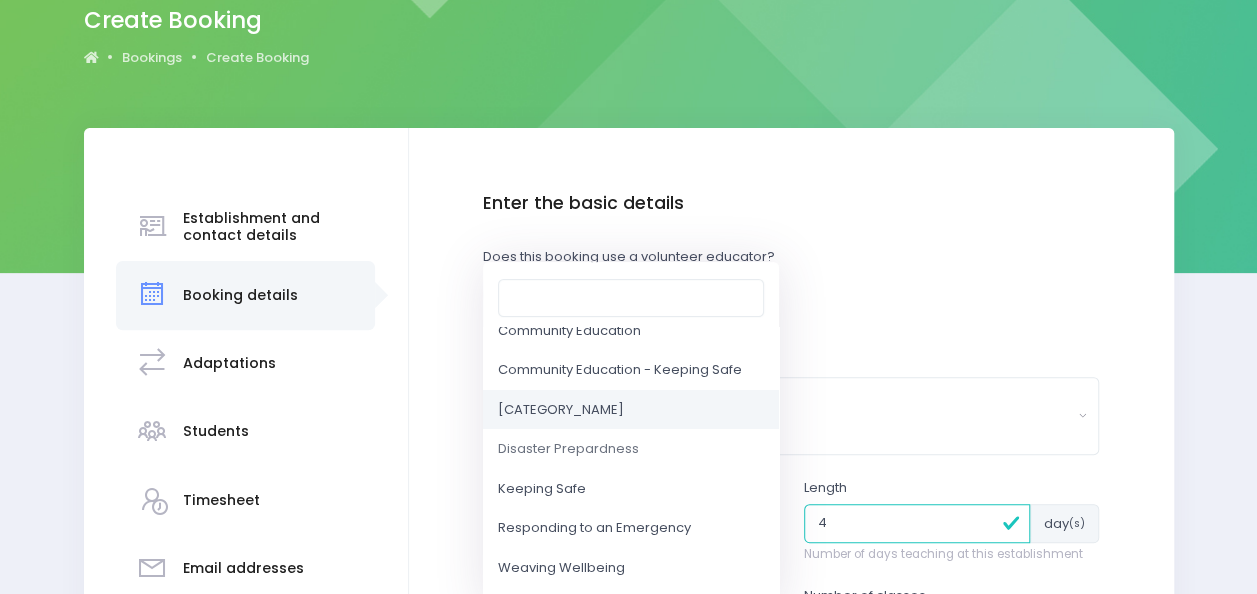 click on "3S4L - High Schools" at bounding box center [561, 410] 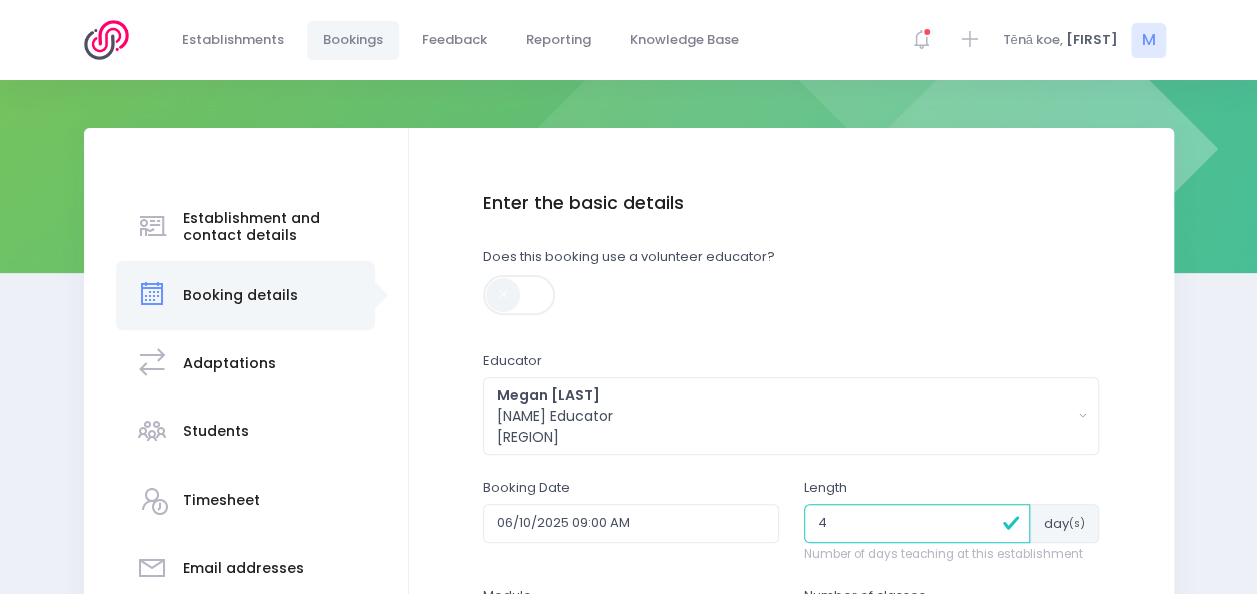 scroll, scrollTop: 509, scrollLeft: 0, axis: vertical 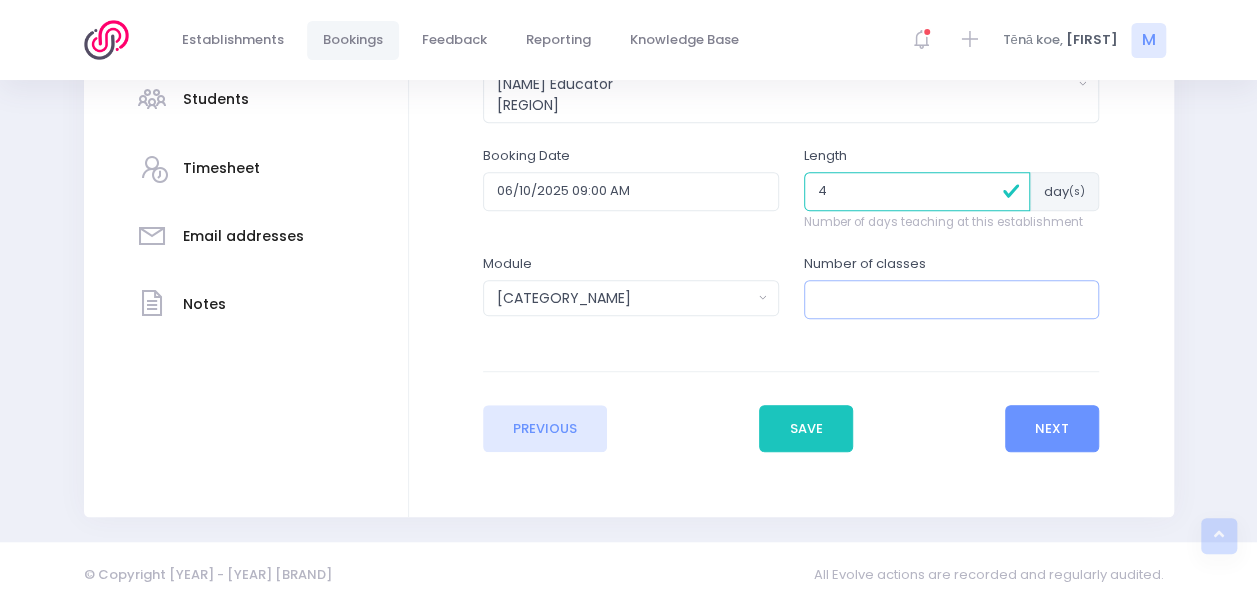 click at bounding box center [952, 299] 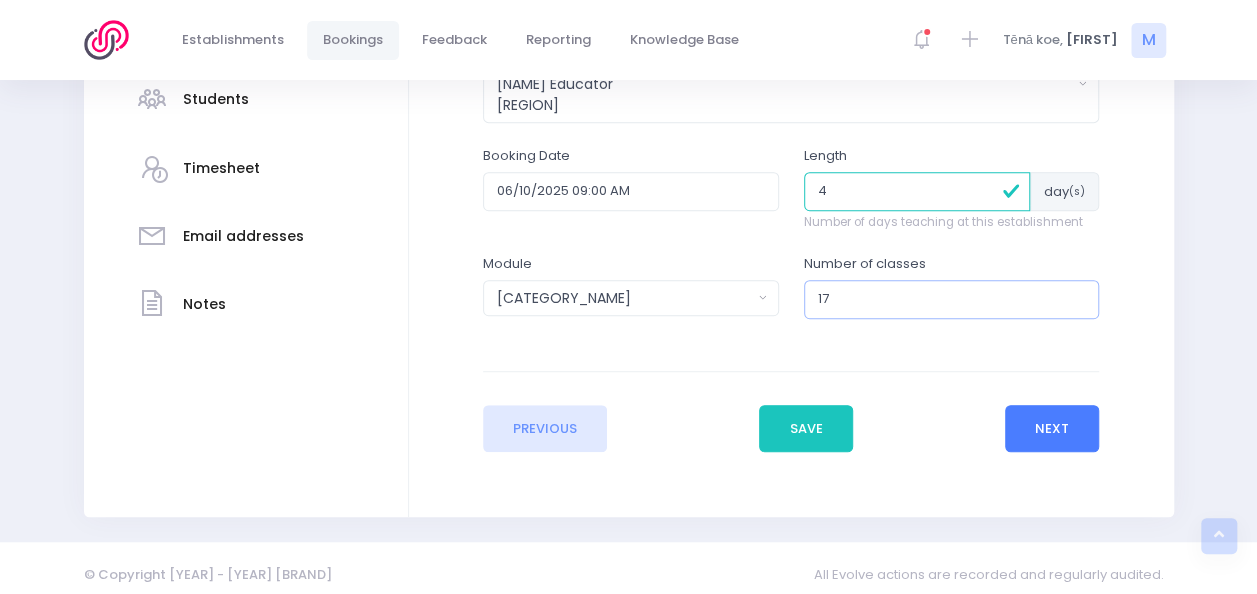 type on "17" 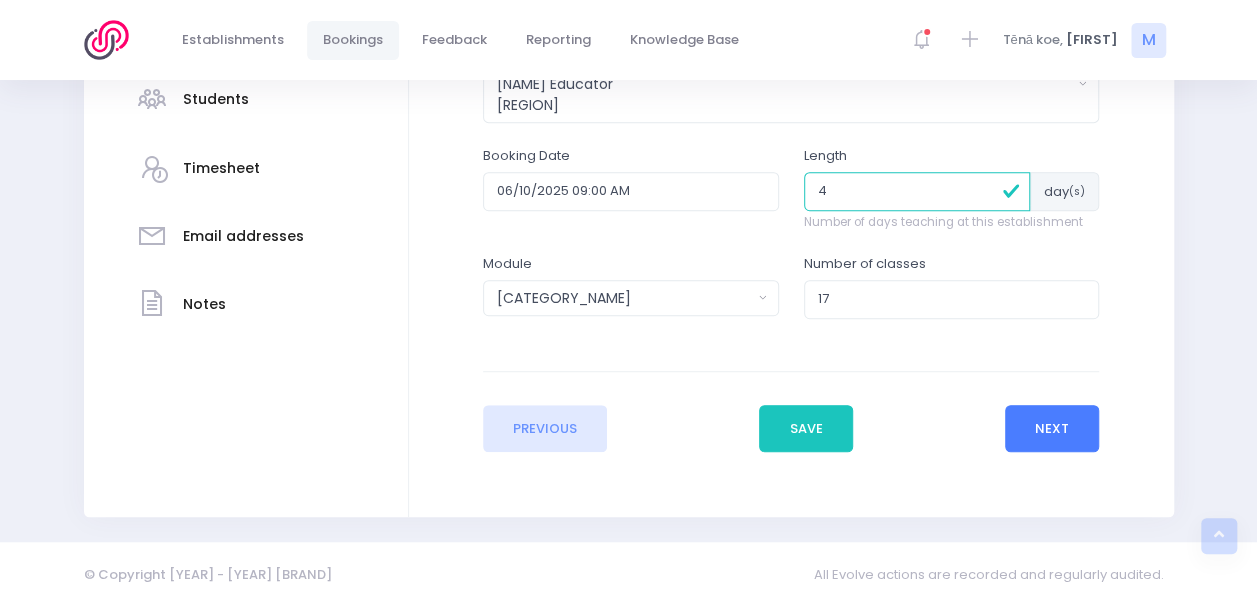 click on "Next" at bounding box center (1052, 429) 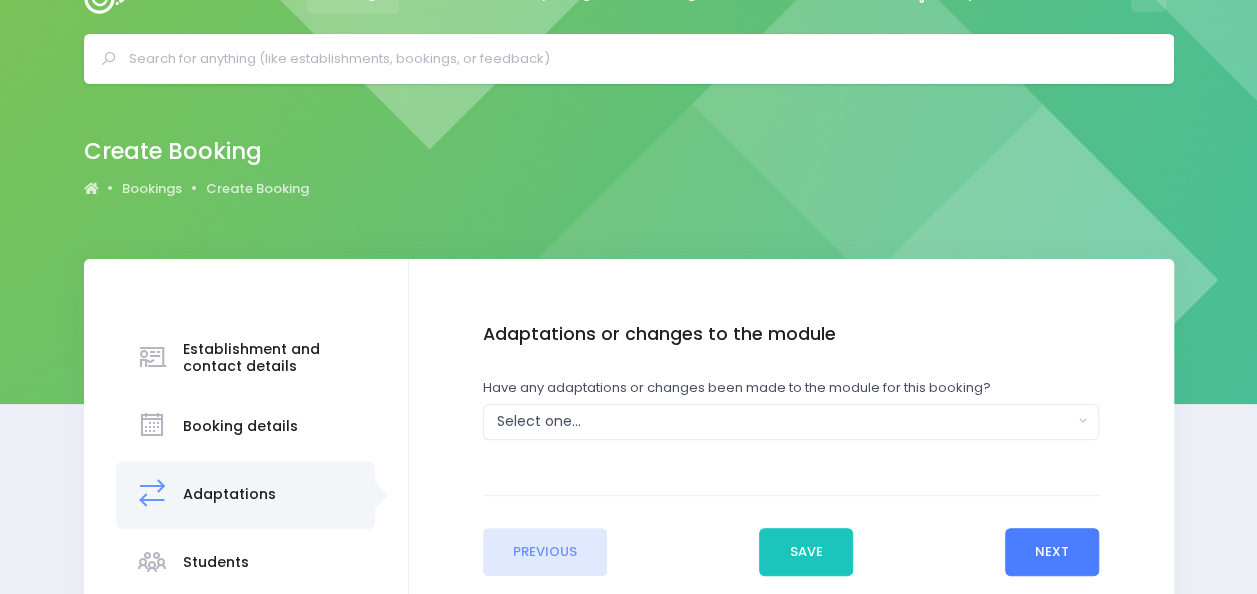 scroll, scrollTop: 0, scrollLeft: 0, axis: both 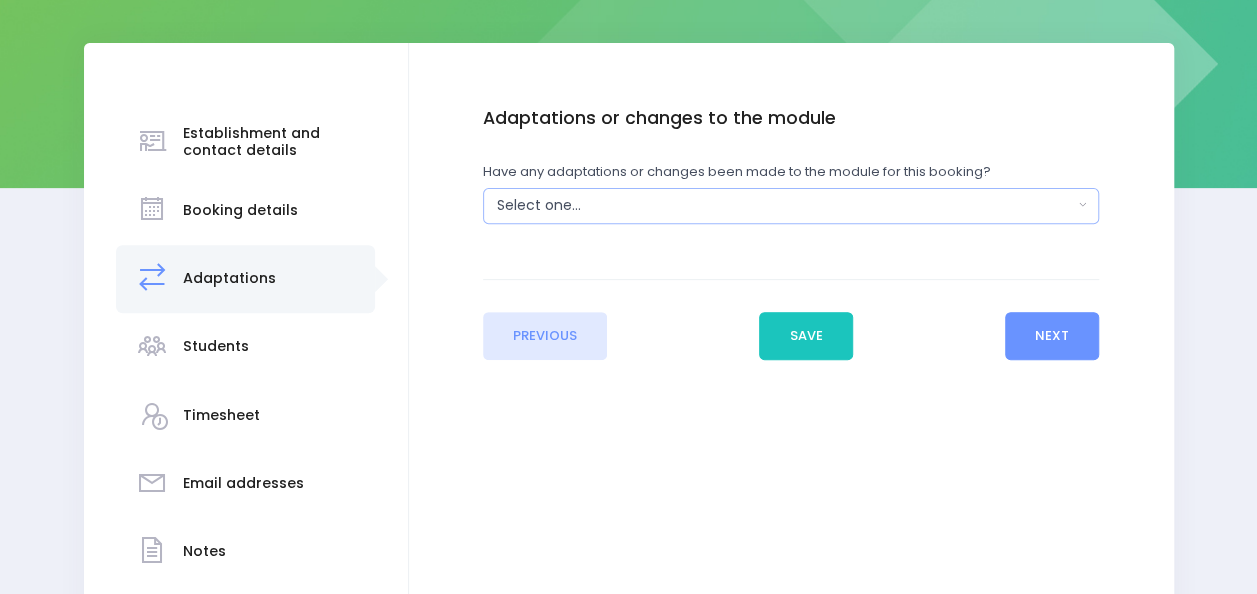 click on "Select one..." at bounding box center [785, 205] 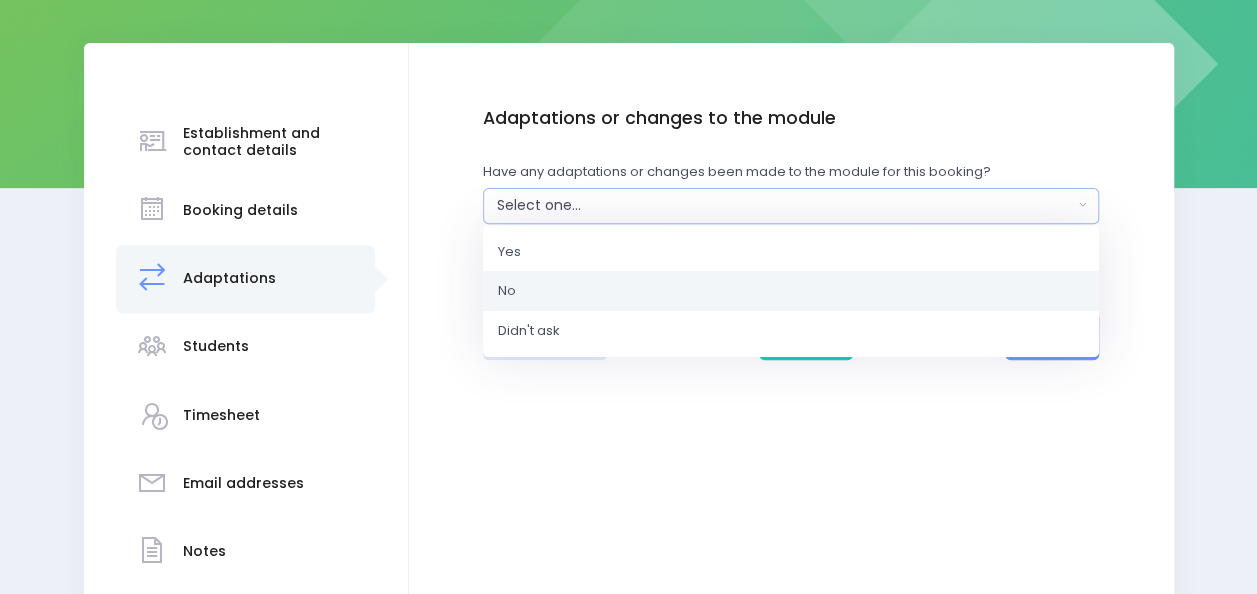 click on "No" at bounding box center [791, 291] 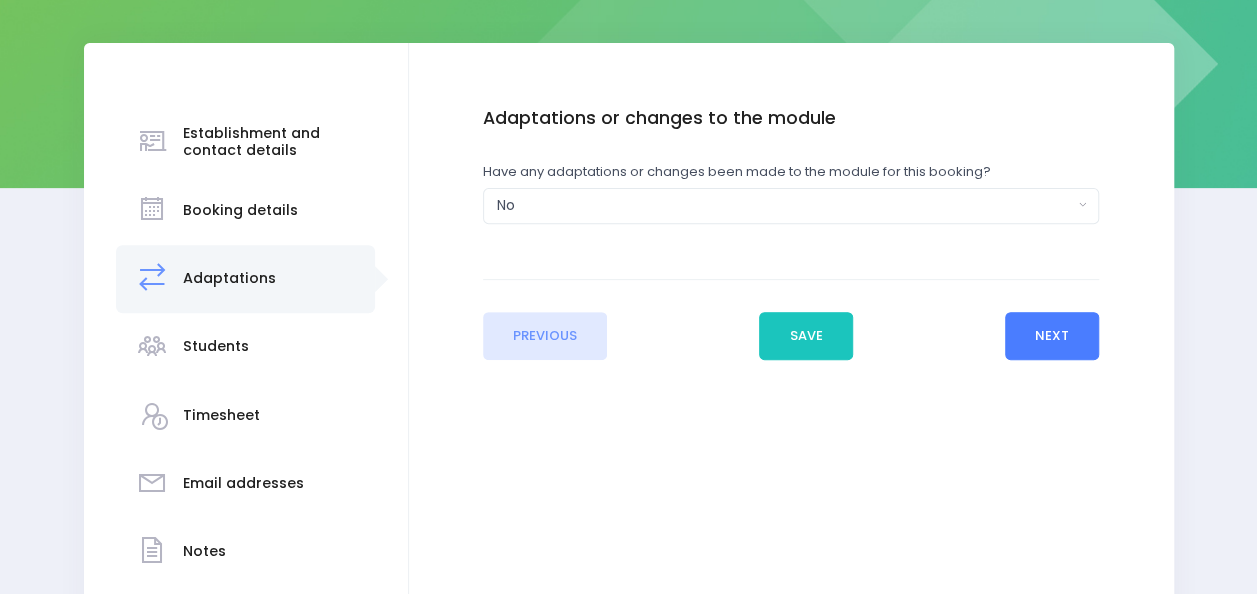 click on "Next" at bounding box center (1052, 336) 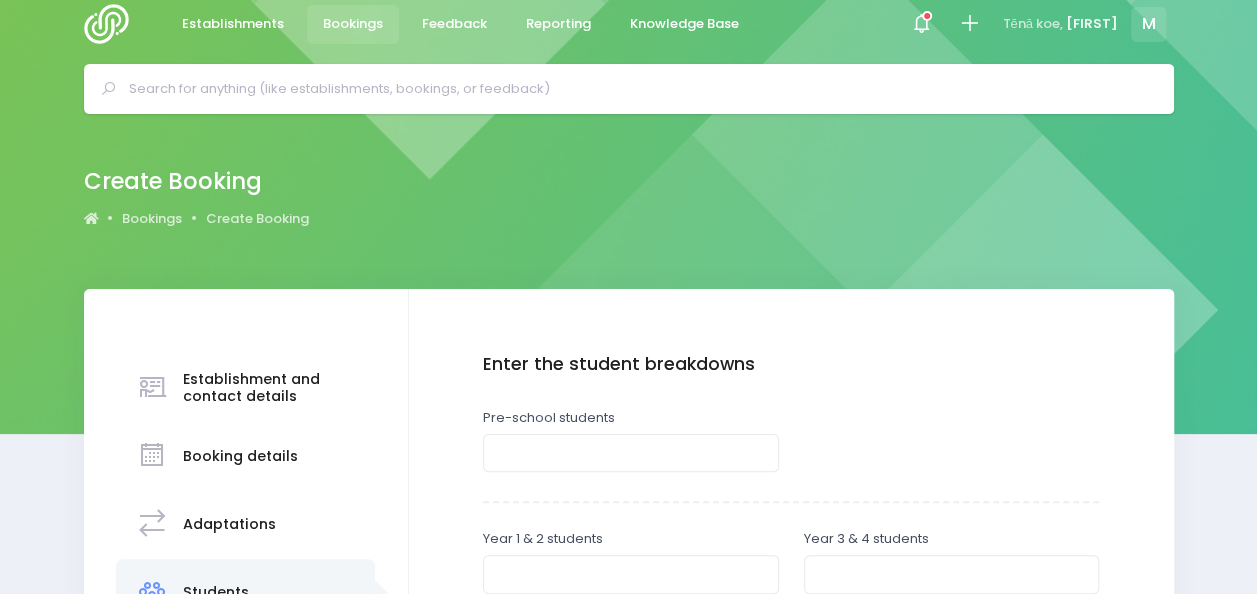 scroll, scrollTop: 0, scrollLeft: 0, axis: both 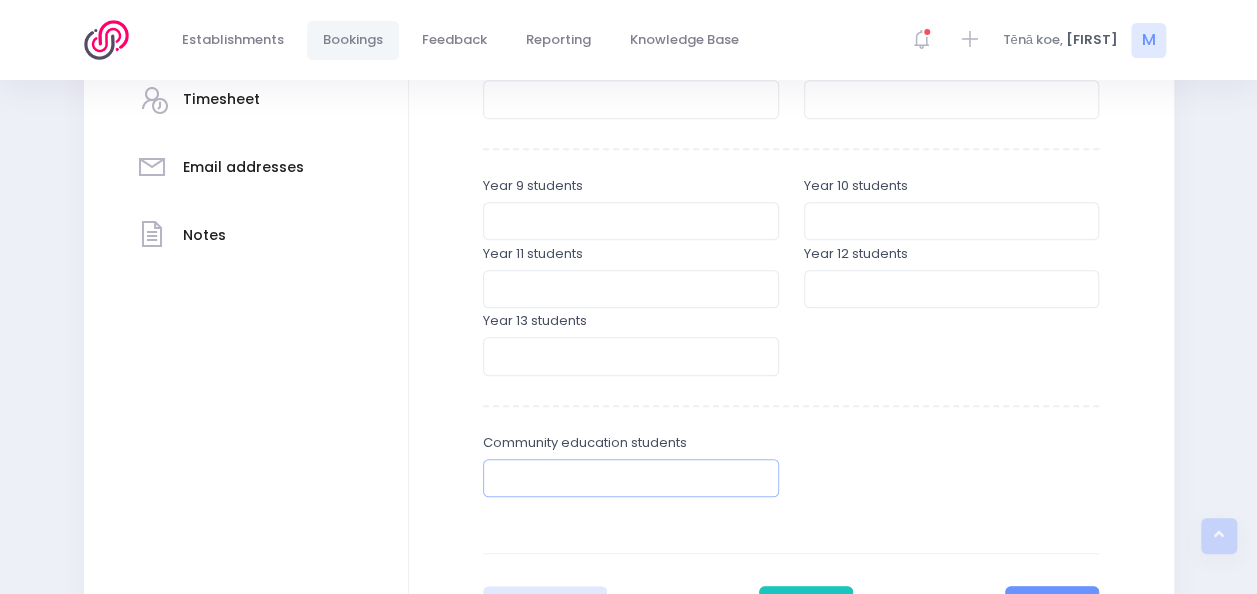 click at bounding box center [631, 478] 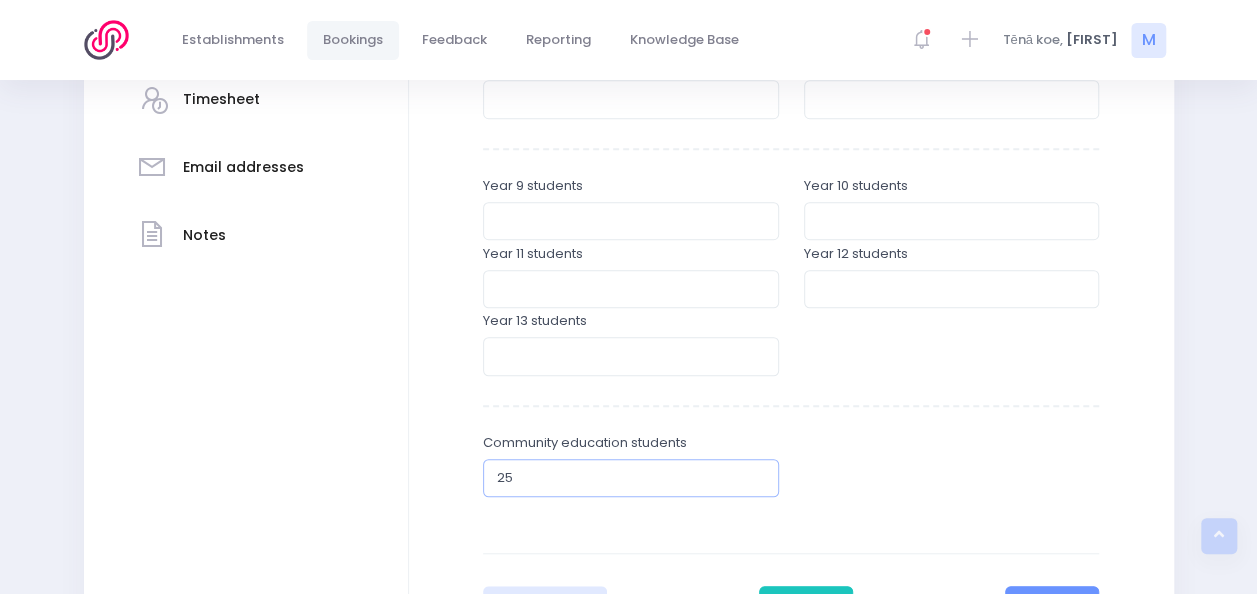type on "25" 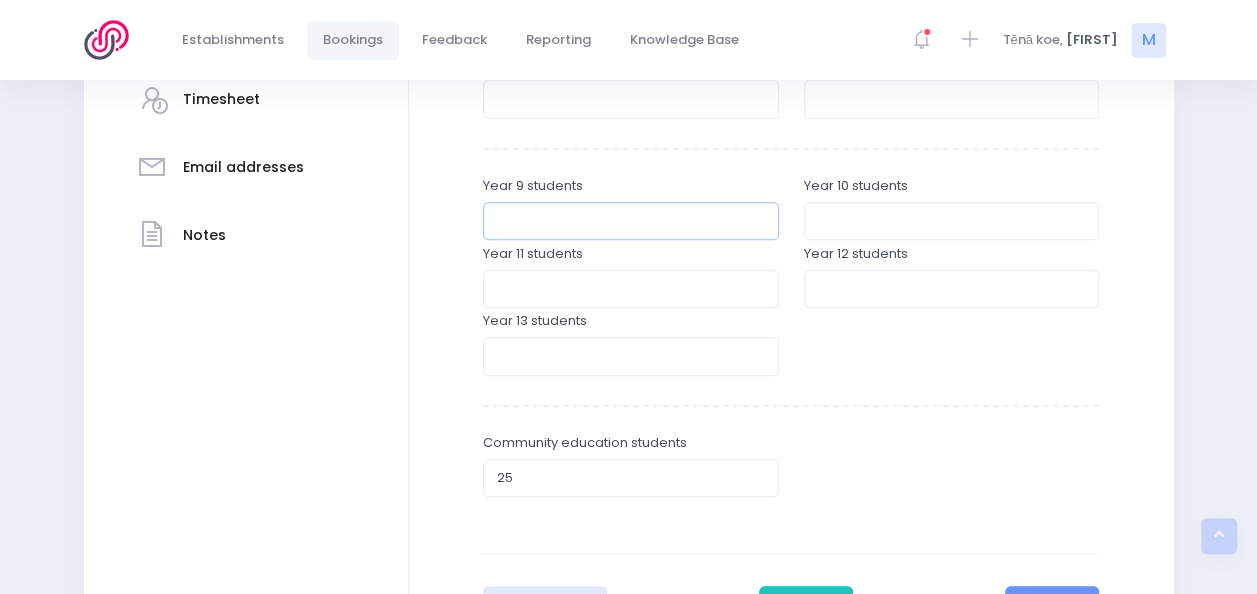click at bounding box center [631, 221] 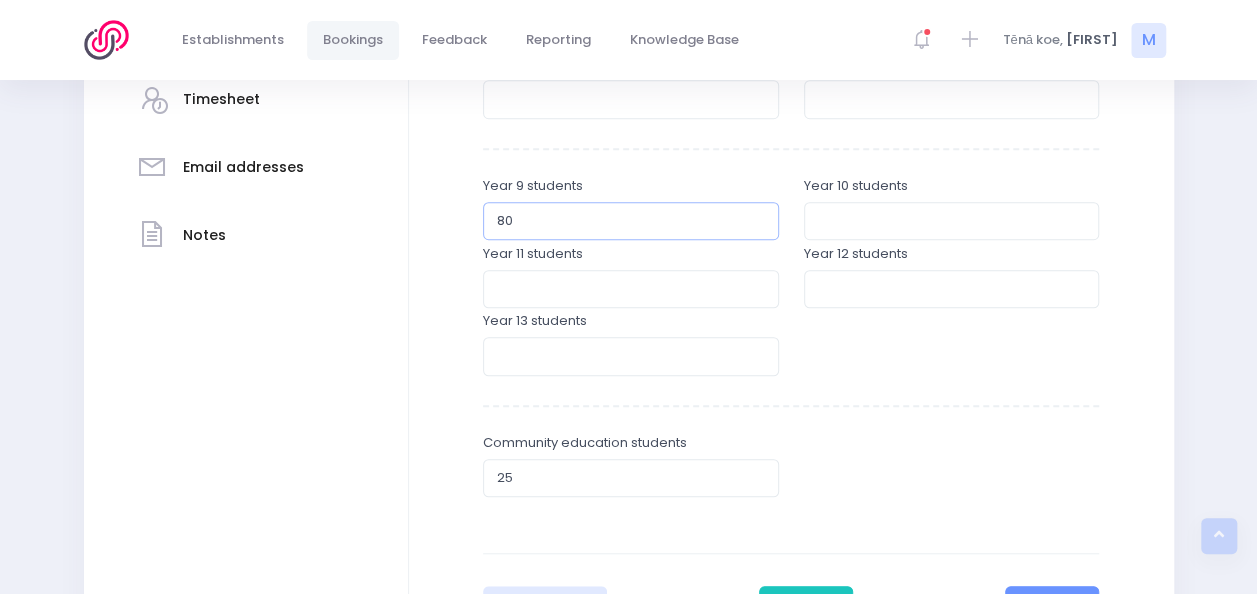 type on "80" 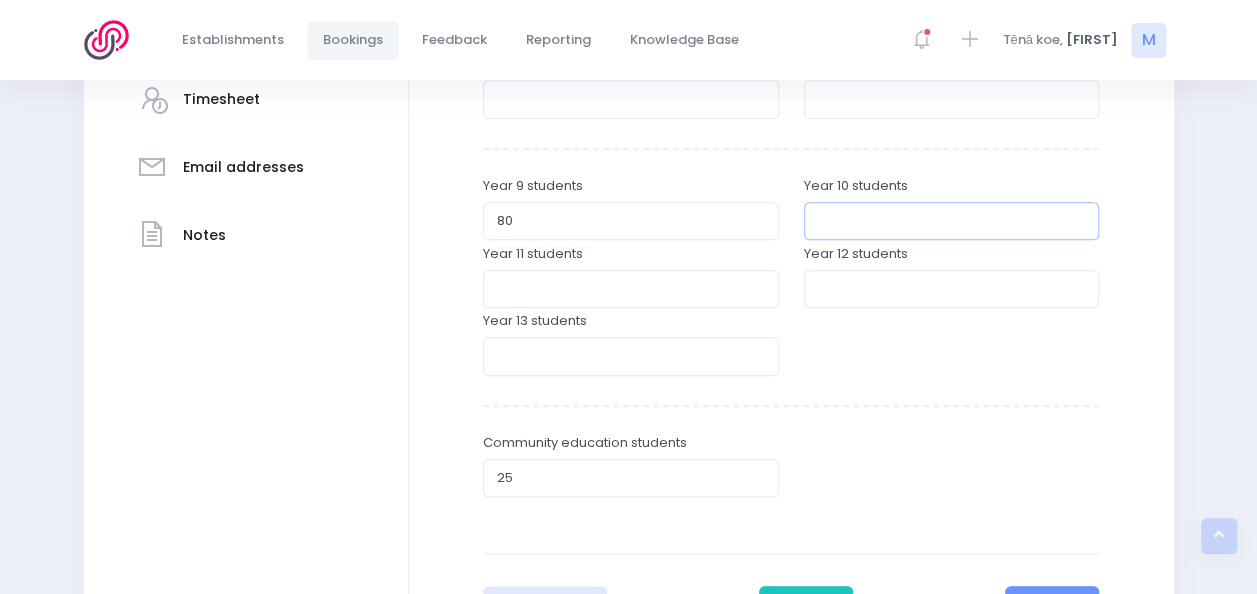 click at bounding box center [952, 221] 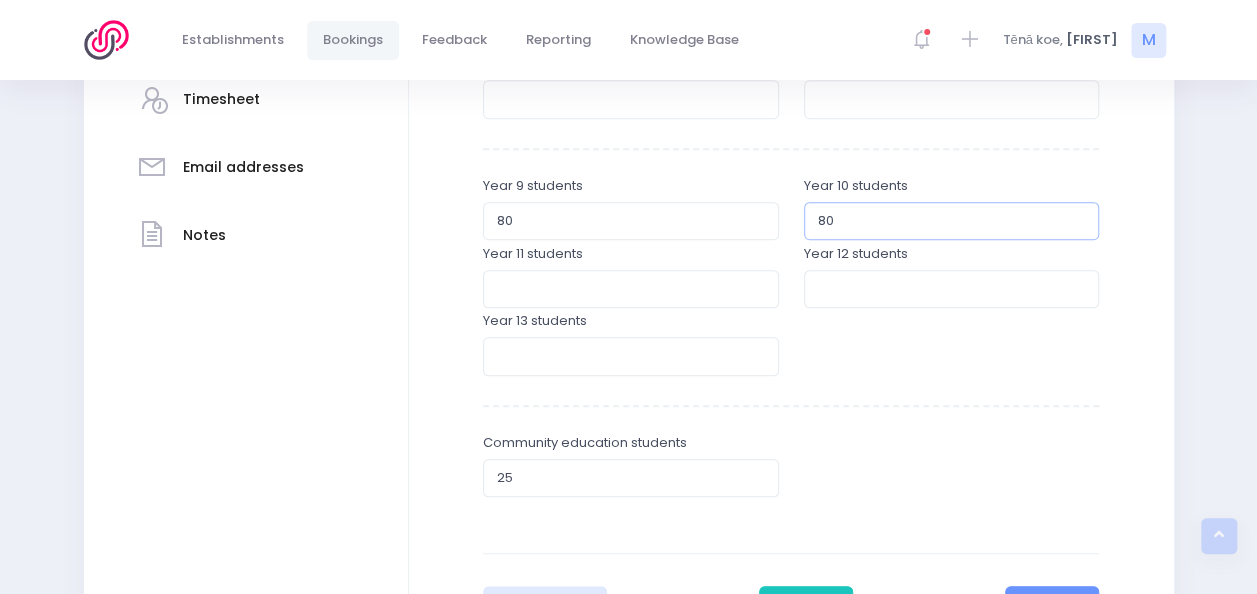 type on "80" 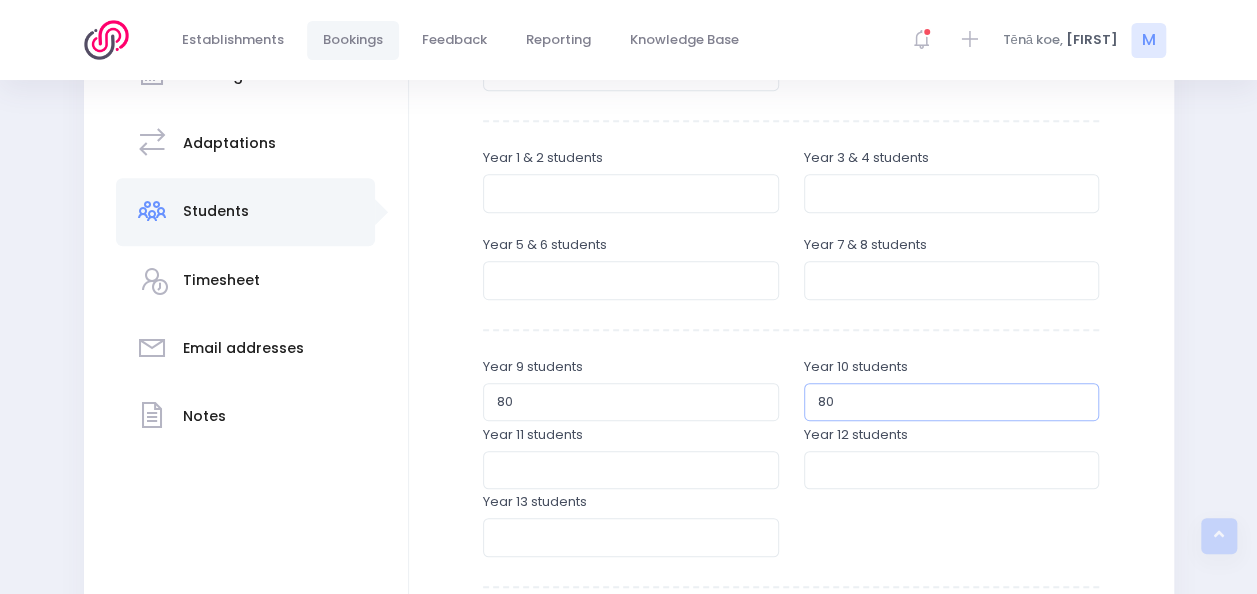 scroll, scrollTop: 389, scrollLeft: 0, axis: vertical 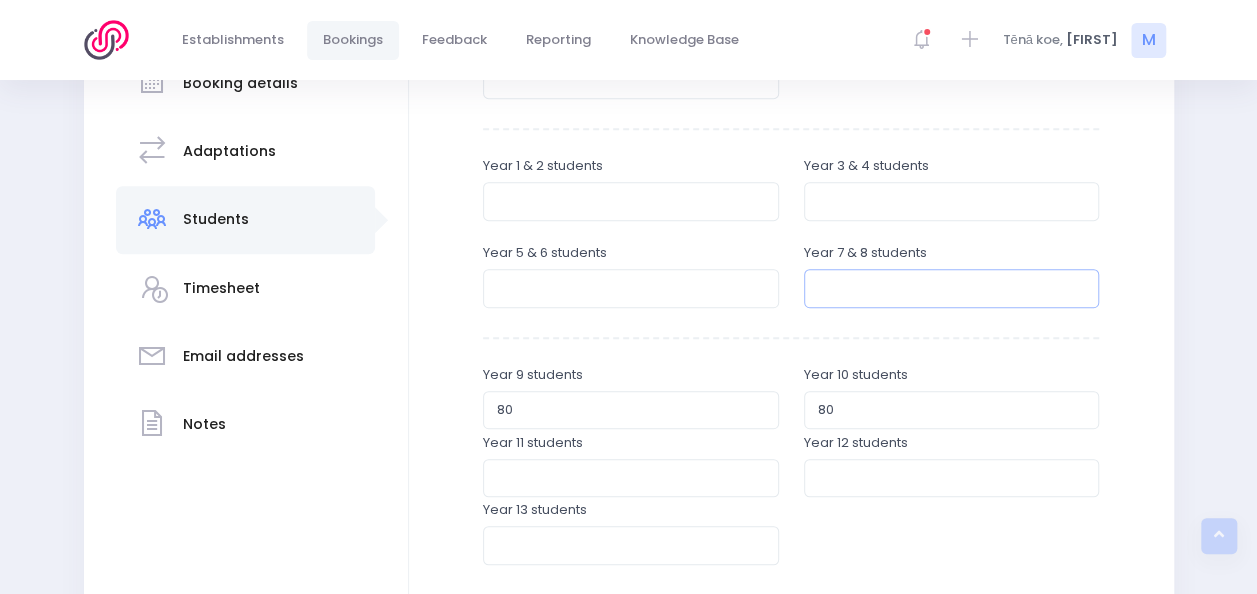 click at bounding box center [952, 288] 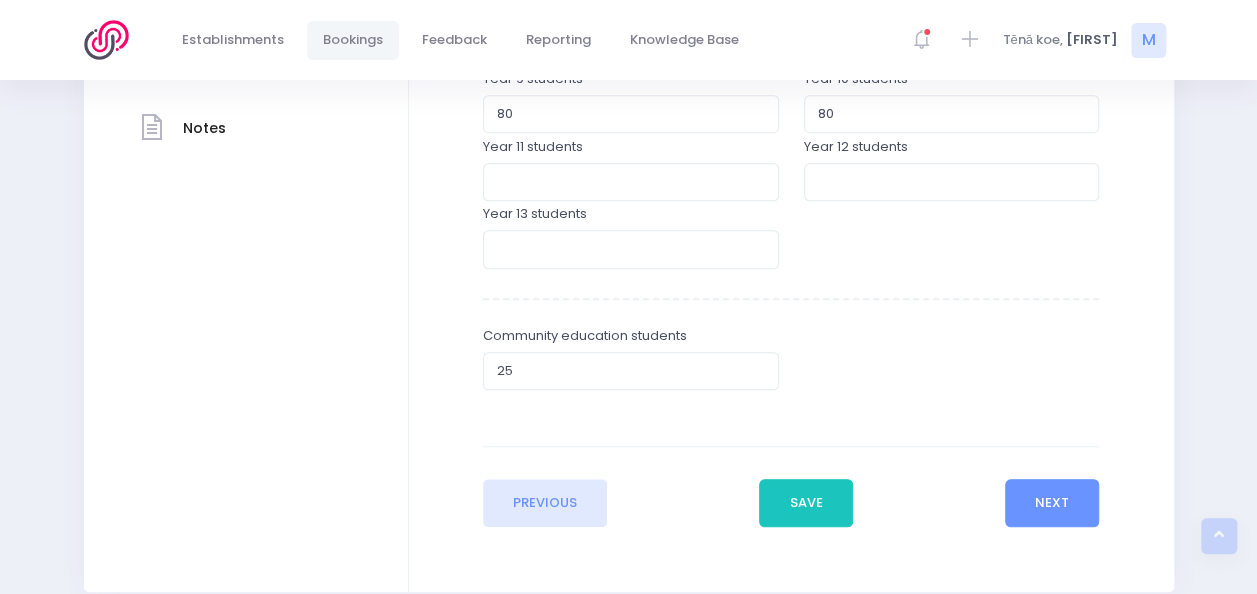 scroll, scrollTop: 686, scrollLeft: 0, axis: vertical 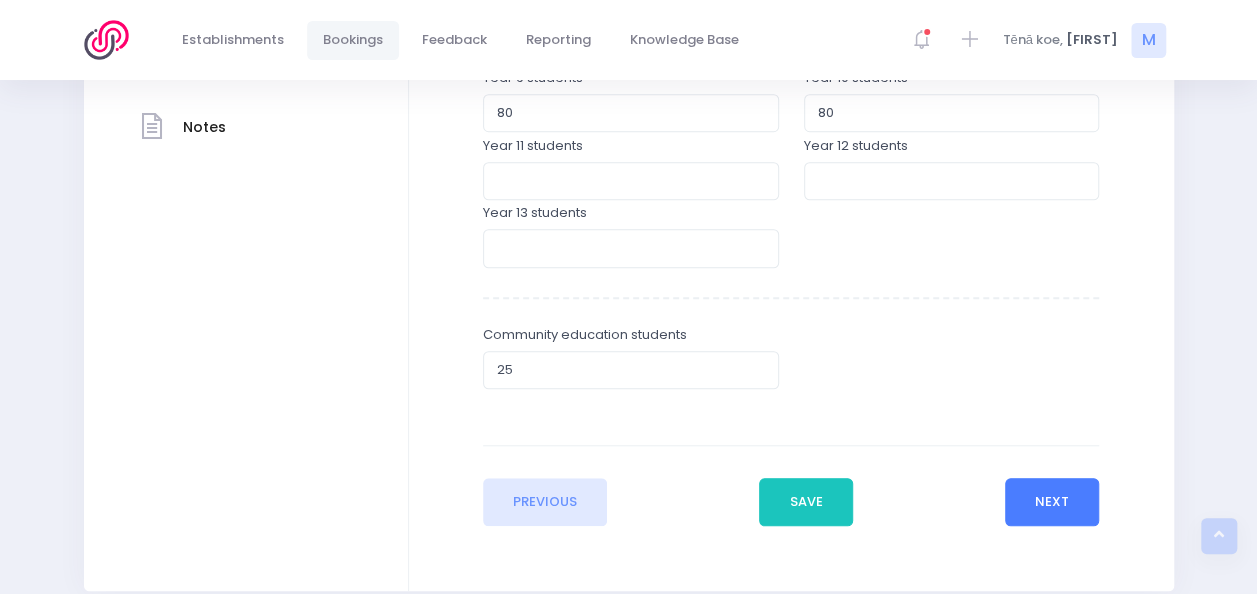 type on "140" 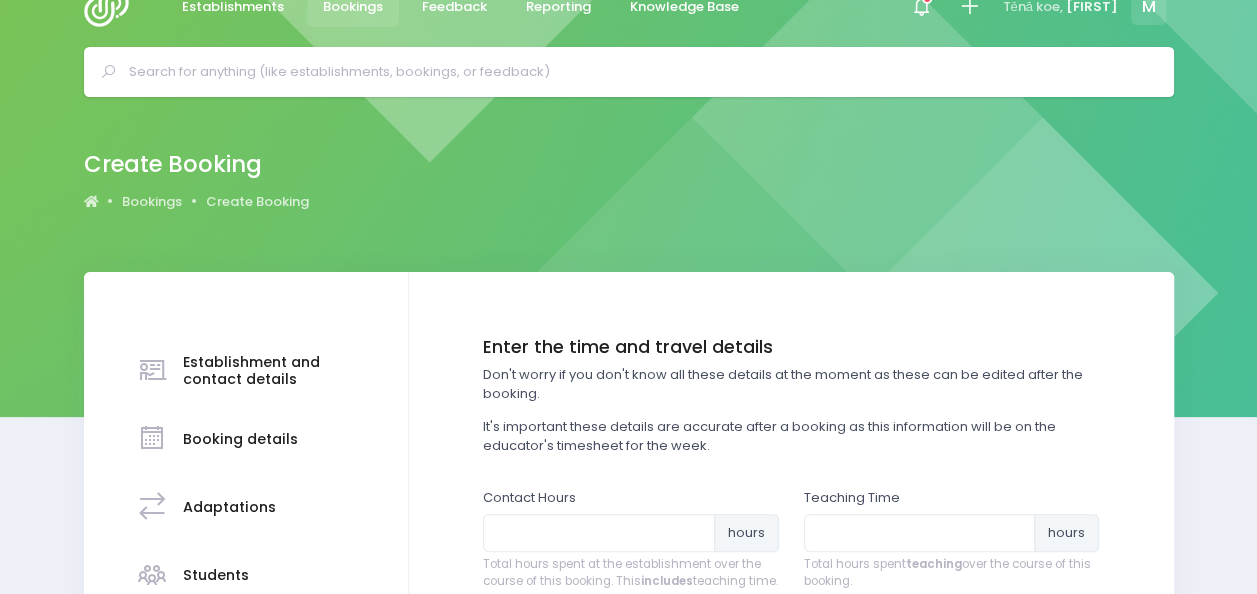 scroll, scrollTop: 0, scrollLeft: 0, axis: both 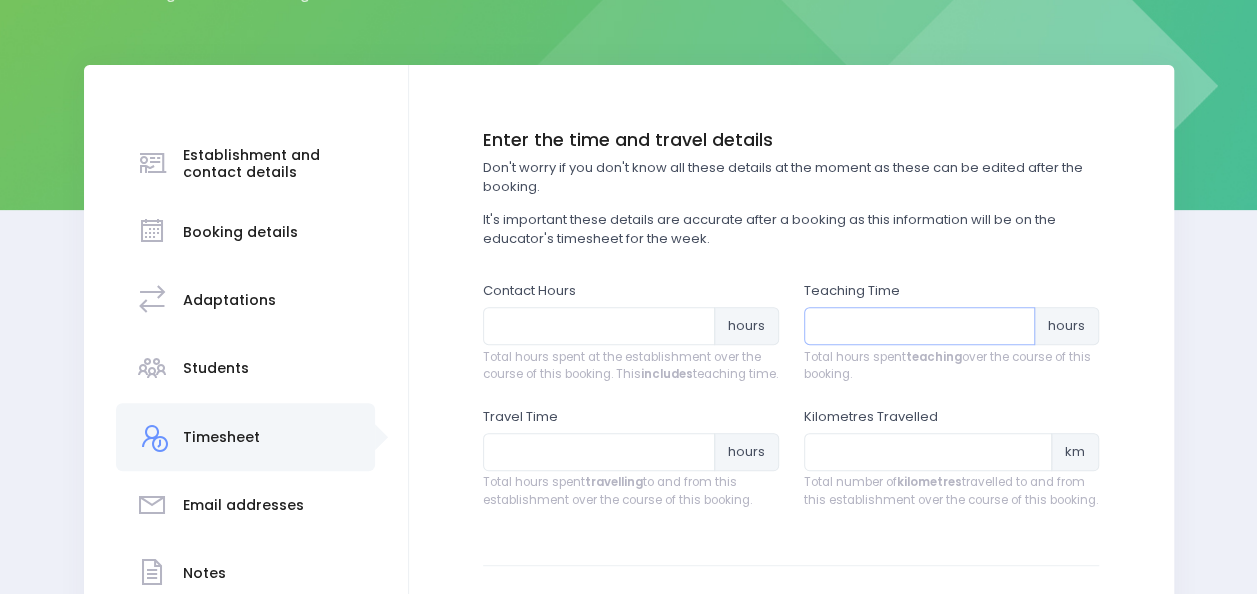 click at bounding box center [920, 326] 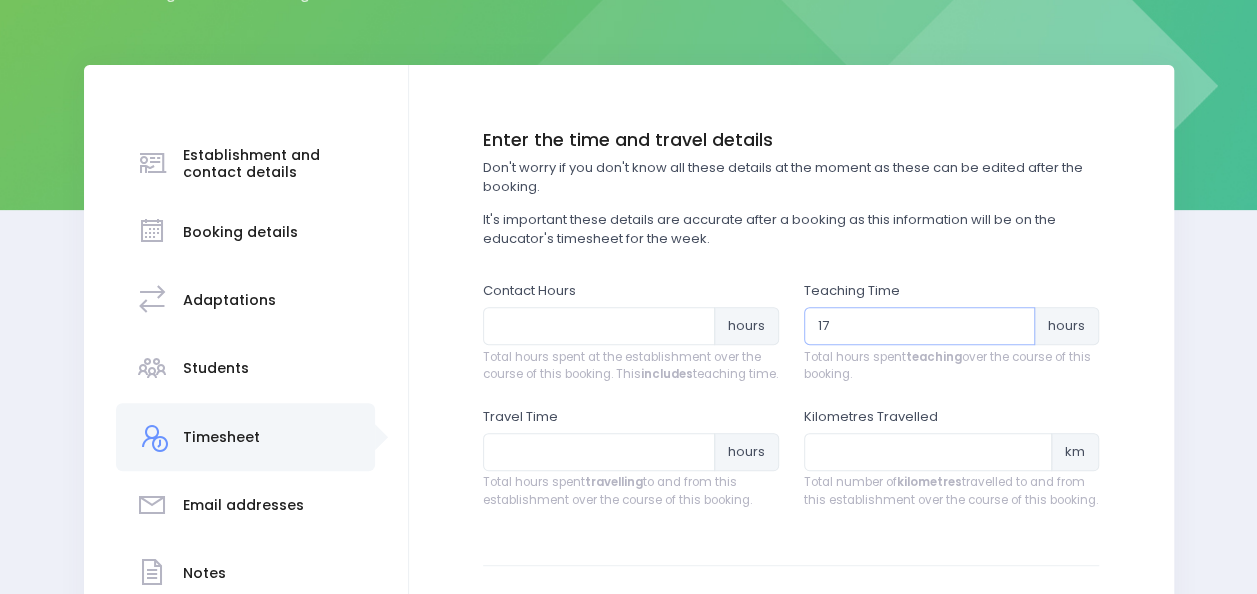 scroll, scrollTop: 240, scrollLeft: 0, axis: vertical 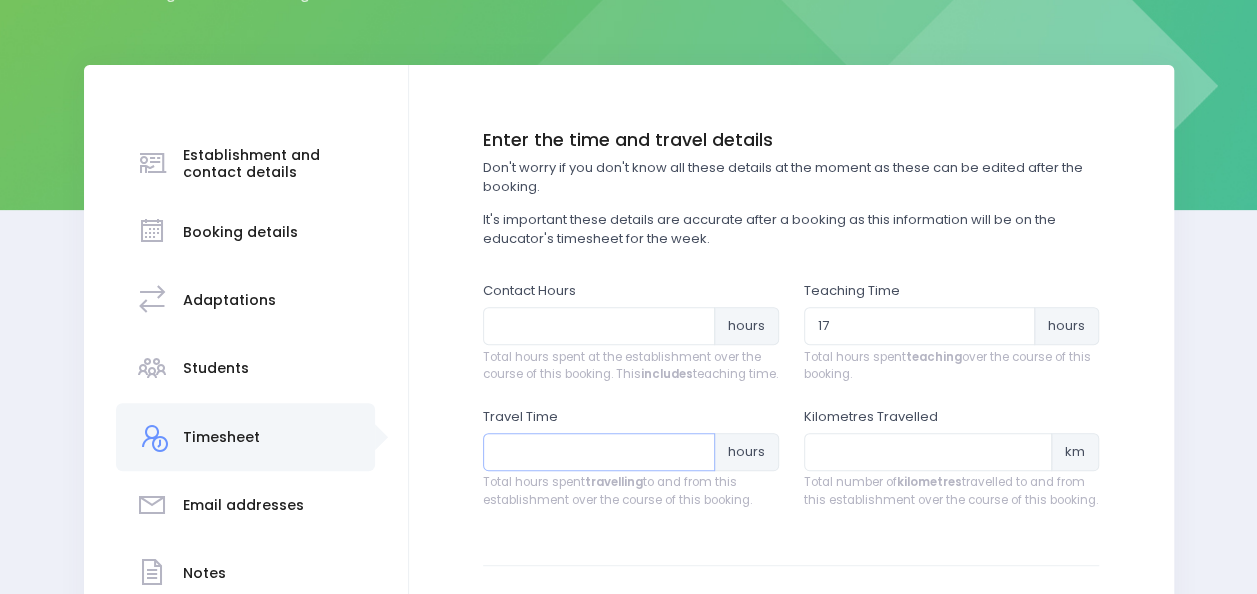 click at bounding box center (599, 452) 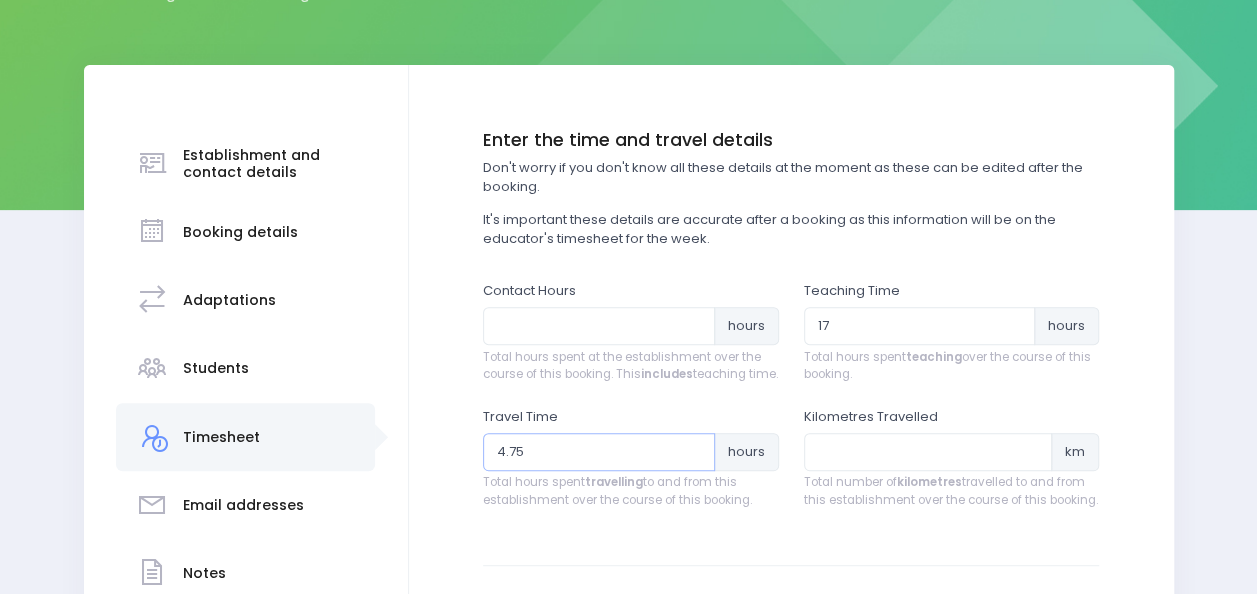 type on "4.75" 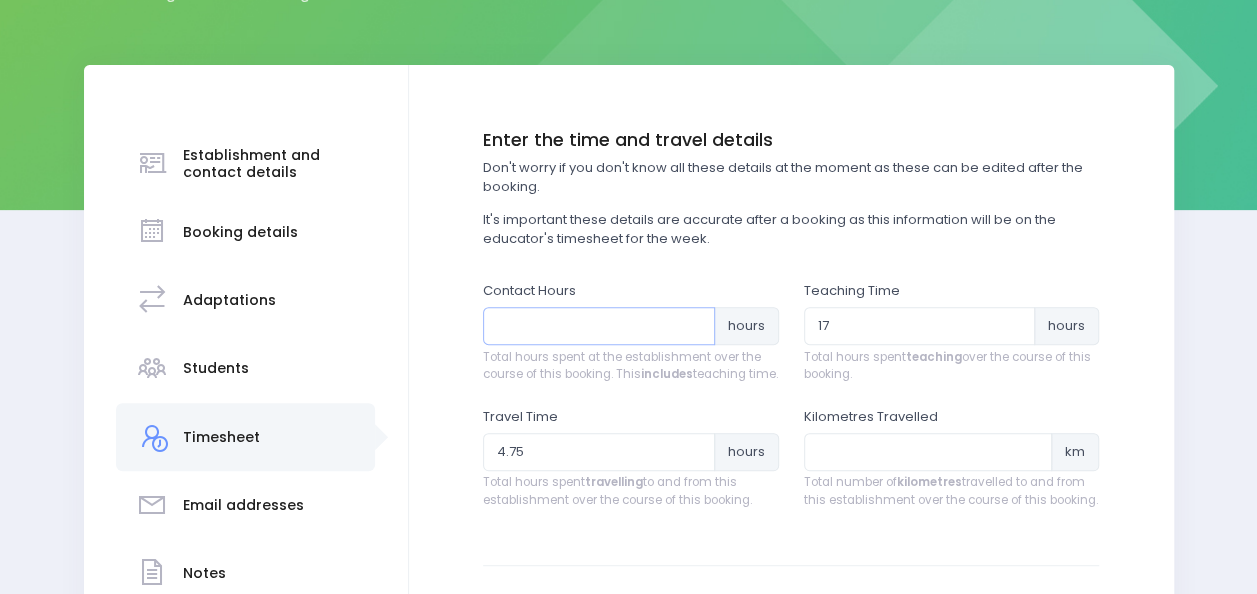 click at bounding box center [599, 326] 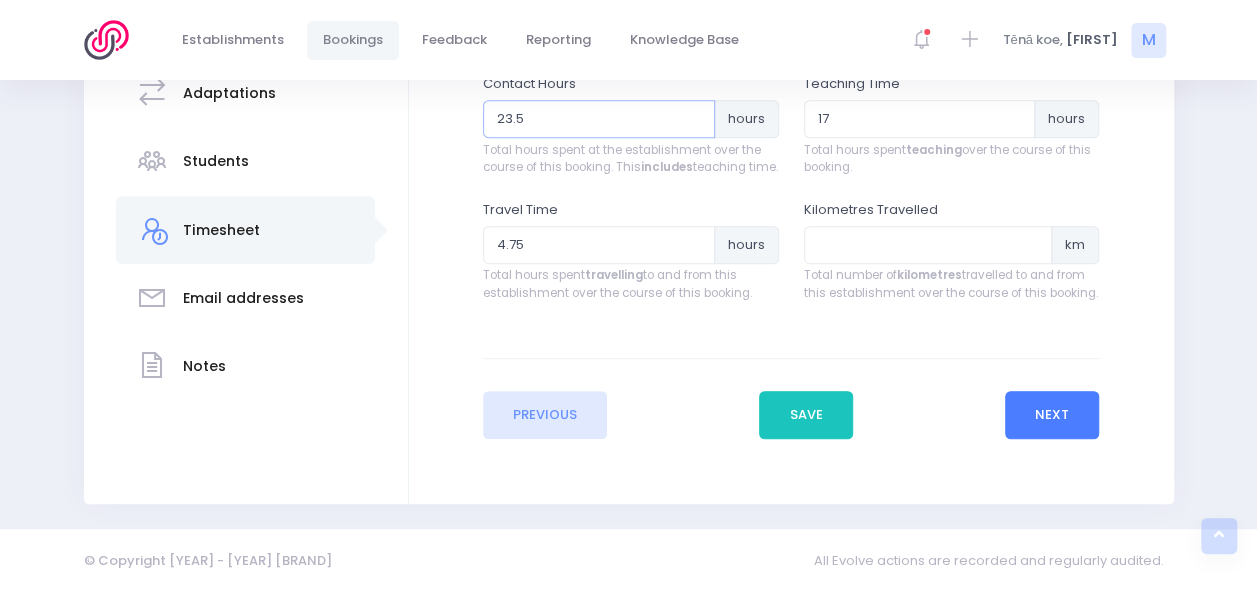type on "23.5" 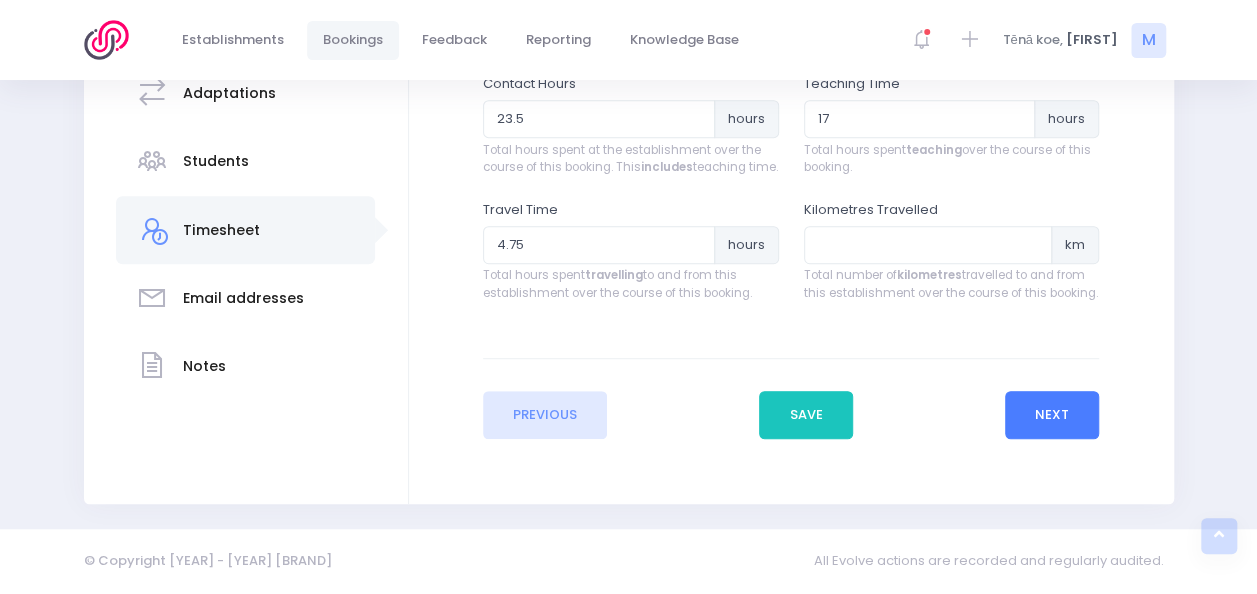 click on "Next" at bounding box center (1052, 415) 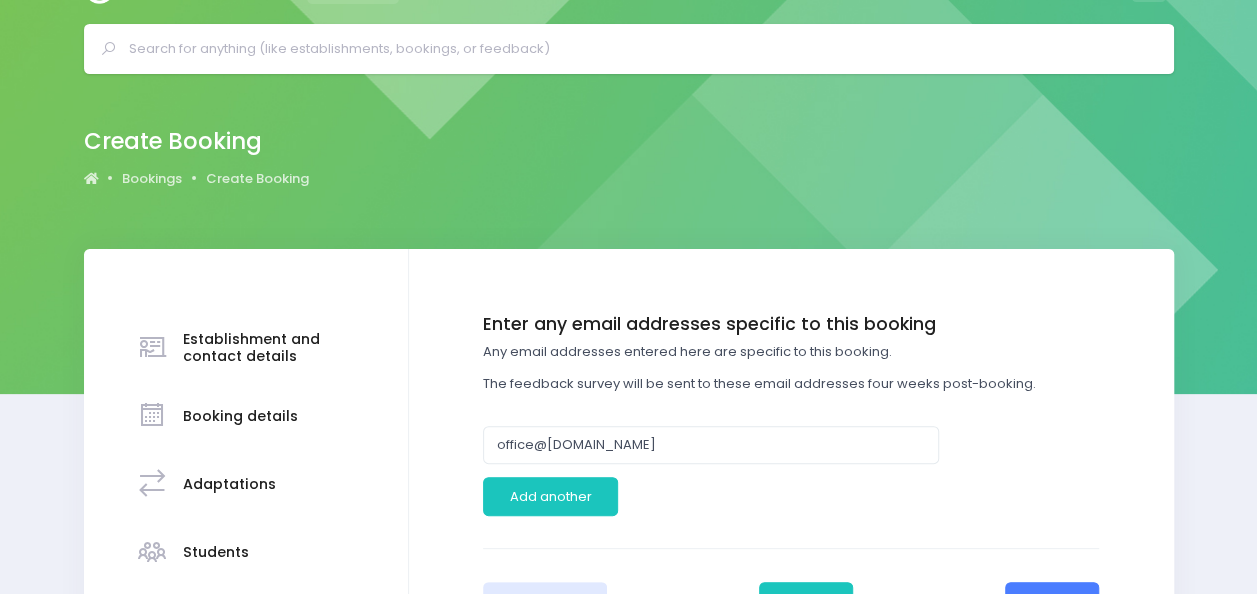 scroll, scrollTop: 0, scrollLeft: 0, axis: both 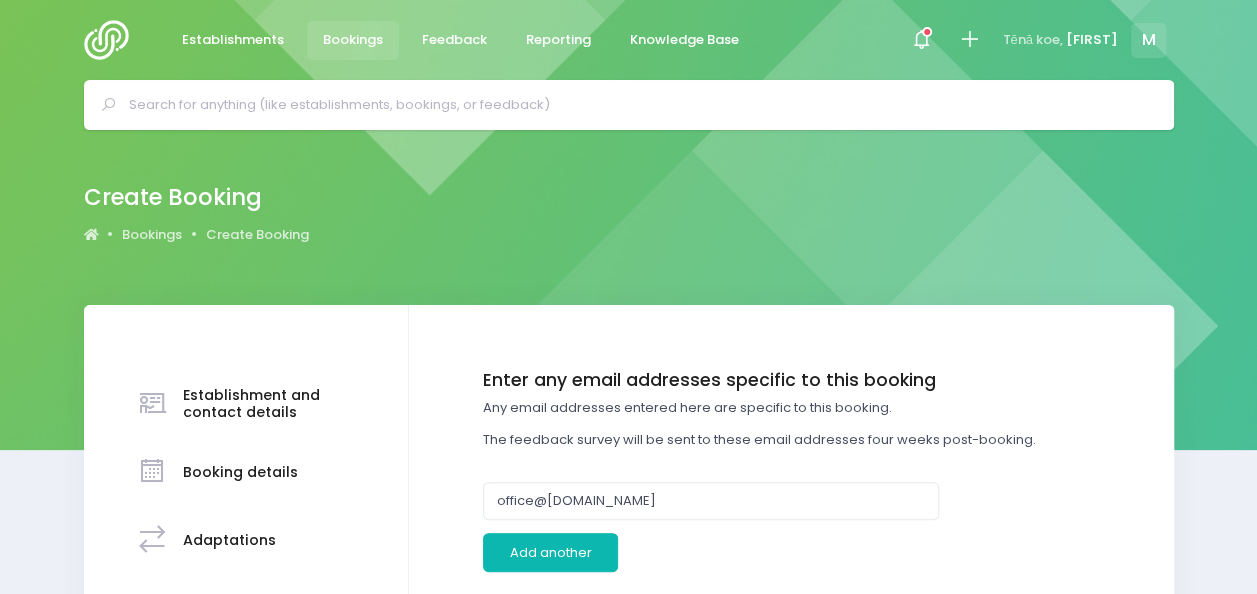 click on "Add another" at bounding box center [550, 552] 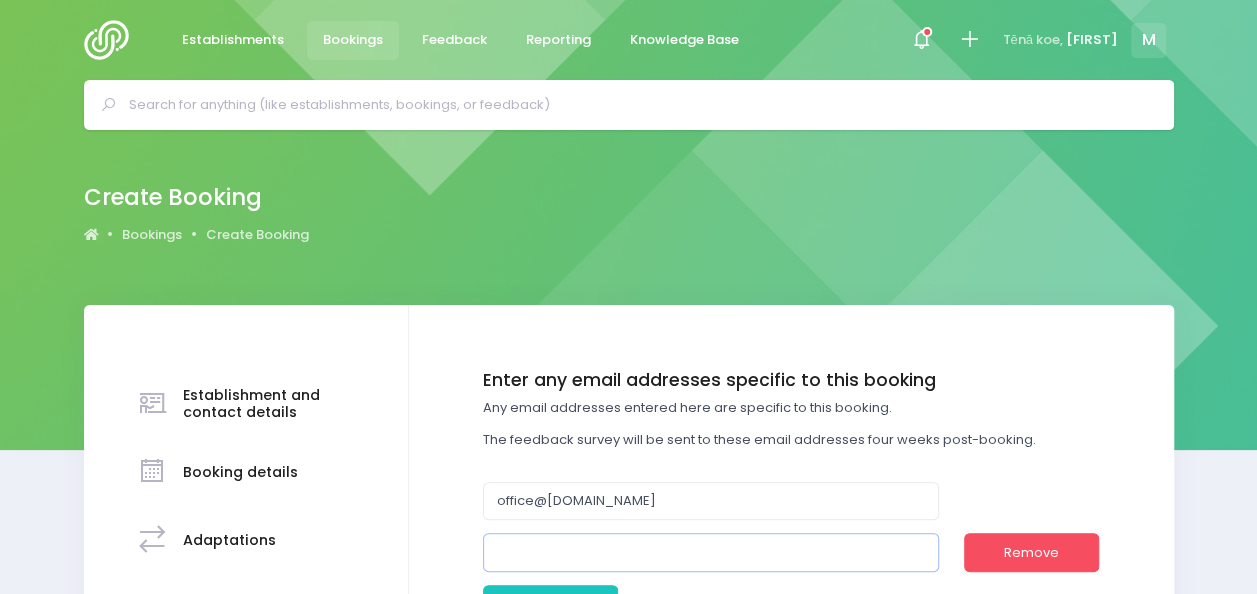 click at bounding box center [711, 552] 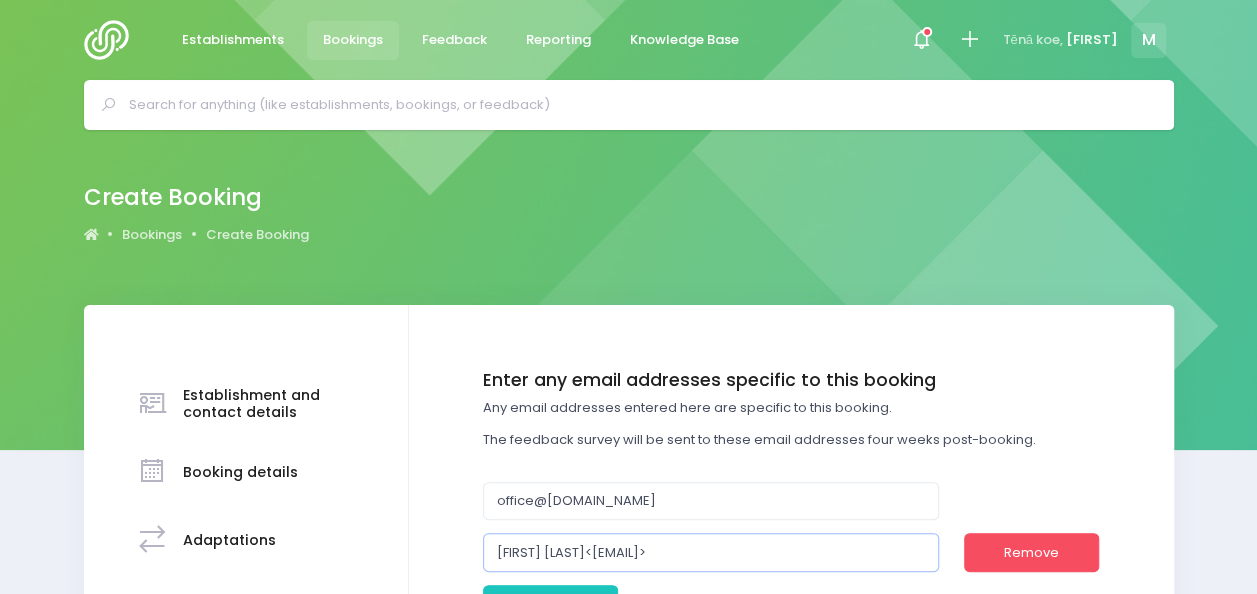 drag, startPoint x: 597, startPoint y: 550, endPoint x: 420, endPoint y: 532, distance: 177.9129 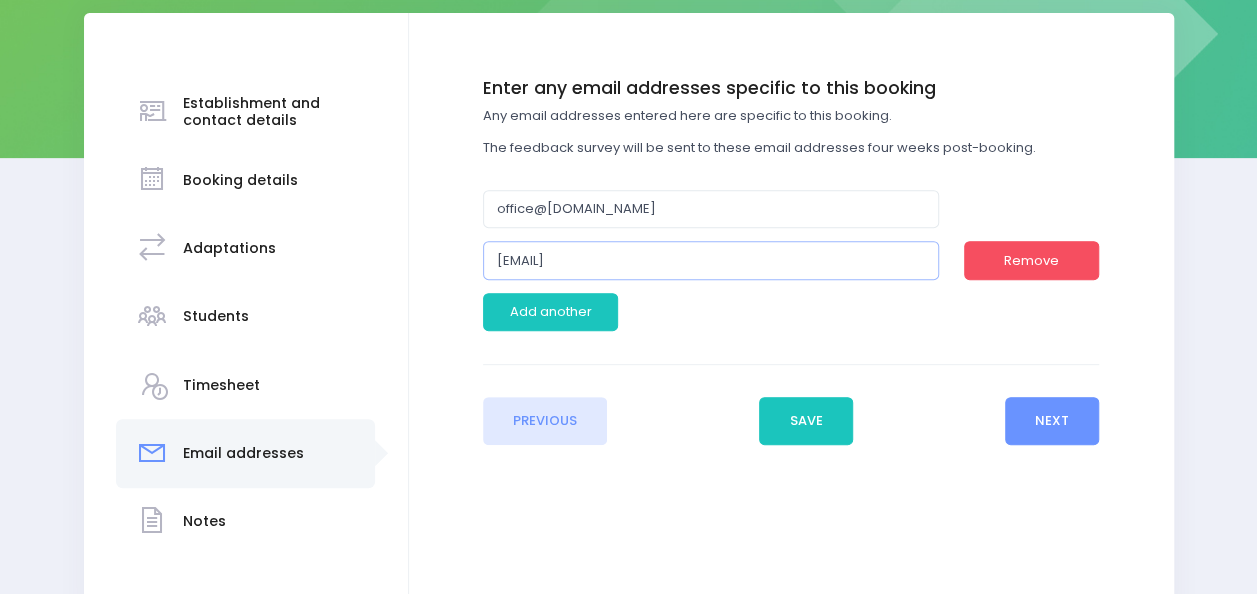 scroll, scrollTop: 296, scrollLeft: 0, axis: vertical 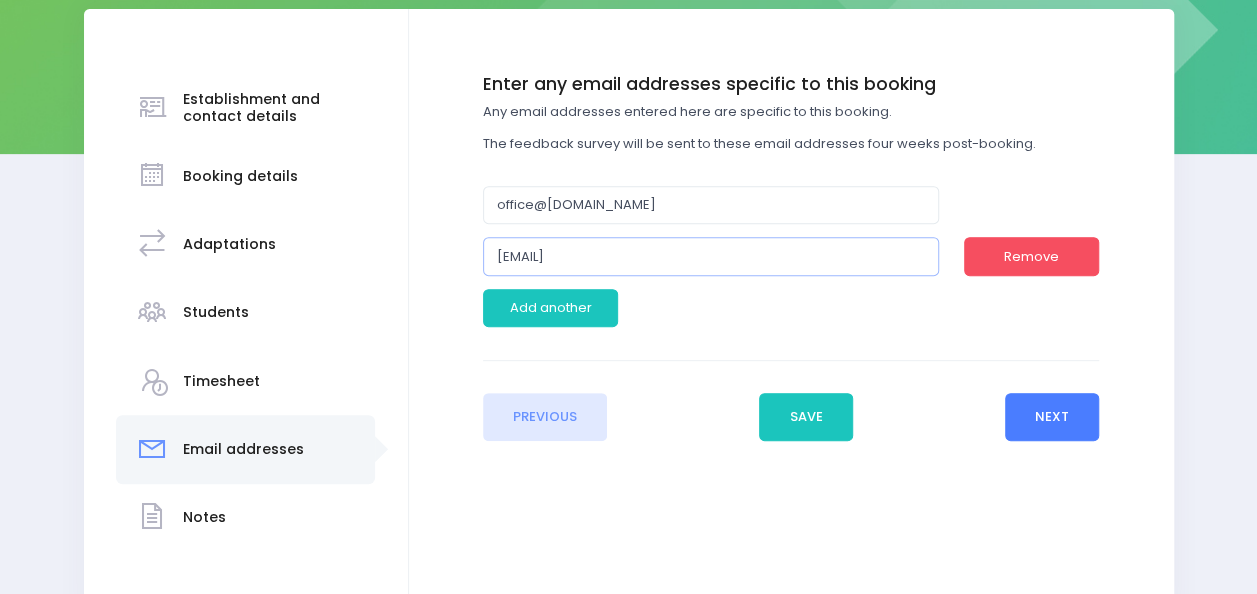type on "T.Sanders@geraldinehs.school.nz" 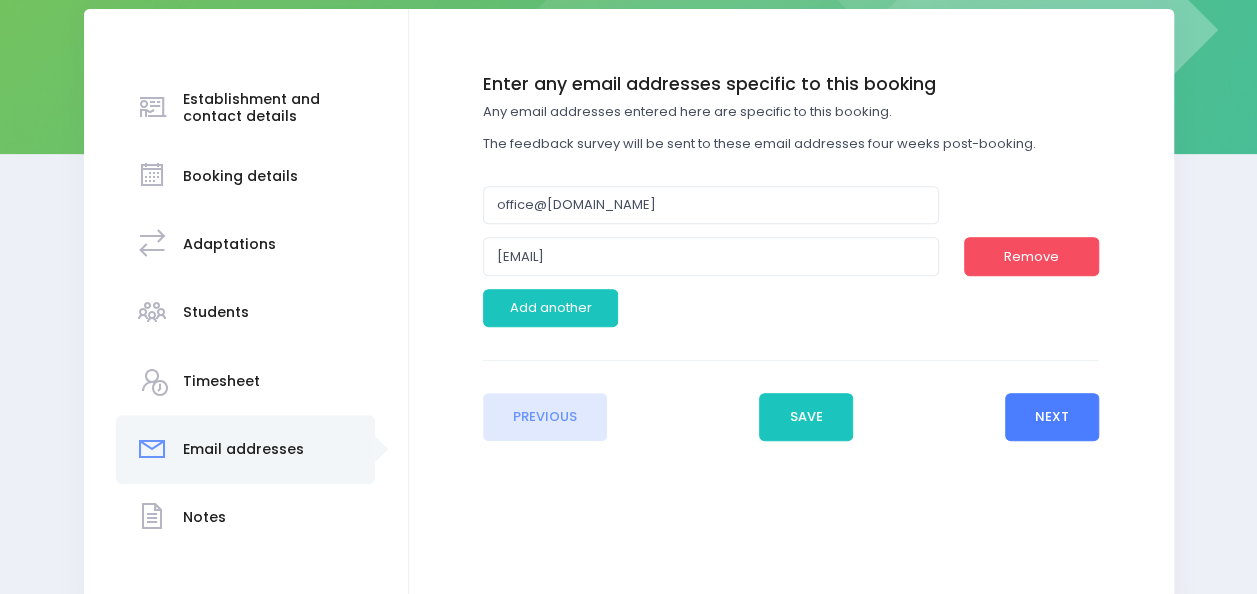 click on "Next" at bounding box center (1052, 417) 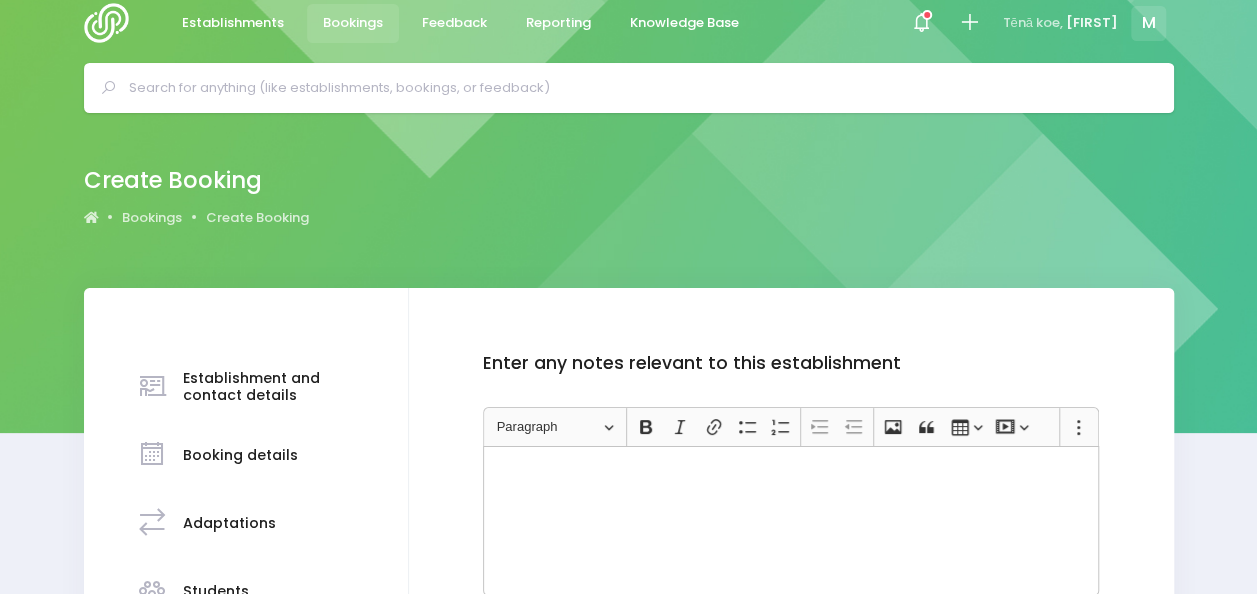 scroll, scrollTop: 0, scrollLeft: 0, axis: both 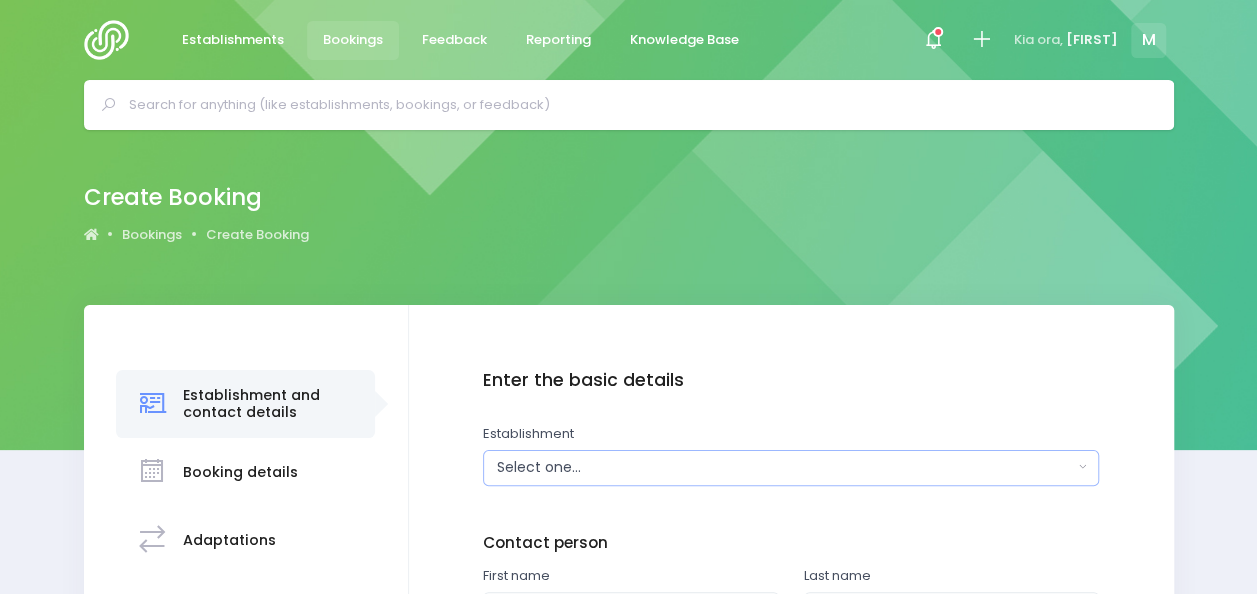 click on "Select one..." at bounding box center (791, 468) 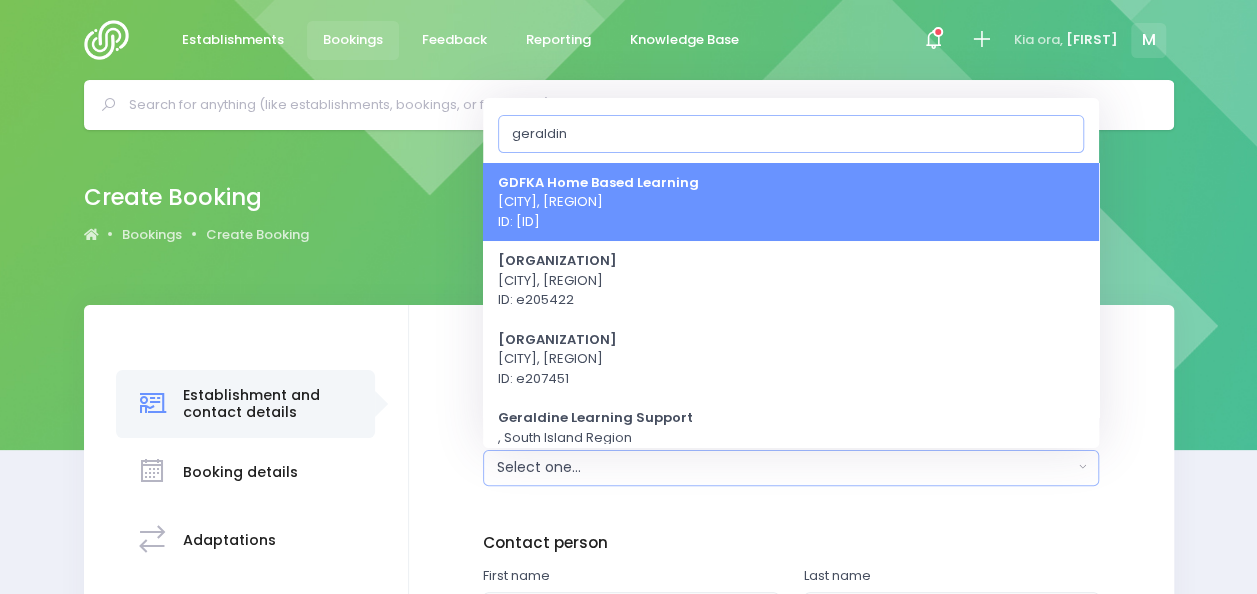 type on "geraldin" 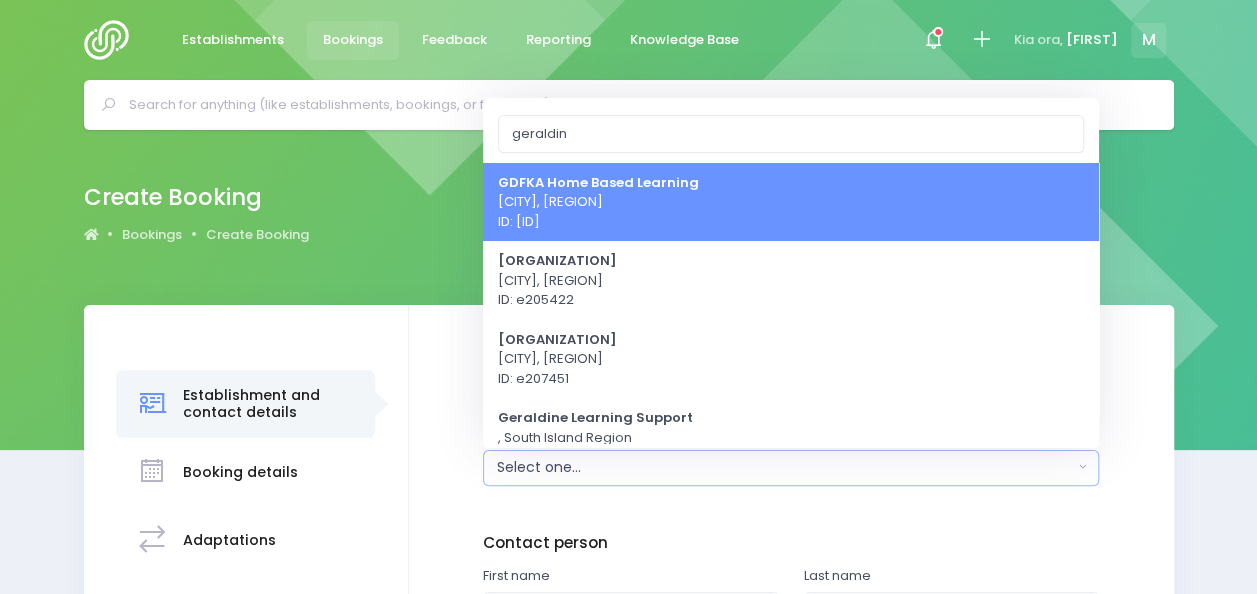 click on "GDFKA Home Based Learning Geraldine, South Island Region ID: e207527" at bounding box center (791, 201) 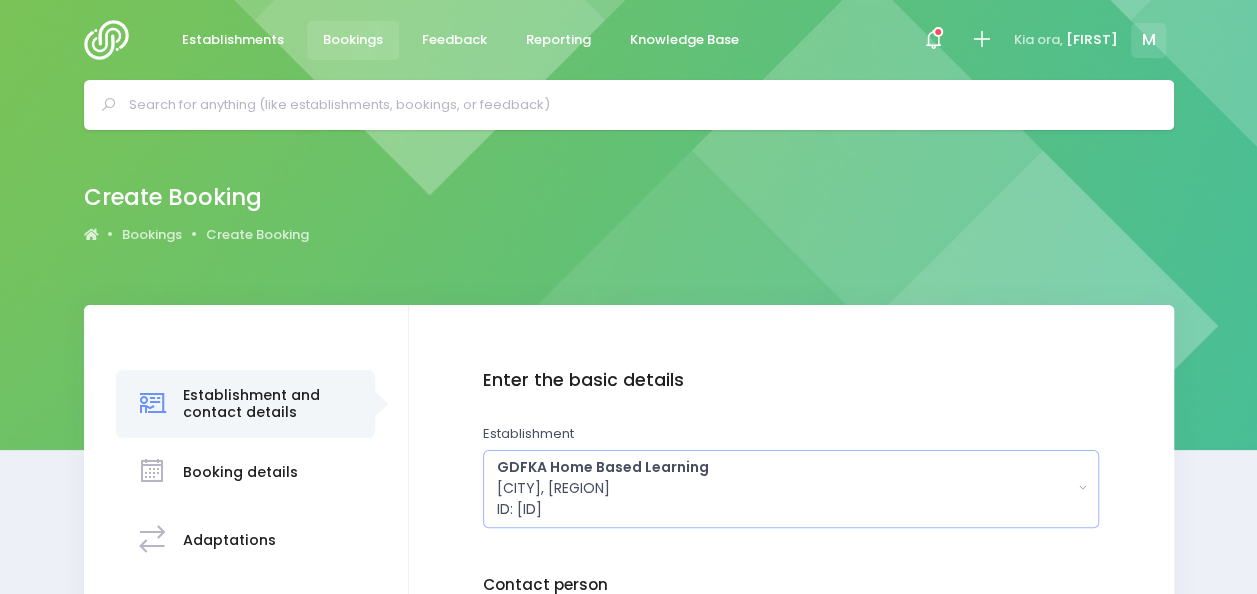 click on "GDFKA Home Based Learning Geraldine, South Island Region ID: e207527" at bounding box center [785, 488] 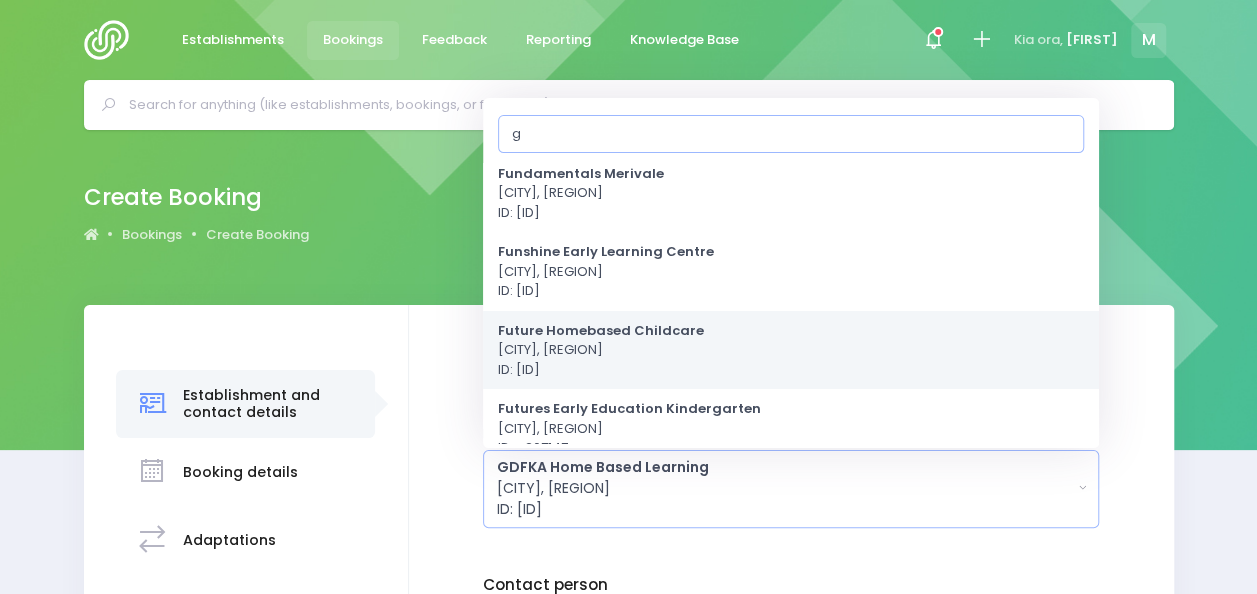 scroll, scrollTop: 0, scrollLeft: 0, axis: both 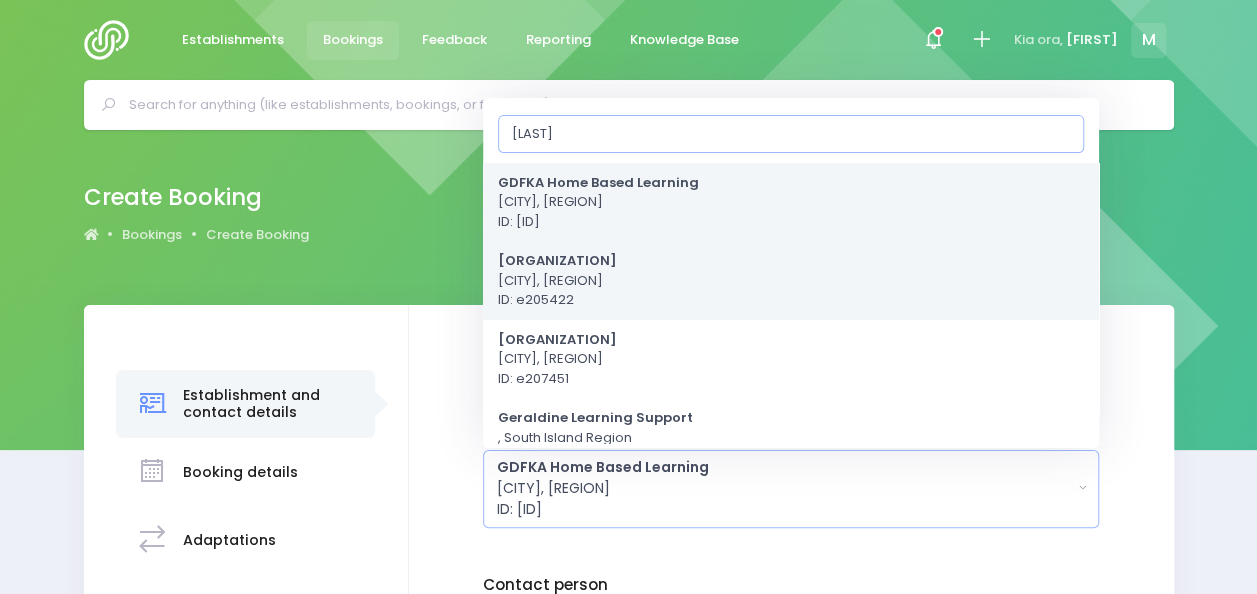 type on "gerald" 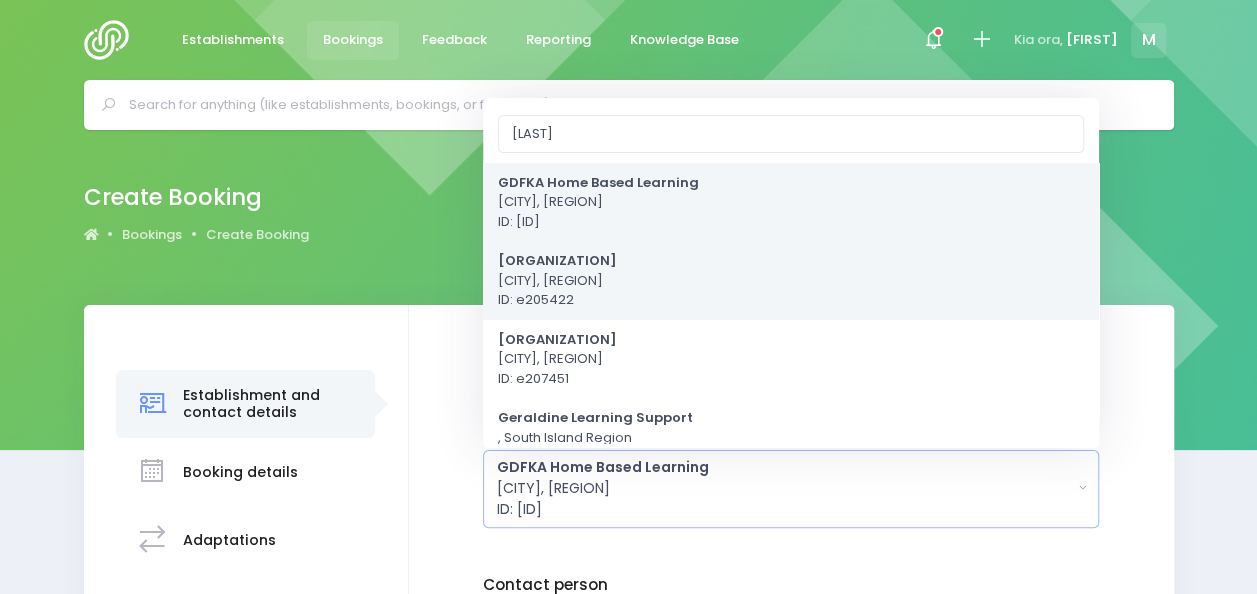 click on "Geraldine High School Geraldine, South Island Region ID: e205422" at bounding box center [557, 280] 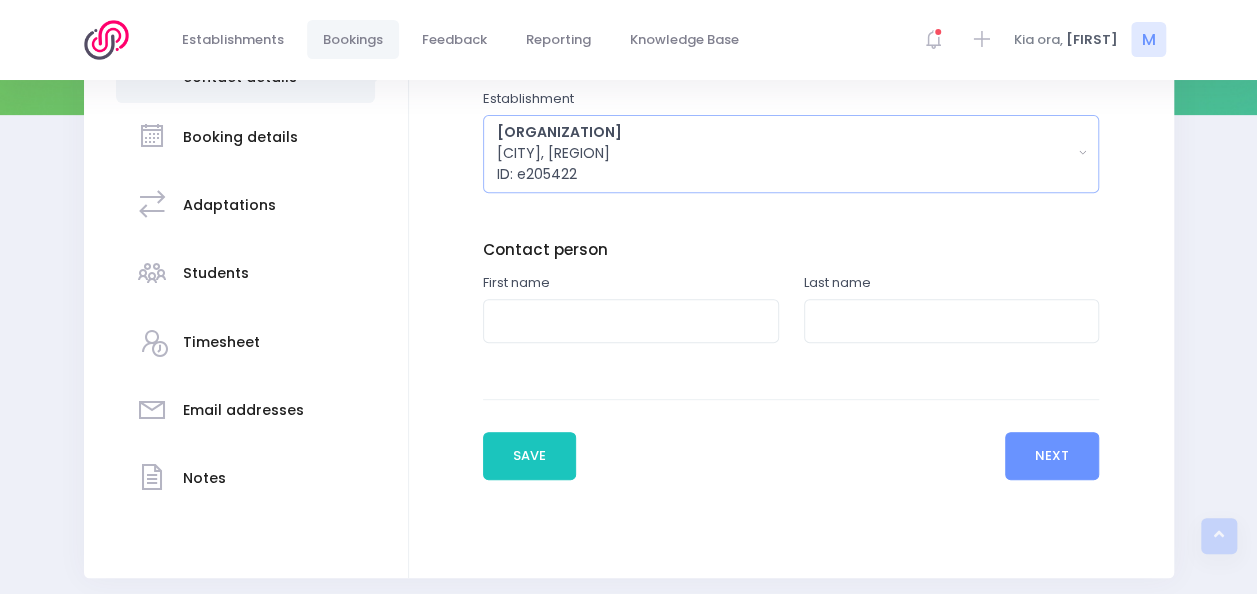 scroll, scrollTop: 368, scrollLeft: 0, axis: vertical 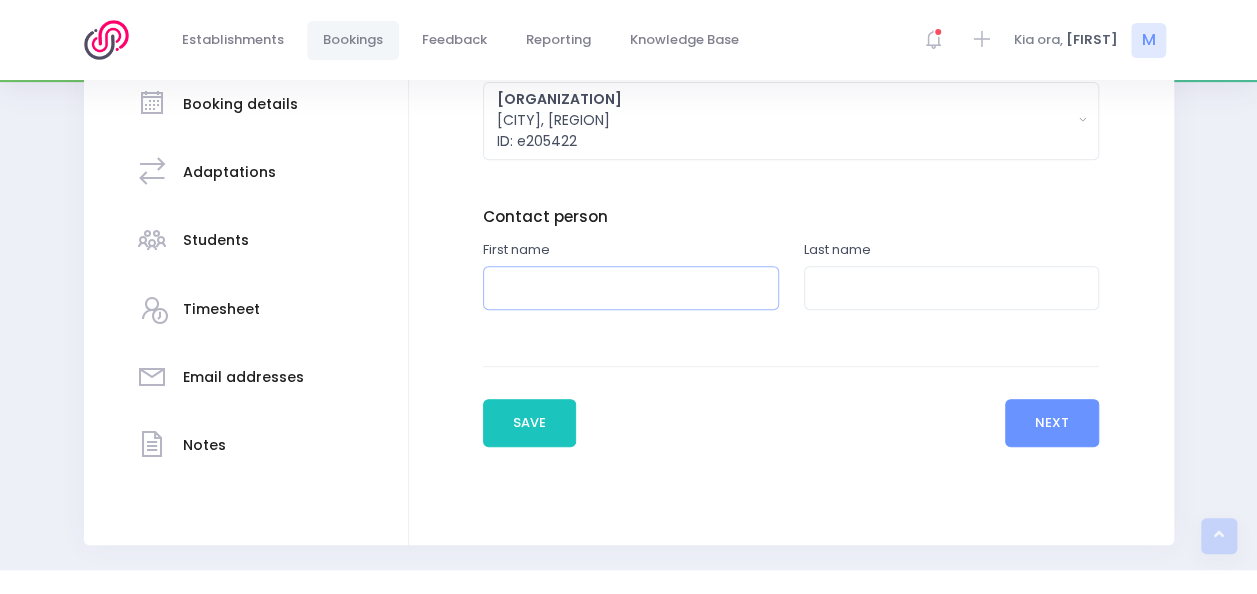 click at bounding box center [631, 288] 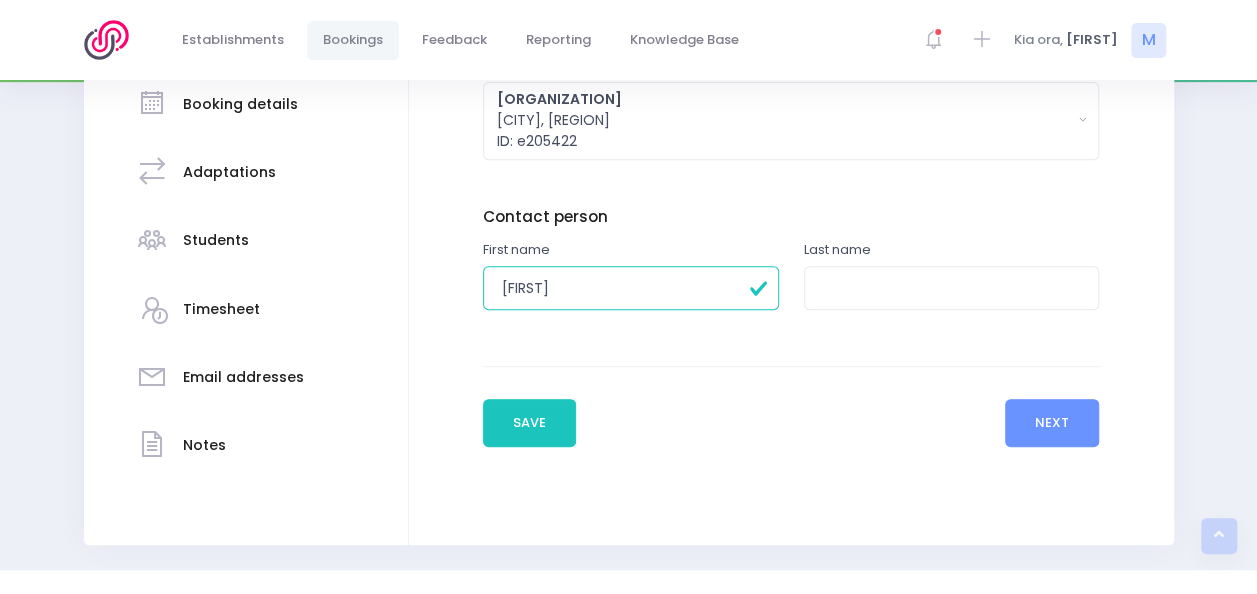 type on "Trudy" 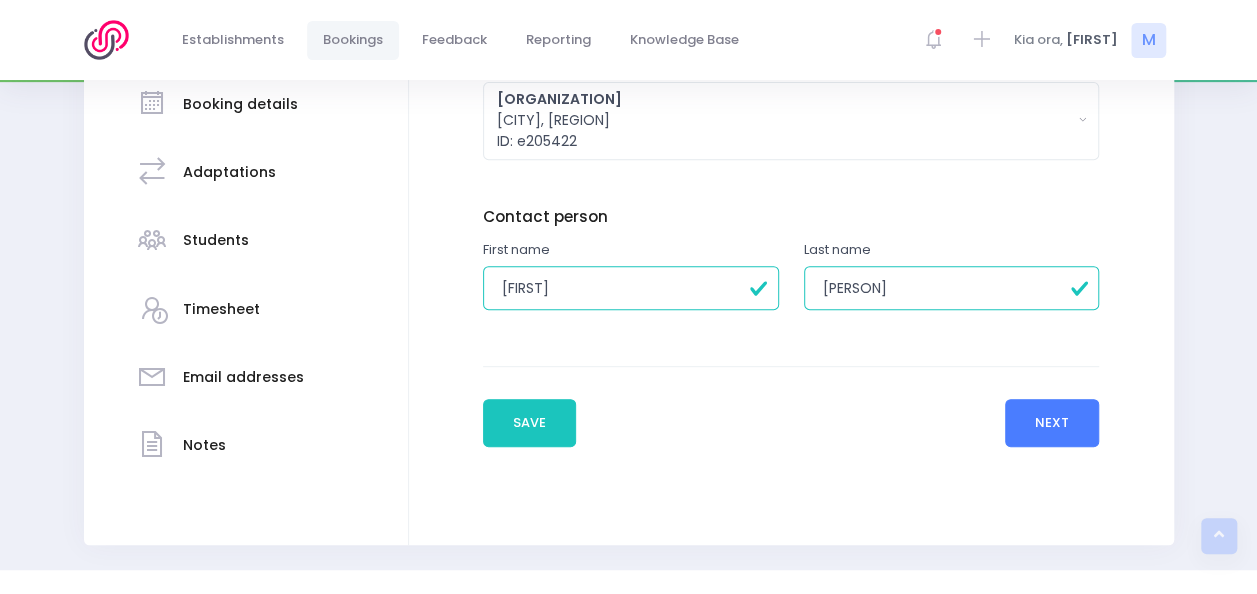 type on "Sanders" 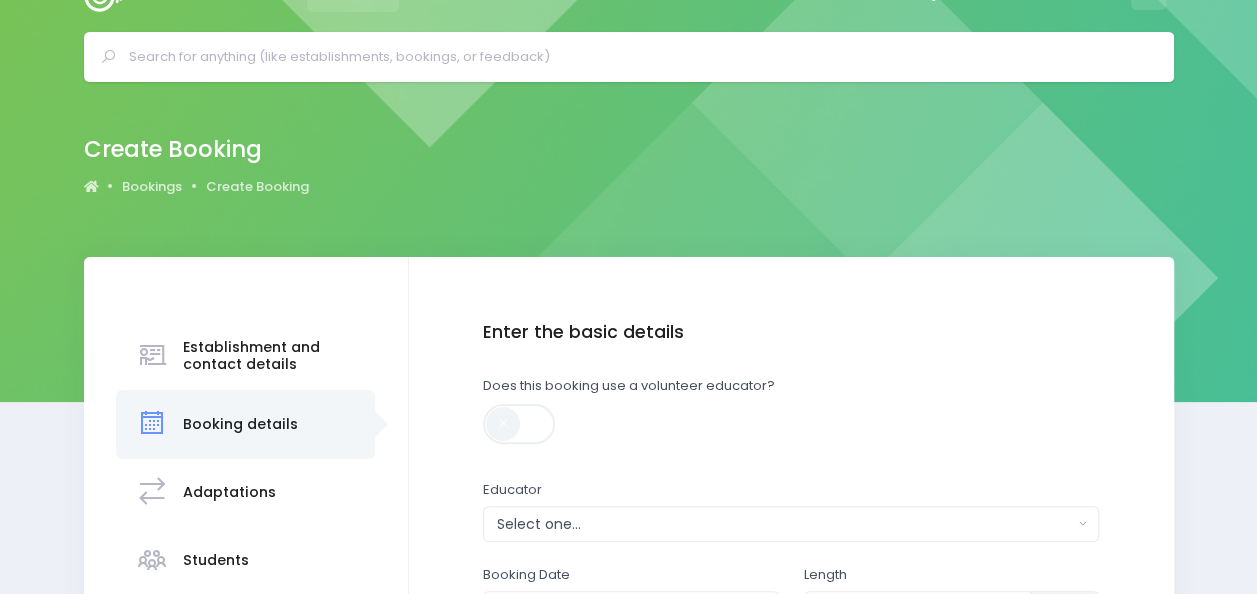 scroll, scrollTop: 0, scrollLeft: 0, axis: both 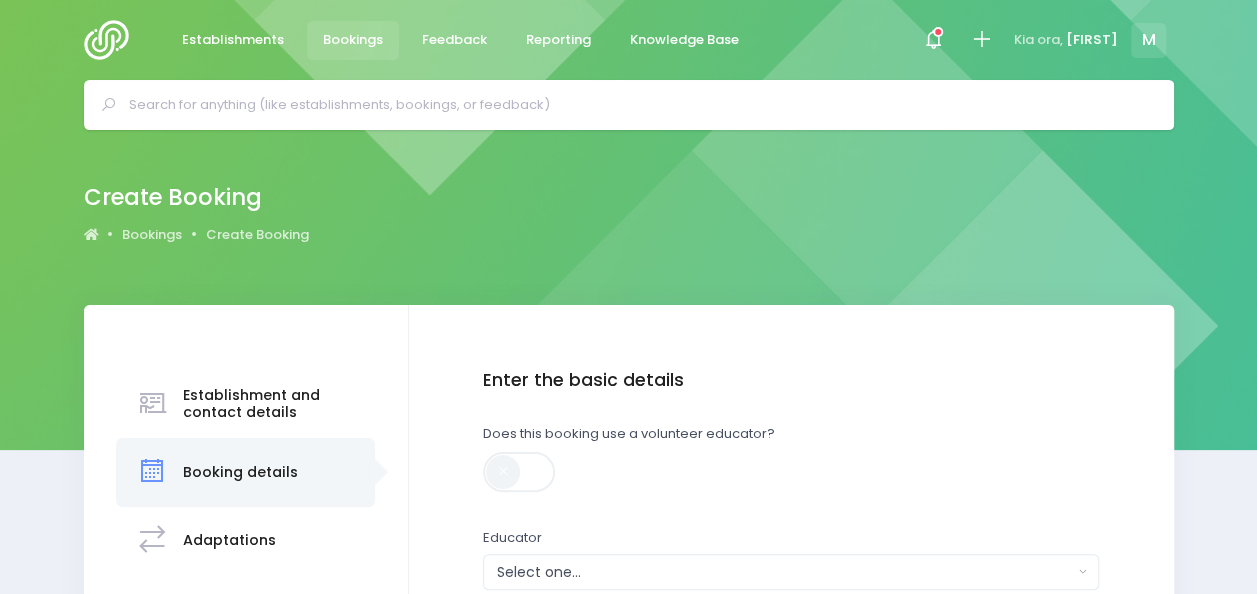 drag, startPoint x: 1256, startPoint y: 206, endPoint x: 1236, endPoint y: 311, distance: 106.887794 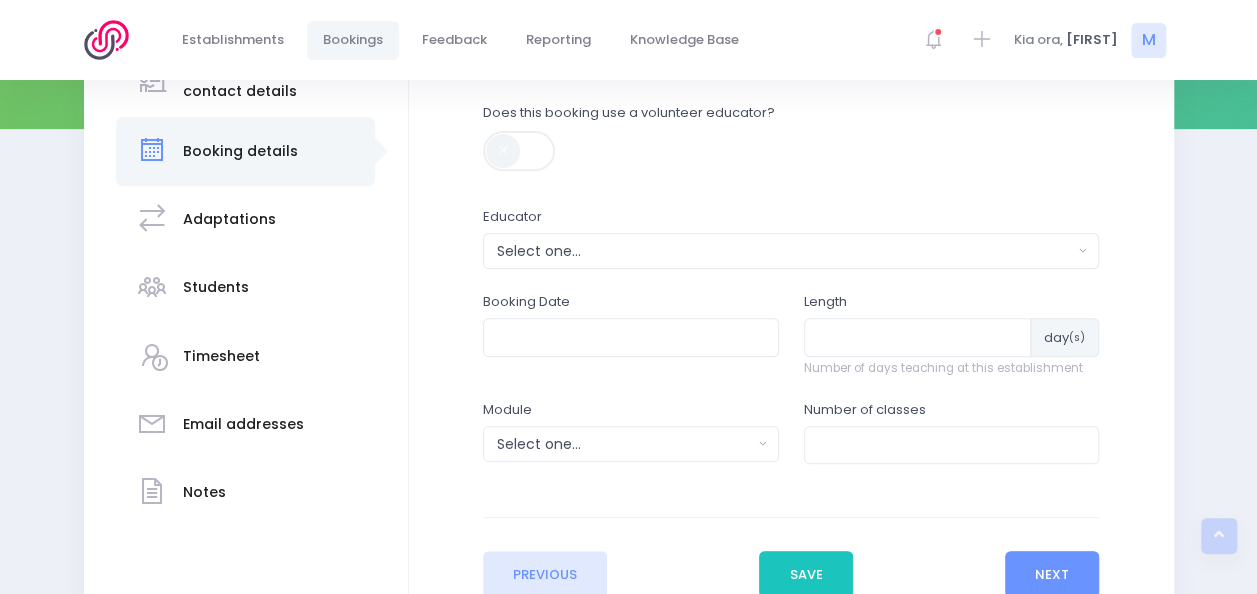 scroll, scrollTop: 332, scrollLeft: 0, axis: vertical 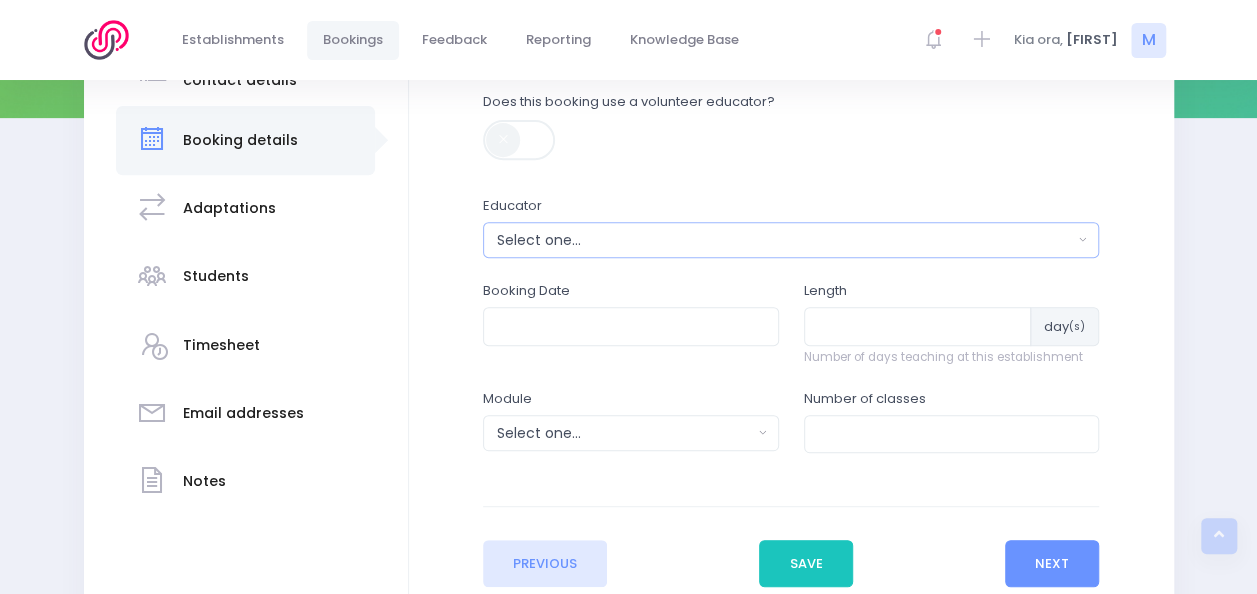 click on "Select one..." at bounding box center (785, 240) 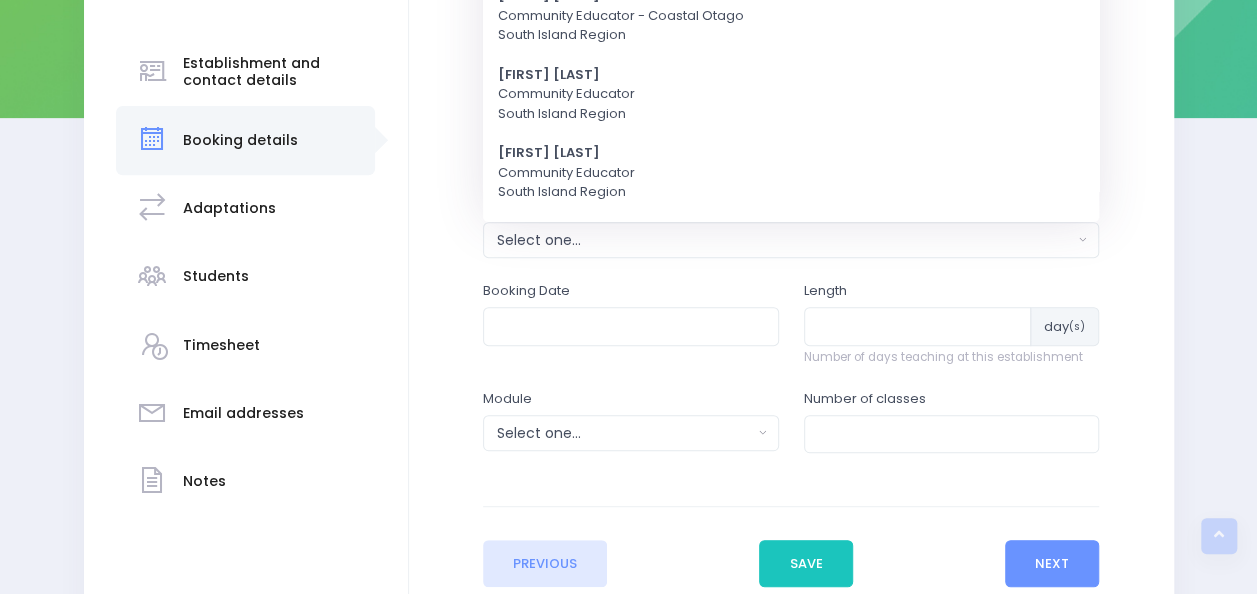 scroll, scrollTop: 0, scrollLeft: 0, axis: both 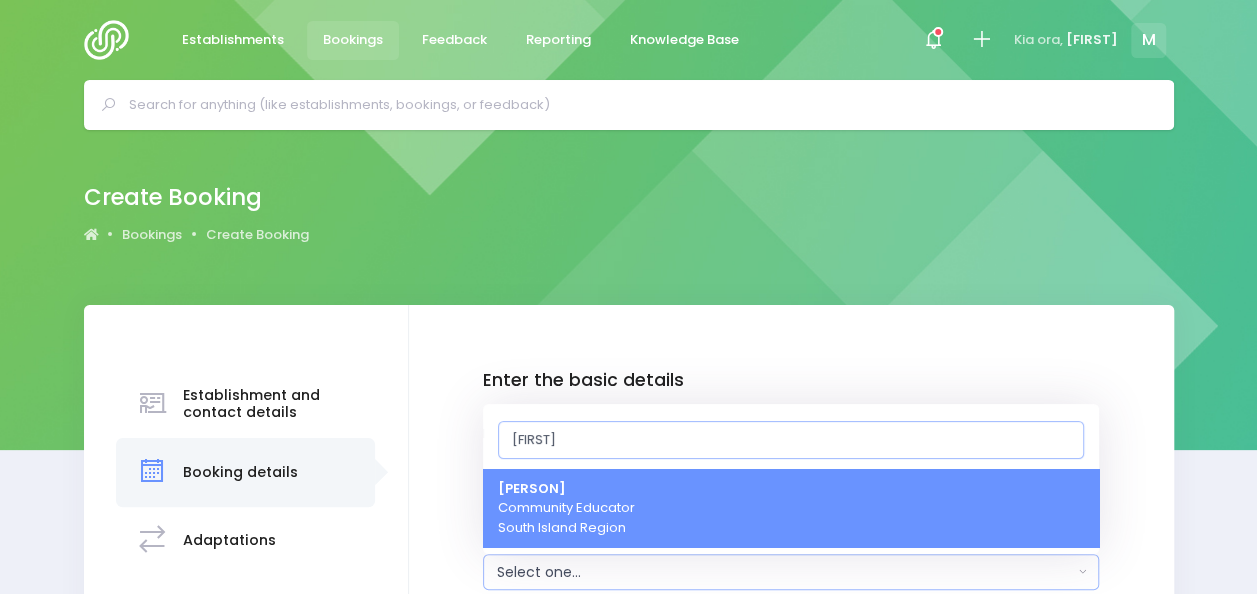 type on "megan" 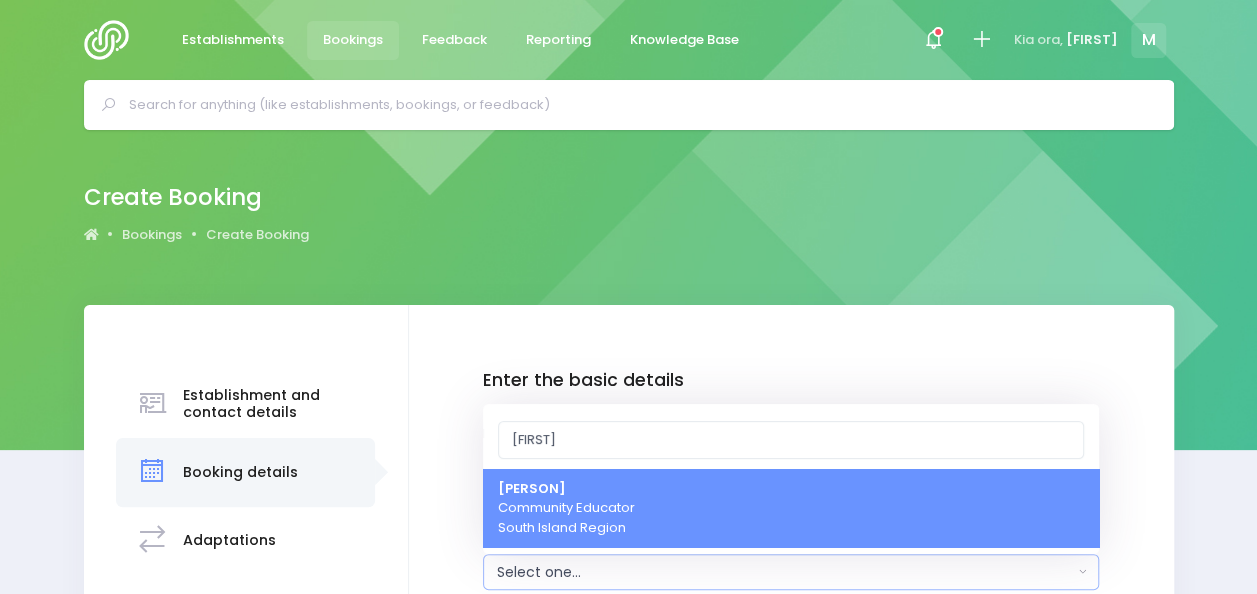 click on "[FIRST] [LAST]" at bounding box center [532, 488] 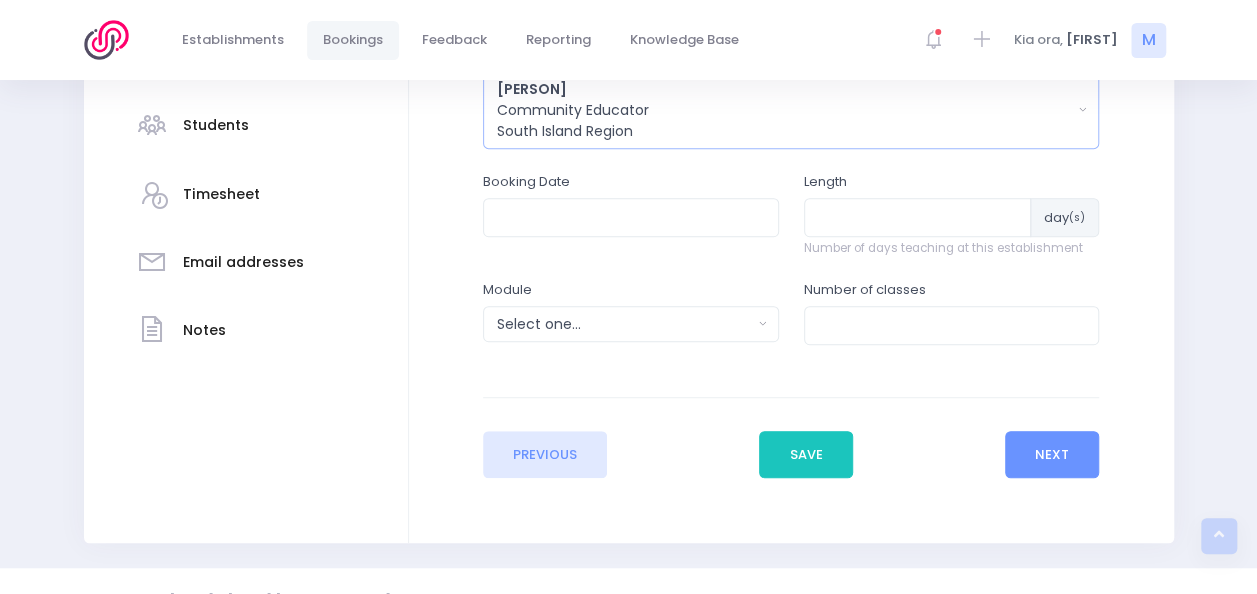 scroll, scrollTop: 520, scrollLeft: 0, axis: vertical 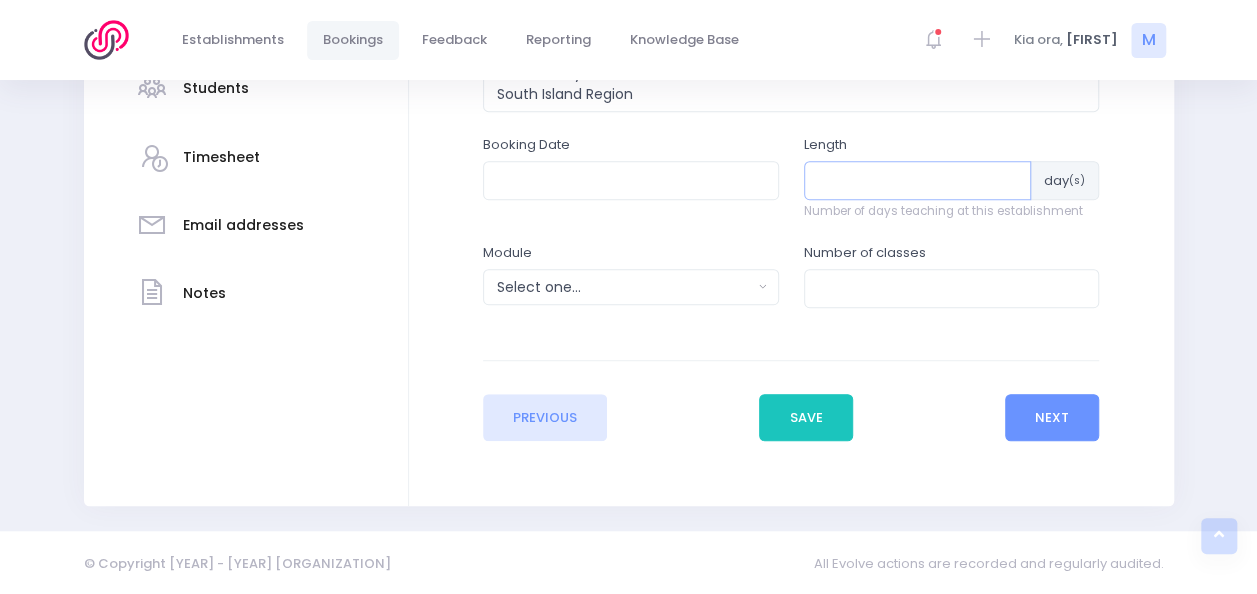 click at bounding box center [918, 180] 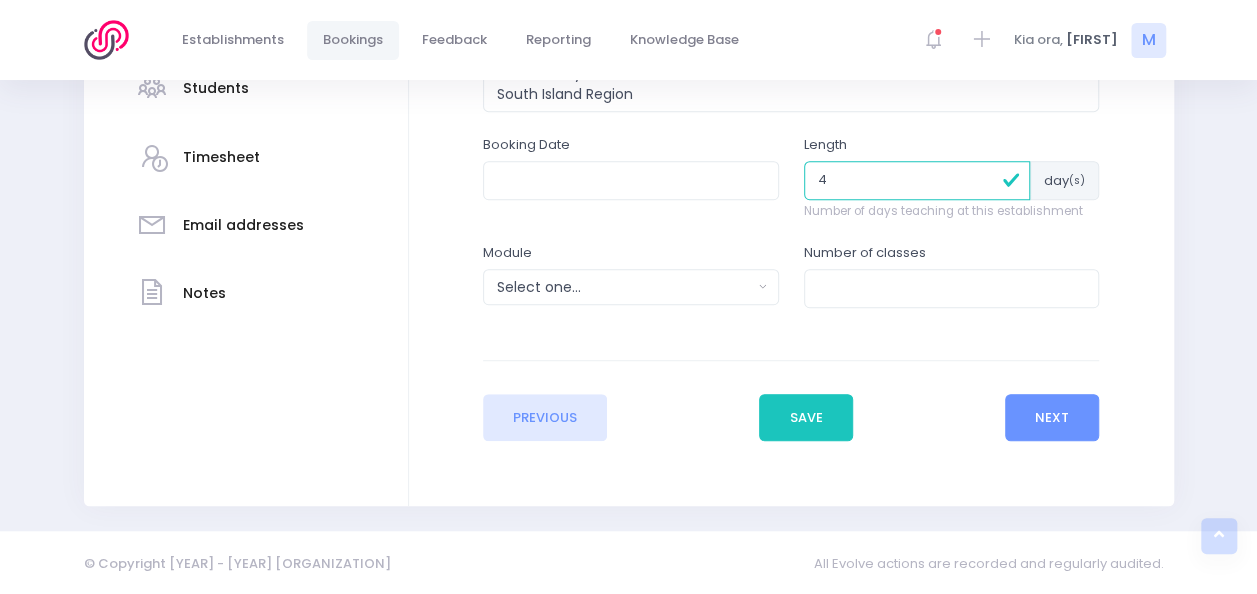 type on "4" 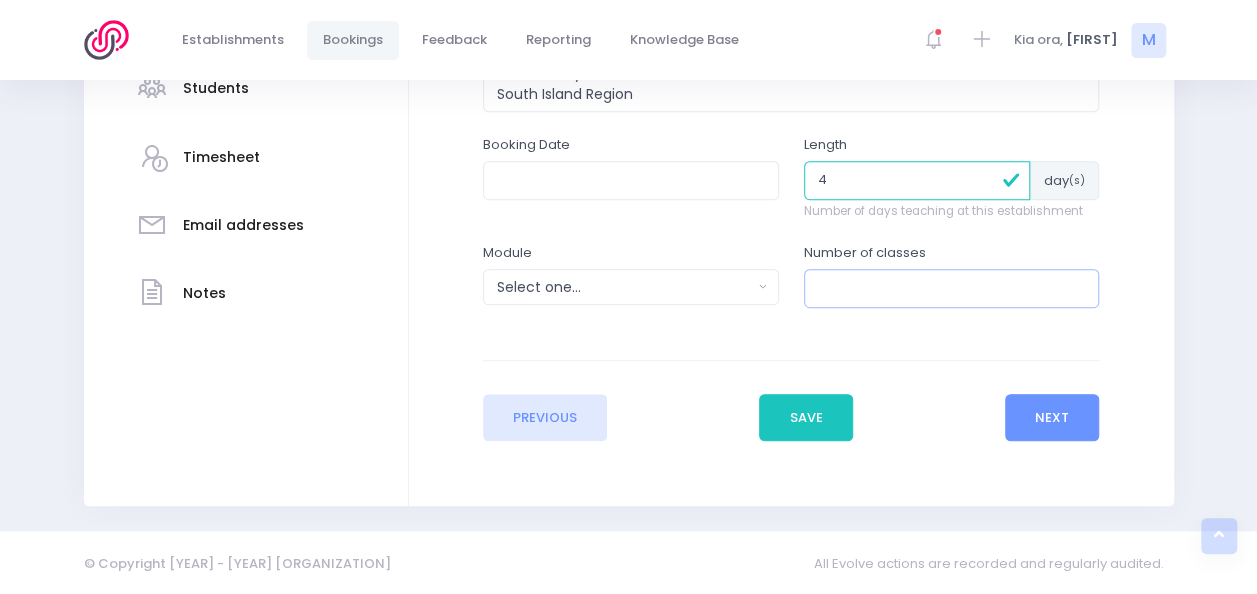 click at bounding box center (952, 288) 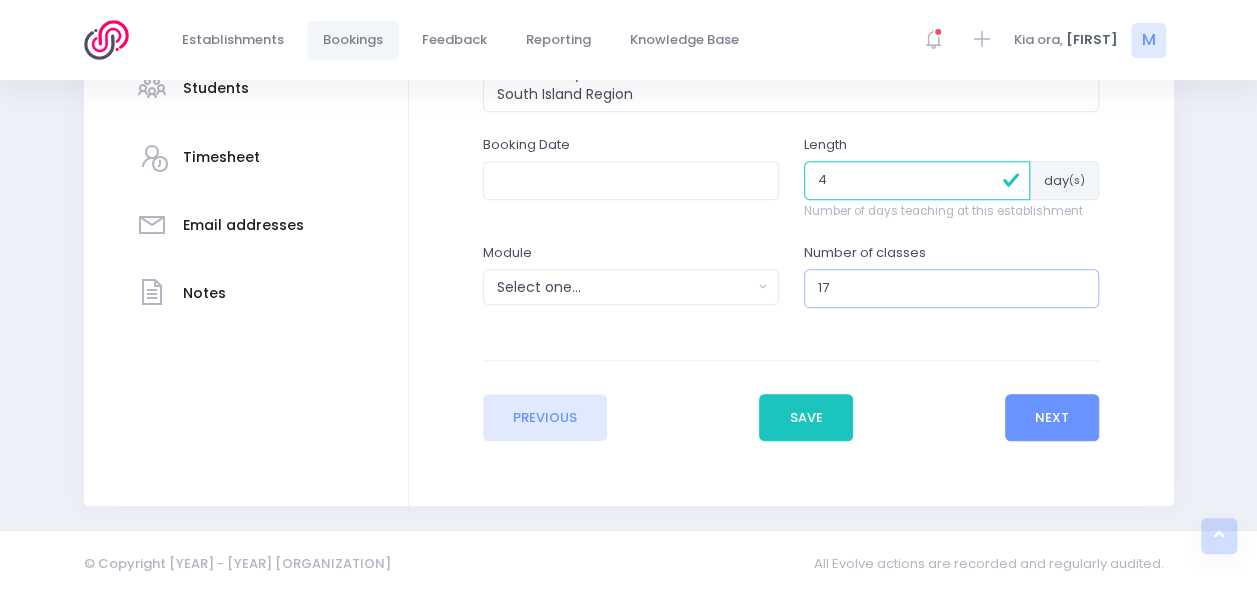 type on "17" 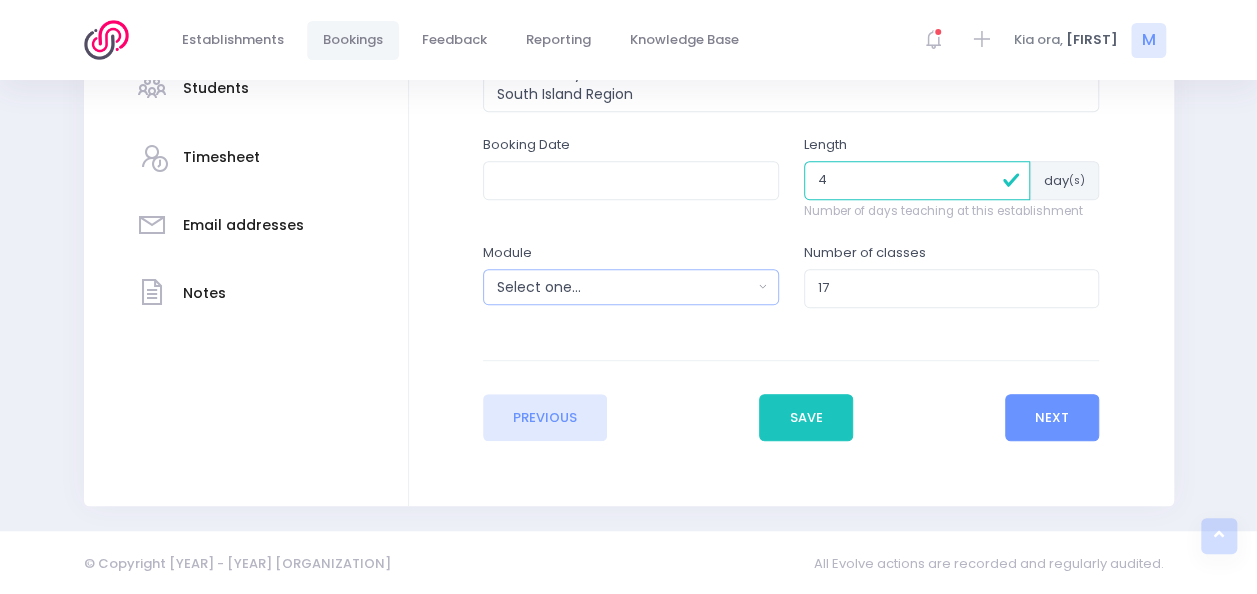 click on "Select one..." at bounding box center (624, 287) 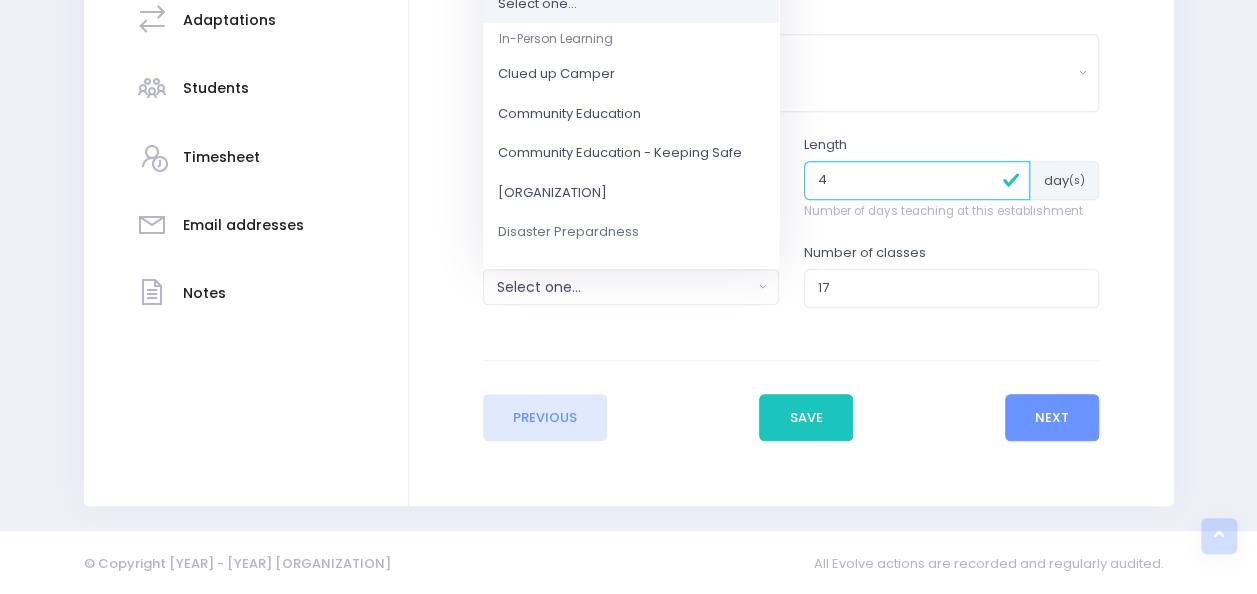 scroll, scrollTop: 177, scrollLeft: 0, axis: vertical 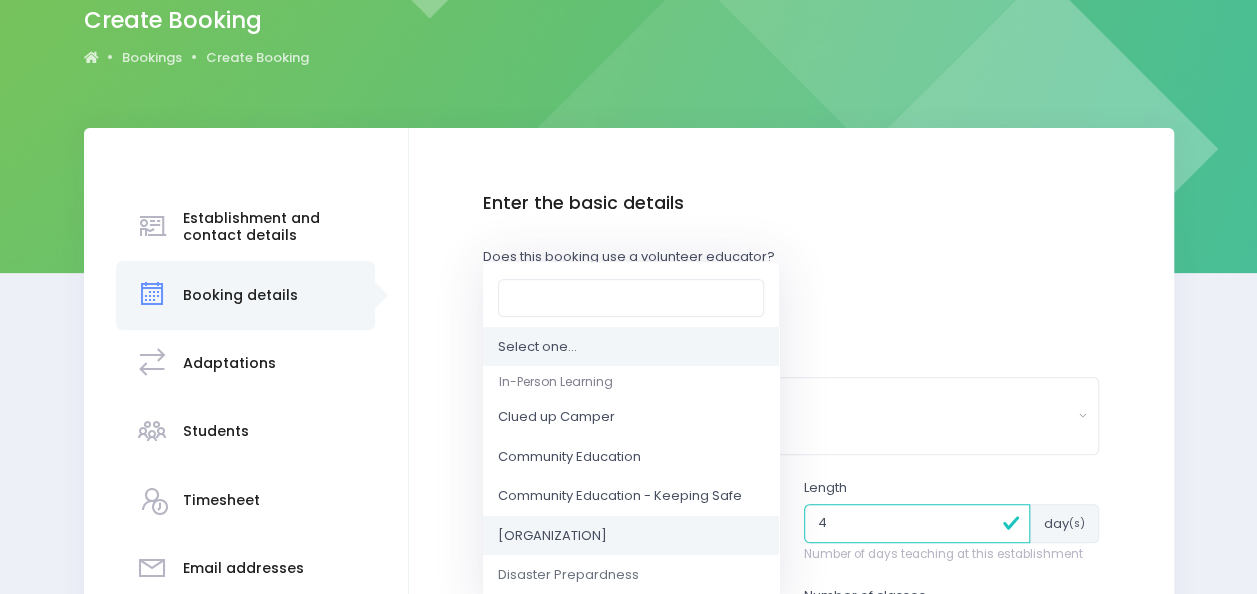 drag, startPoint x: 614, startPoint y: 524, endPoint x: 531, endPoint y: 500, distance: 86.40023 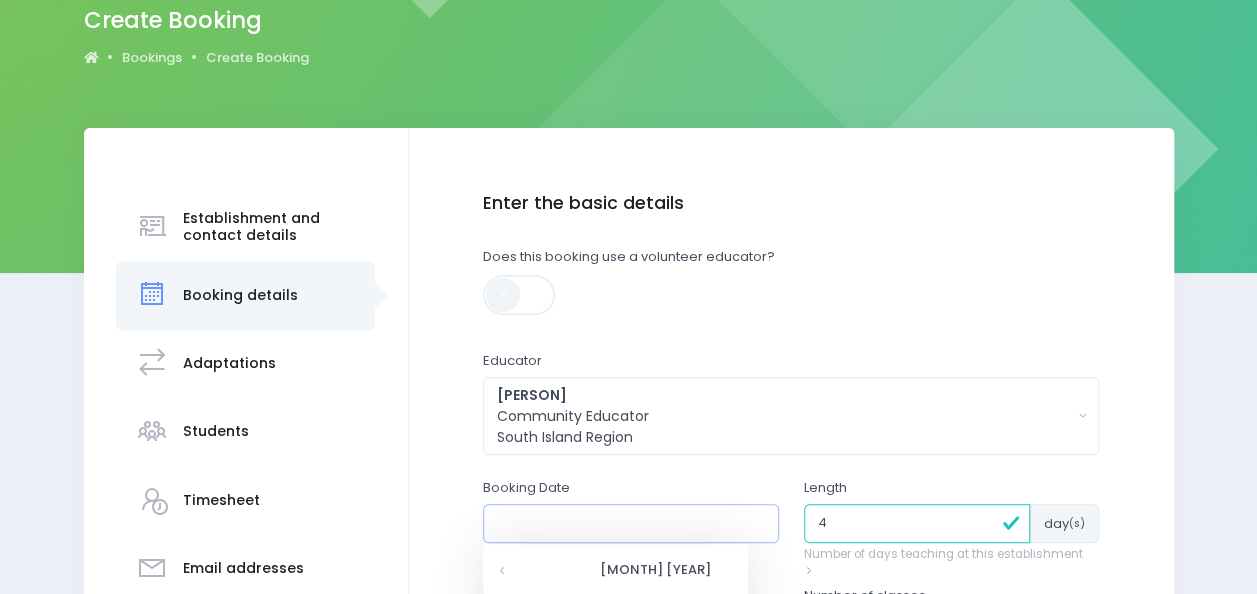 click at bounding box center [631, 523] 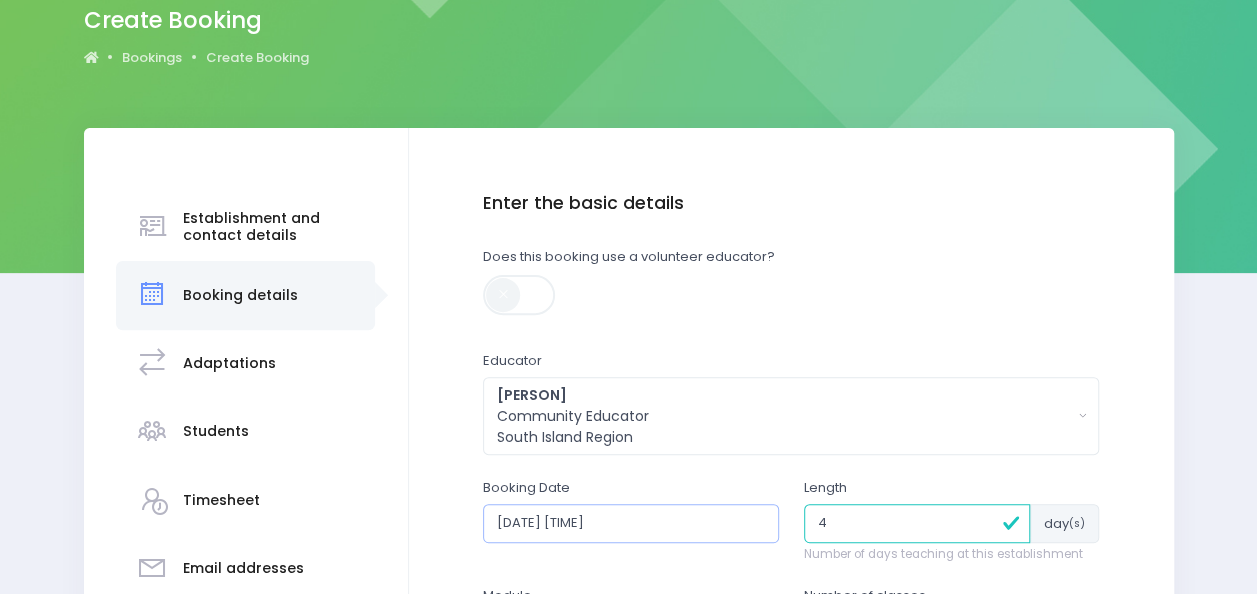 click on "08/10/2025 02:12 PM" at bounding box center [631, 523] 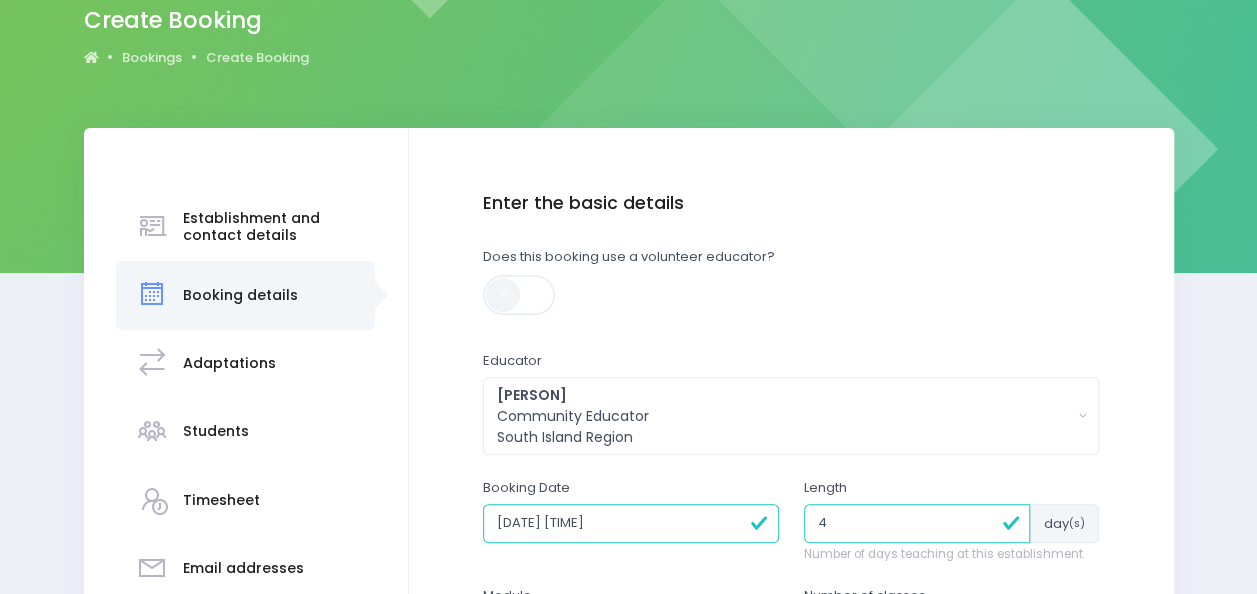 click on "0/10/2025 02:12 PM" at bounding box center (631, 523) 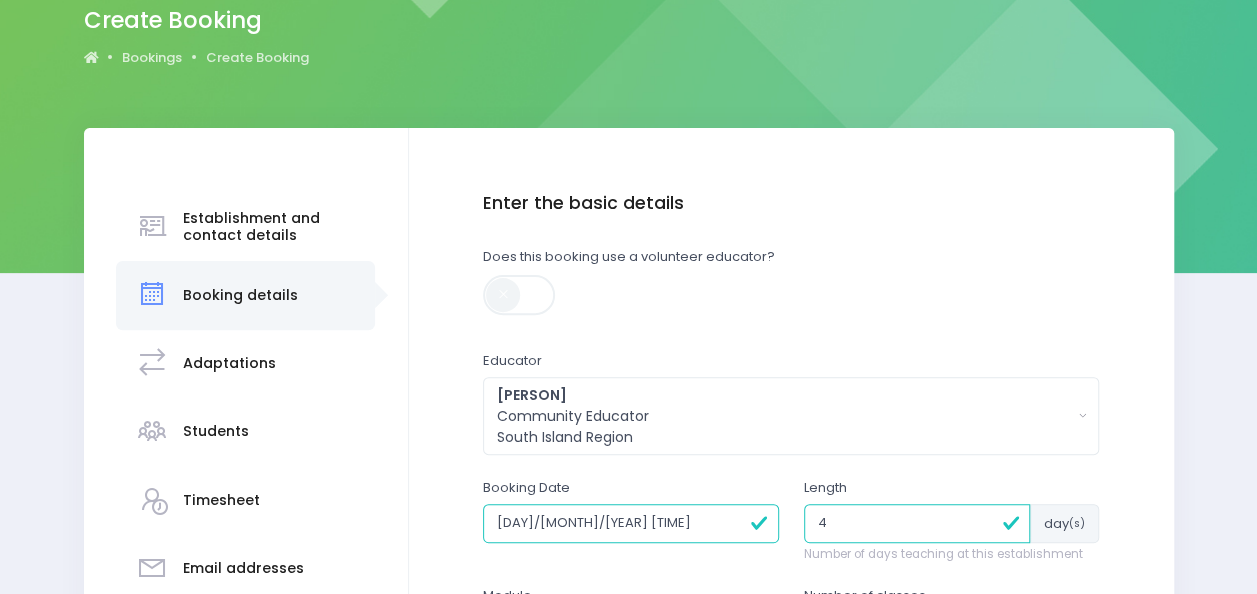 click on "0/610/2025 02:12 PM" at bounding box center (631, 523) 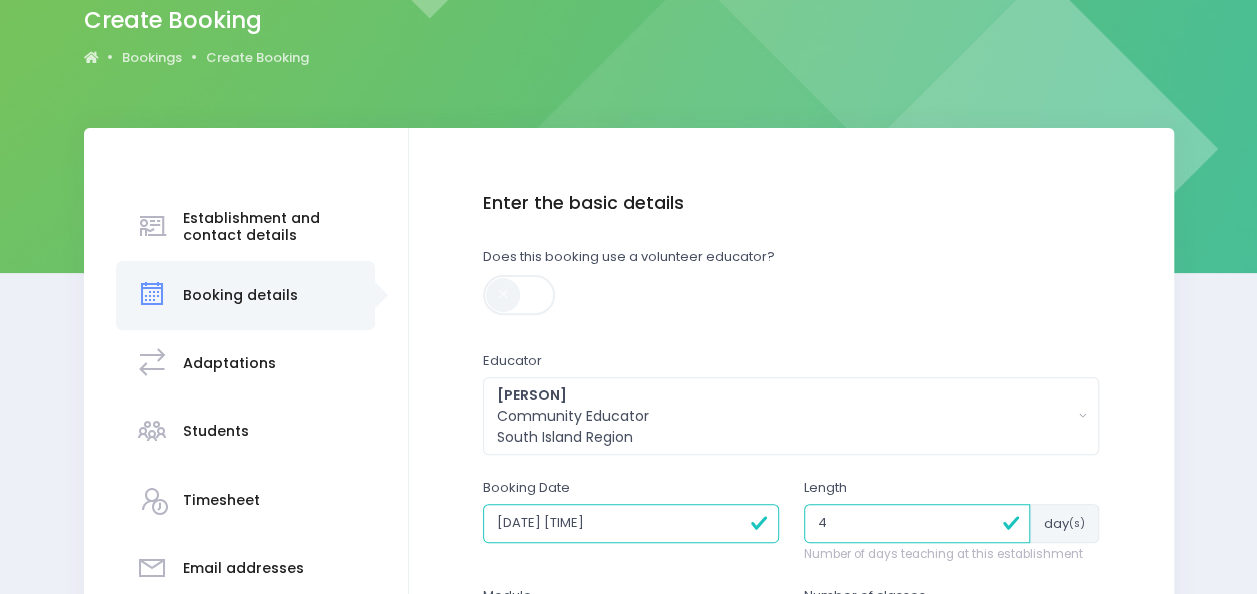 click on "0/610/2025 09:00 PM" at bounding box center [631, 523] 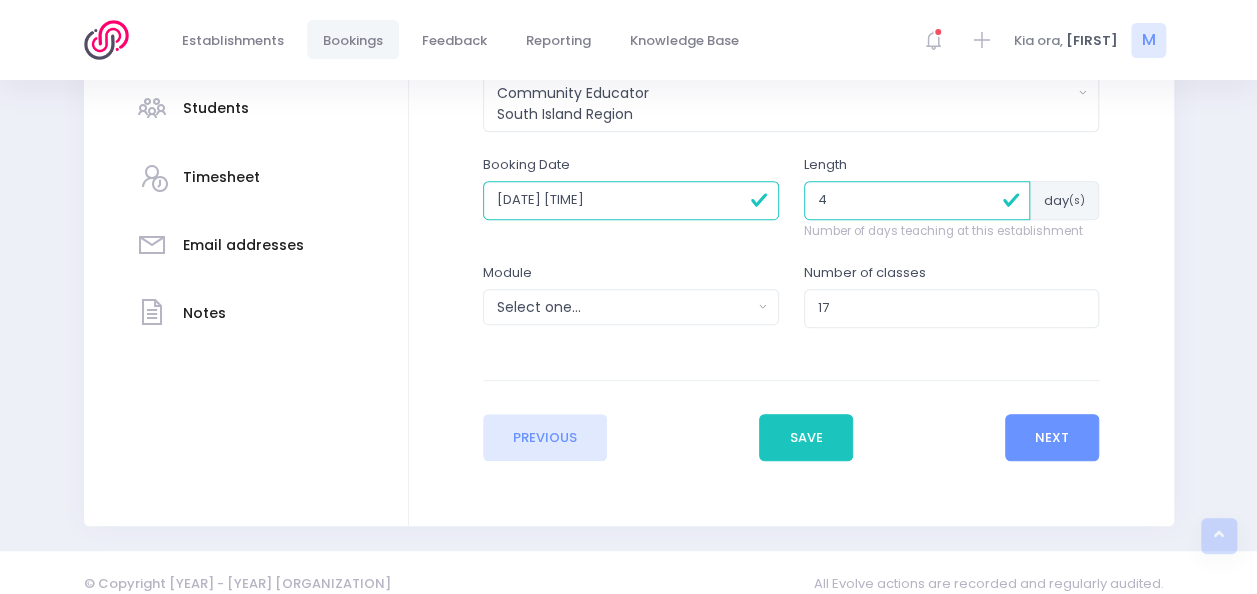 scroll, scrollTop: 520, scrollLeft: 0, axis: vertical 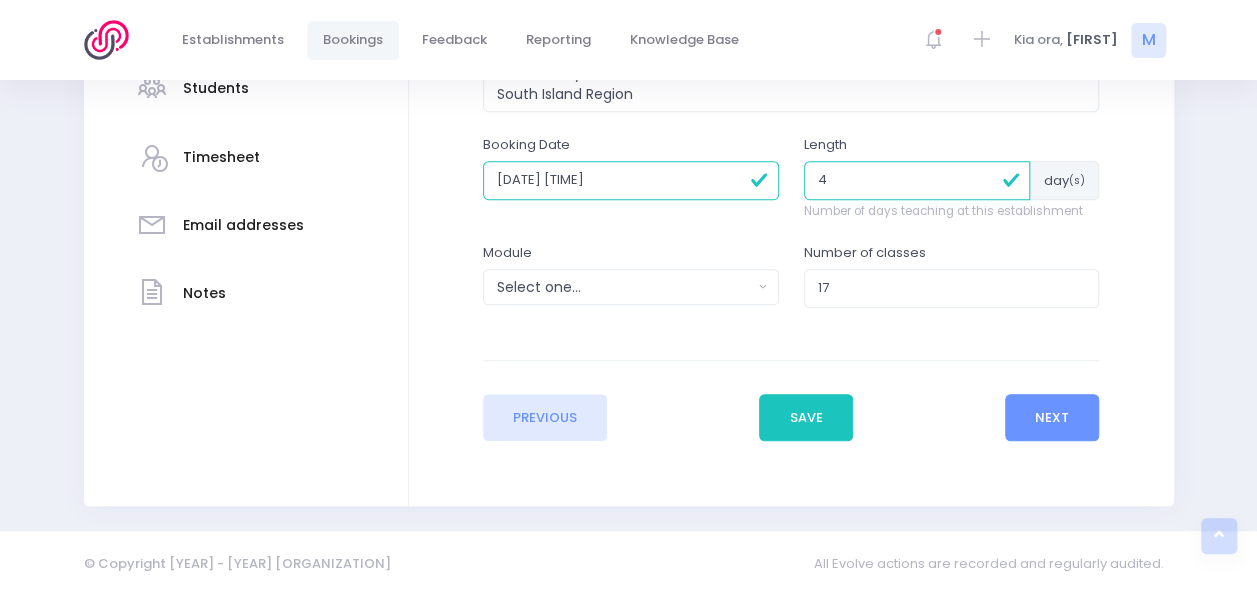 type on "0/610/2025 09:00 AM" 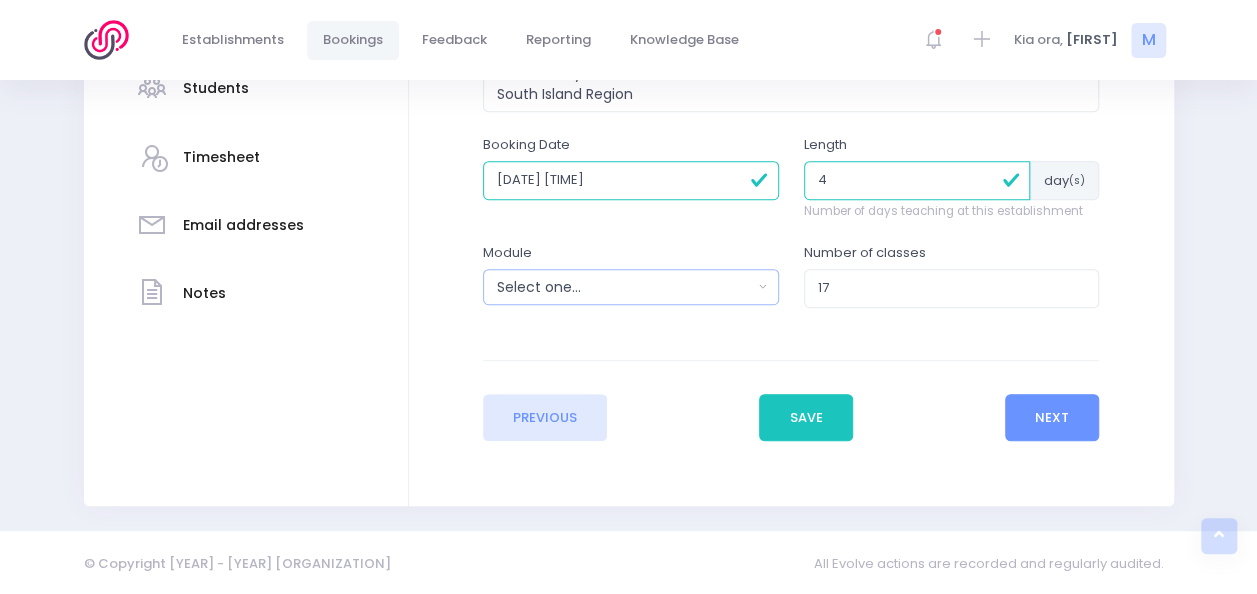 click on "Select one..." at bounding box center (624, 287) 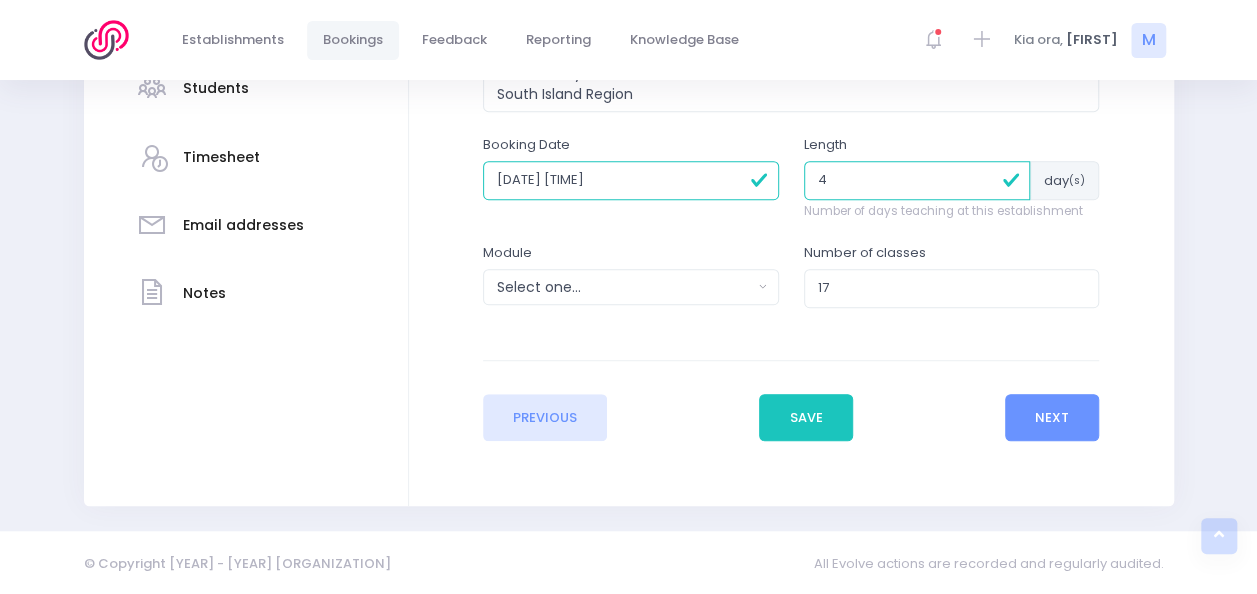 scroll, scrollTop: 177, scrollLeft: 0, axis: vertical 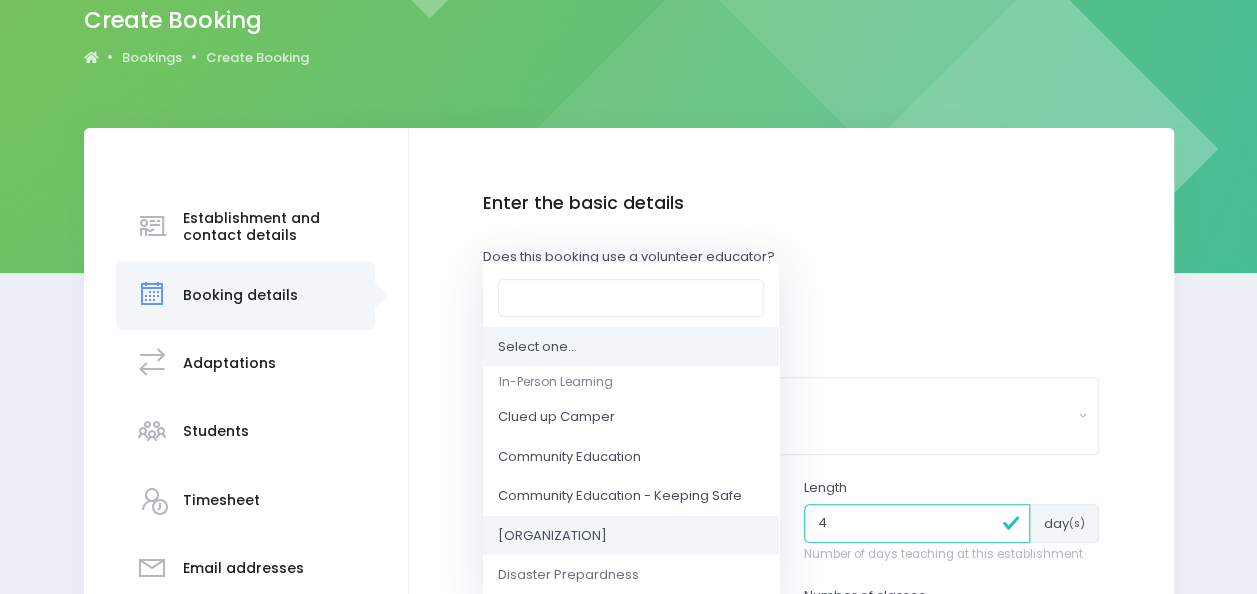 click on "3S4L - High Schools" at bounding box center (552, 536) 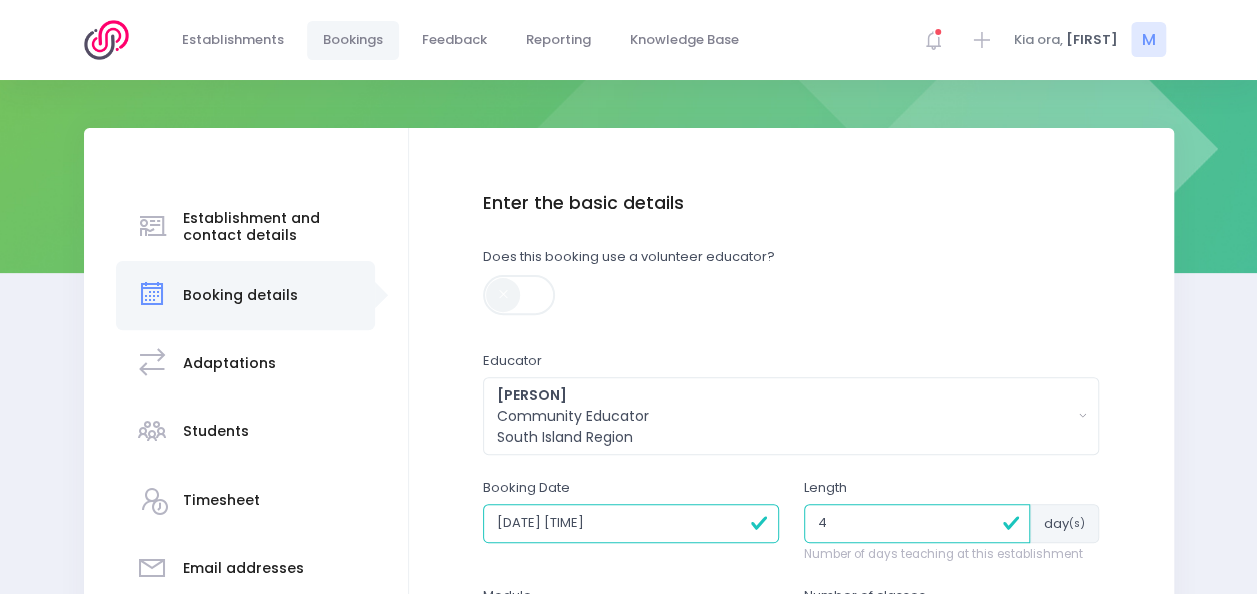 scroll, scrollTop: 509, scrollLeft: 0, axis: vertical 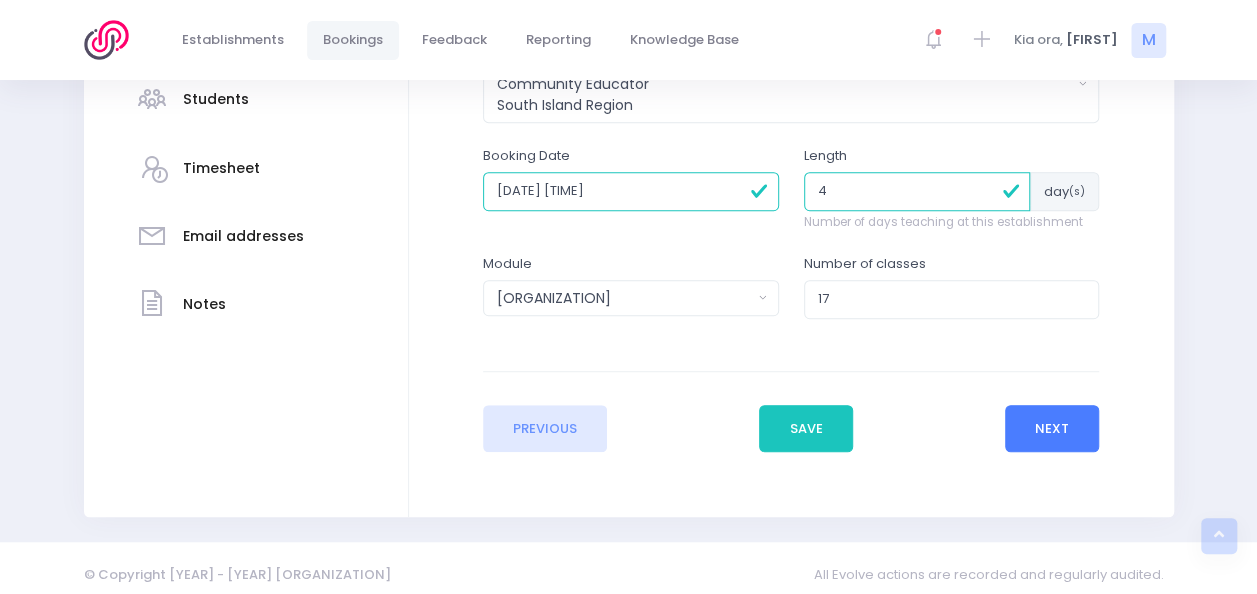 click on "Next" at bounding box center [1052, 429] 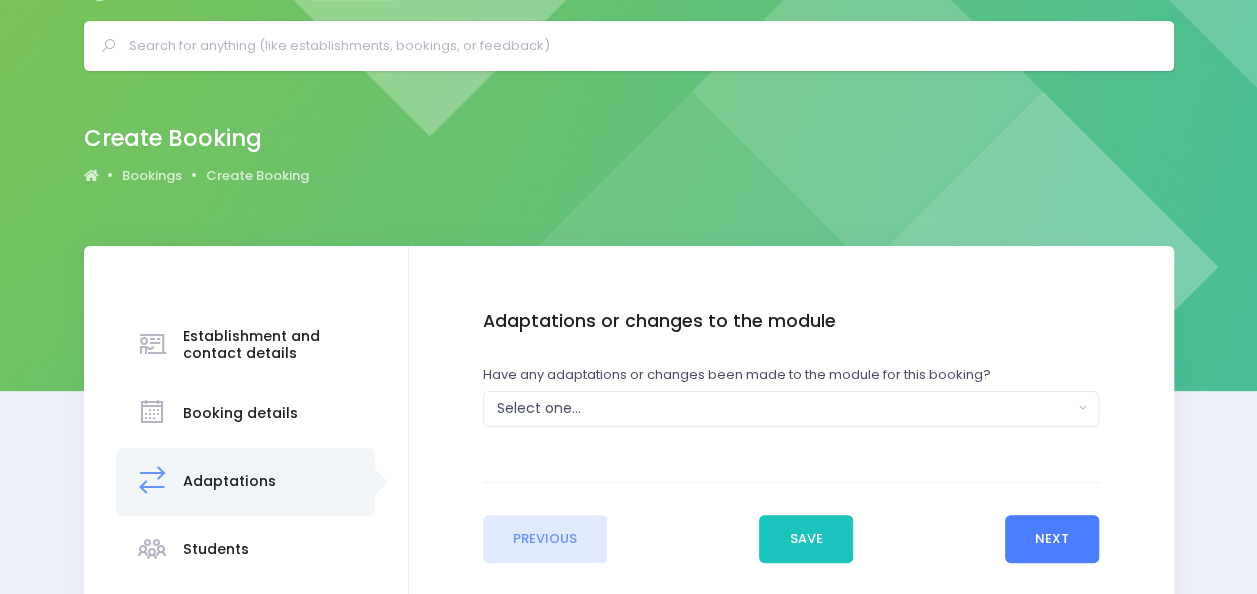 scroll, scrollTop: 0, scrollLeft: 0, axis: both 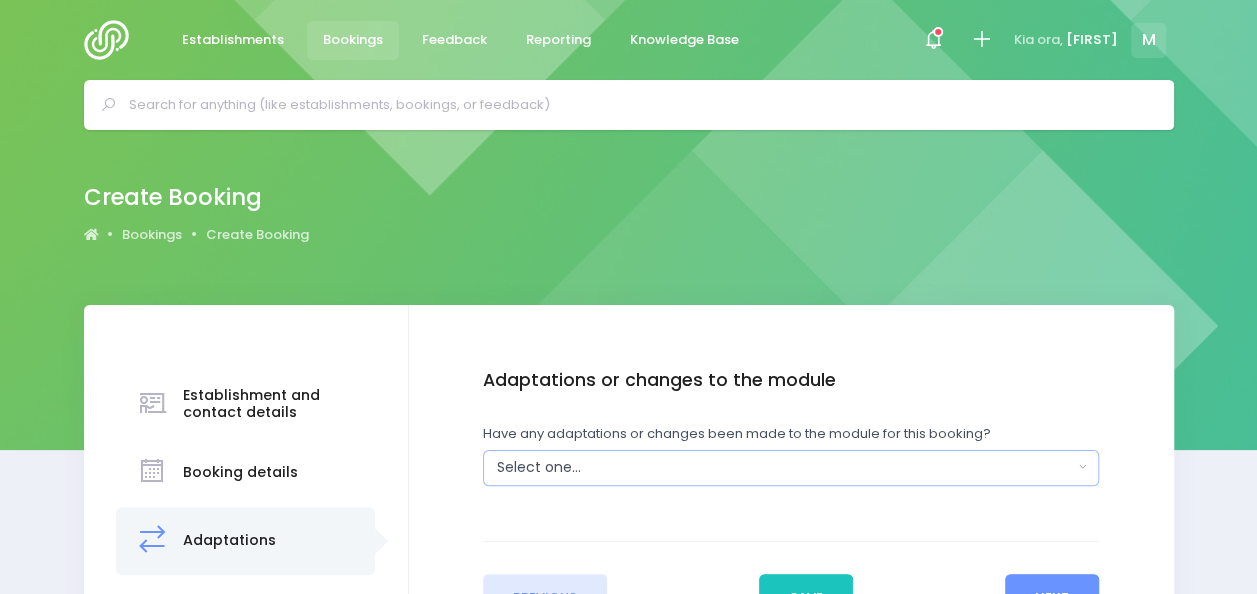 click on "Select one..." at bounding box center (785, 467) 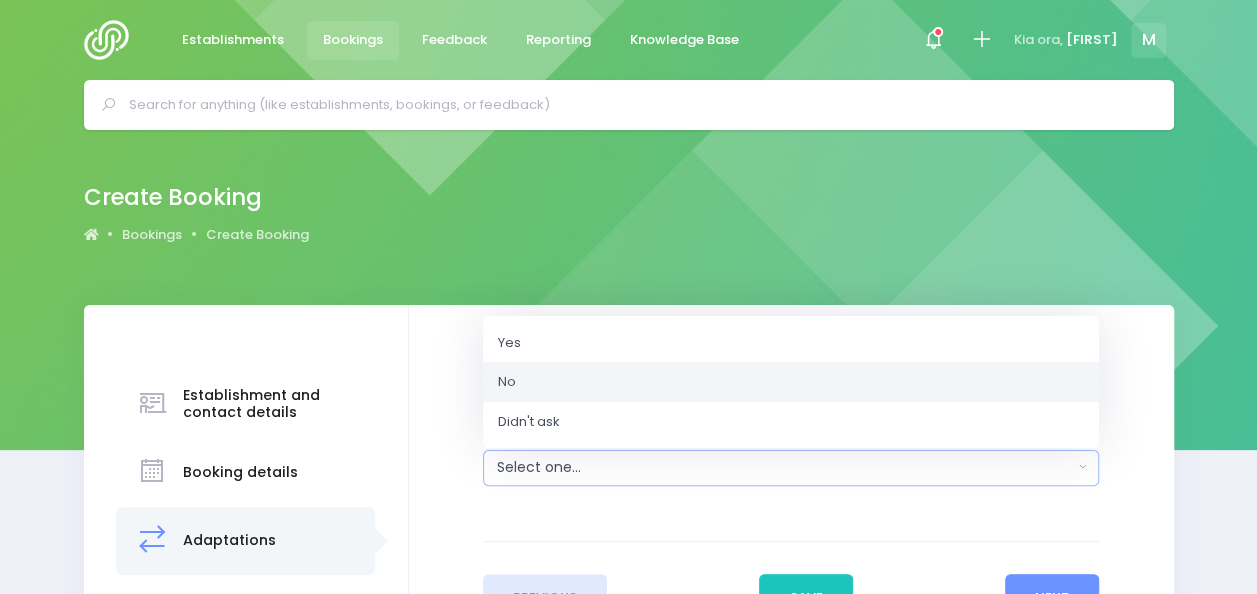 click on "No" at bounding box center (791, 382) 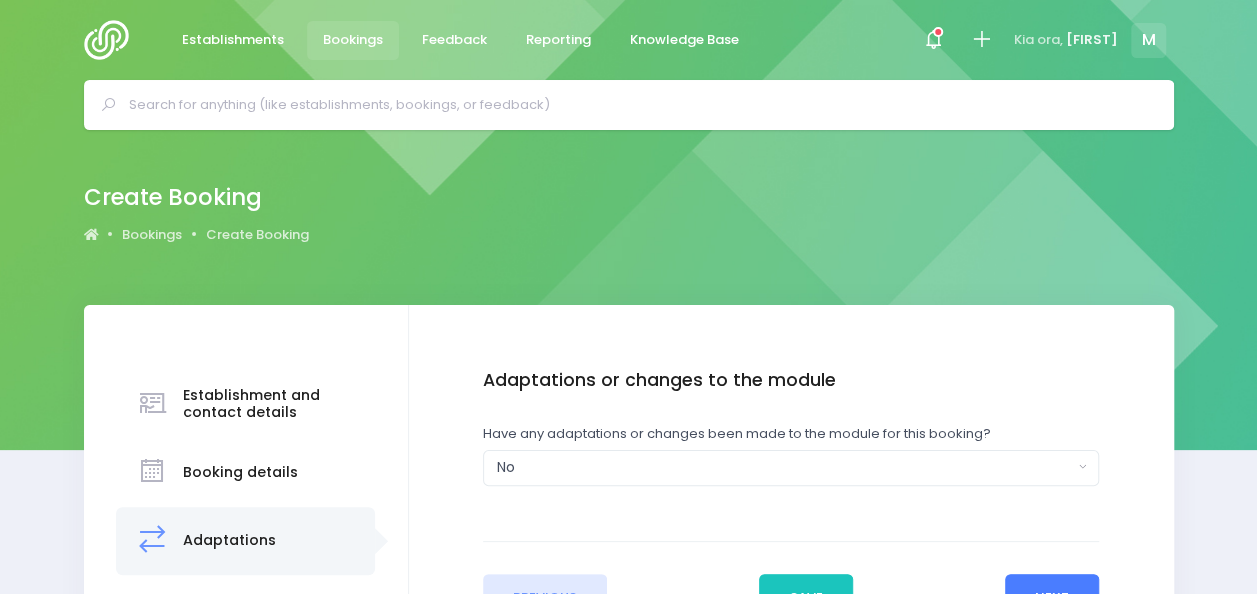 click on "Next" at bounding box center (1052, 598) 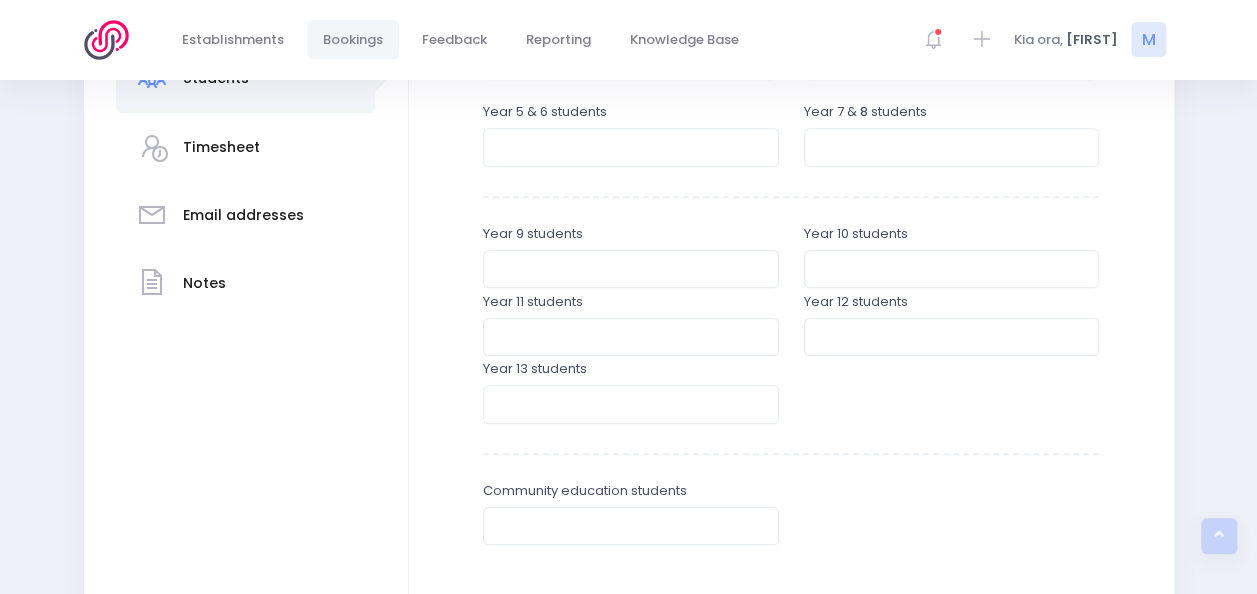 scroll, scrollTop: 535, scrollLeft: 0, axis: vertical 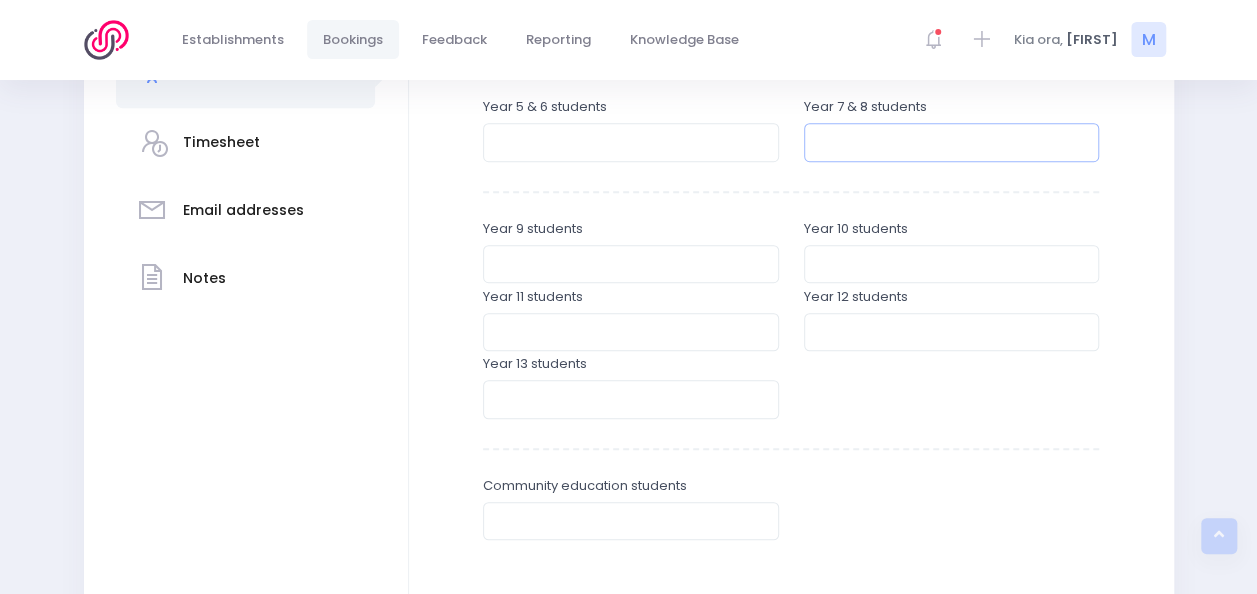 click at bounding box center (952, 142) 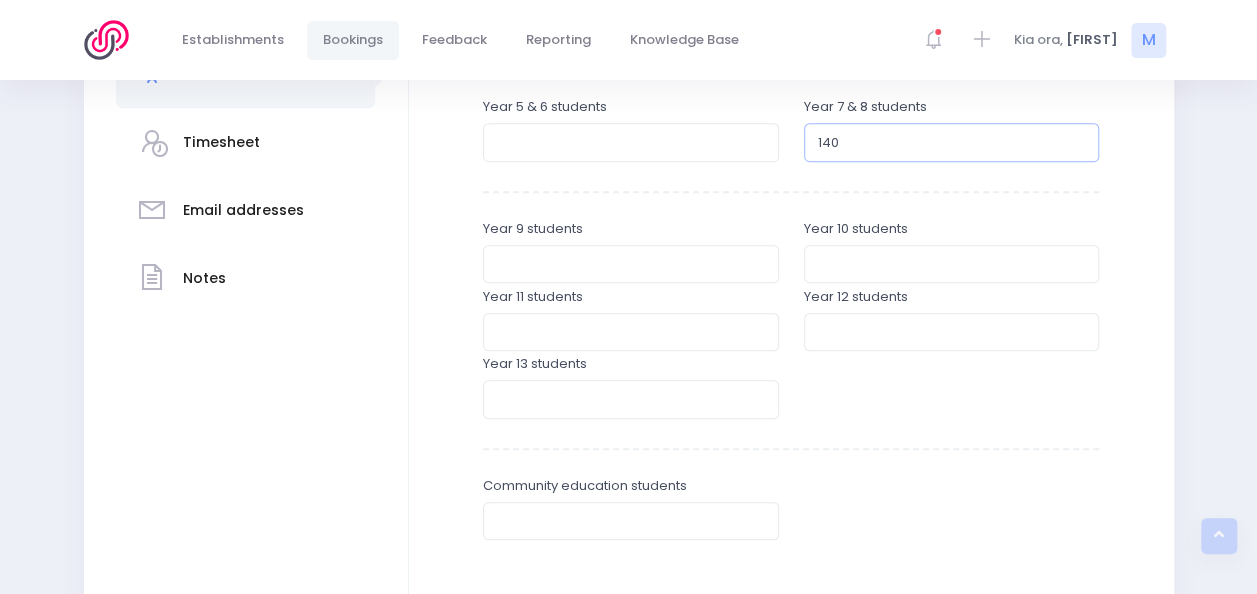 type on "140" 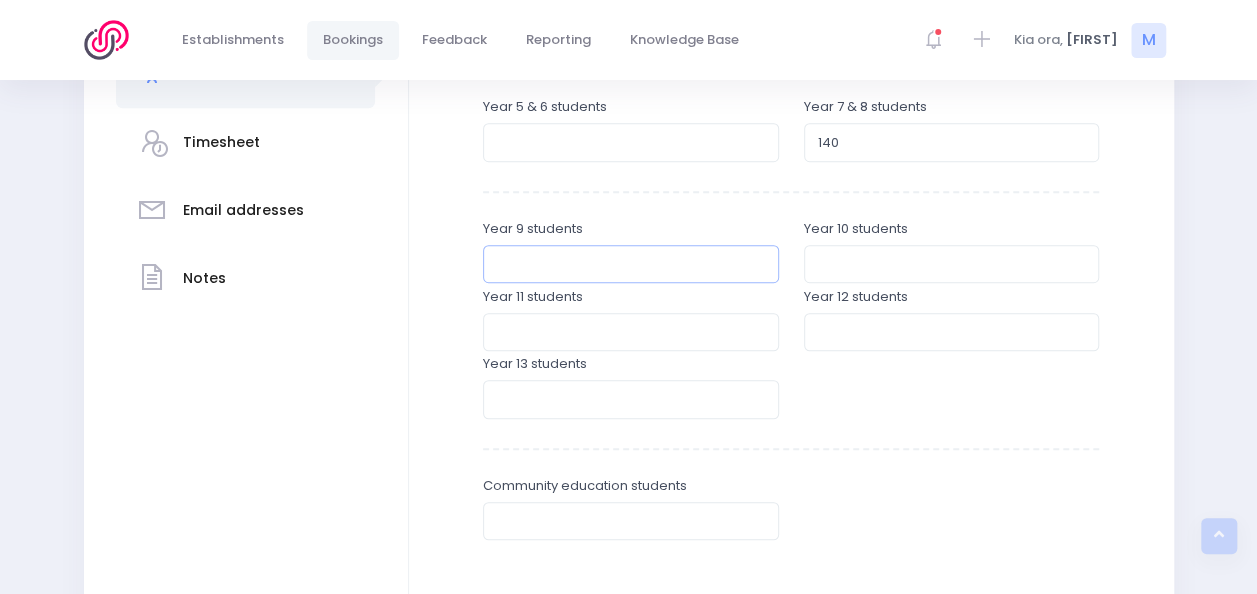 click at bounding box center [631, 264] 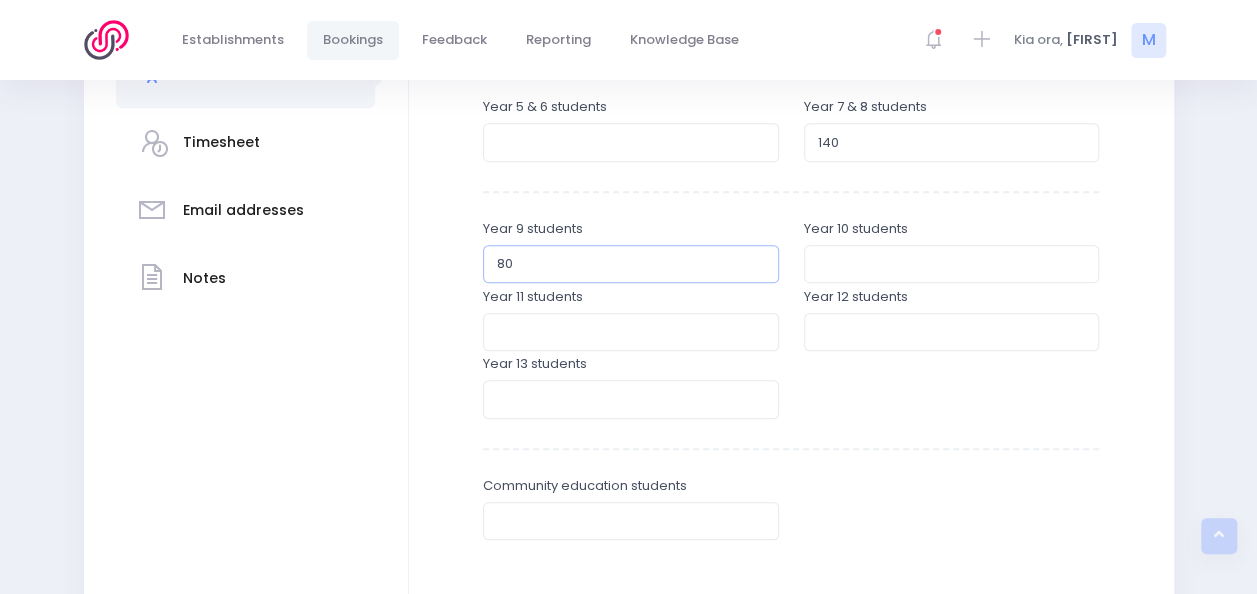 type on "80" 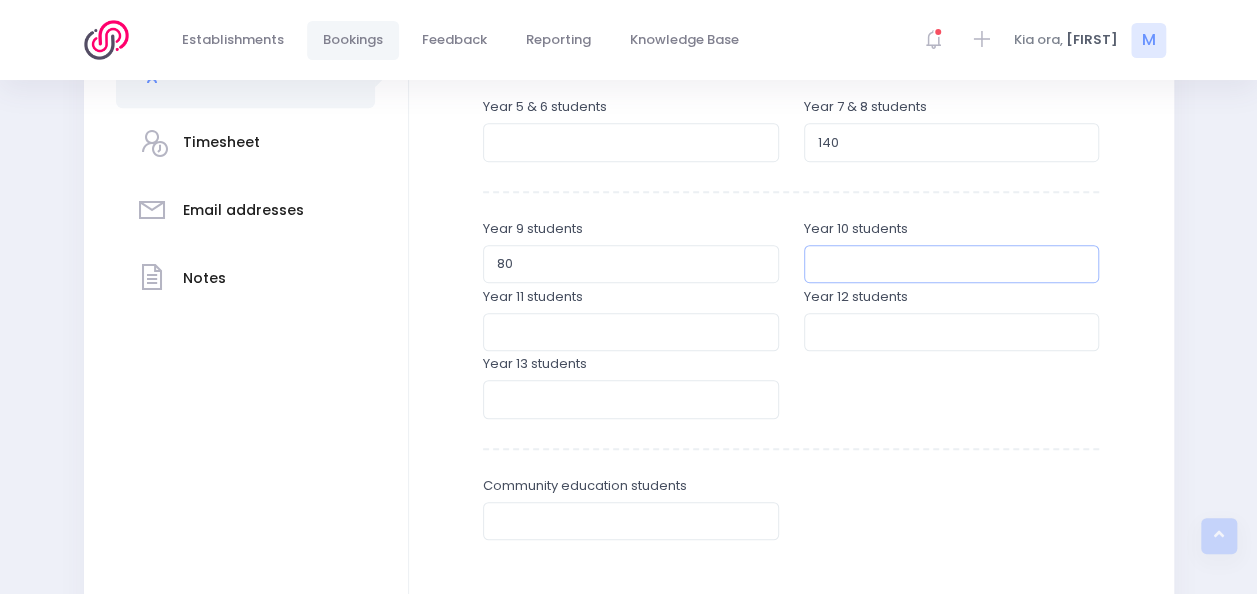 click at bounding box center (952, 264) 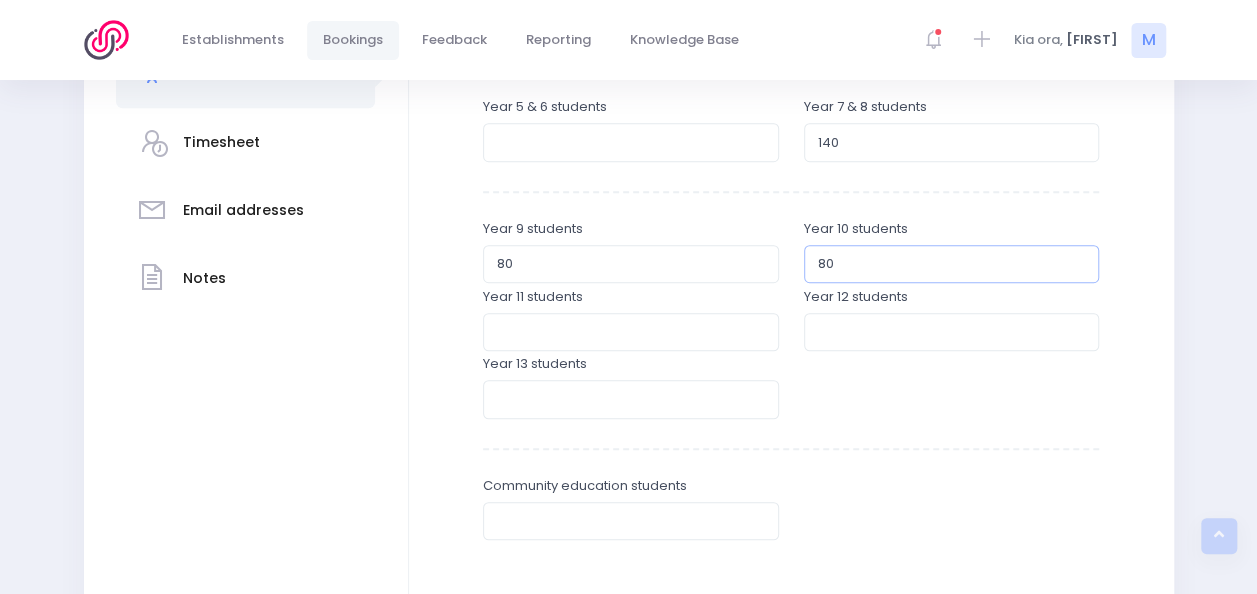 type on "80" 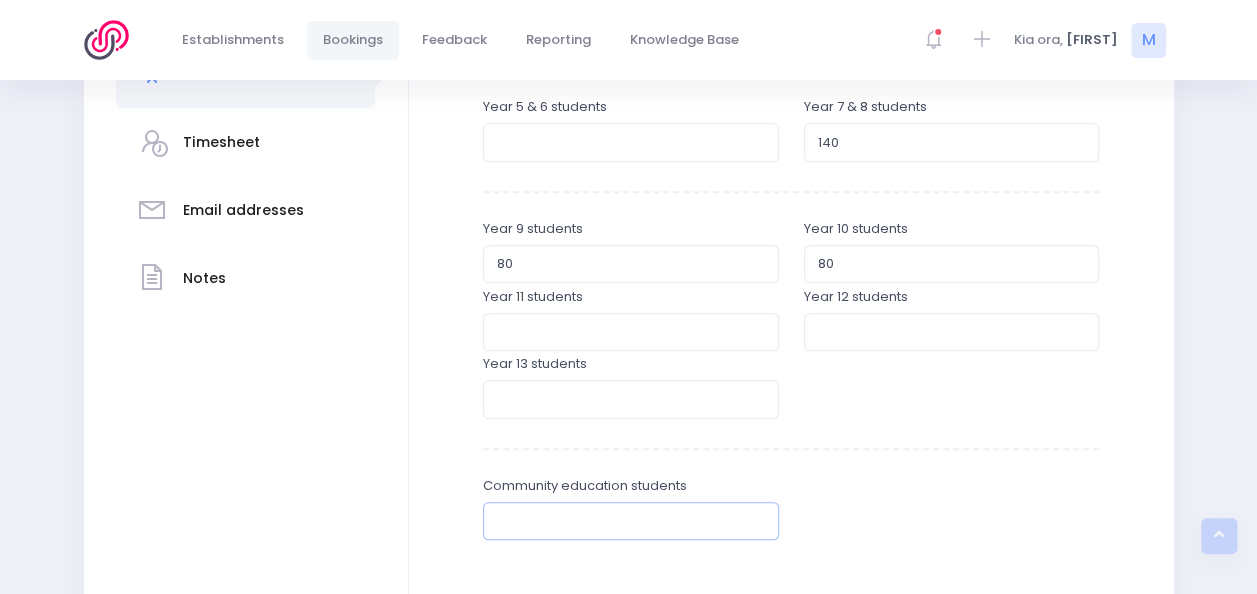 click at bounding box center (631, 521) 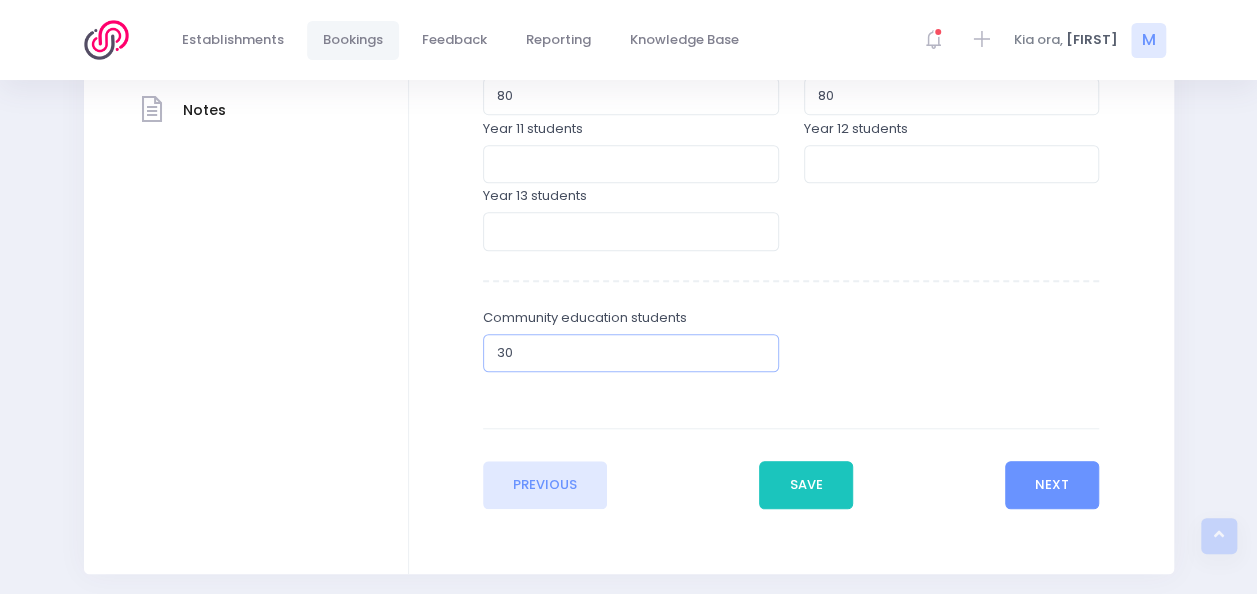 scroll, scrollTop: 771, scrollLeft: 0, axis: vertical 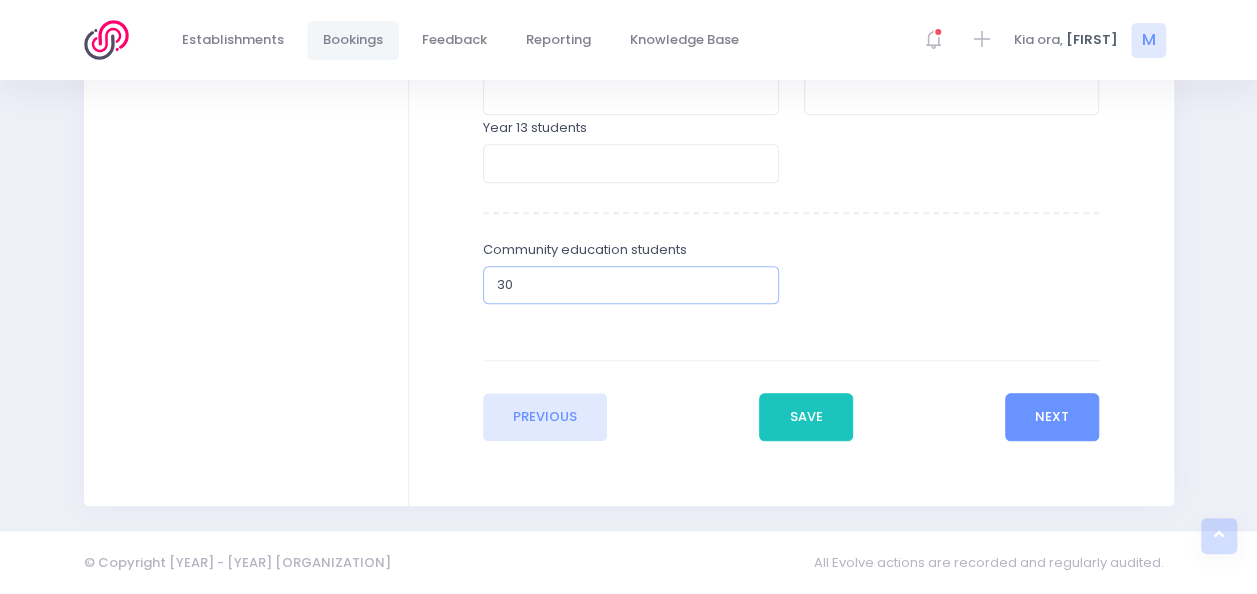 type on "3" 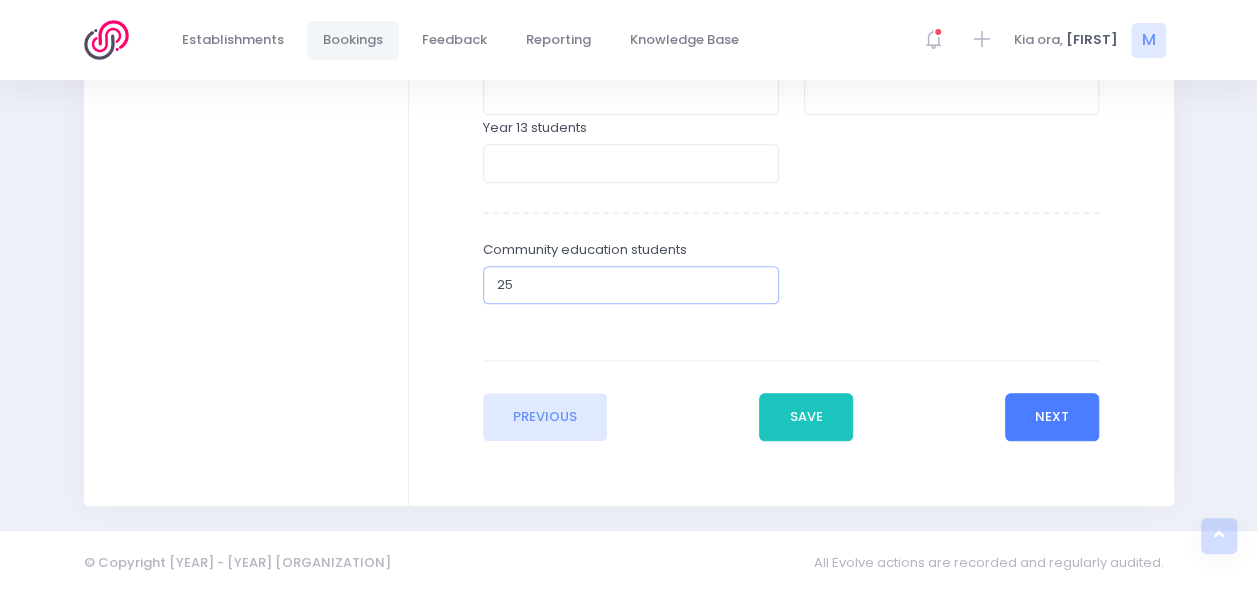 type on "25" 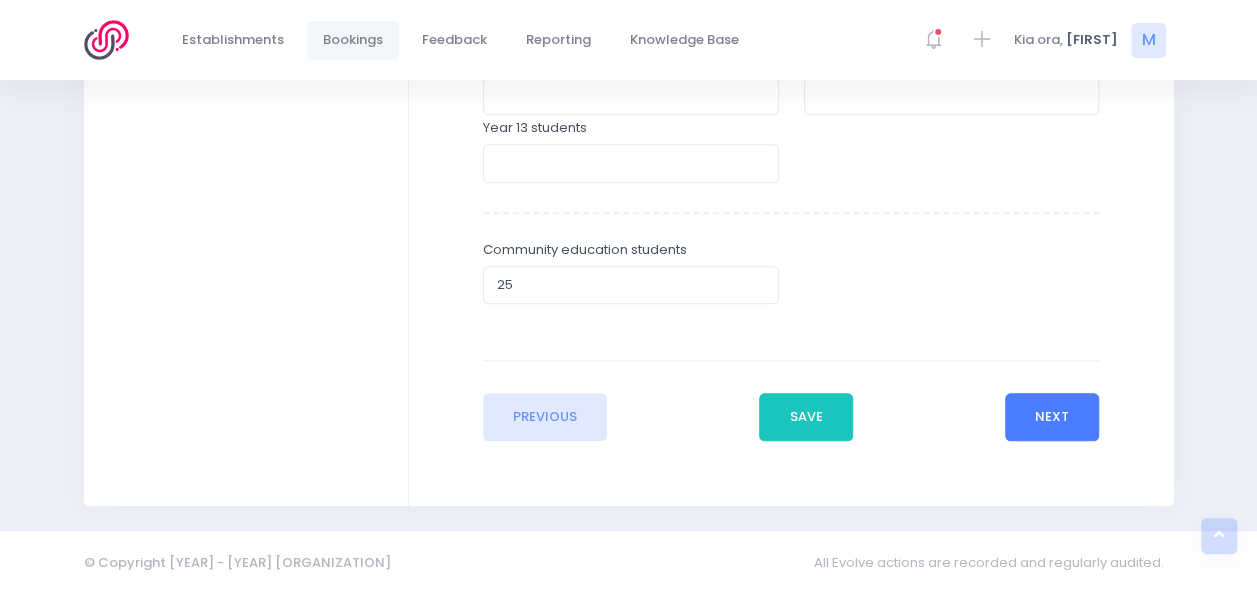 click on "Next" at bounding box center (1052, 417) 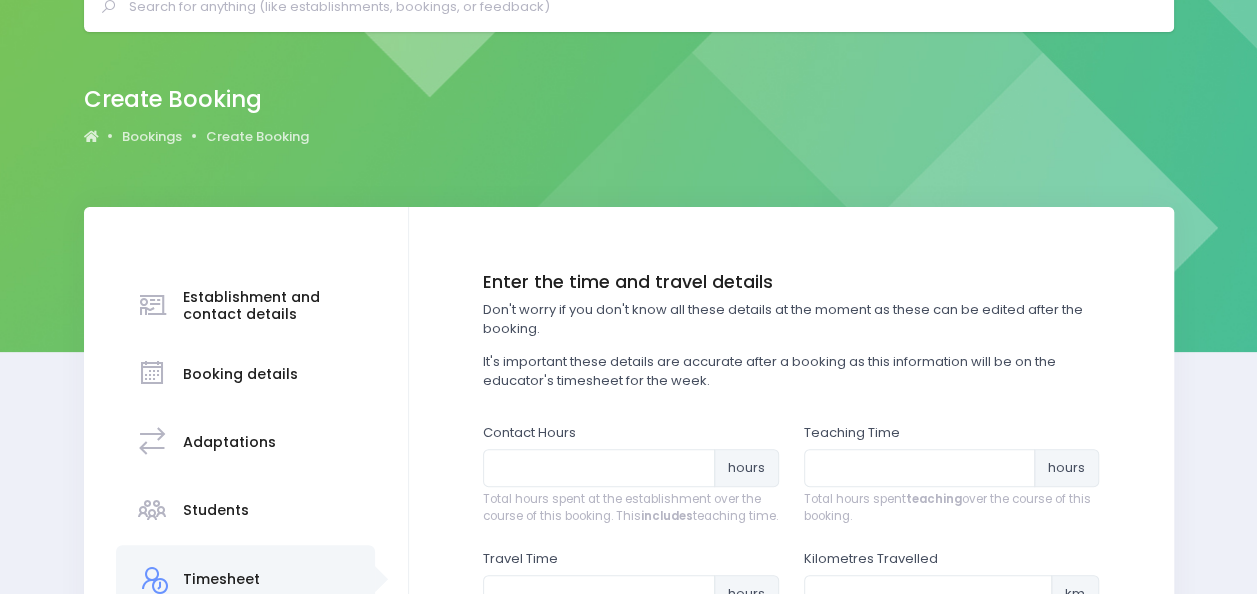 scroll, scrollTop: 0, scrollLeft: 0, axis: both 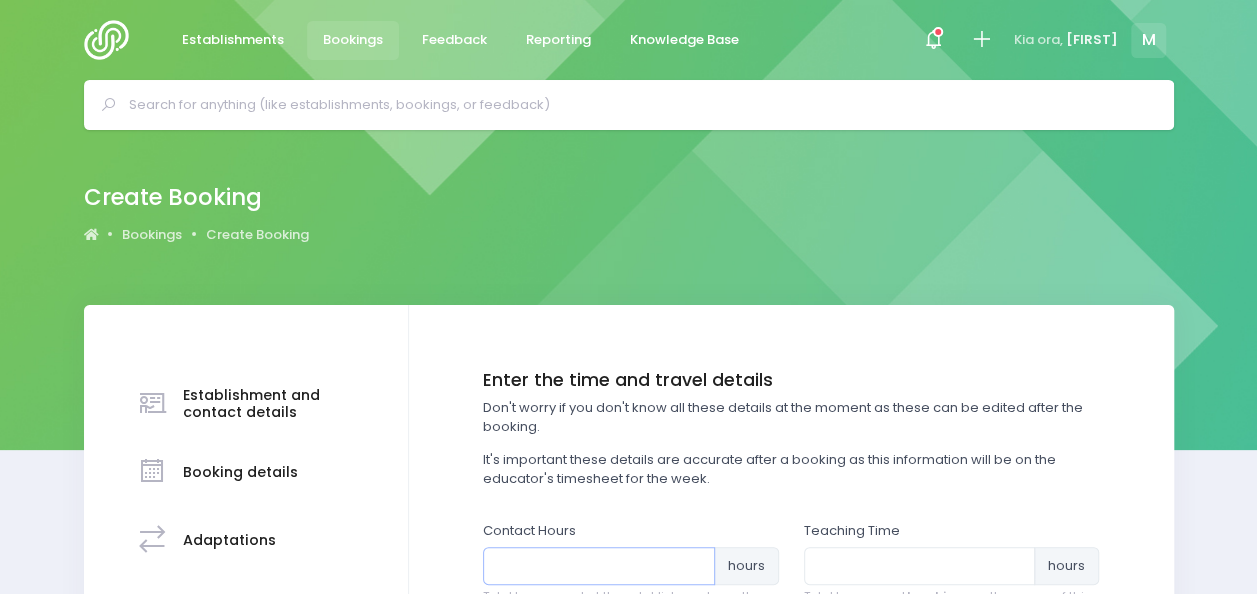 click at bounding box center (599, 566) 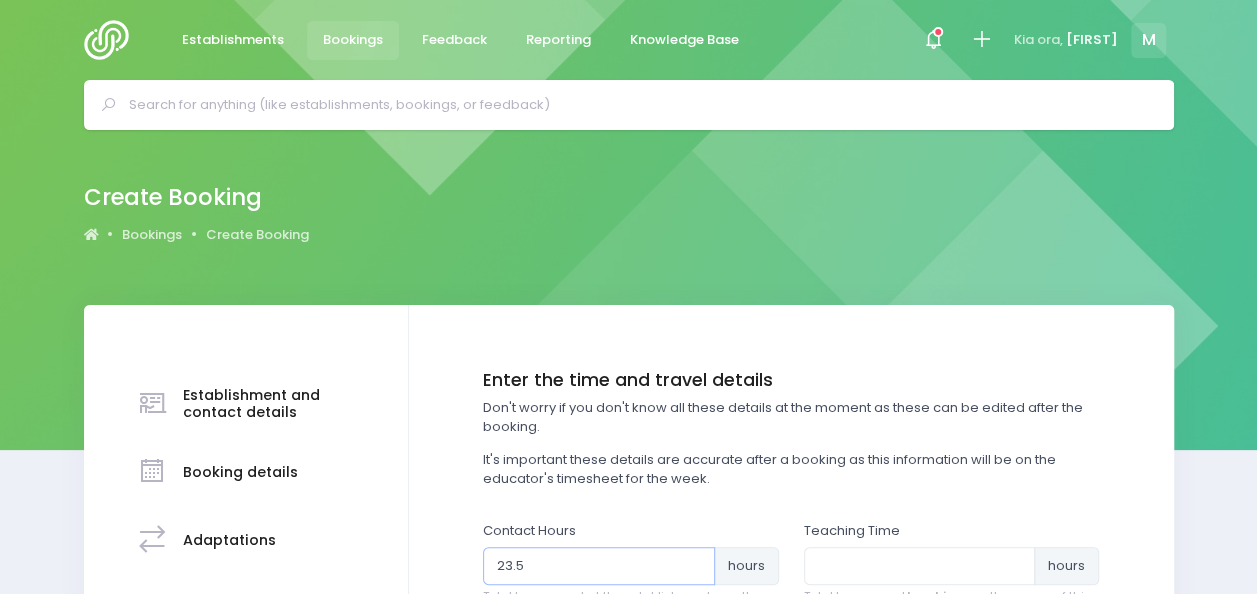 type on "23.5" 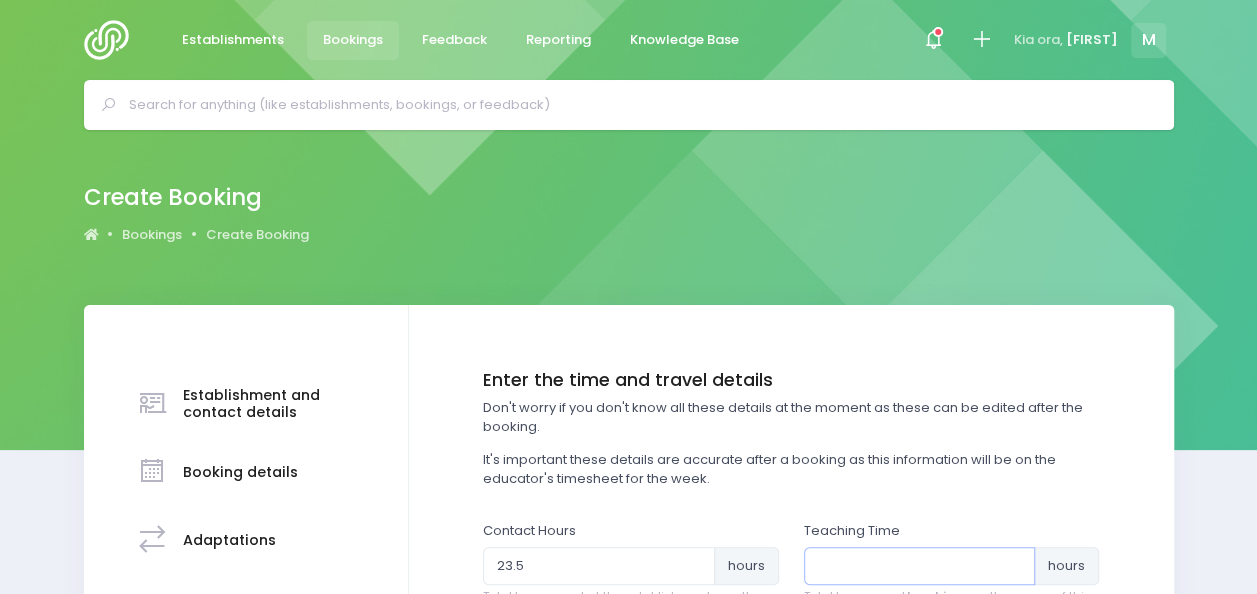 click at bounding box center [920, 566] 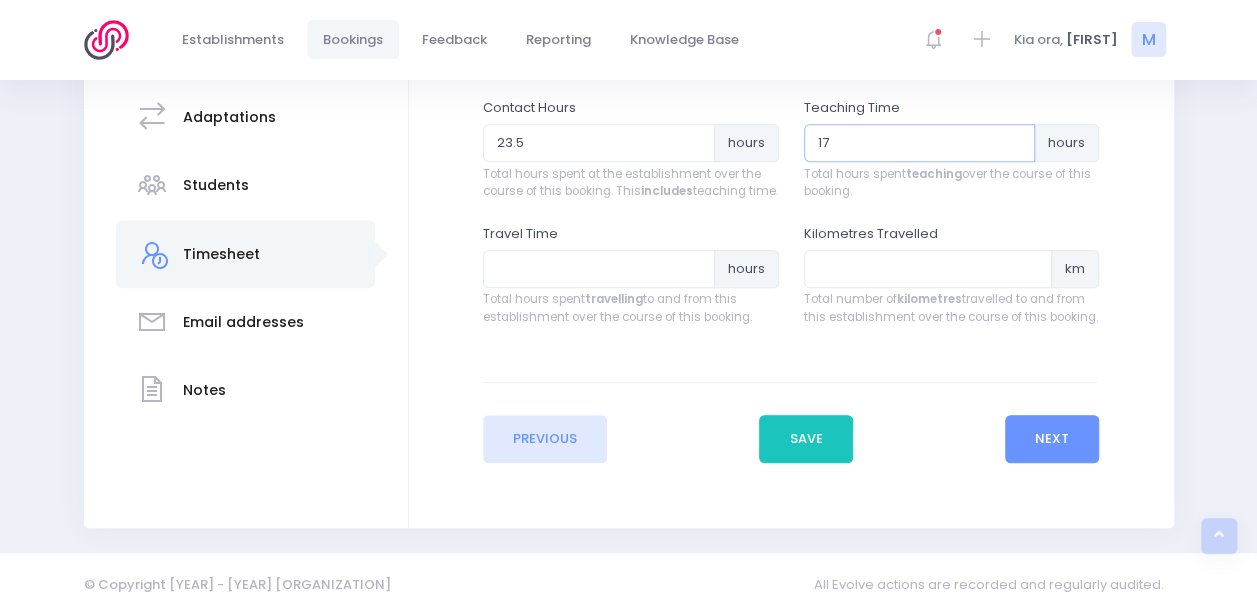scroll, scrollTop: 435, scrollLeft: 0, axis: vertical 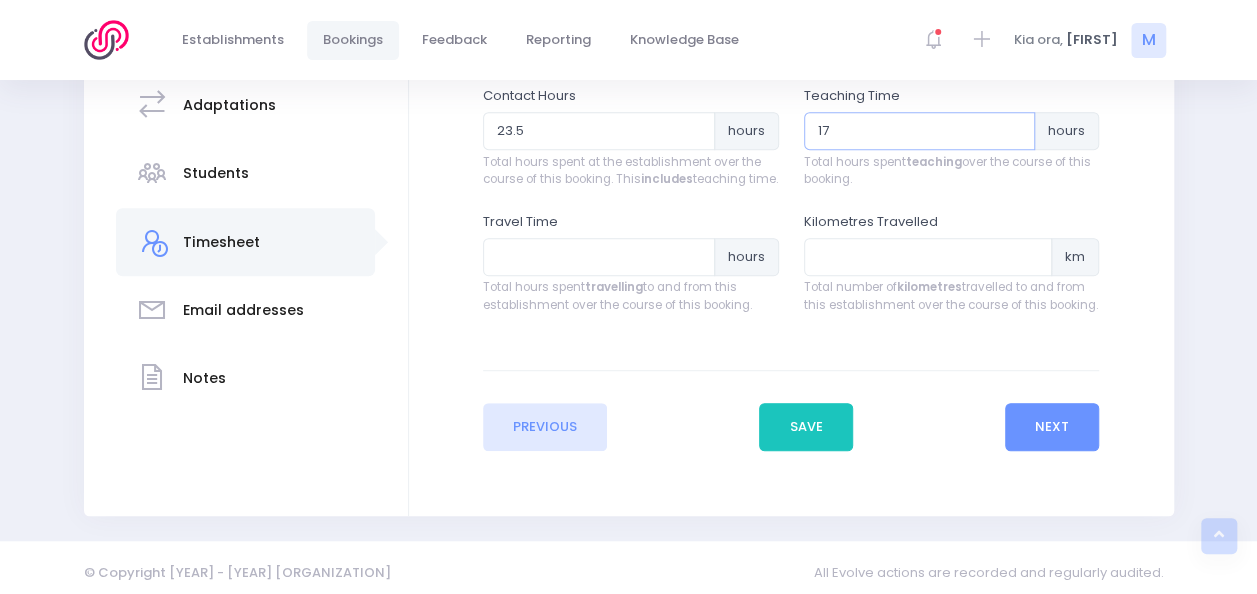 type on "17" 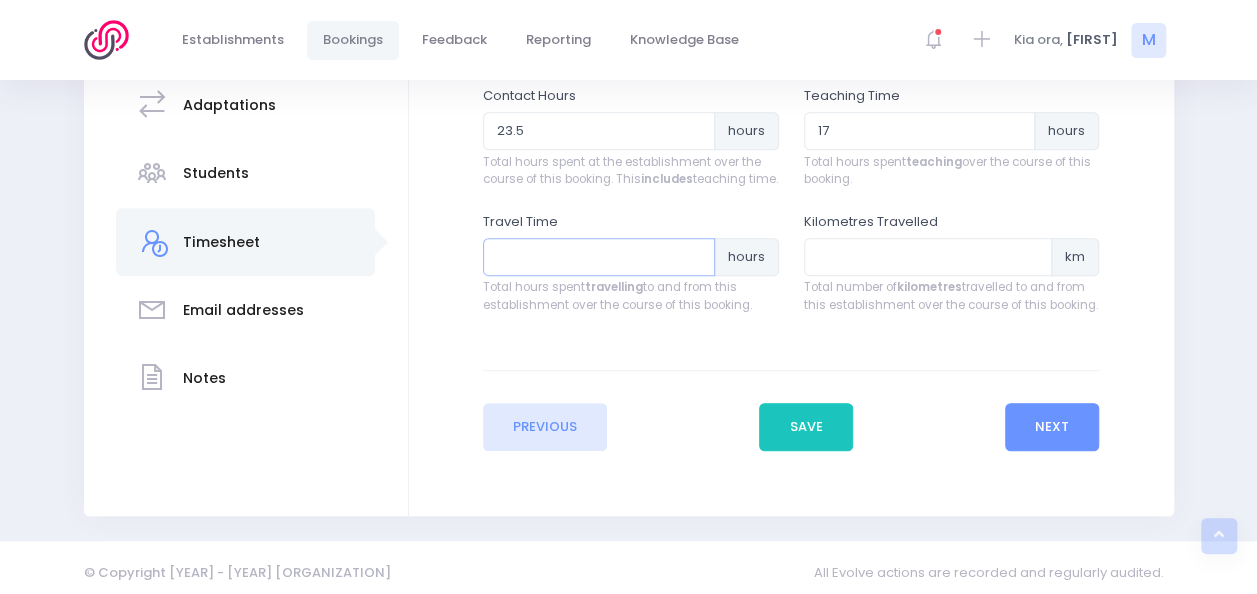 click at bounding box center (599, 257) 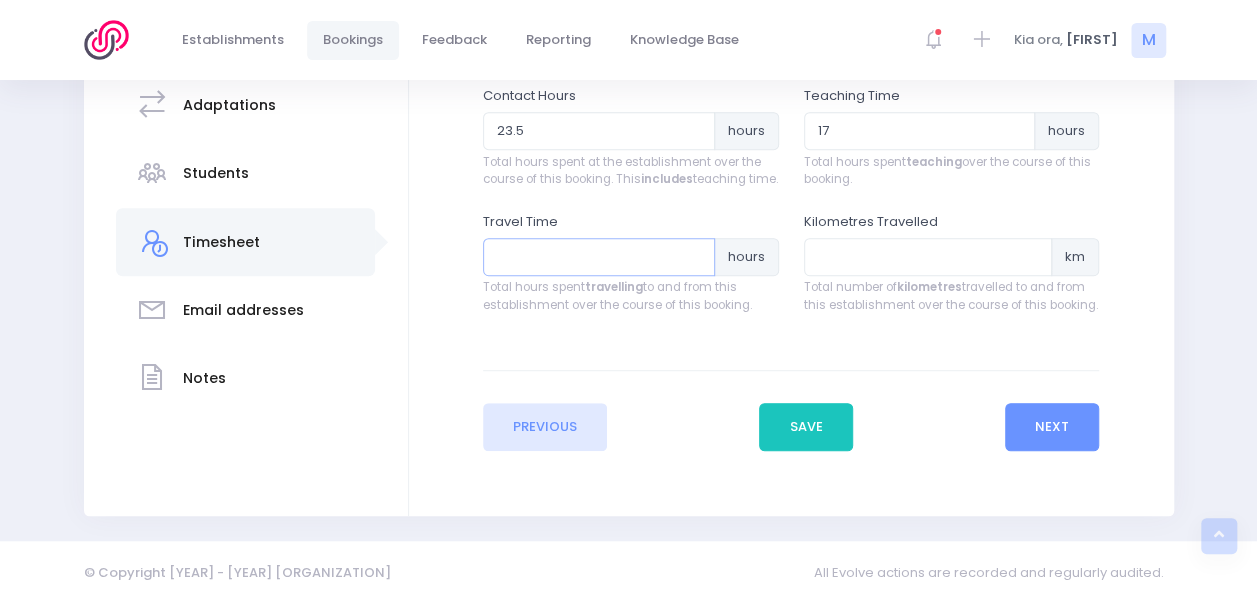 type on "4.75" 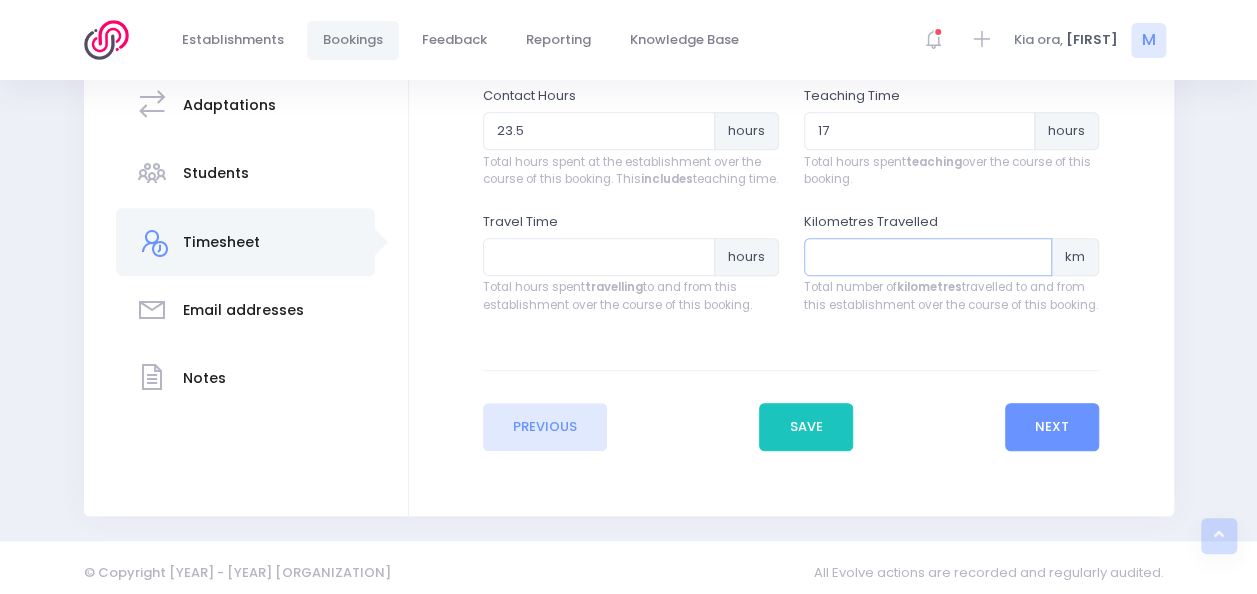 click at bounding box center [928, 257] 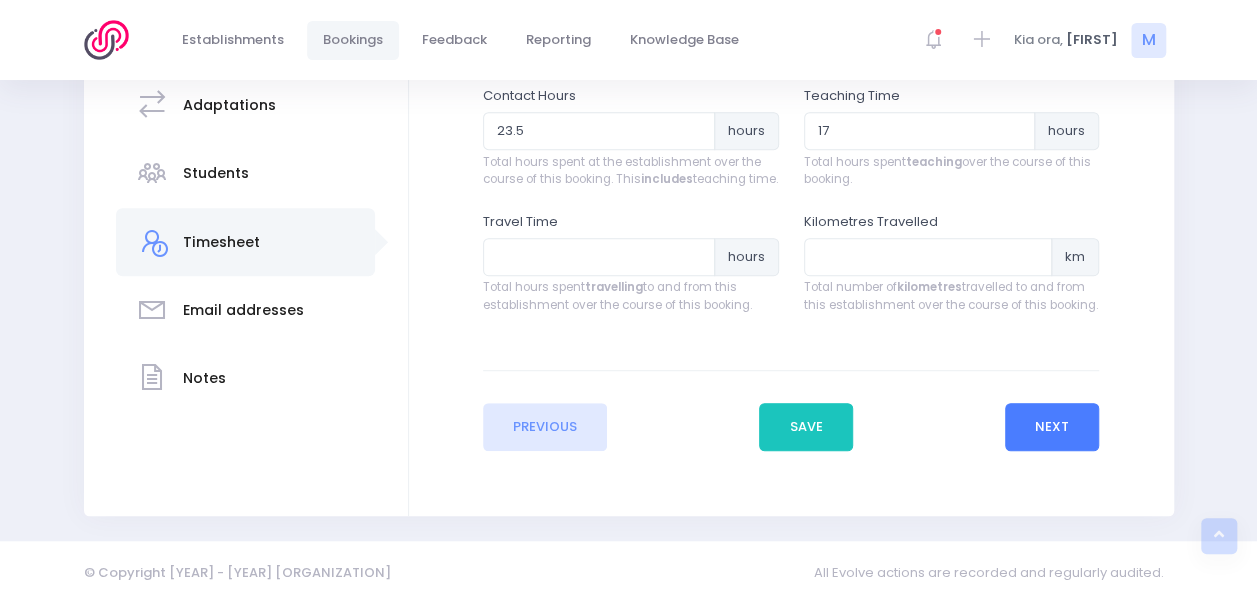 click on "Next" at bounding box center [1052, 427] 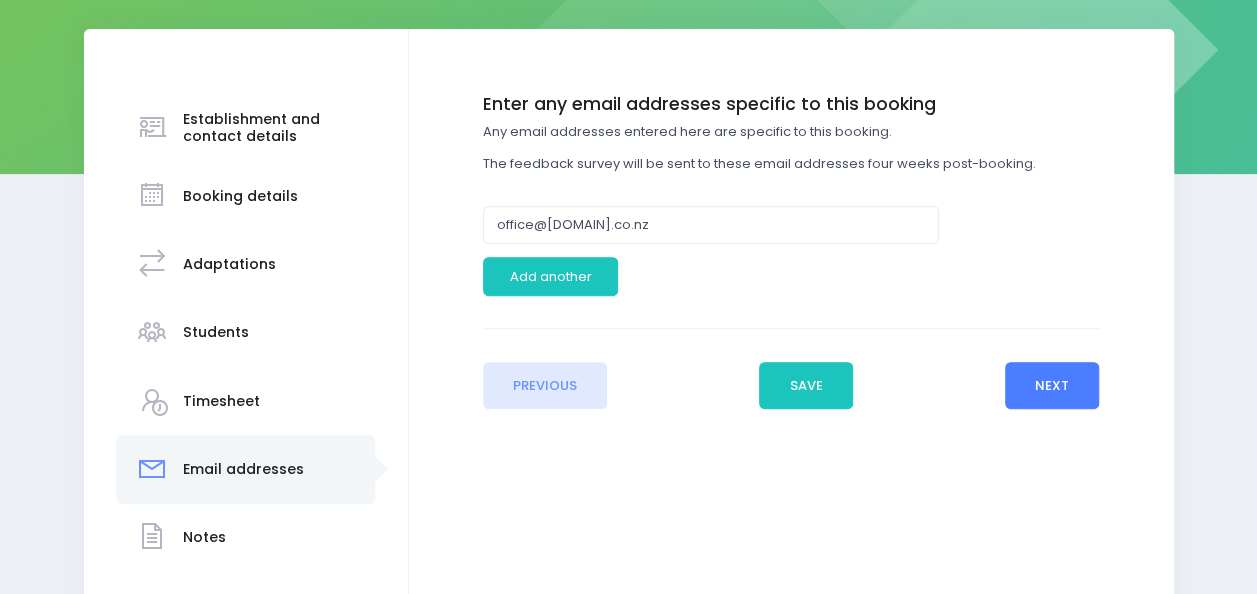 scroll, scrollTop: 288, scrollLeft: 0, axis: vertical 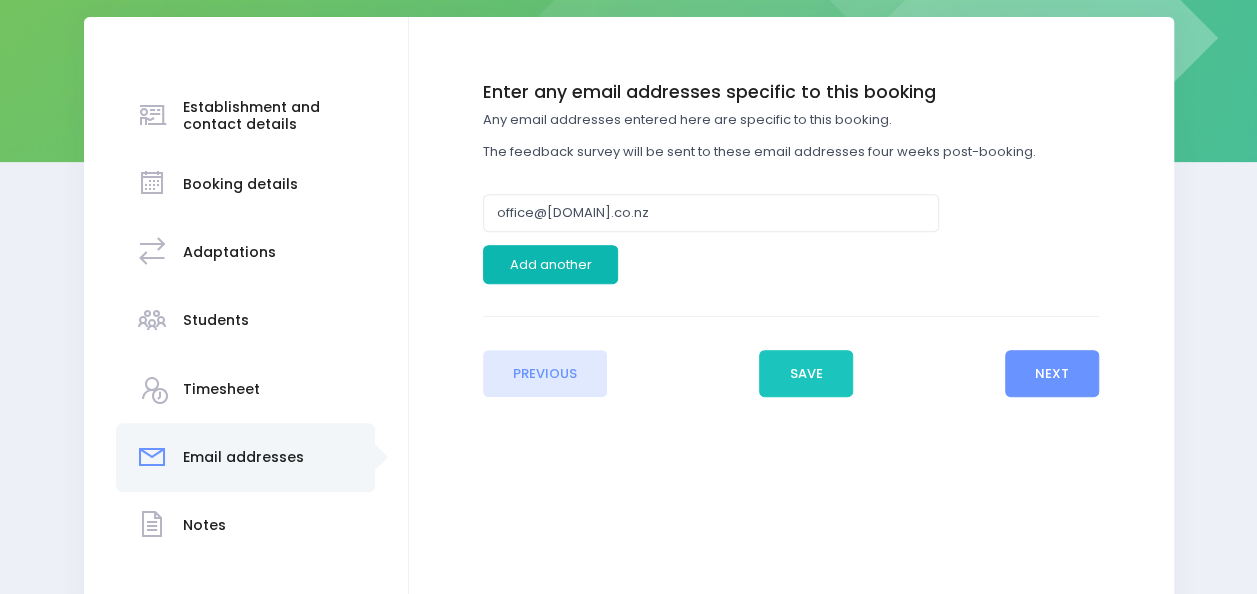 click on "Add another" at bounding box center (550, 264) 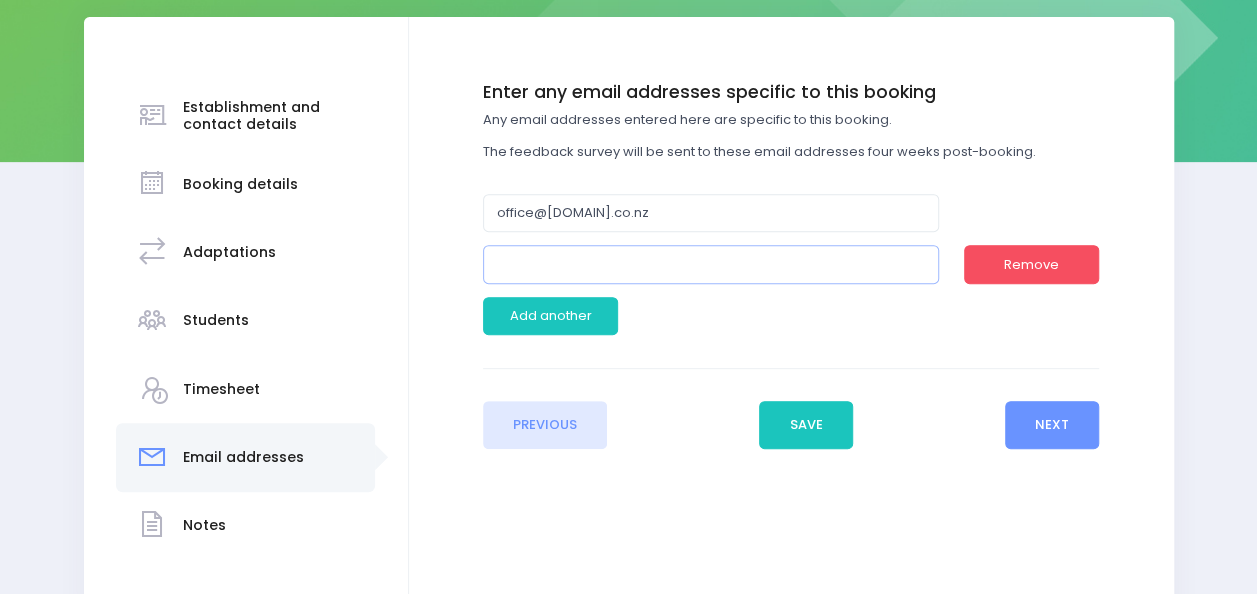 click at bounding box center (711, 264) 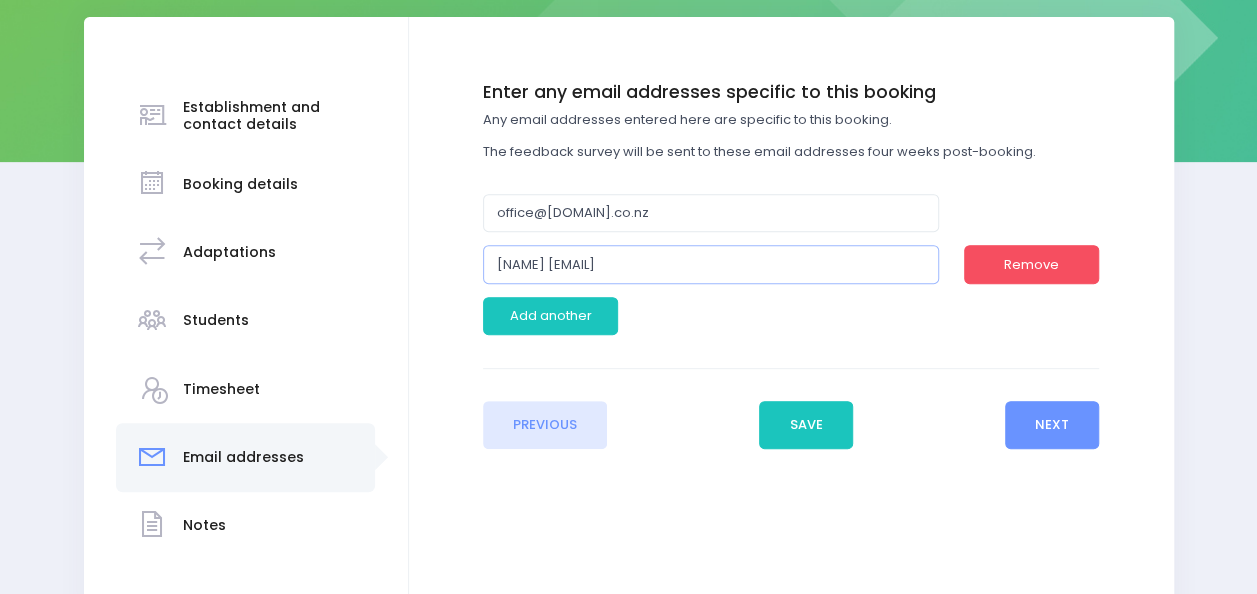 drag, startPoint x: 598, startPoint y: 268, endPoint x: 395, endPoint y: 252, distance: 203.62956 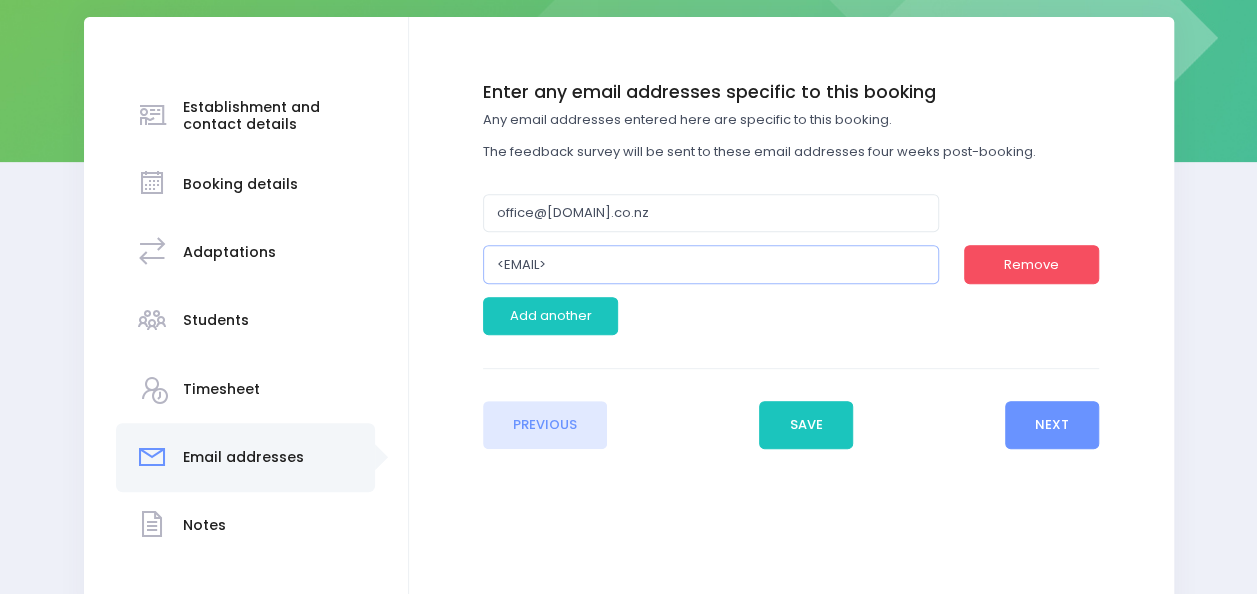 click on "T.Sanders@geraldinehs.school.nz>" at bounding box center [711, 264] 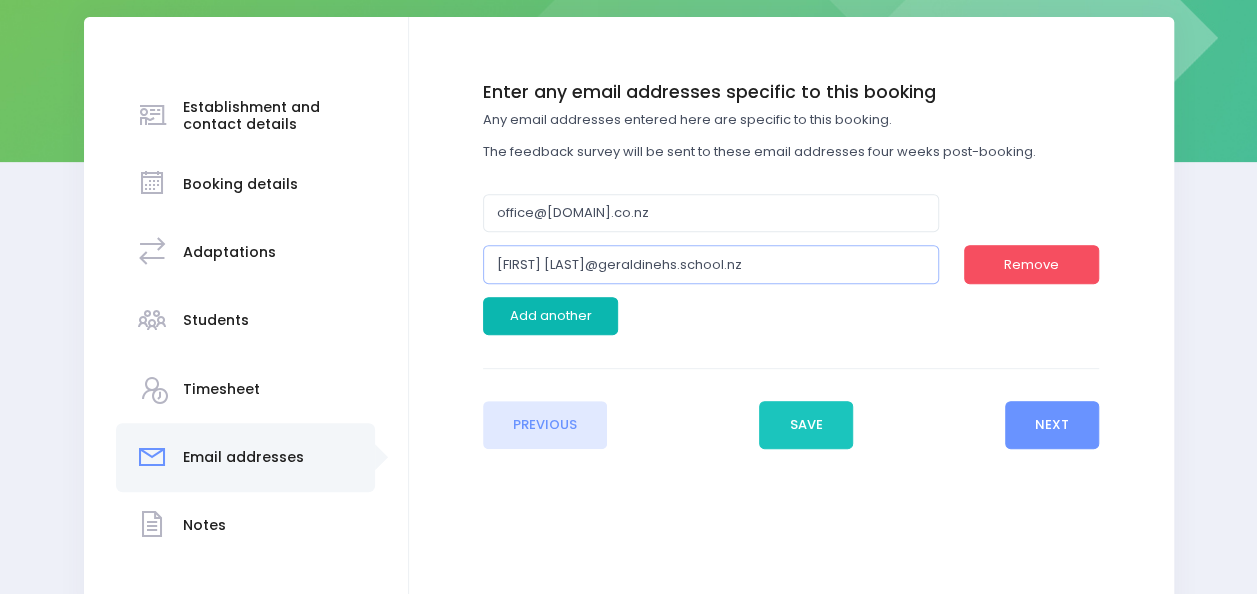 type on "T.Sanders@geraldinehs.school.nz" 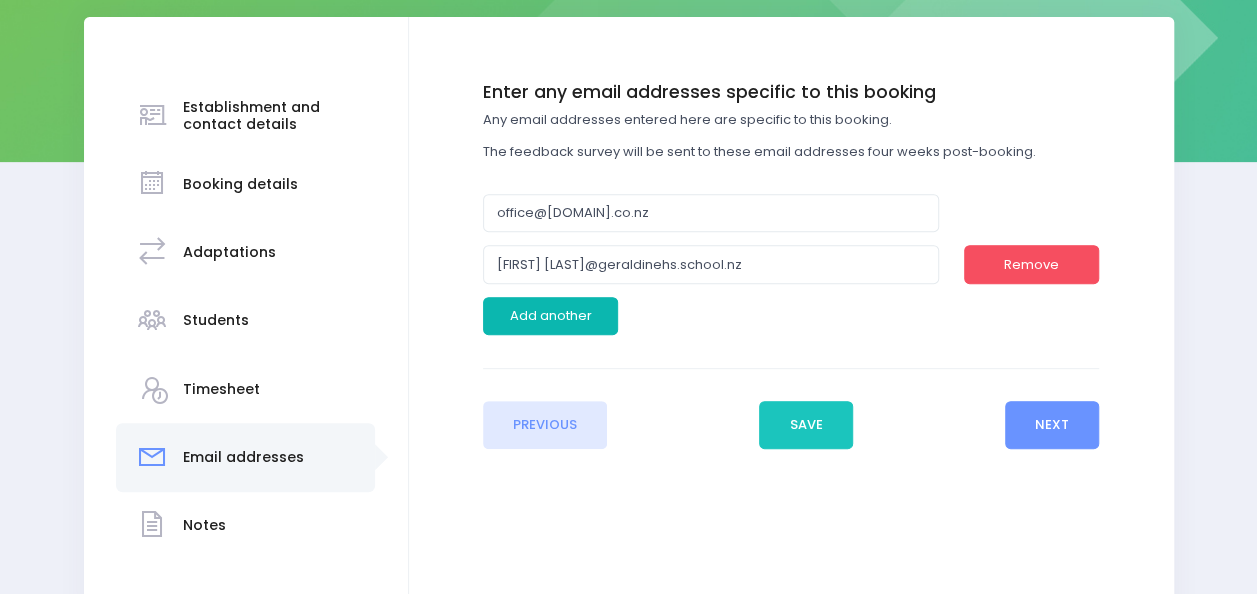 click on "Add another" at bounding box center [550, 316] 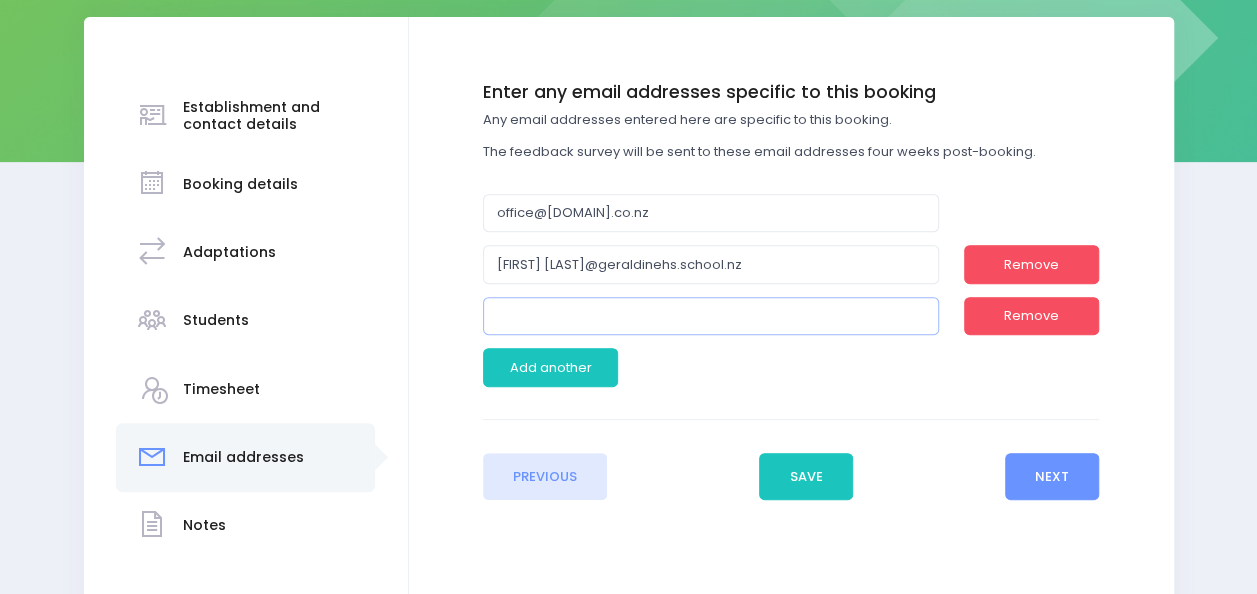 click at bounding box center (711, 316) 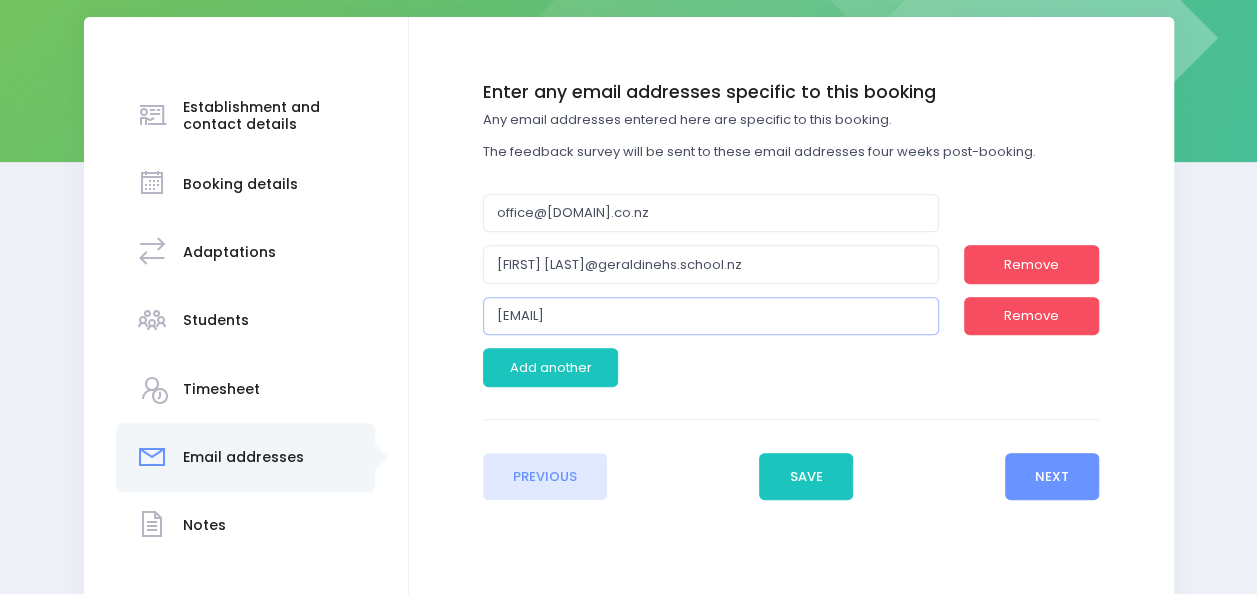 click on "<b.ducher@geraldinehs.school.nz" at bounding box center (711, 316) 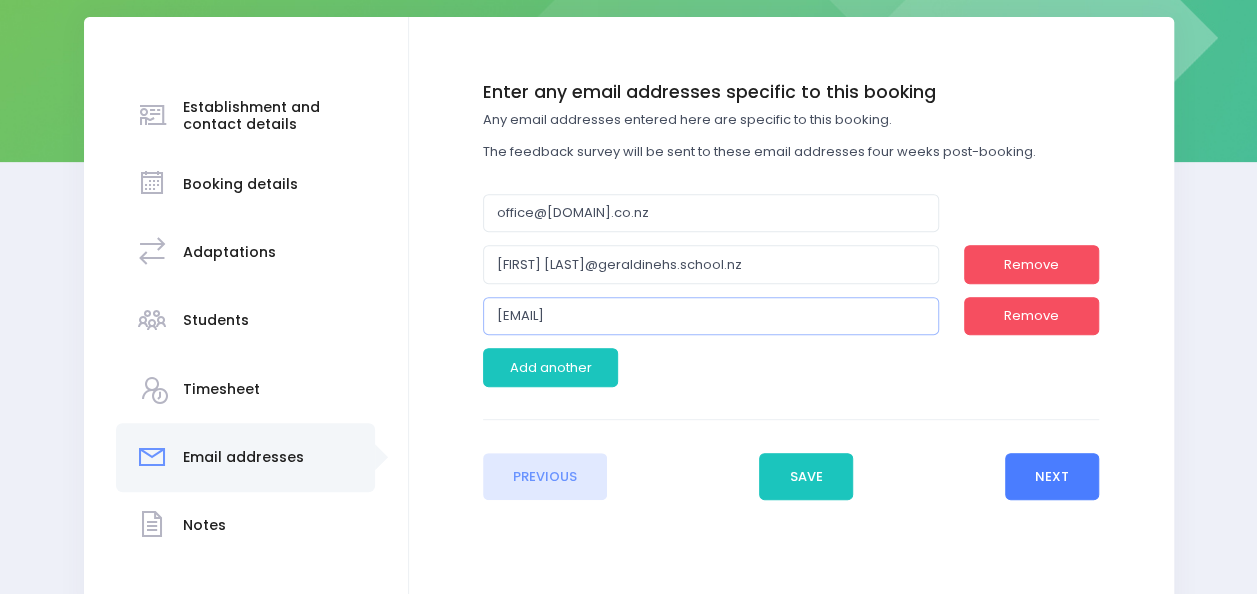 type on "b.ducher@geraldinehs.school.nz" 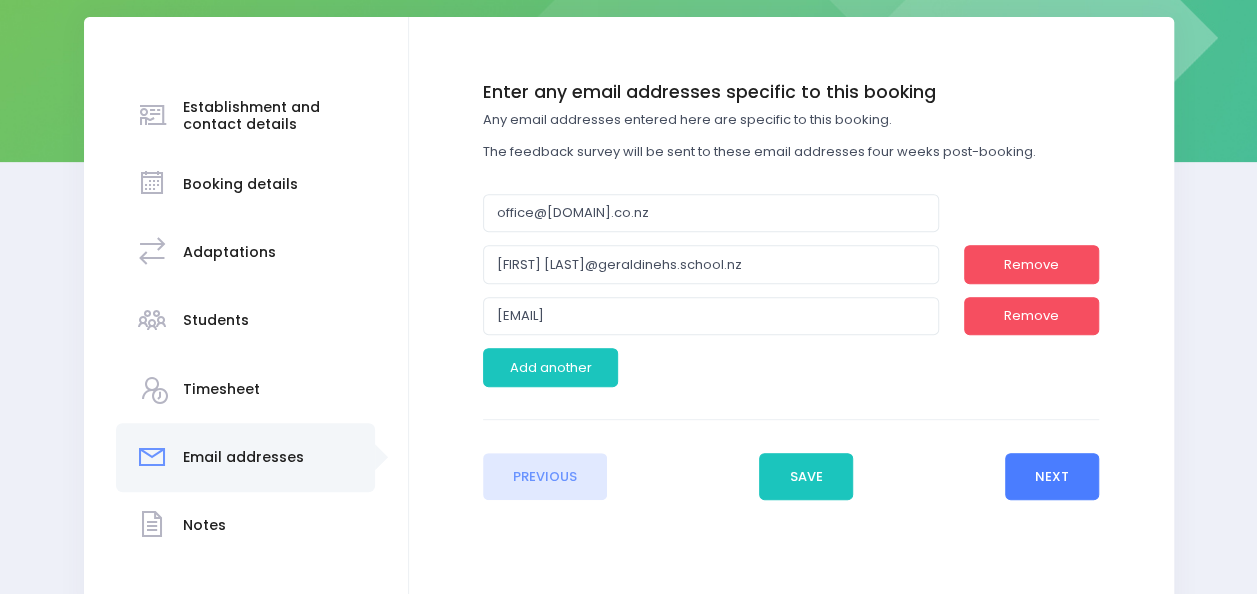 click on "Next" at bounding box center (1052, 477) 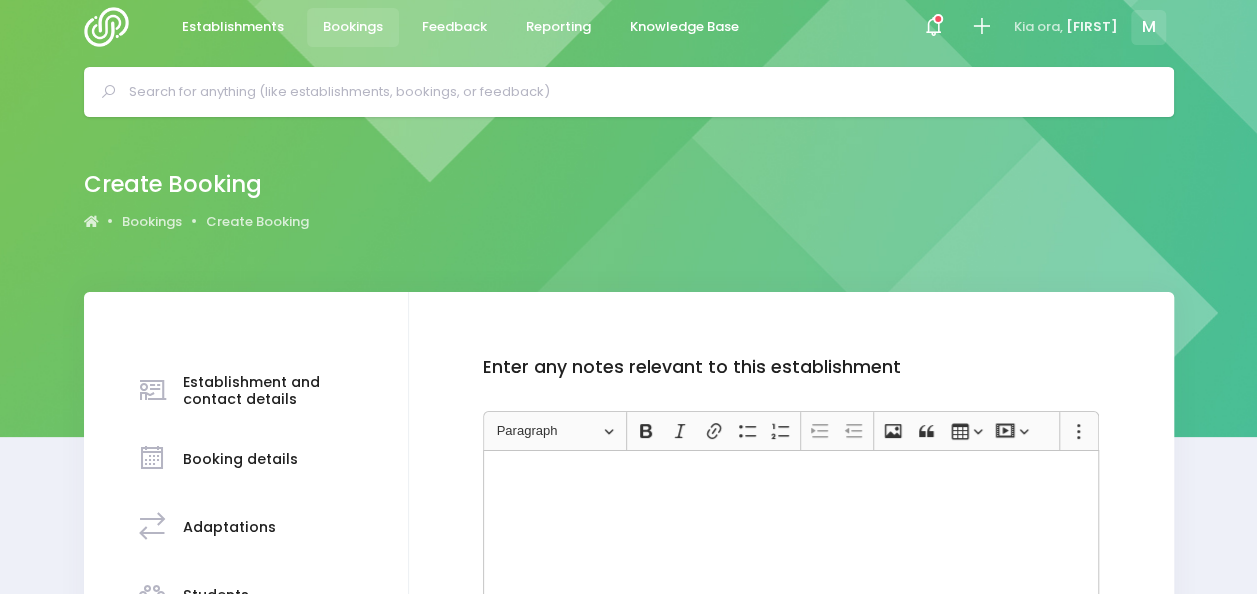 scroll, scrollTop: 0, scrollLeft: 0, axis: both 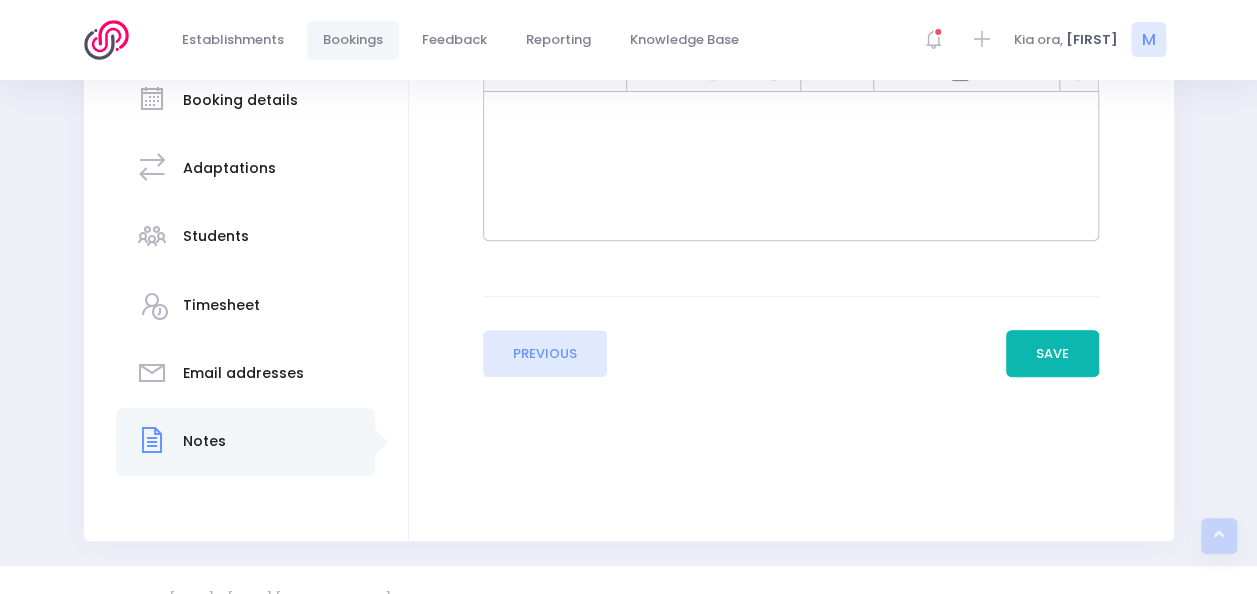 click on "Save" at bounding box center [1053, 354] 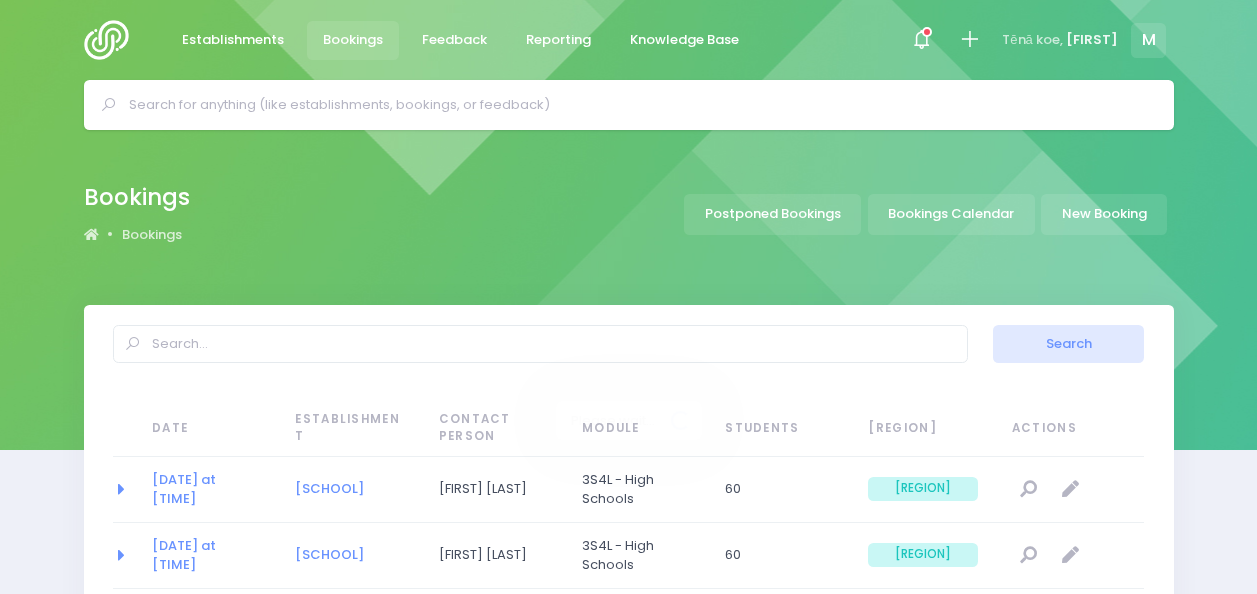 select on "20" 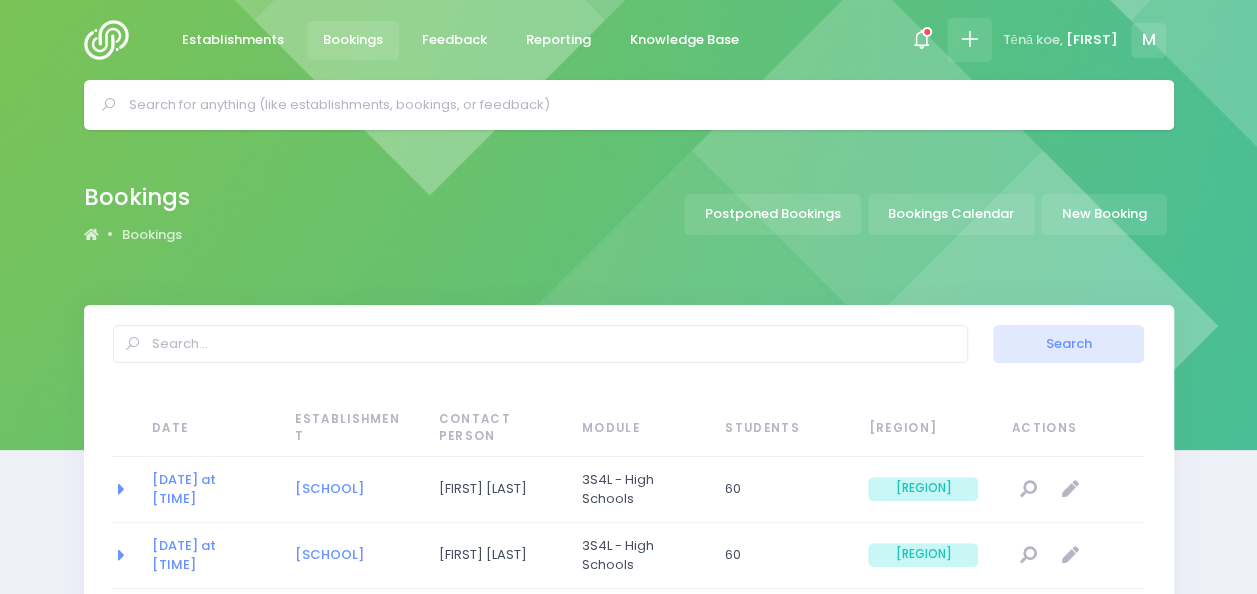 click at bounding box center (969, 39) 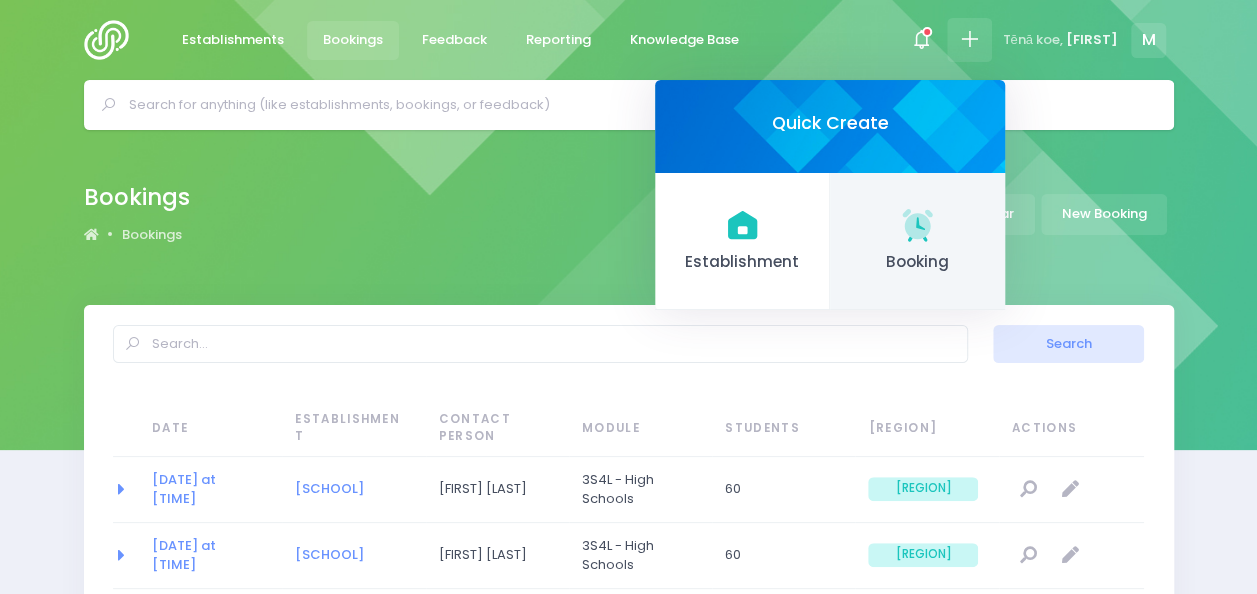click 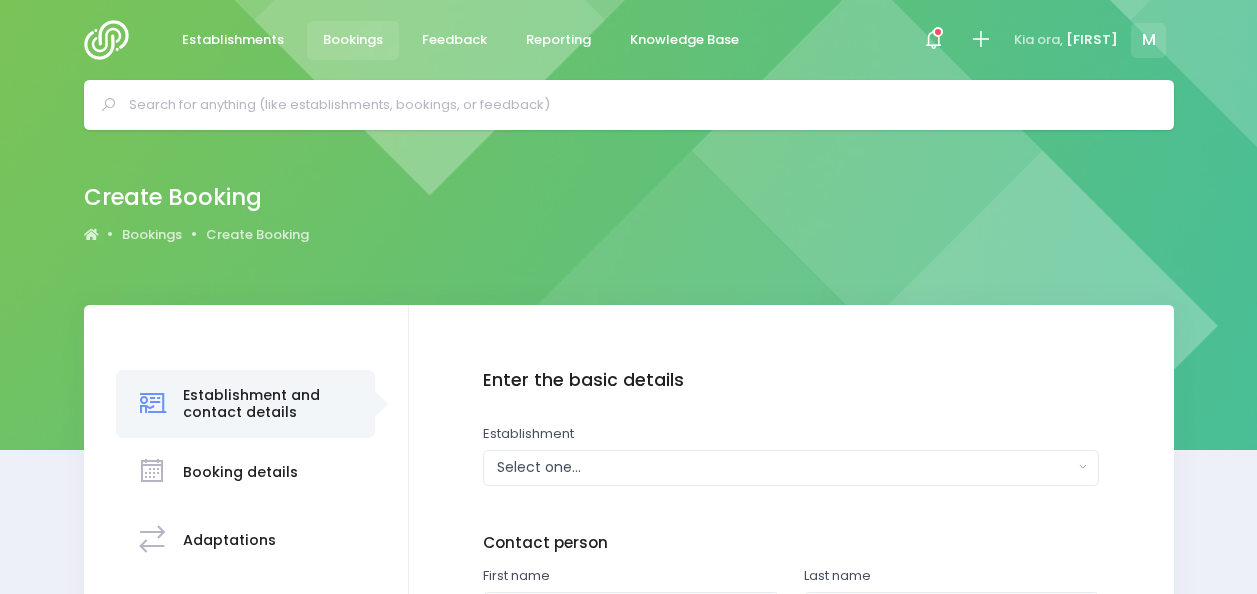 scroll, scrollTop: 0, scrollLeft: 0, axis: both 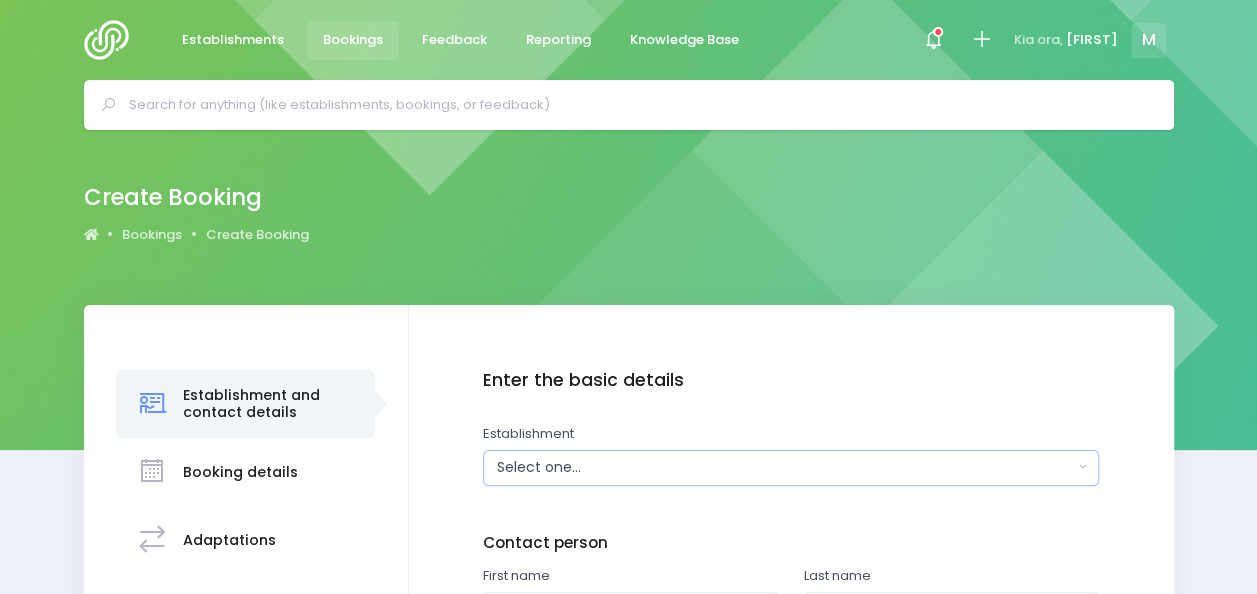 click on "Select one..." at bounding box center (785, 467) 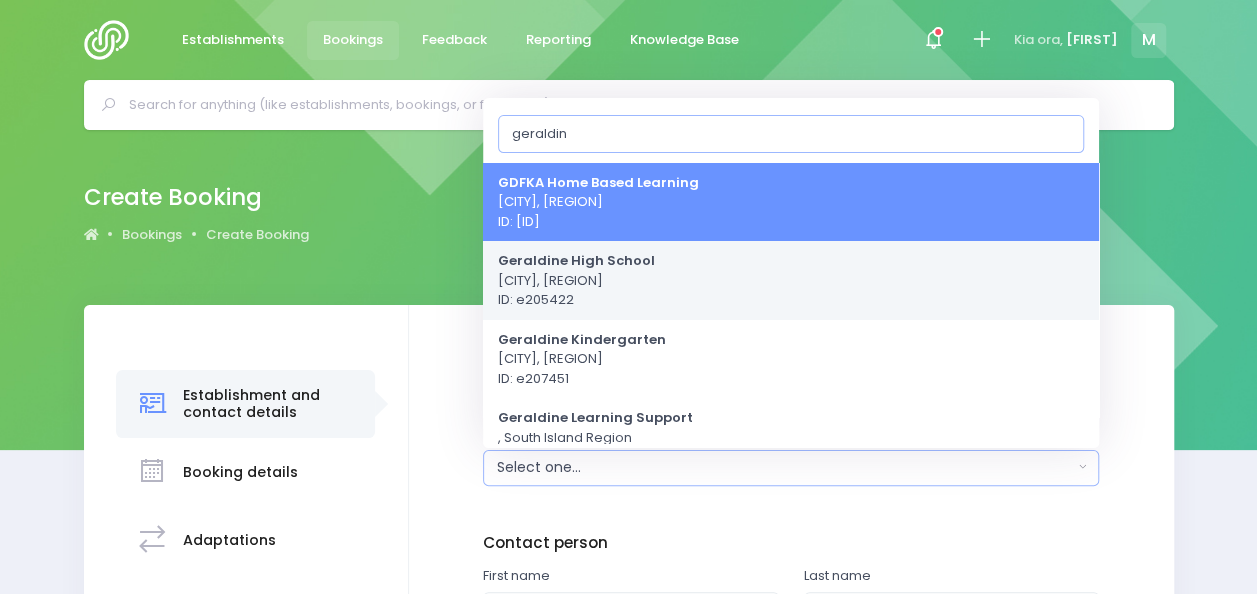 type on "geraldin" 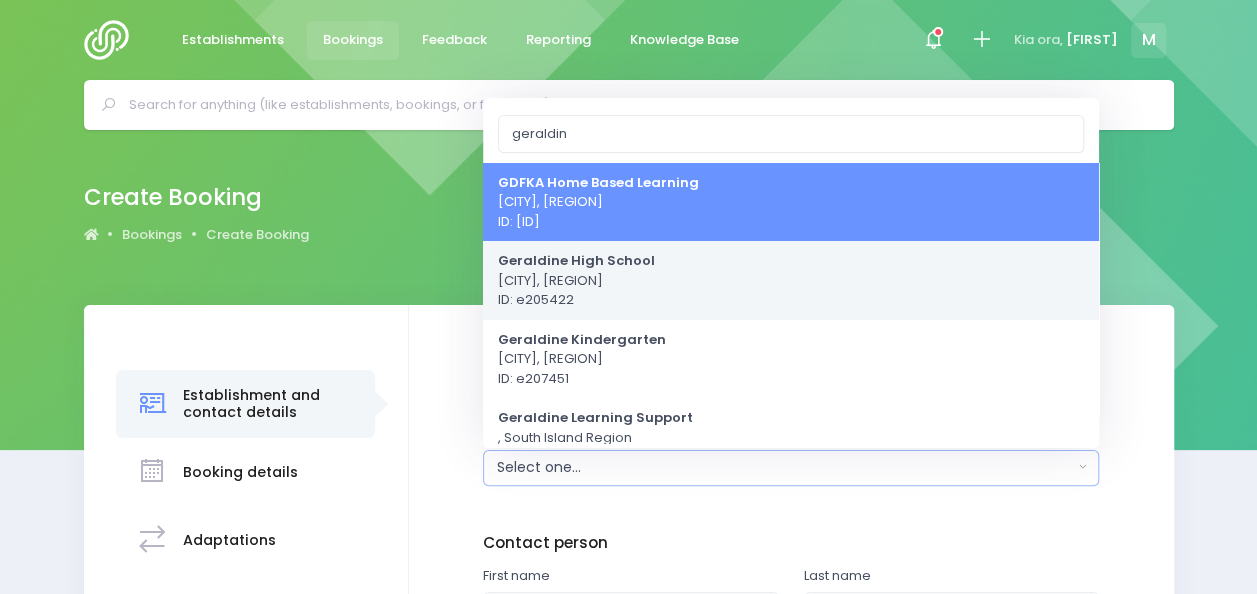 click on "Geraldine High School Geraldine, South Island Region ID: e205422" at bounding box center [576, 280] 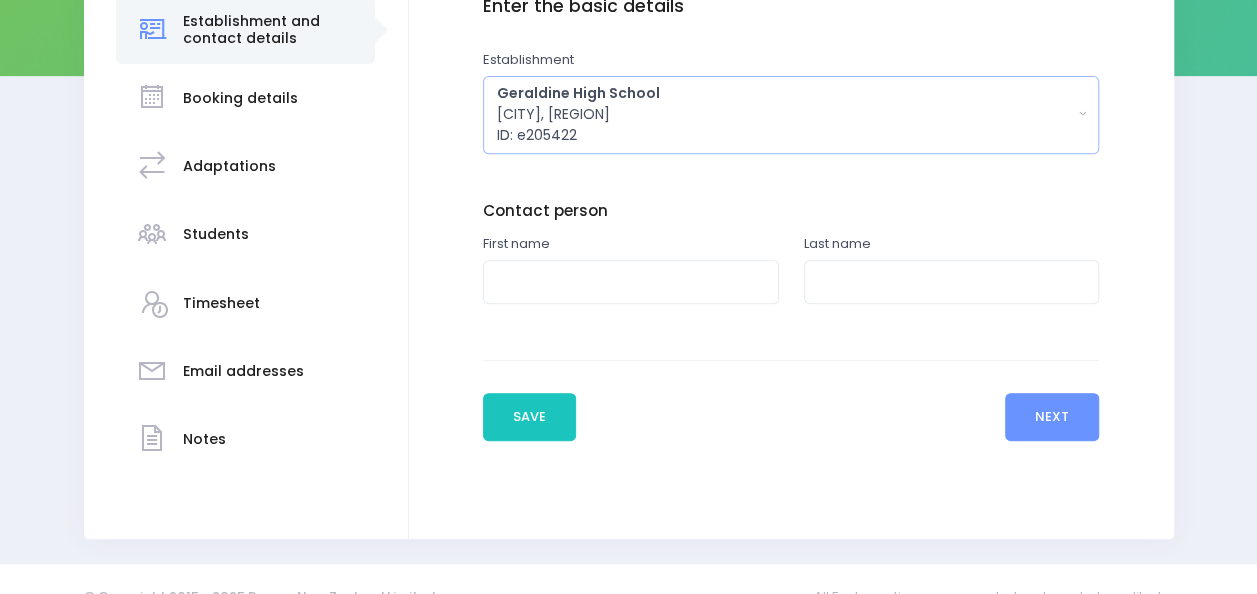 scroll, scrollTop: 408, scrollLeft: 0, axis: vertical 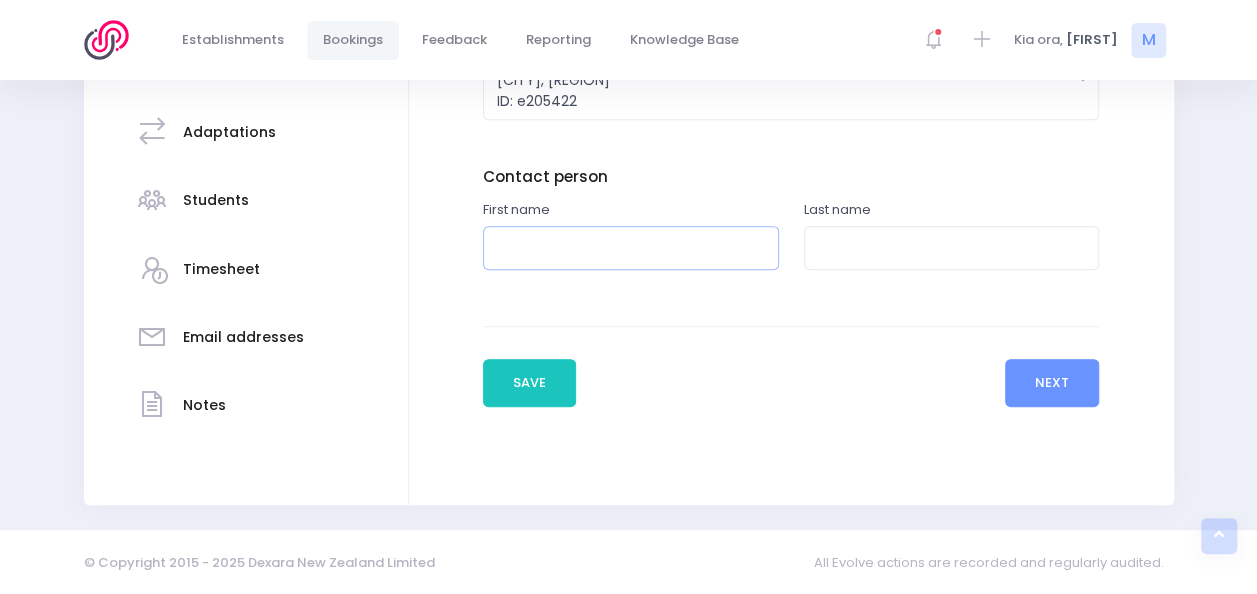 click at bounding box center (631, 248) 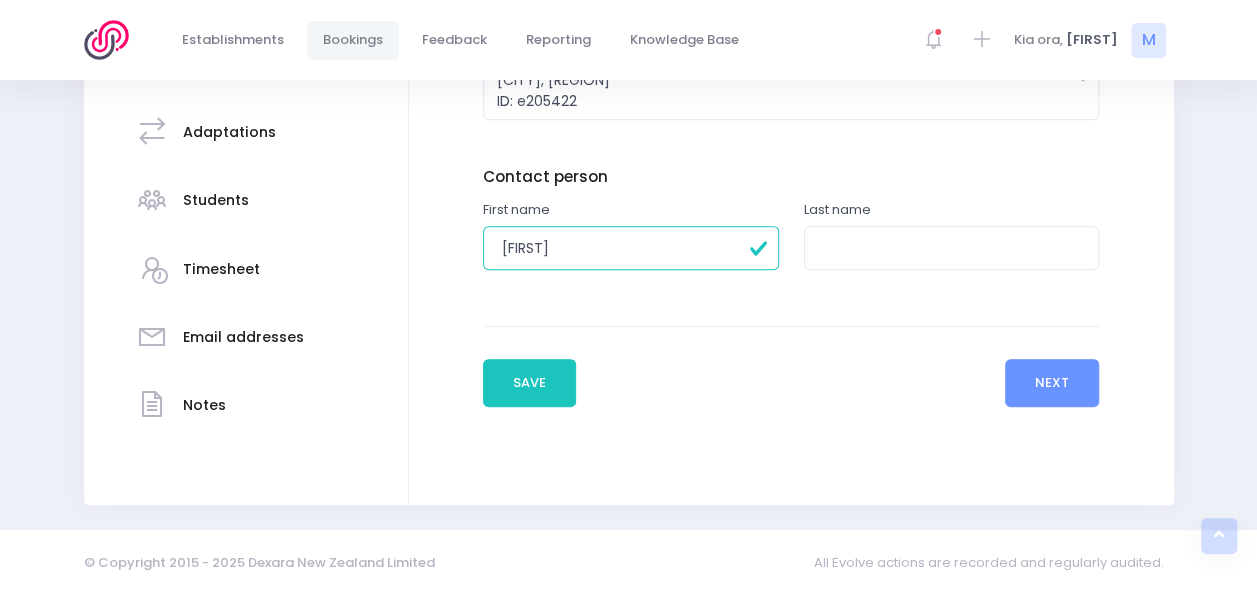 type on "[FIRST]" 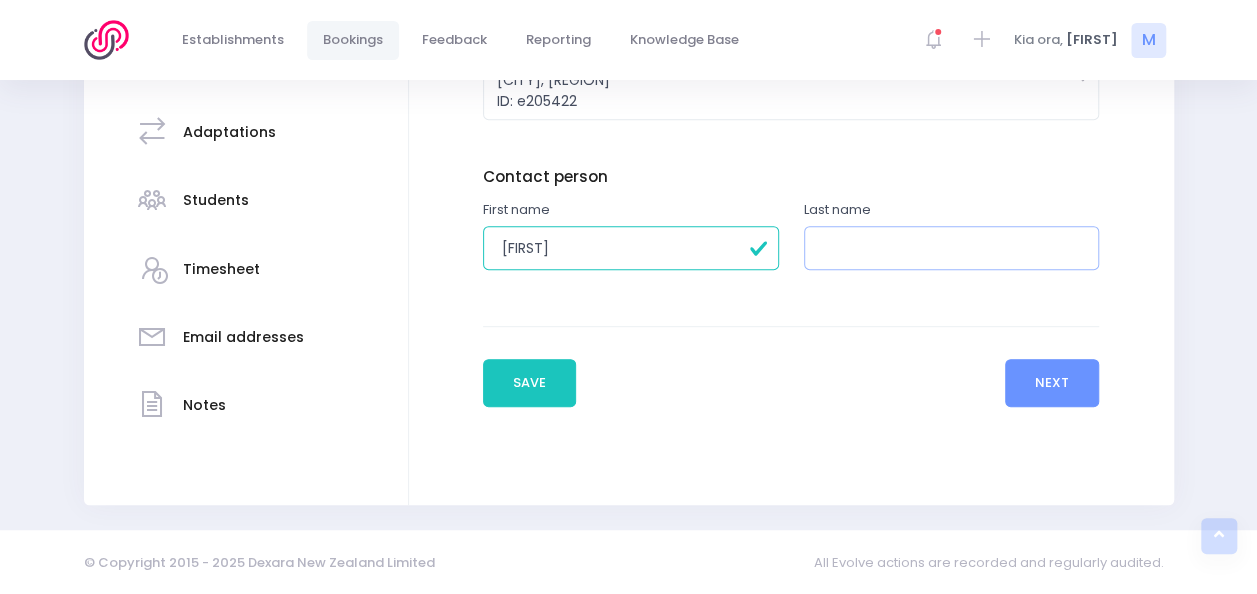 click at bounding box center [952, 248] 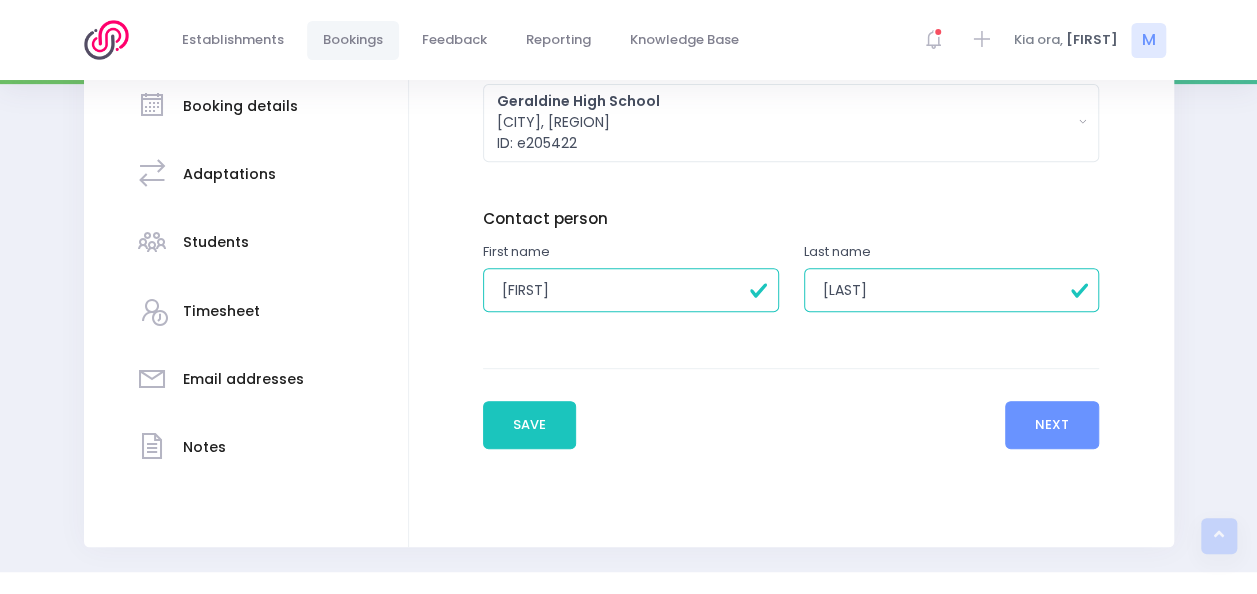 scroll, scrollTop: 362, scrollLeft: 0, axis: vertical 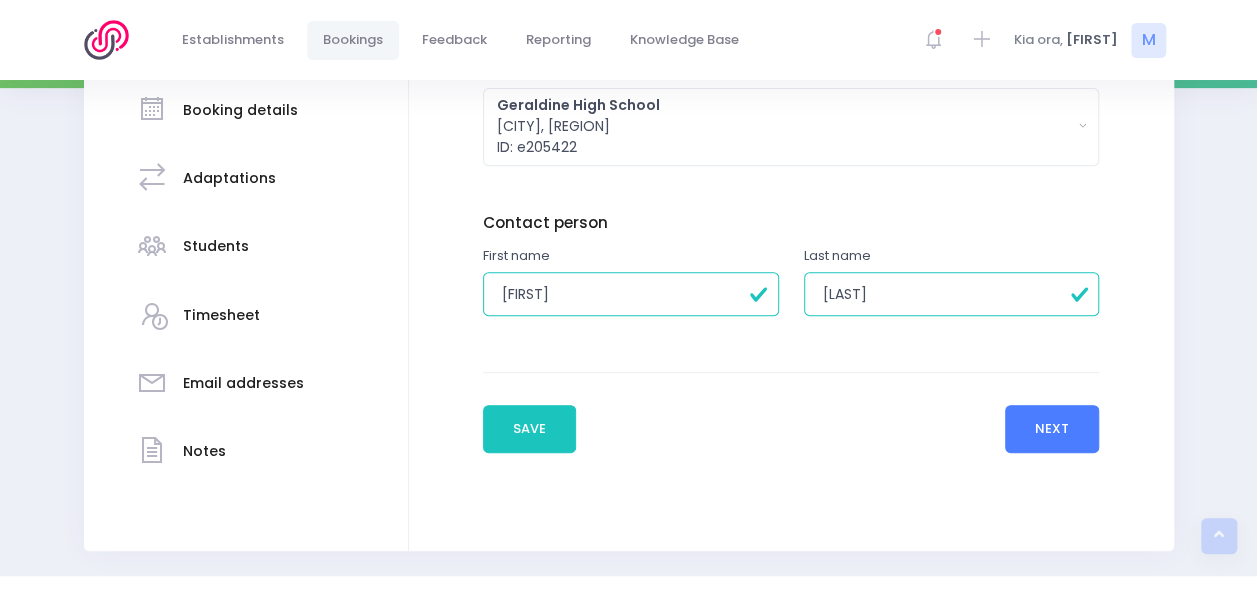 type on "[LAST]" 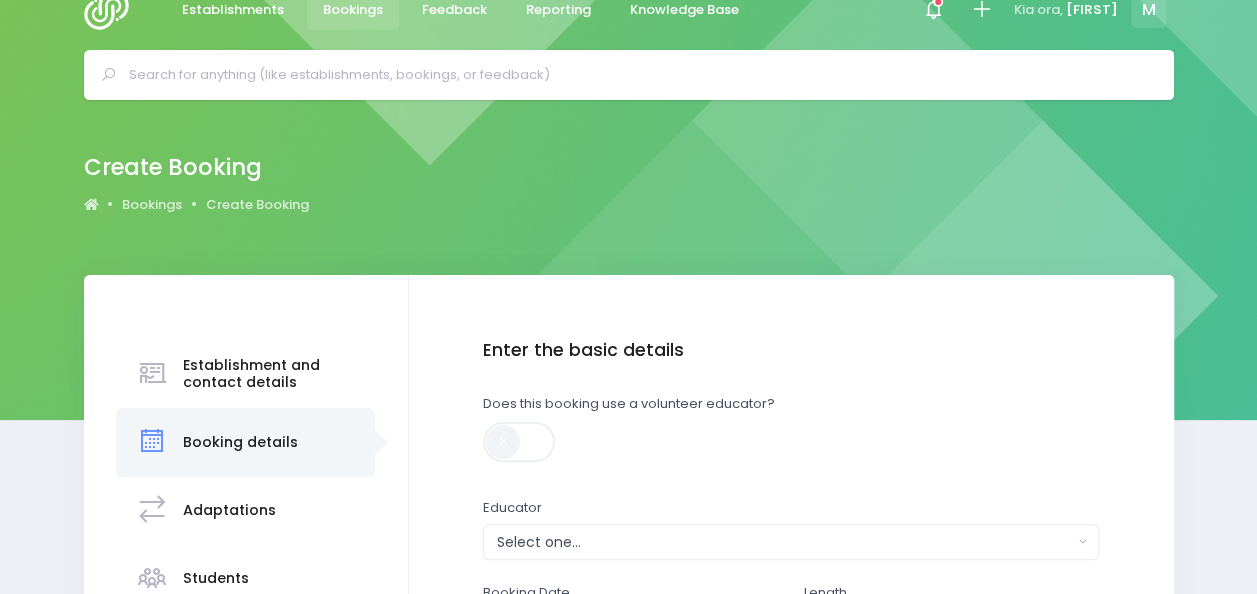 scroll, scrollTop: 0, scrollLeft: 0, axis: both 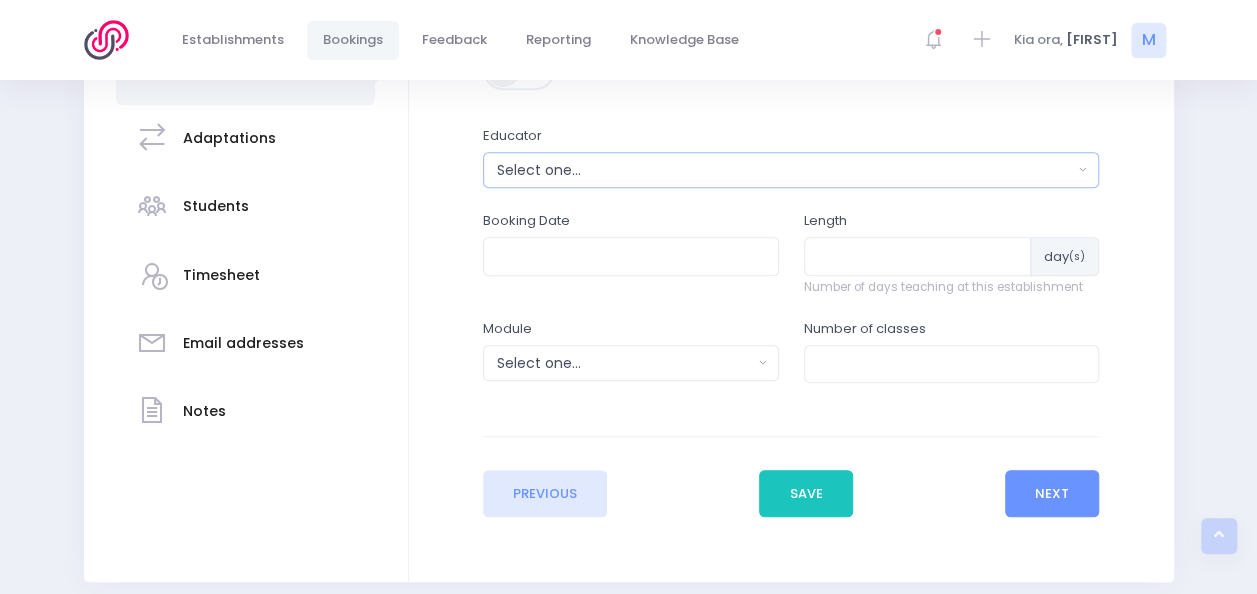 click on "Select one..." at bounding box center (785, 170) 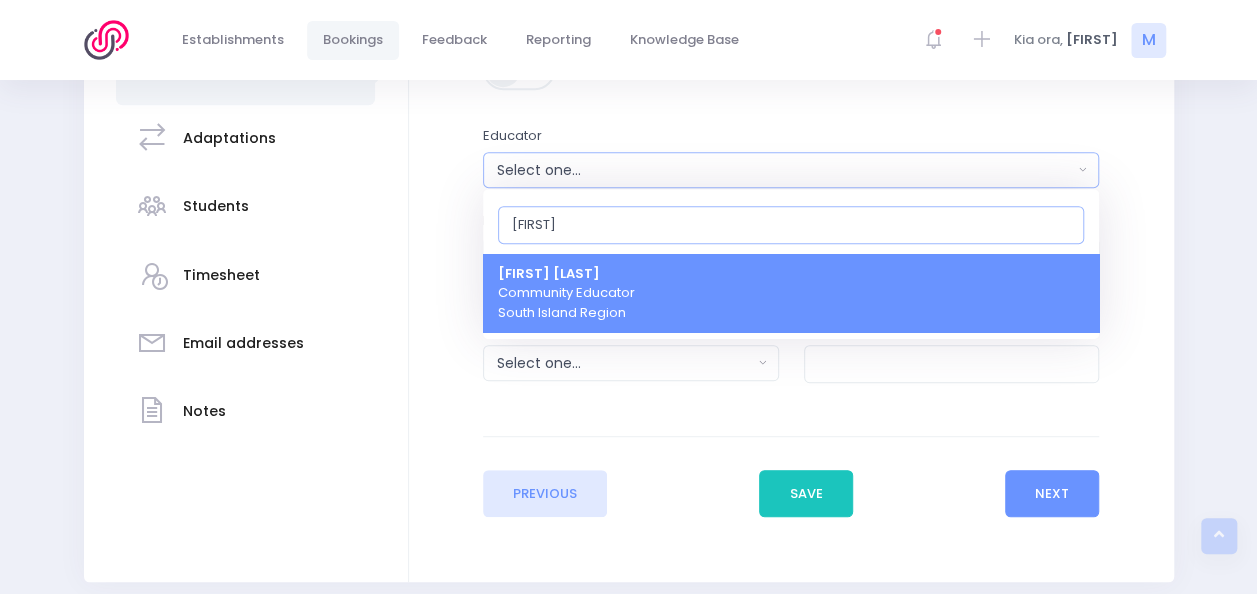 click on "Megan" at bounding box center (791, 225) 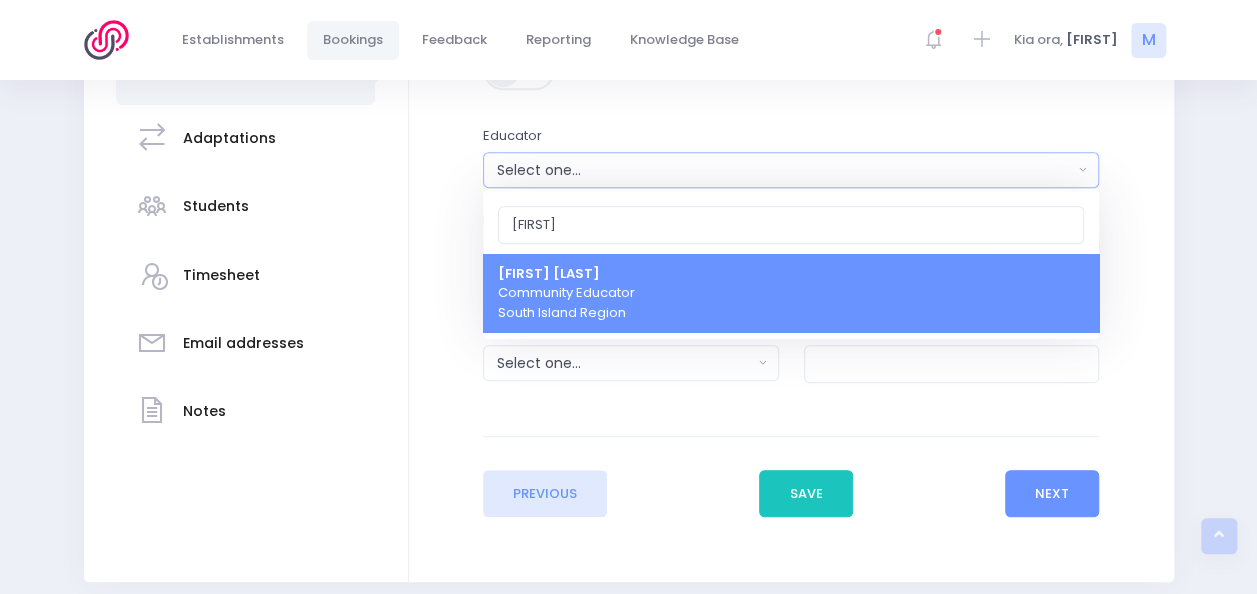click on "Megan Holden Community Educator South Island Region" at bounding box center [566, 293] 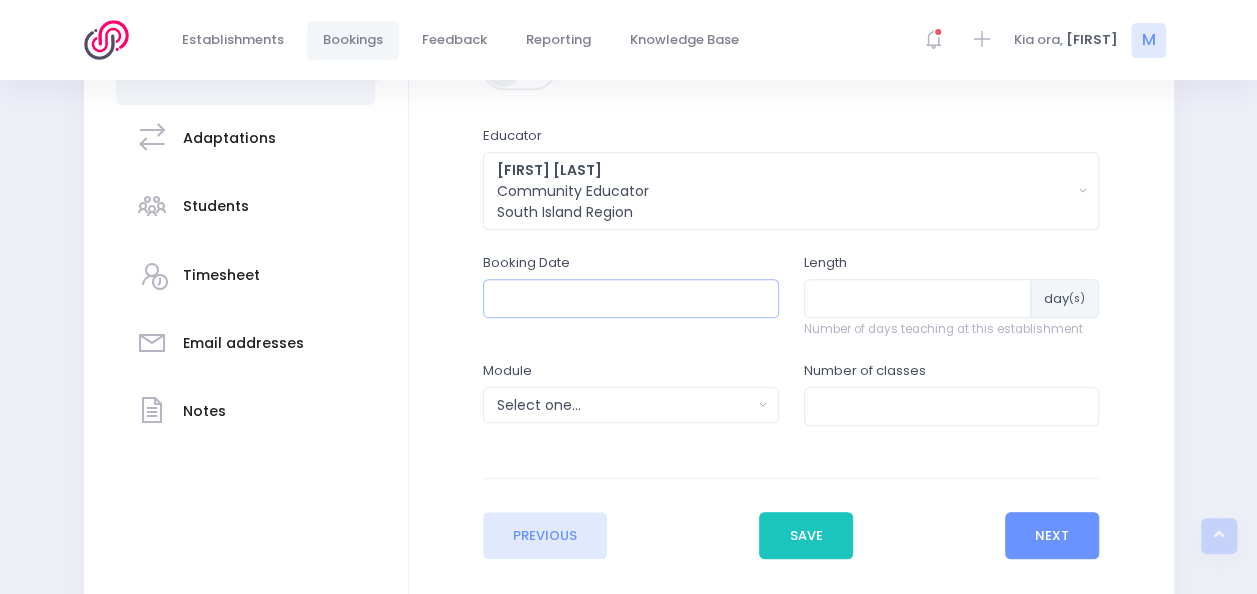 click at bounding box center [631, 298] 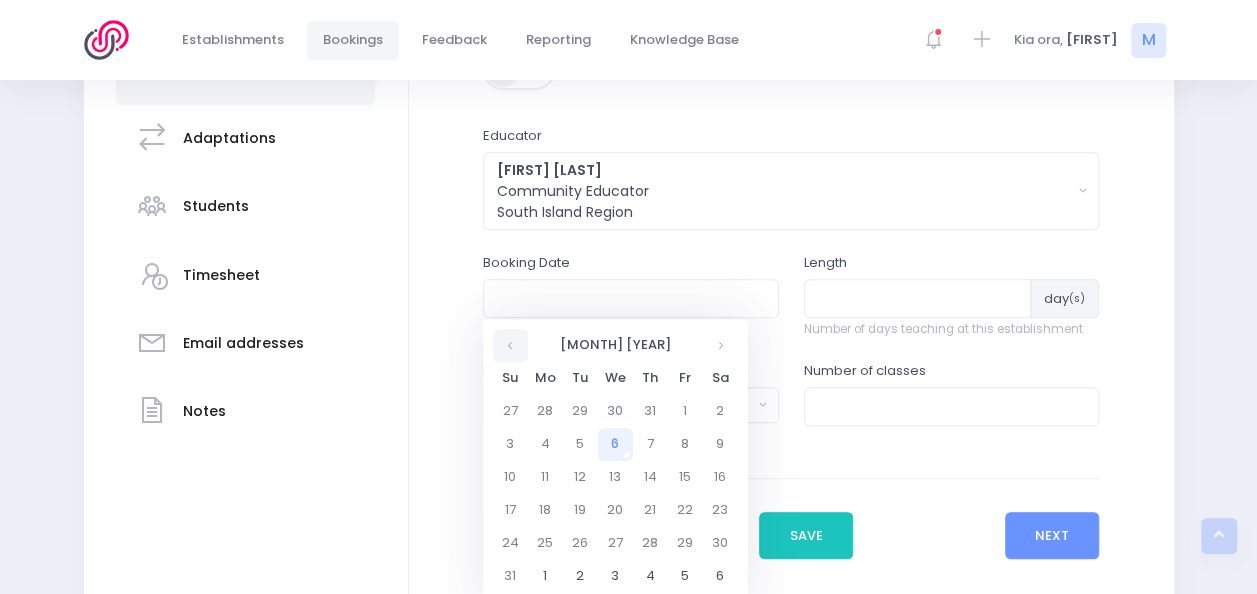 click at bounding box center (510, 345) 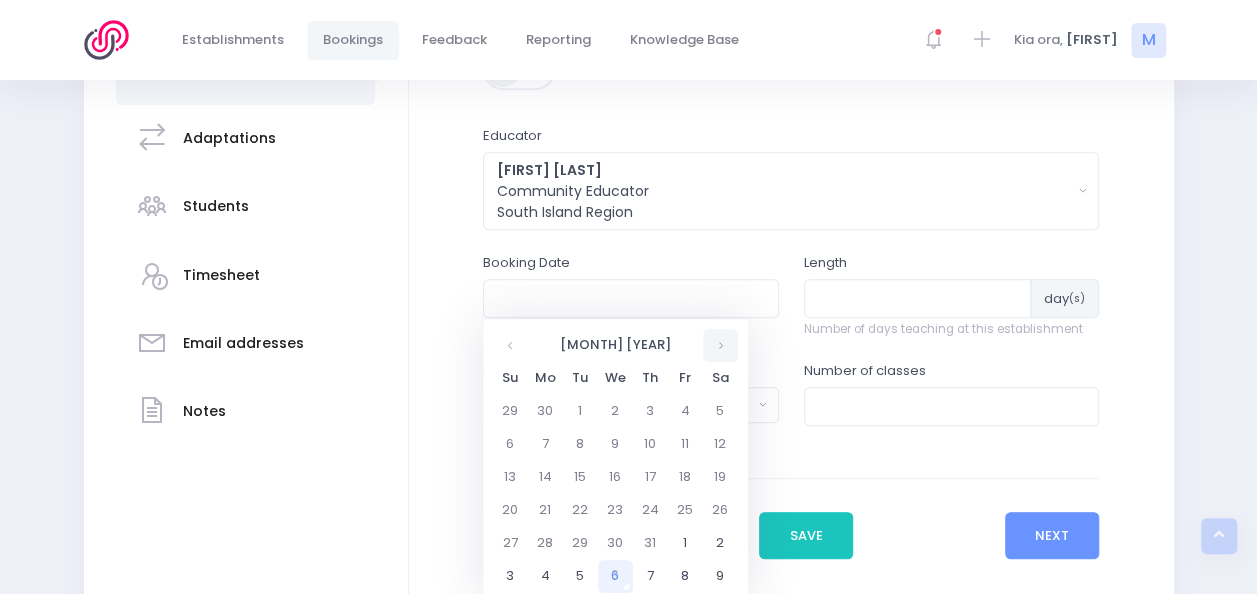 click at bounding box center (720, 345) 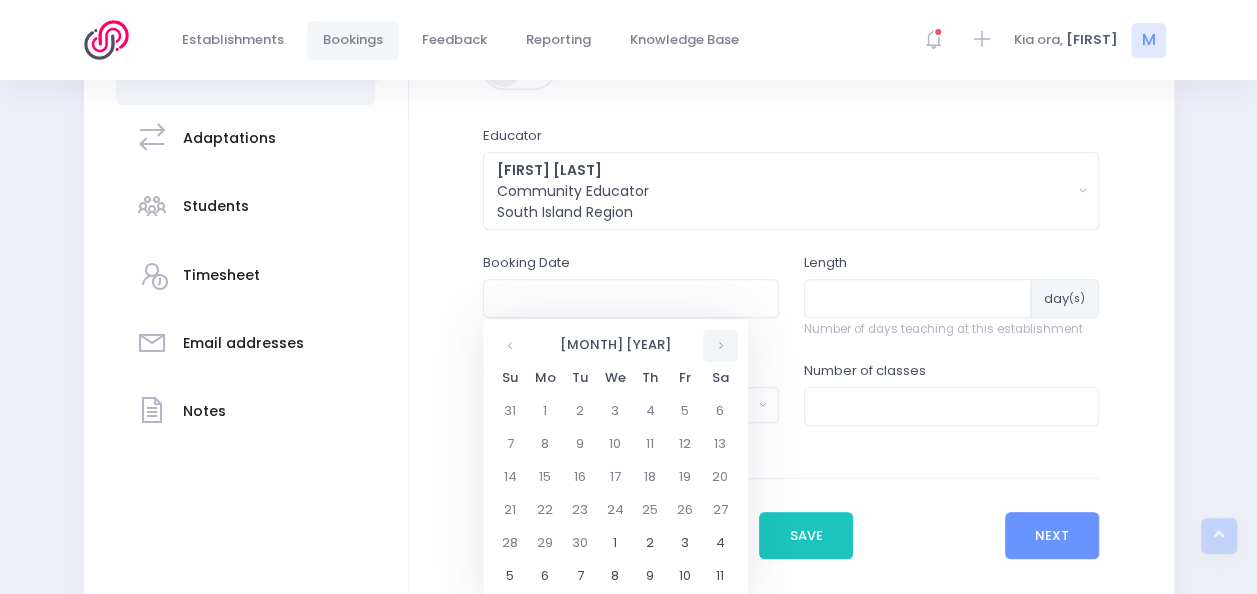click at bounding box center [720, 345] 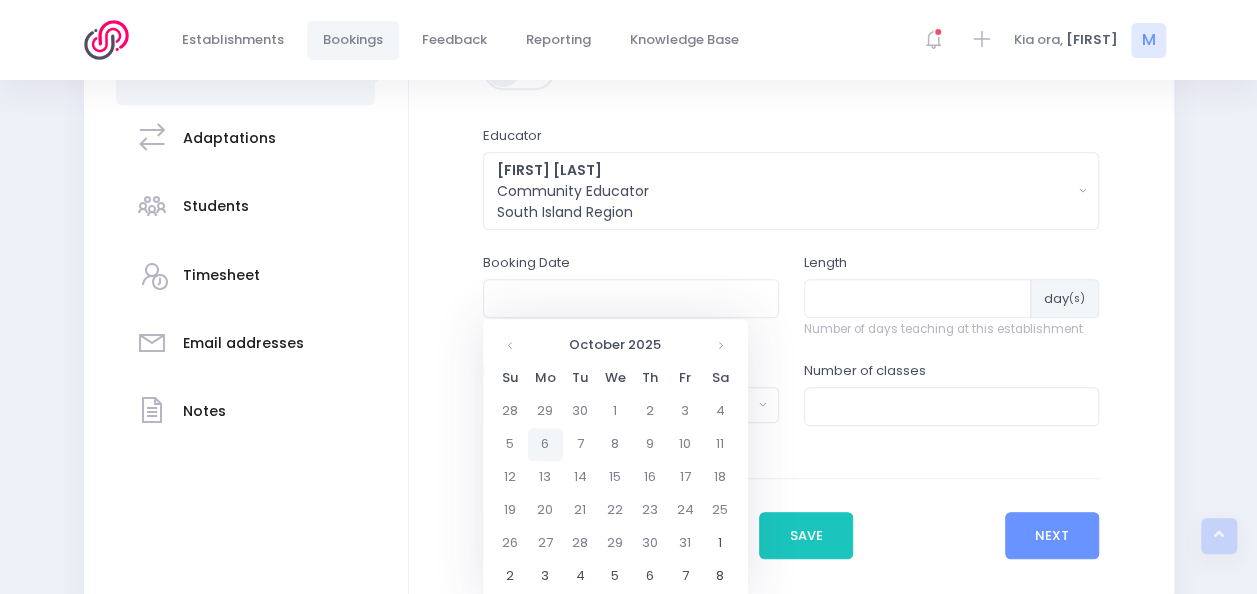 click on "6" at bounding box center [545, 444] 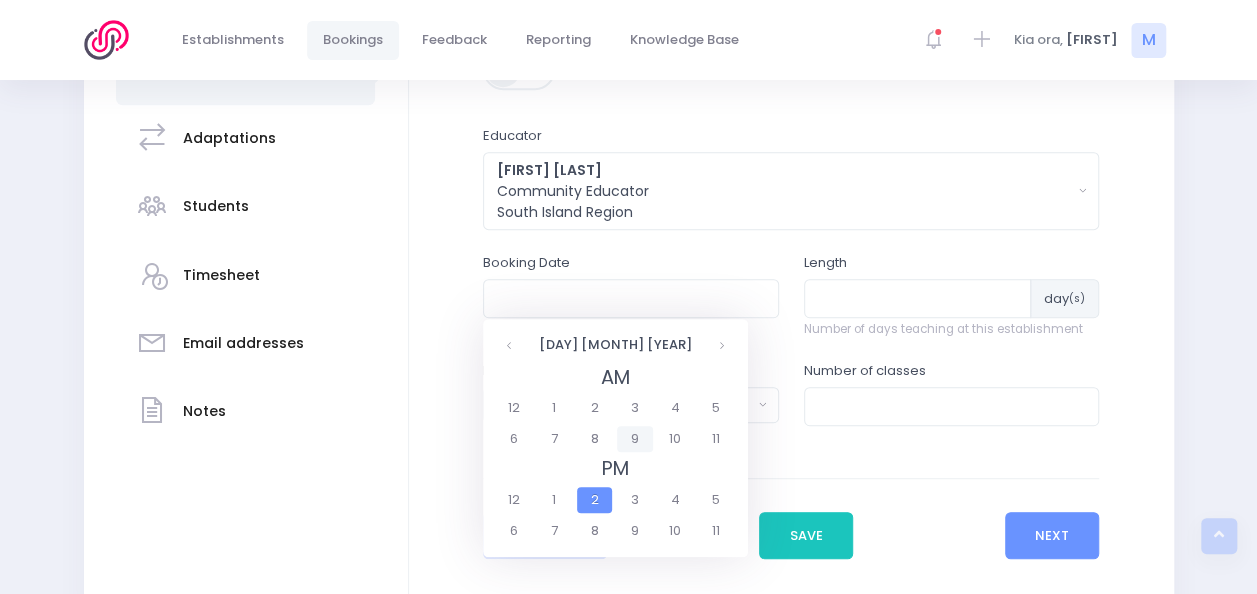 click on "9" at bounding box center [634, 439] 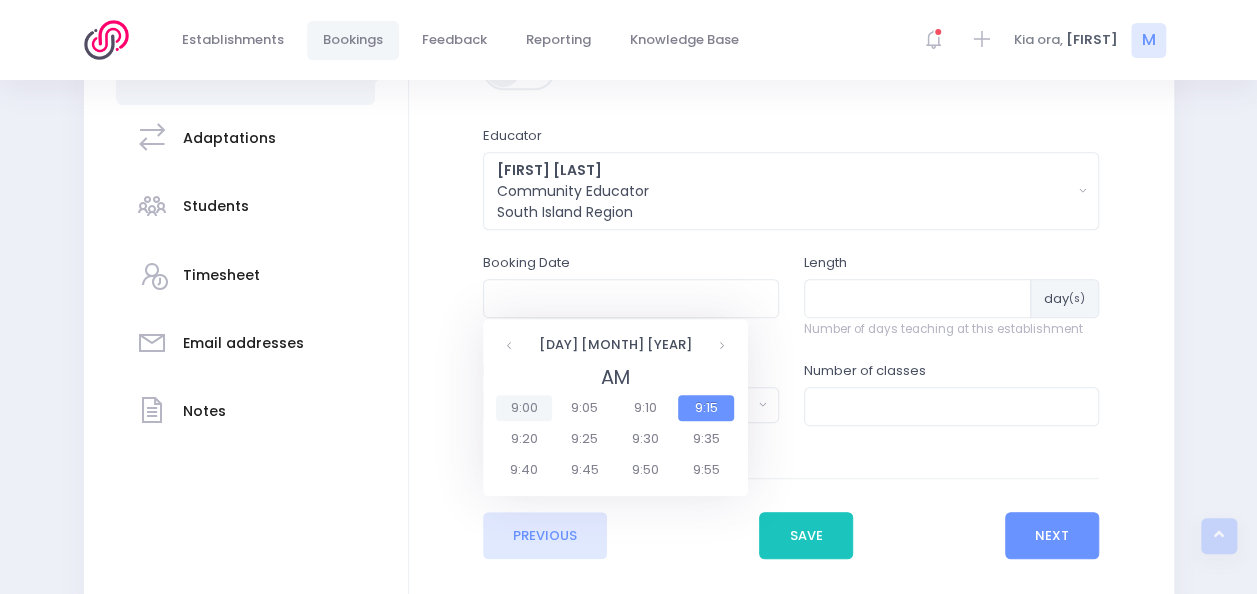 click on "9:00" at bounding box center [524, 408] 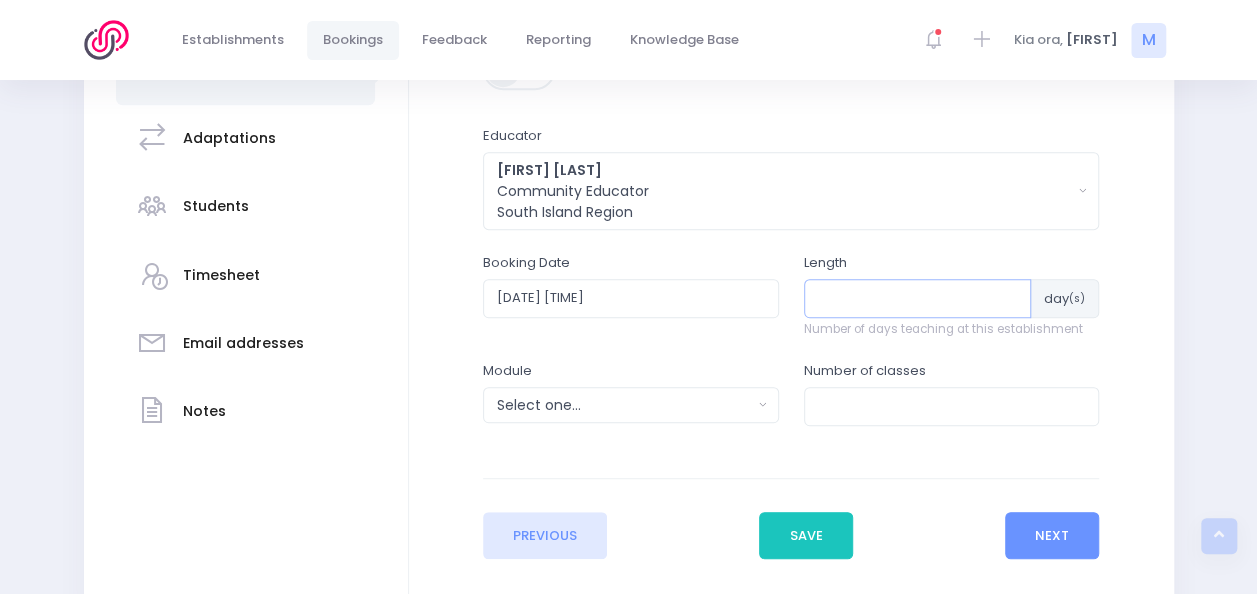 click at bounding box center (918, 298) 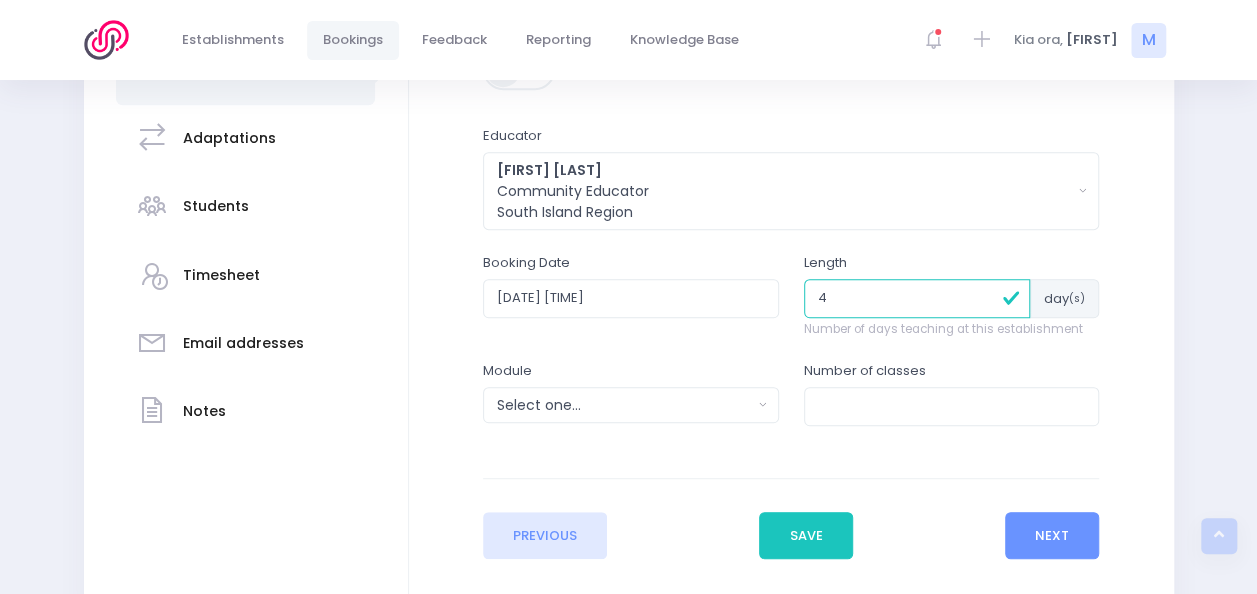 type on "4" 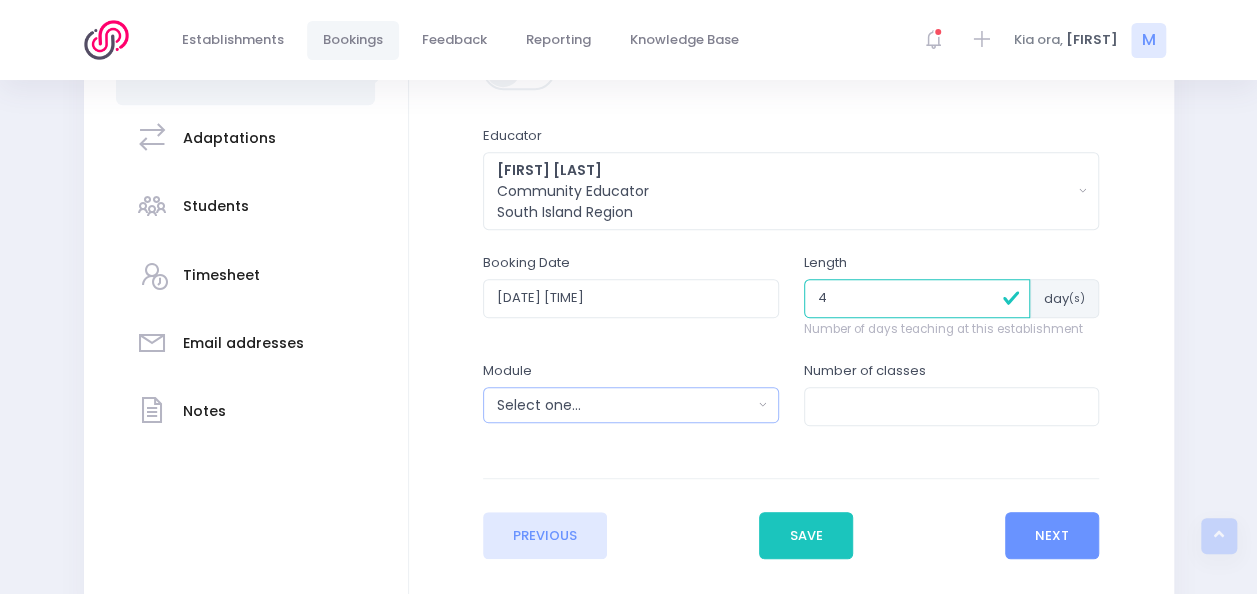 click on "Select one..." at bounding box center (624, 405) 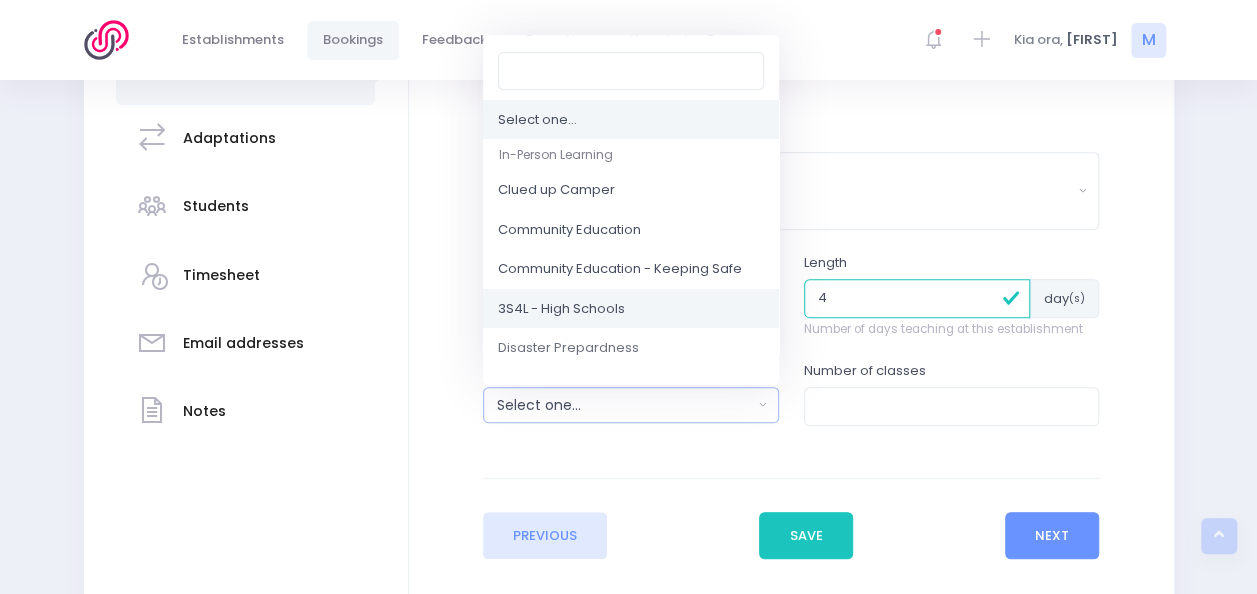 click on "3S4L - High Schools" at bounding box center (631, 309) 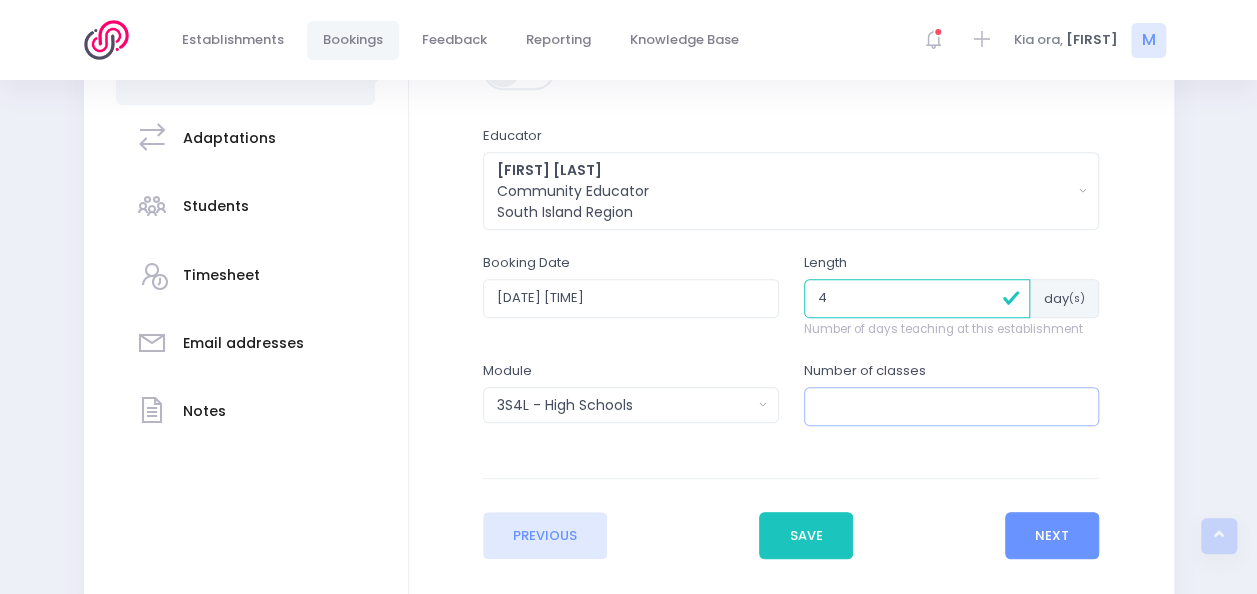click at bounding box center (952, 406) 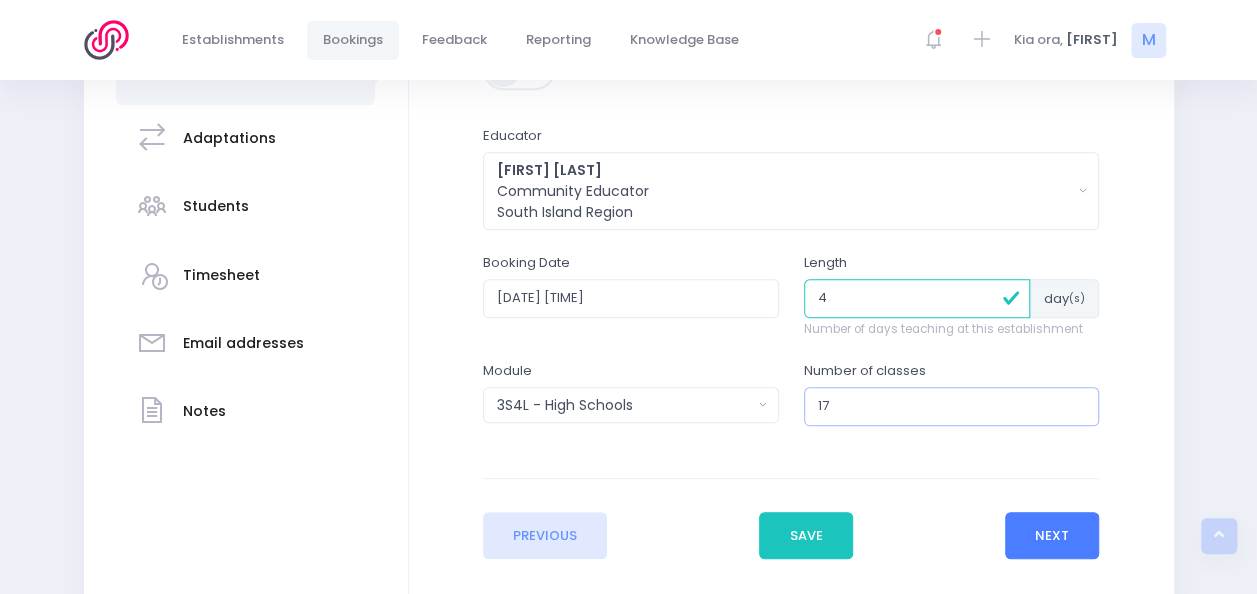 type on "17" 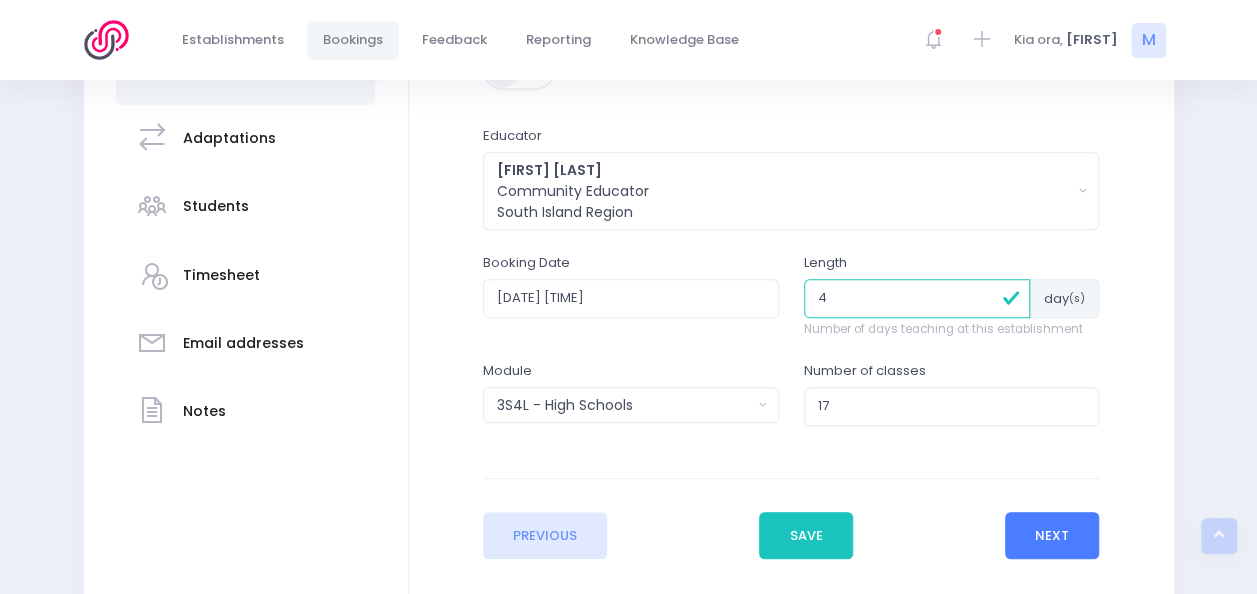 click on "Next" at bounding box center (1052, 536) 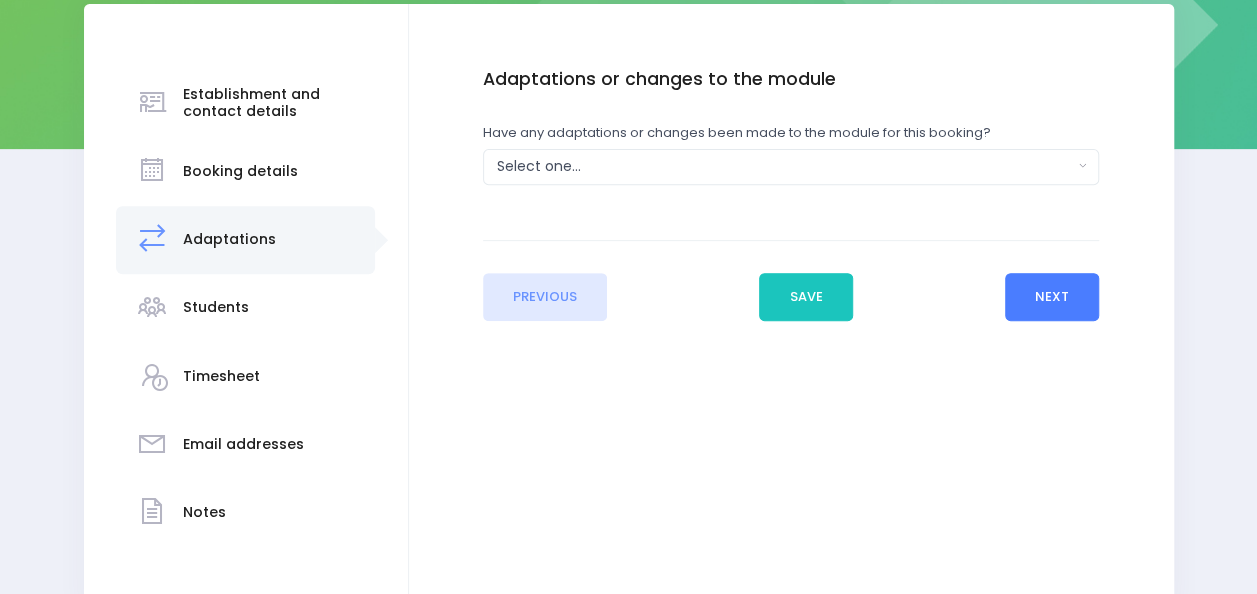 scroll, scrollTop: 302, scrollLeft: 0, axis: vertical 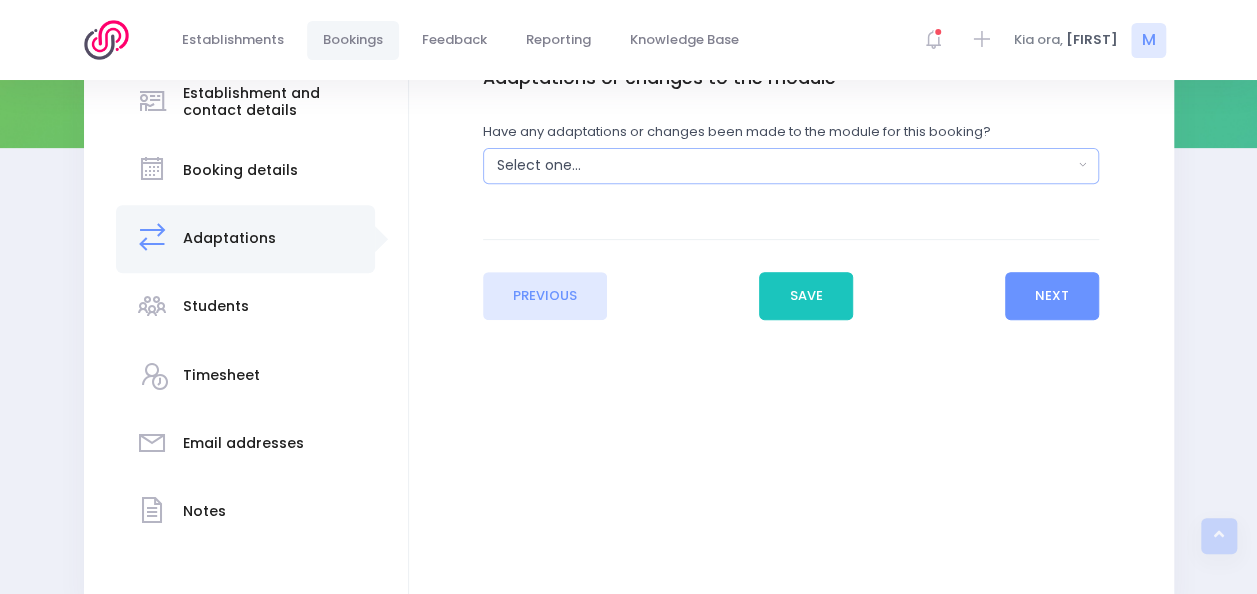 click on "Select one..." at bounding box center (785, 165) 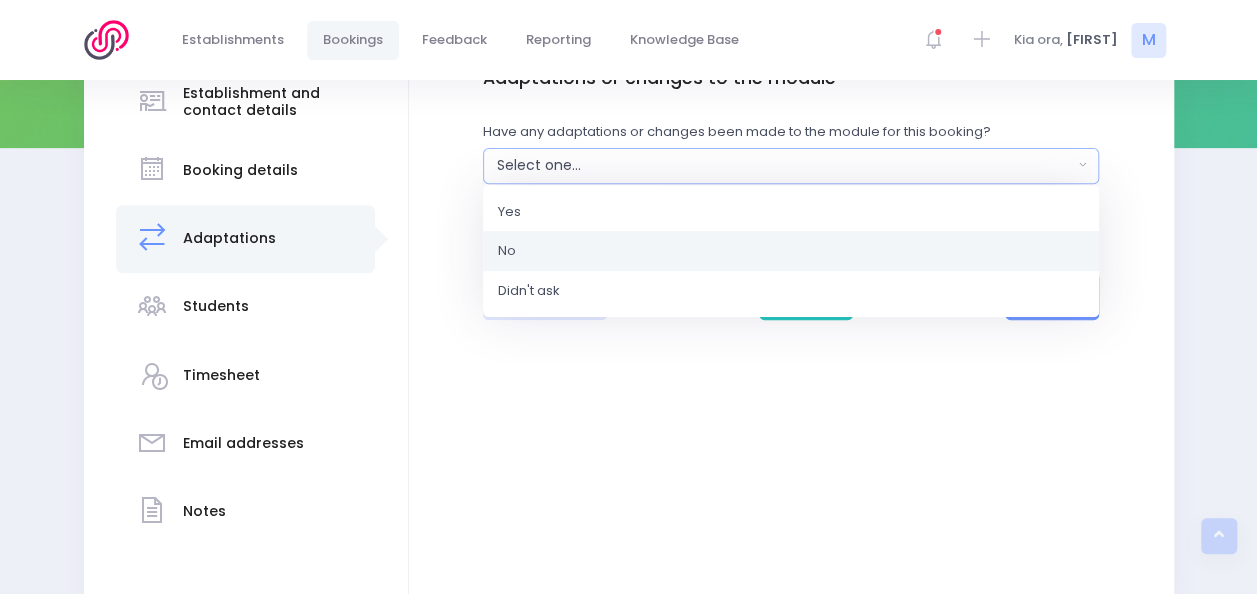click on "No" at bounding box center [791, 251] 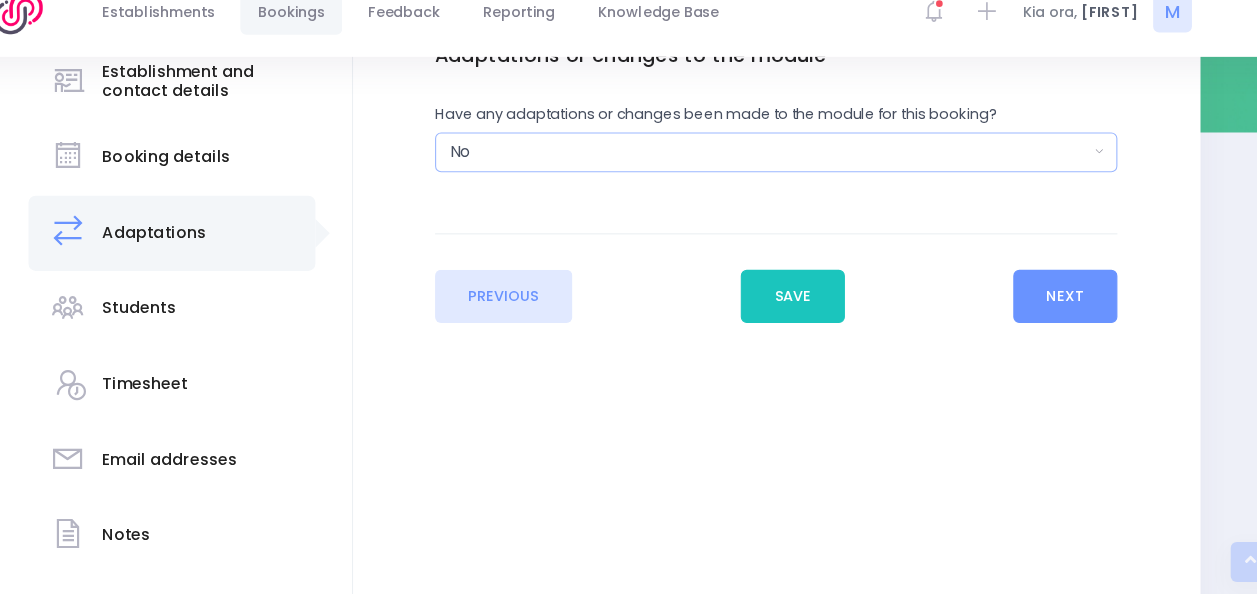 scroll, scrollTop: 302, scrollLeft: 0, axis: vertical 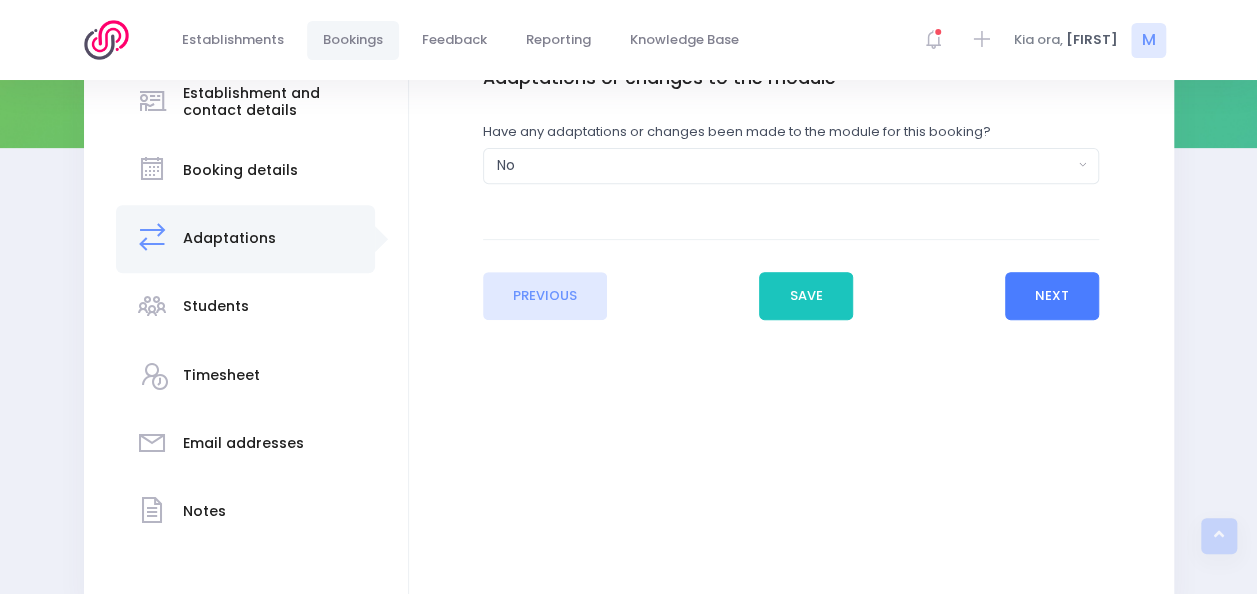 click on "Next" at bounding box center [1052, 296] 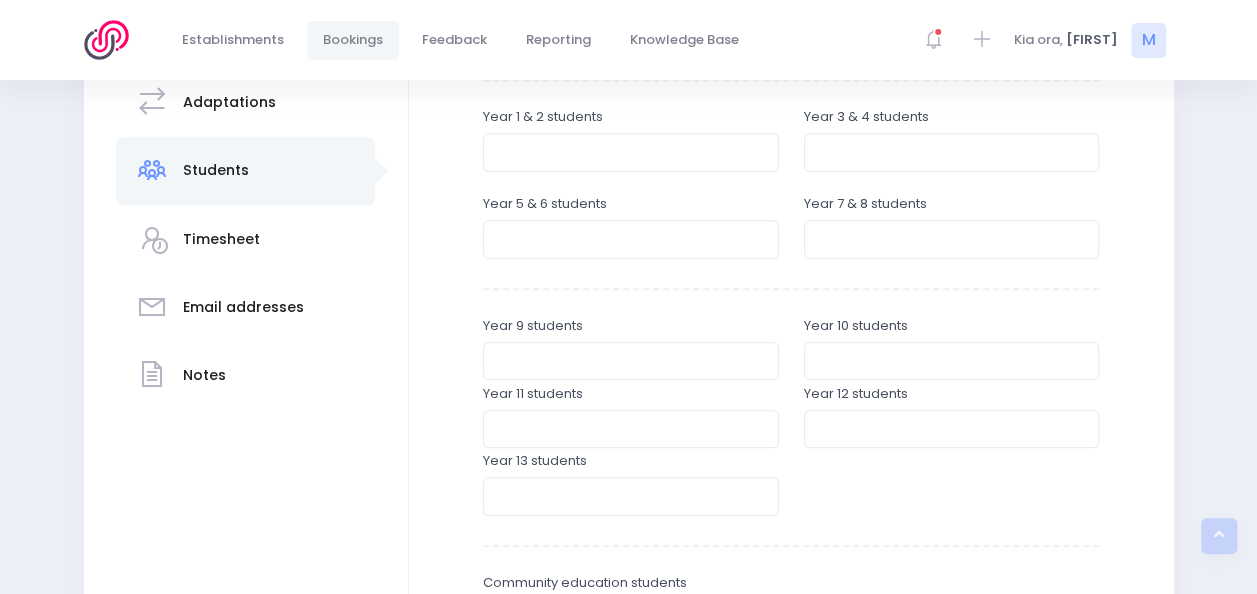 scroll, scrollTop: 434, scrollLeft: 0, axis: vertical 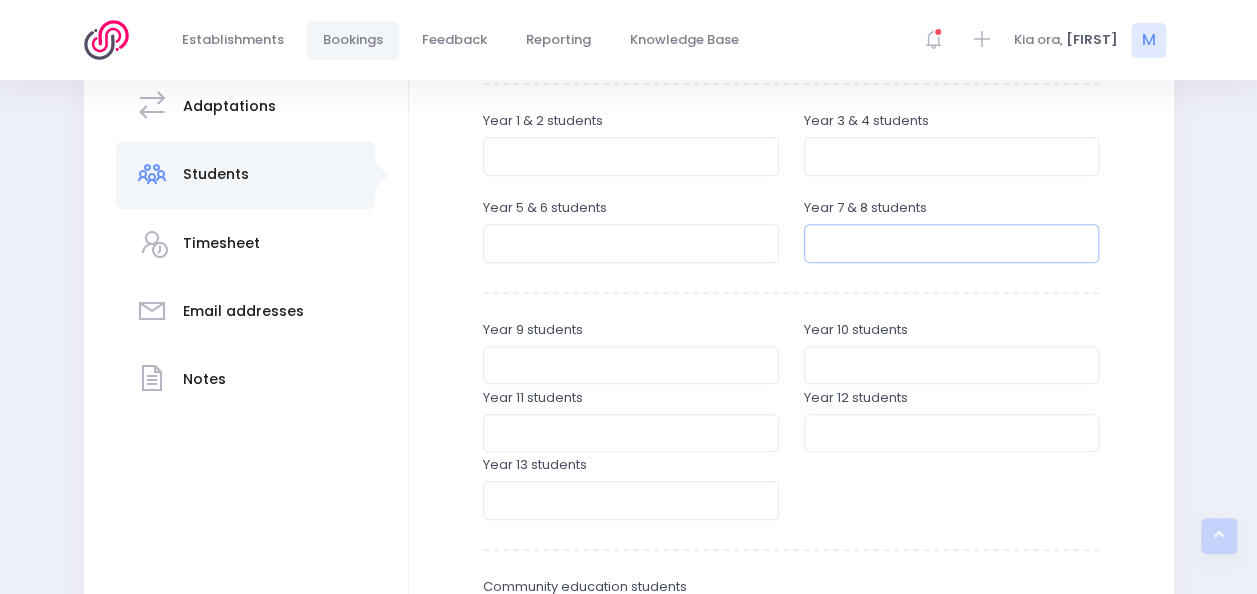 click at bounding box center (952, 243) 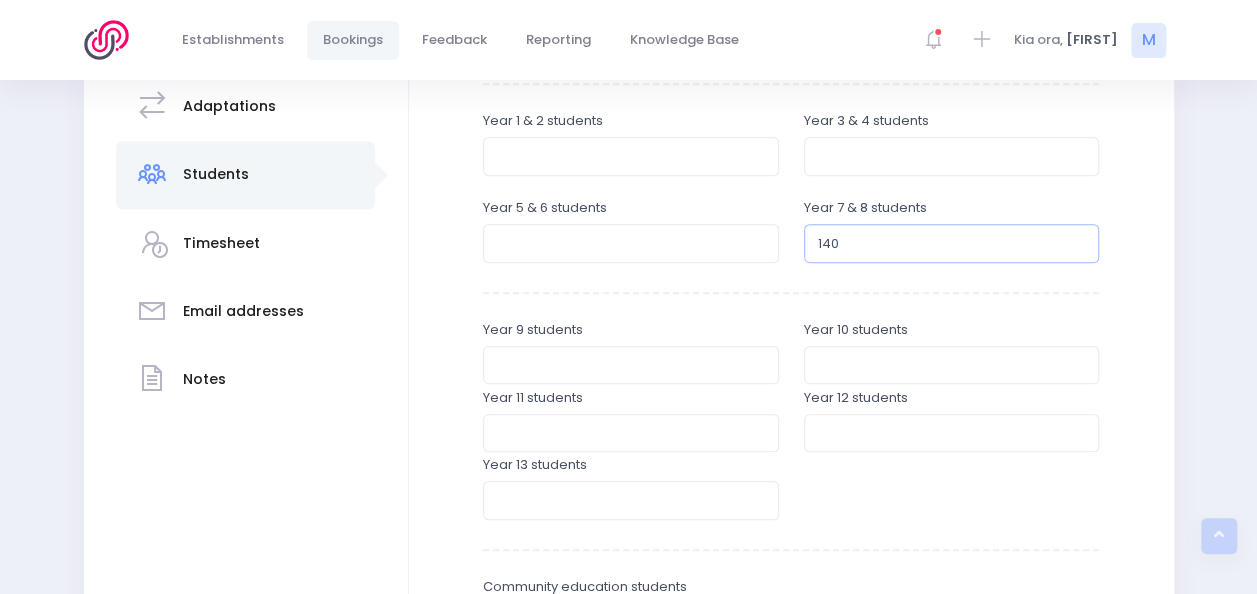 type on "140" 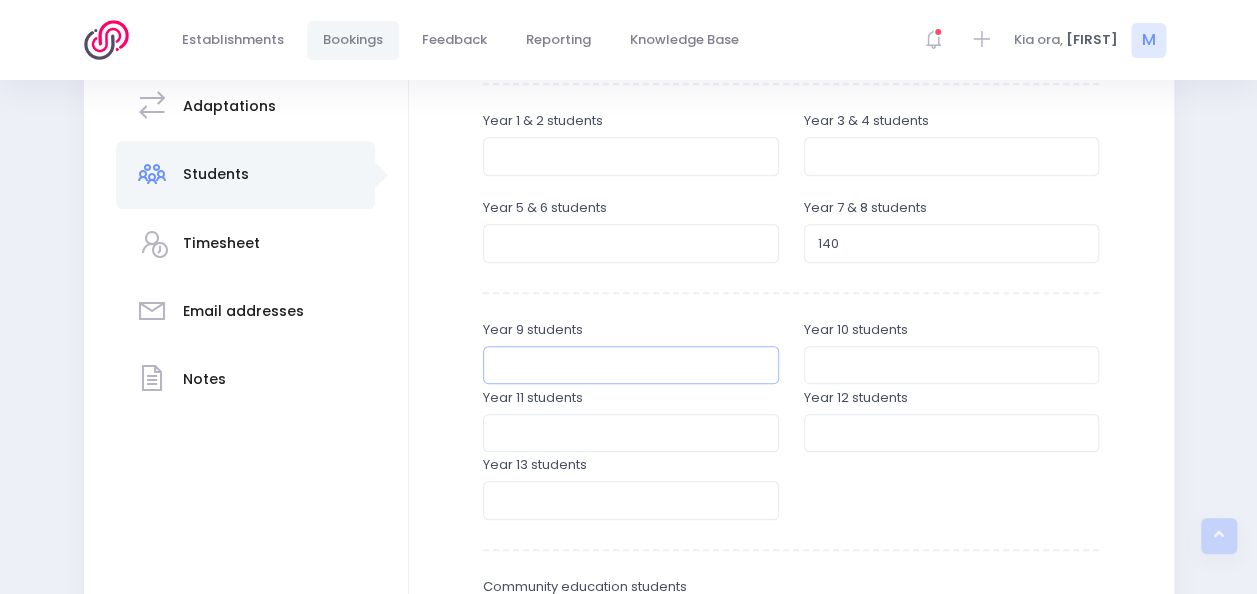 click at bounding box center (631, 365) 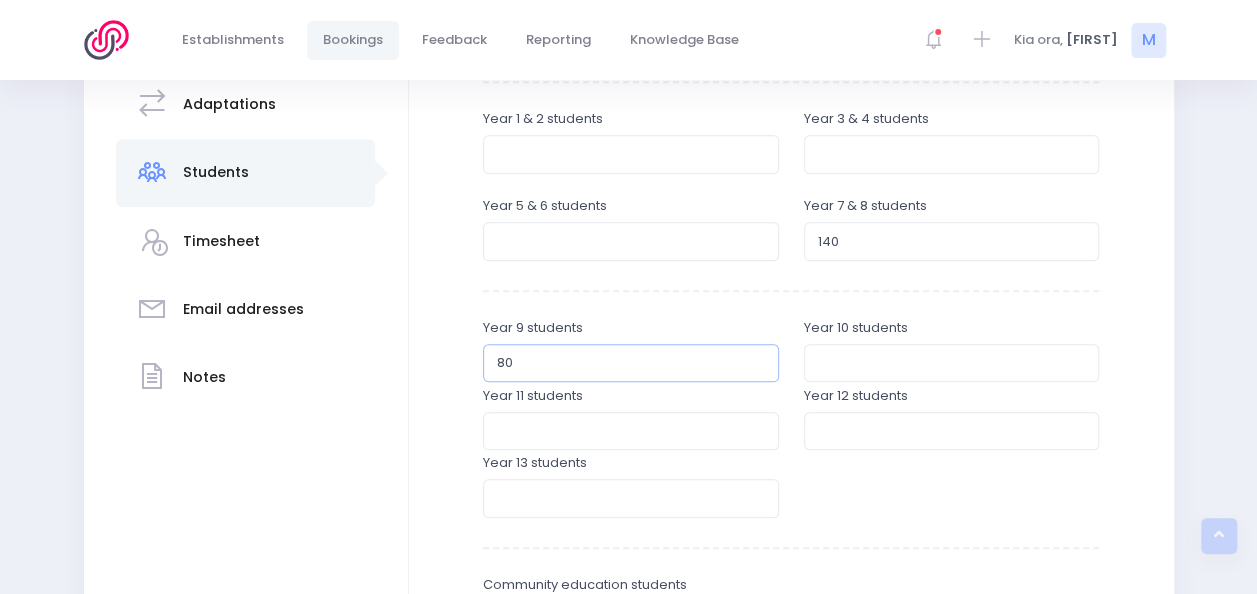 scroll, scrollTop: 444, scrollLeft: 0, axis: vertical 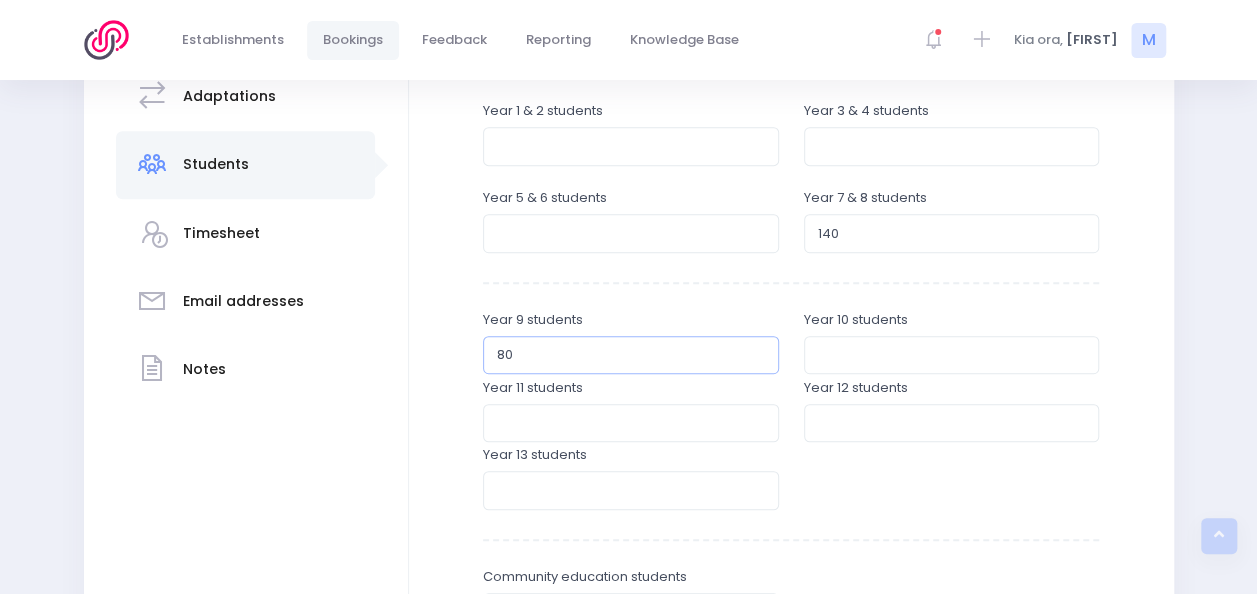 type on "80" 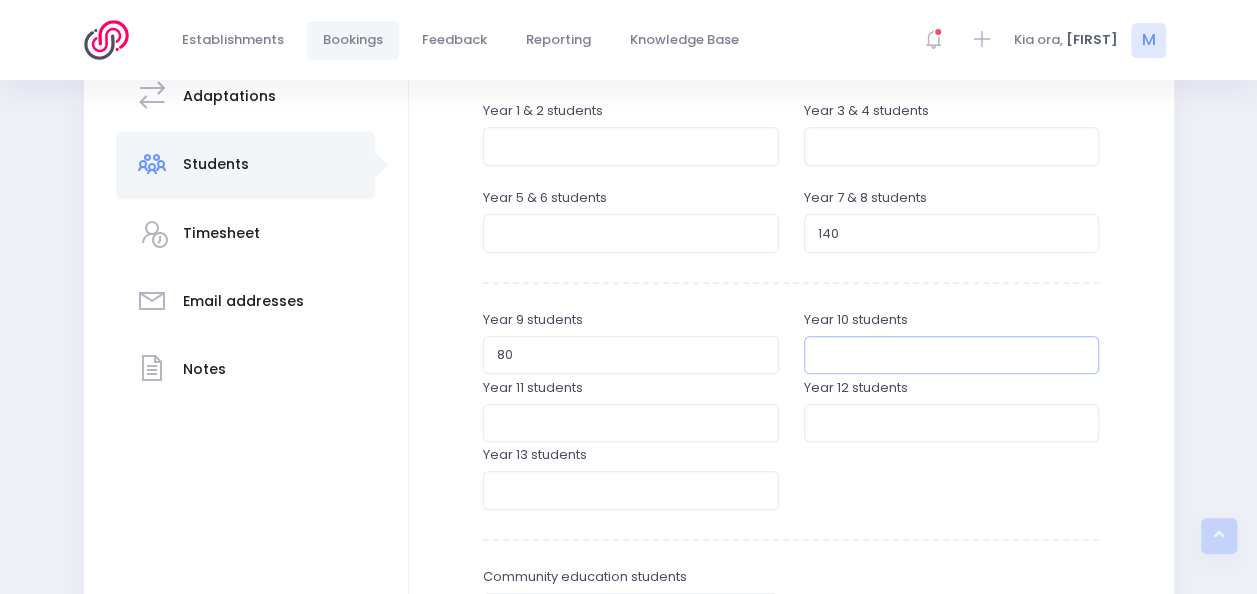 click at bounding box center [952, 355] 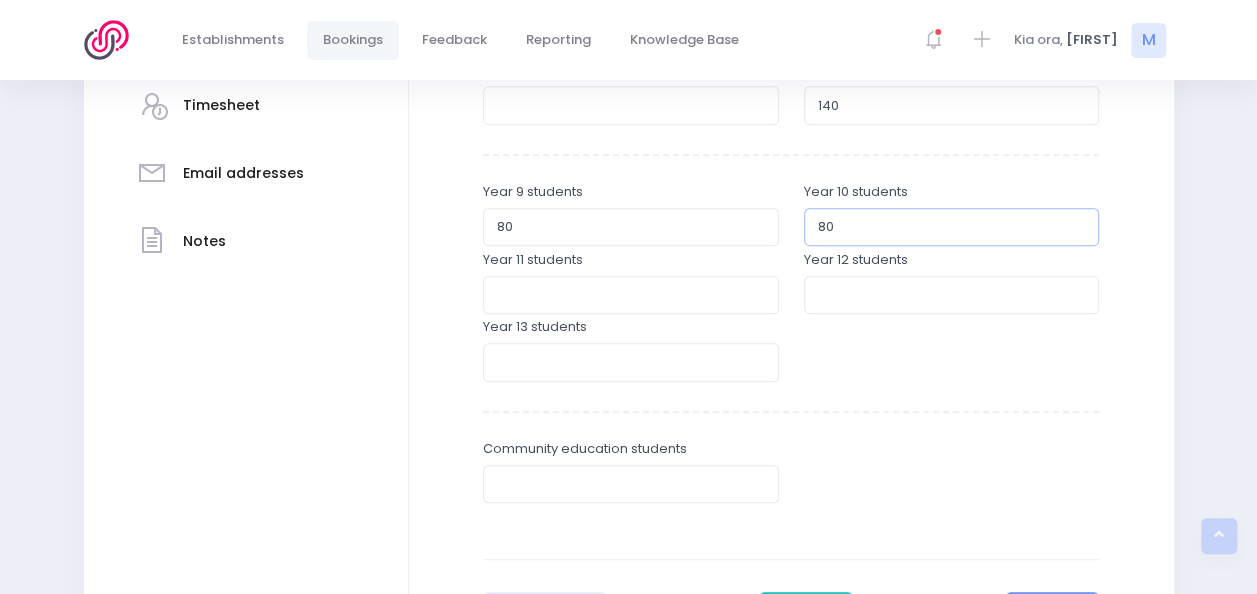 scroll, scrollTop: 574, scrollLeft: 0, axis: vertical 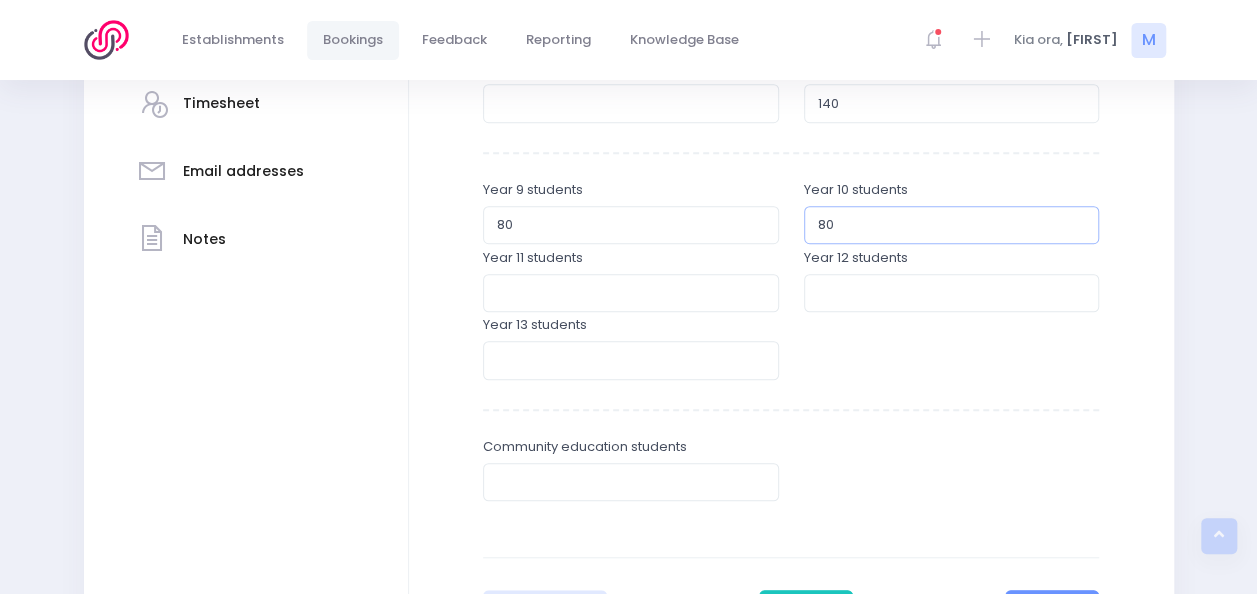 type on "80" 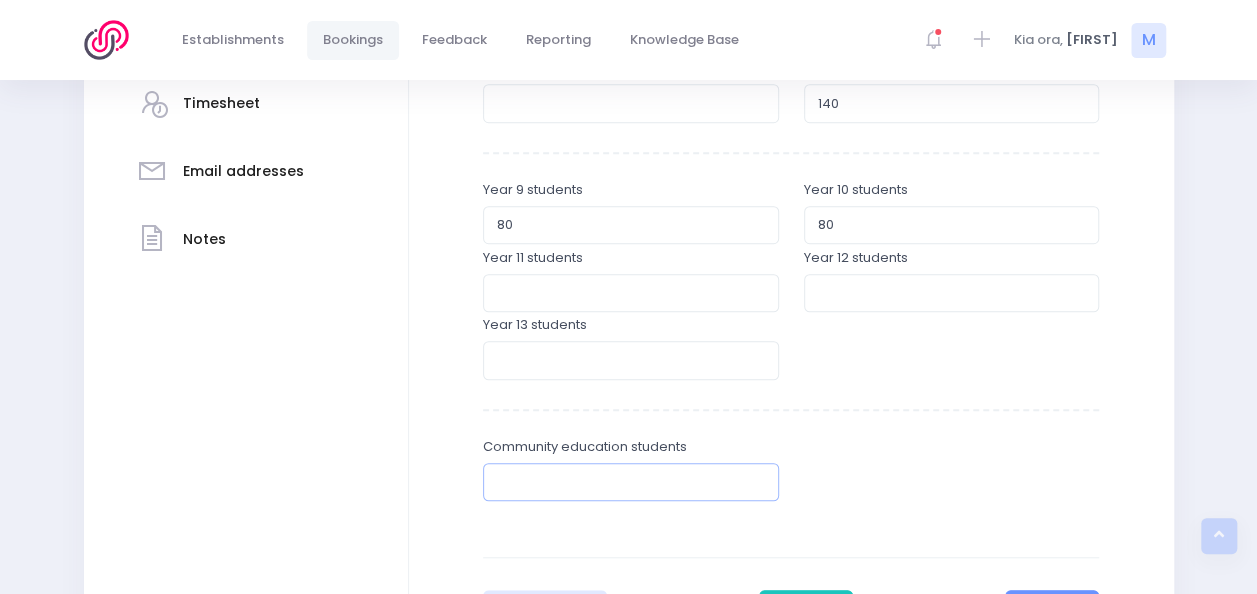 click at bounding box center [631, 482] 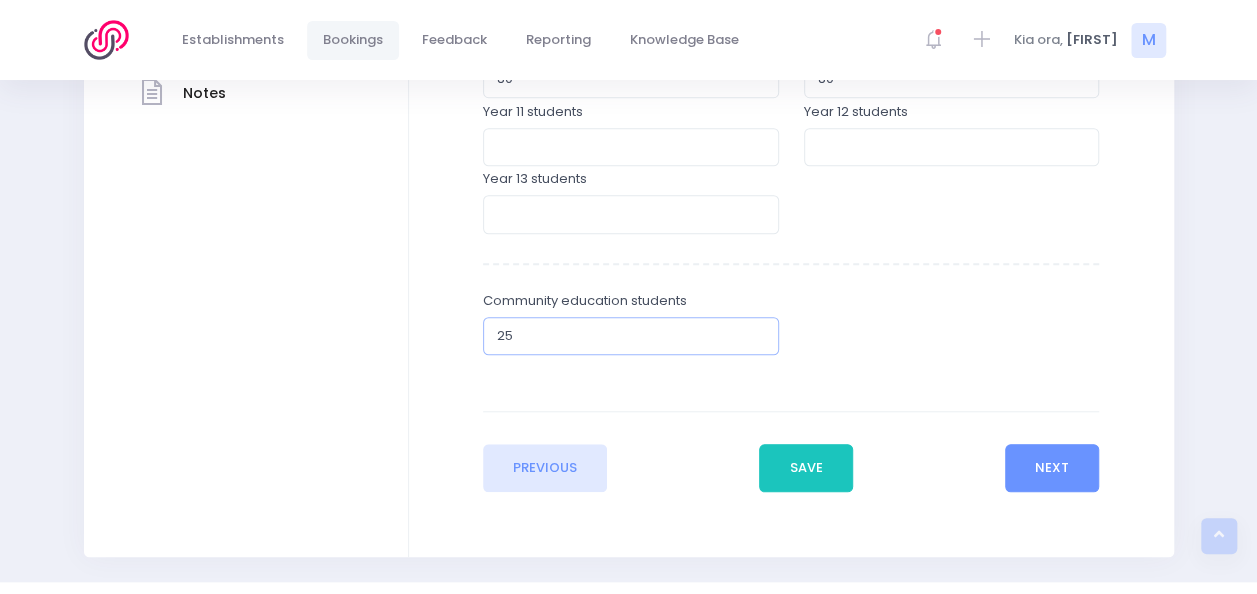 scroll, scrollTop: 722, scrollLeft: 0, axis: vertical 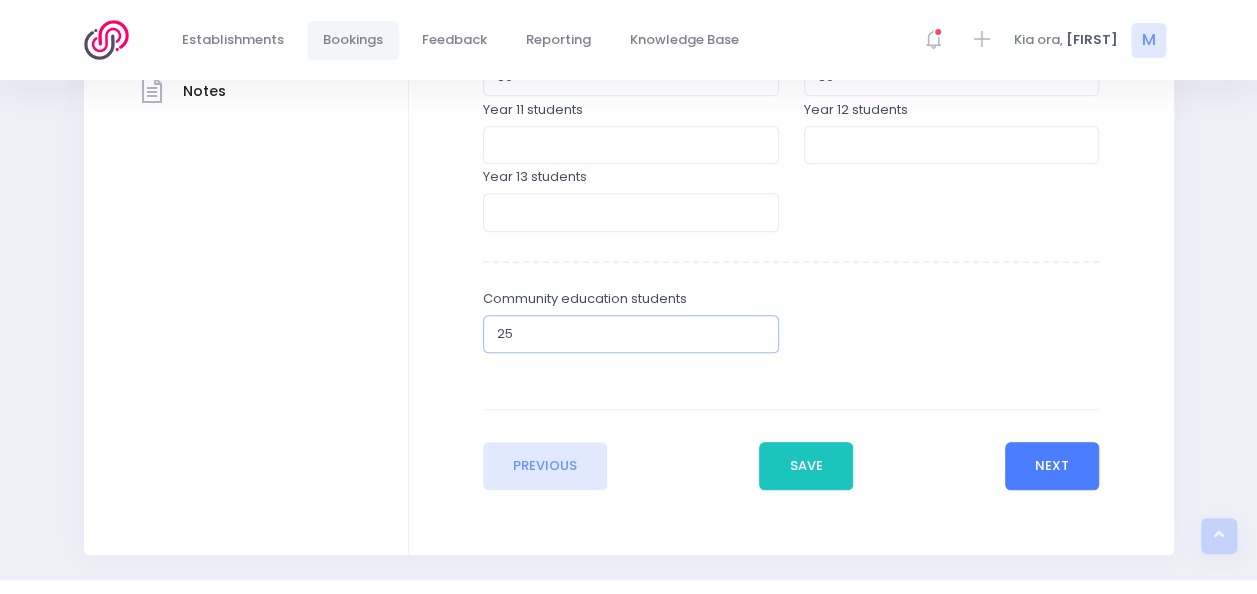 type on "25" 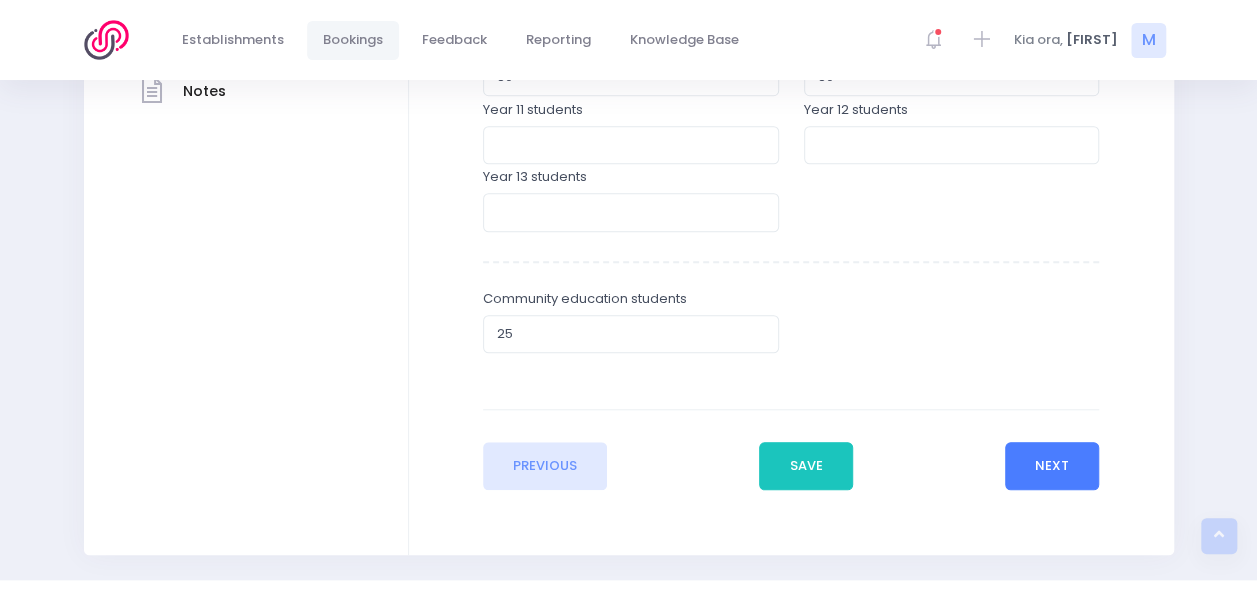 click on "Next" at bounding box center [1052, 466] 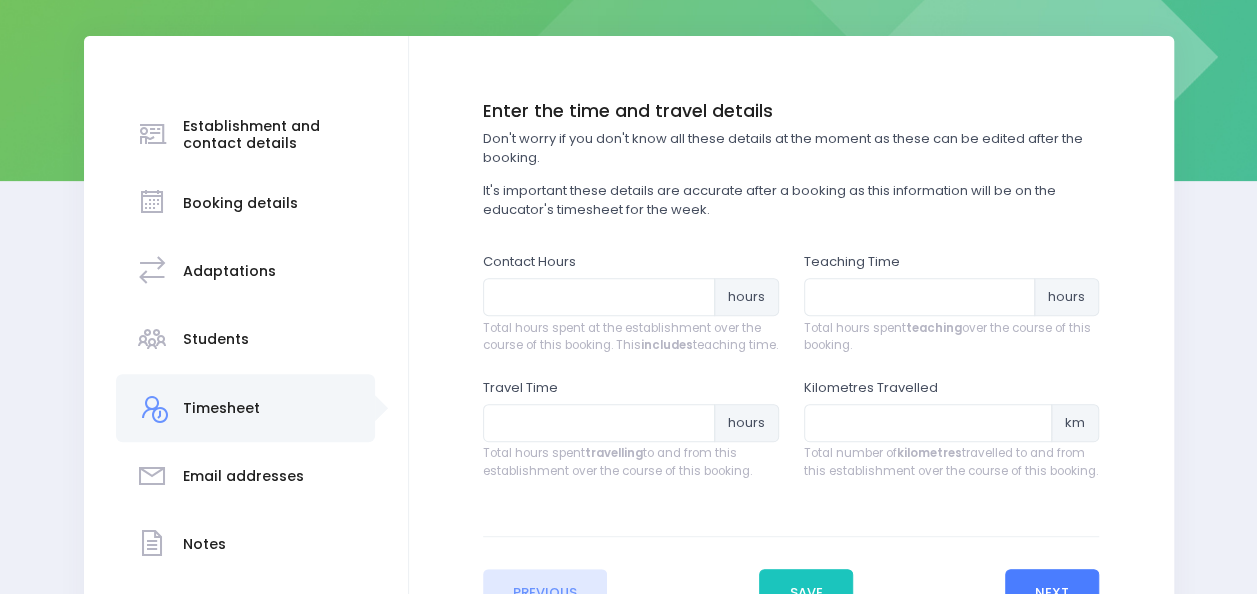 scroll, scrollTop: 299, scrollLeft: 0, axis: vertical 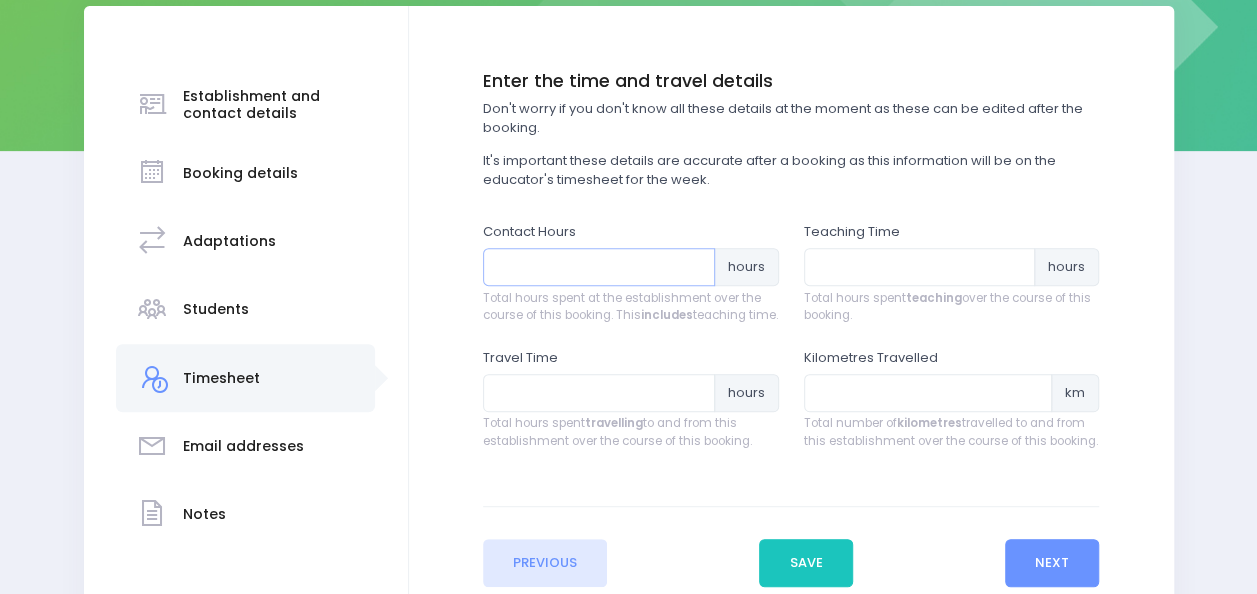 click at bounding box center (599, 267) 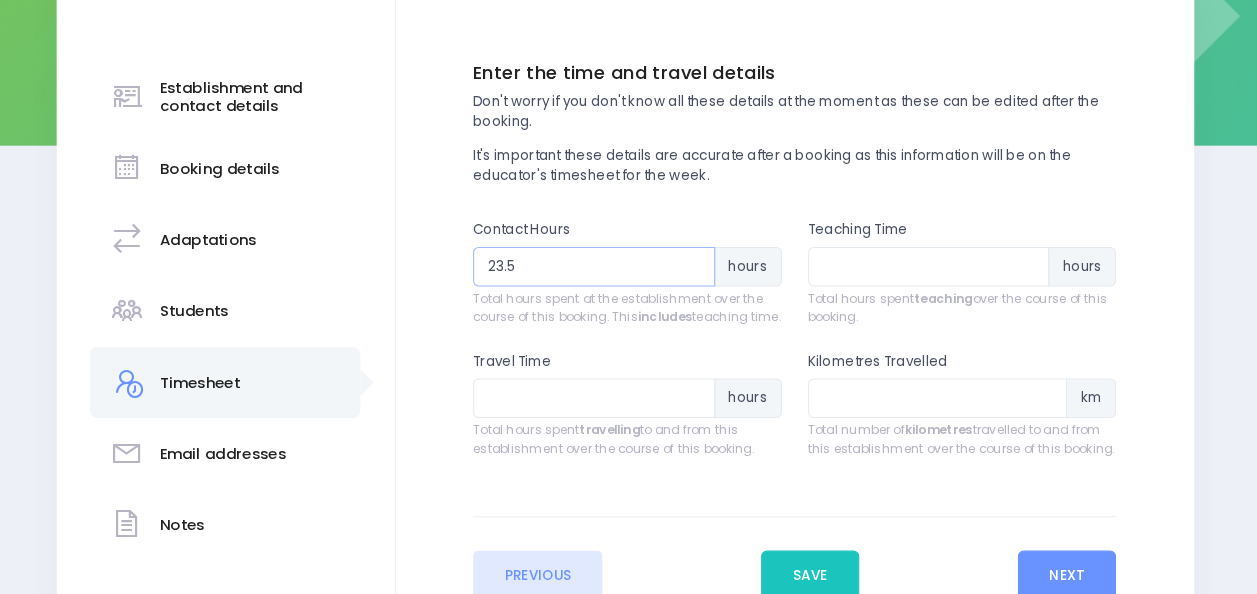 scroll, scrollTop: 299, scrollLeft: 0, axis: vertical 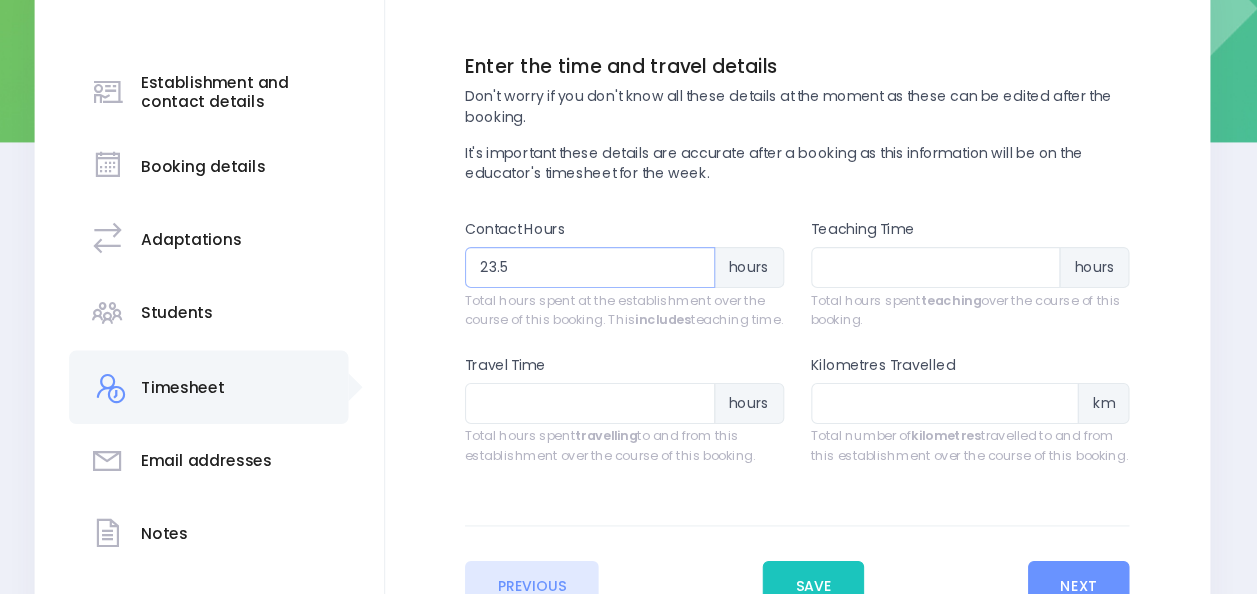 type on "23.5" 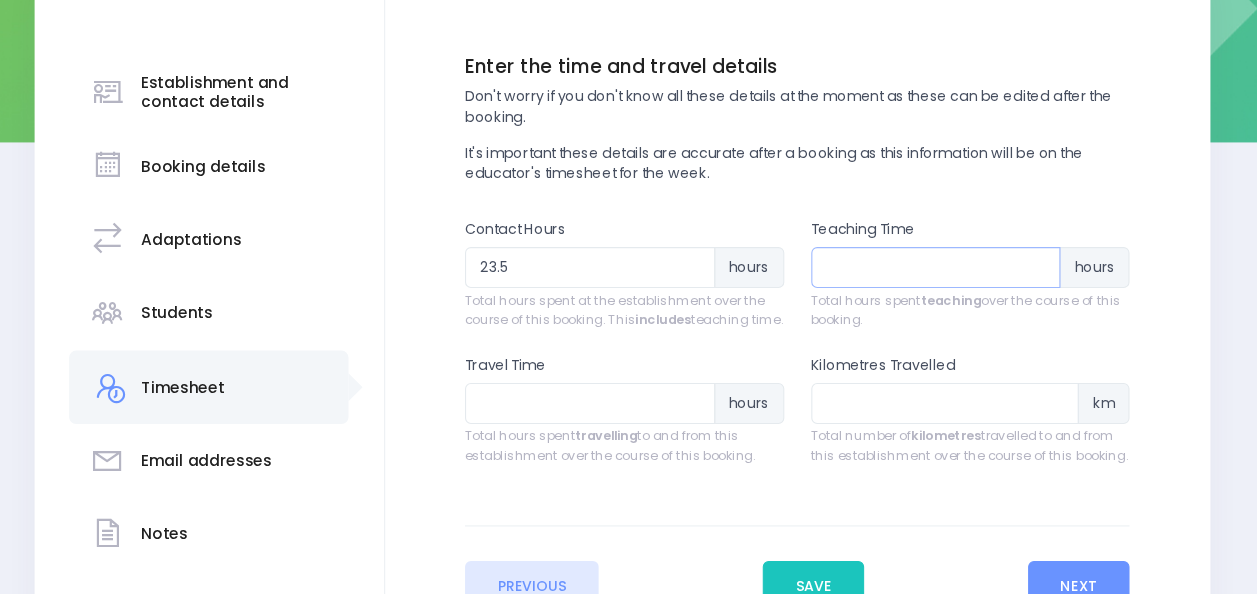 click at bounding box center (920, 267) 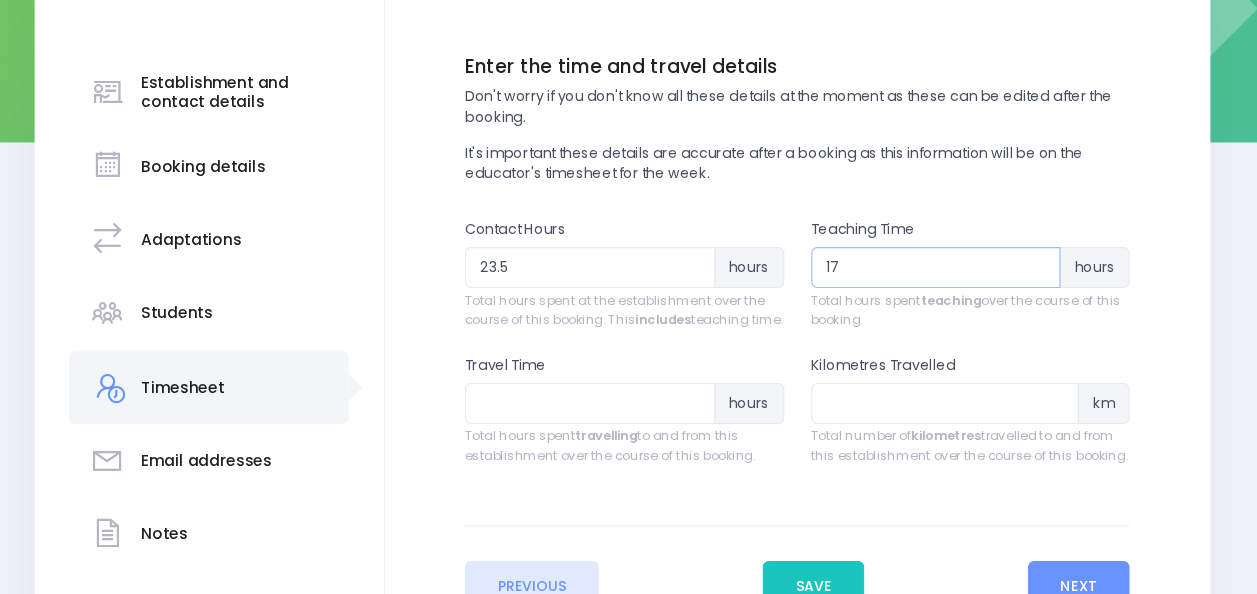 type on "17" 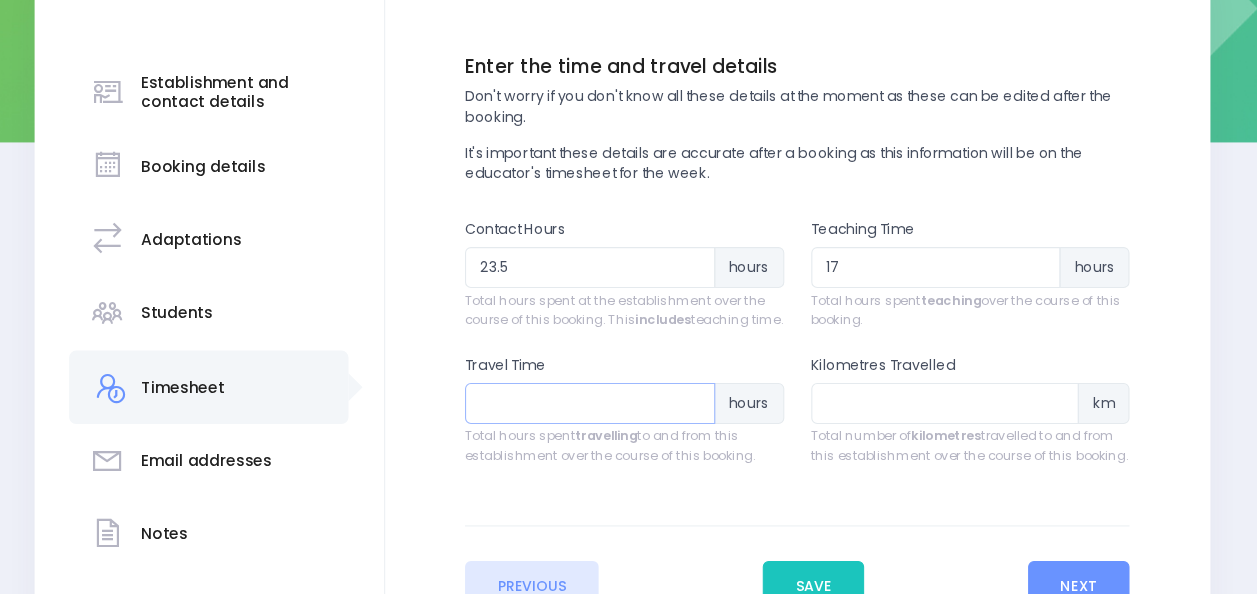 click at bounding box center [599, 393] 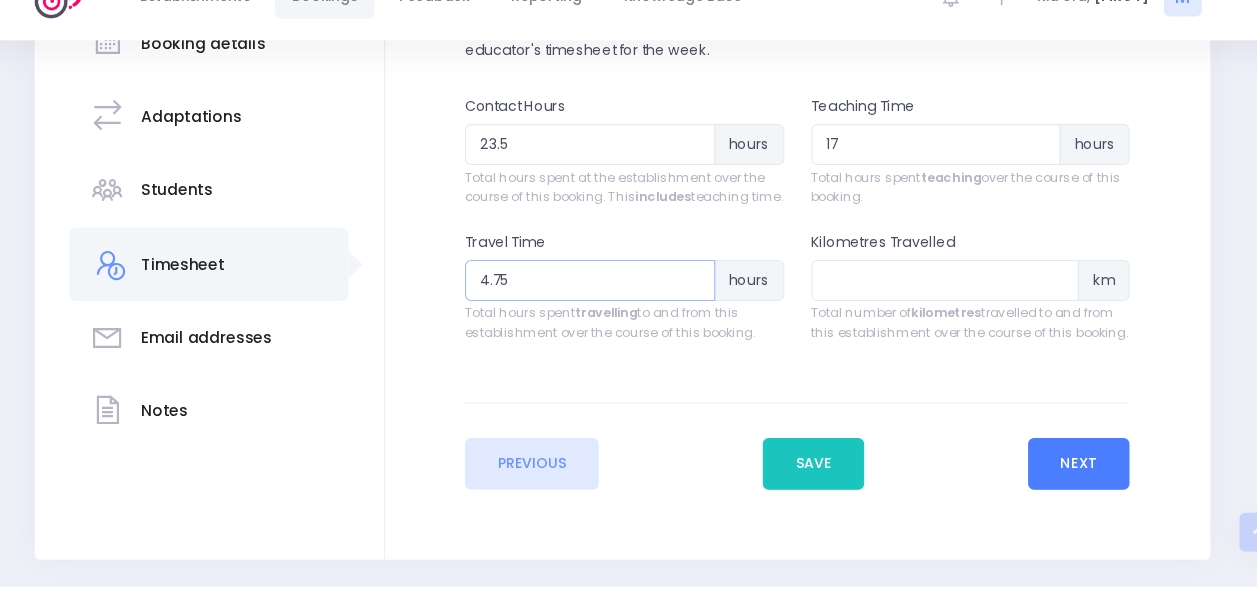 type on "4.75" 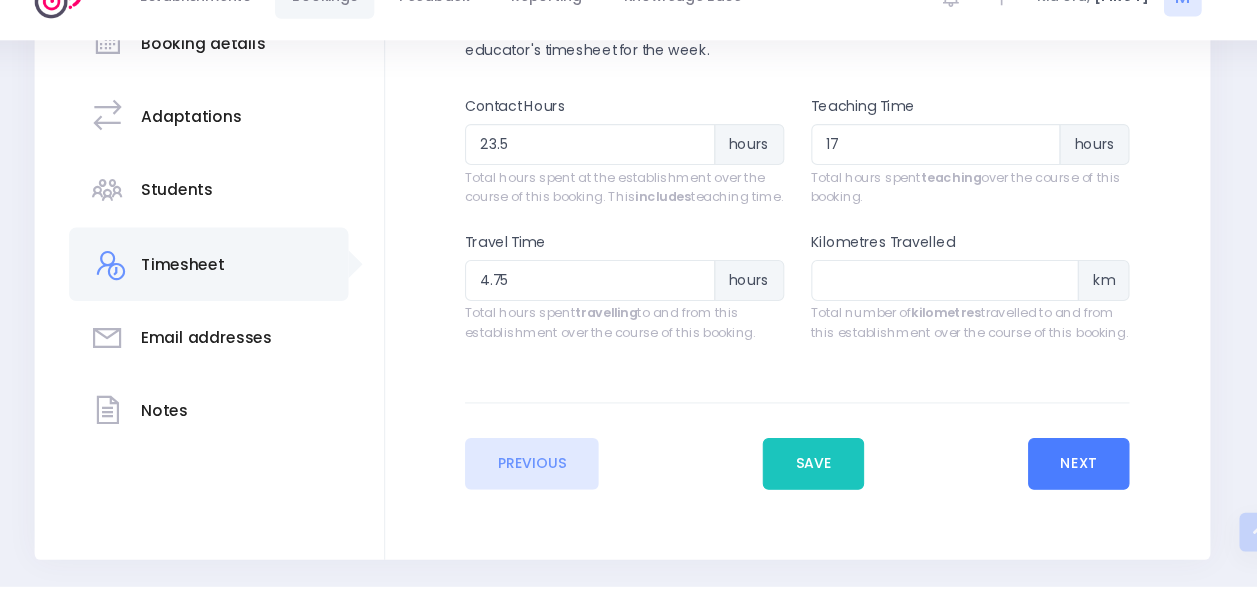 click on "Next" at bounding box center (1052, 473) 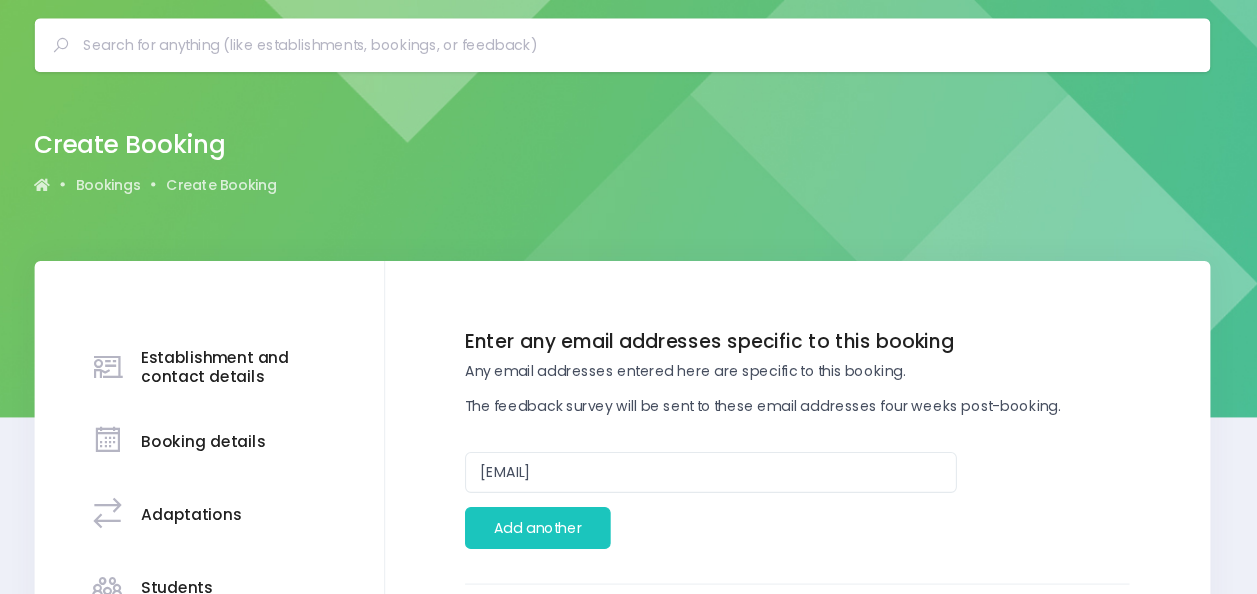 scroll, scrollTop: 0, scrollLeft: 0, axis: both 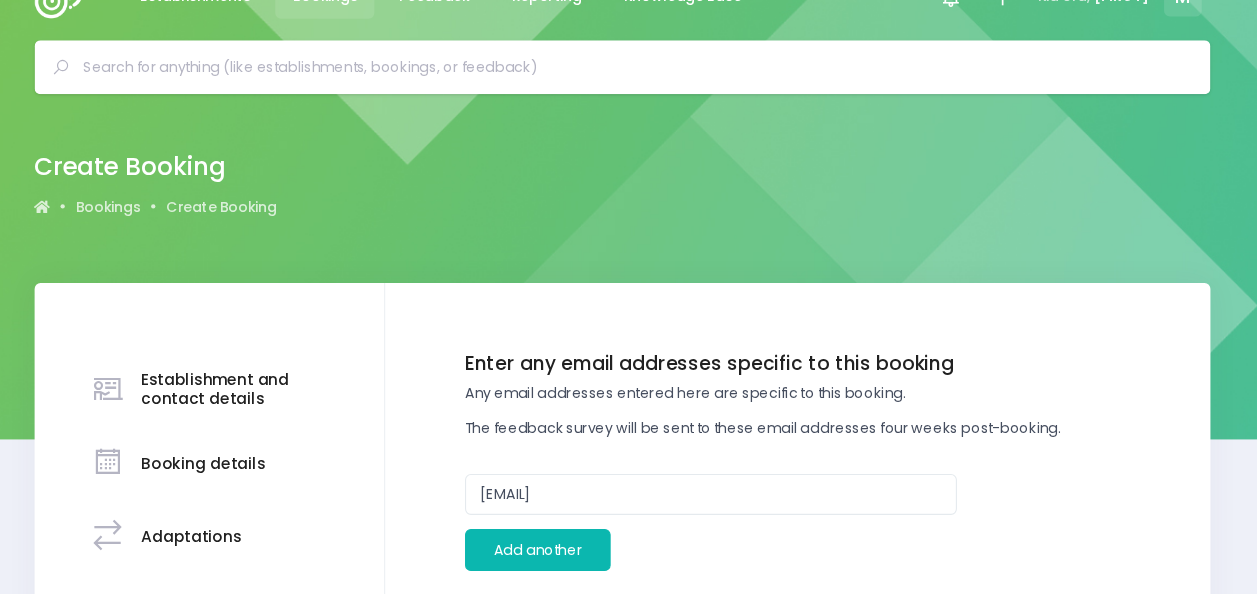 click on "Add another" at bounding box center [550, 552] 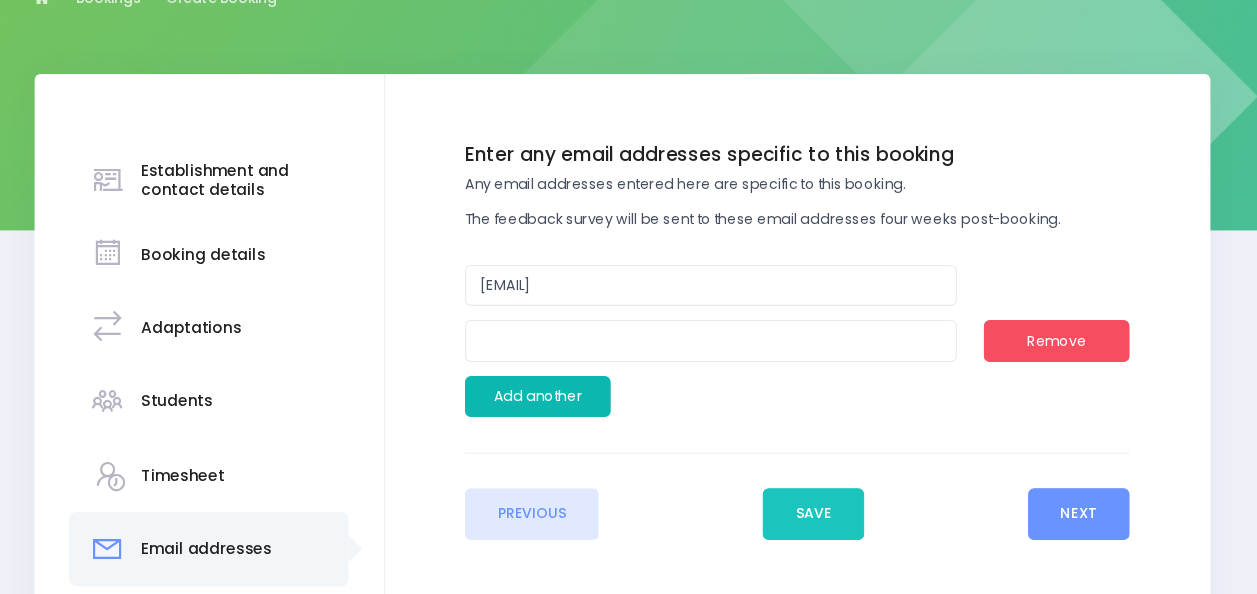 scroll, scrollTop: 210, scrollLeft: 0, axis: vertical 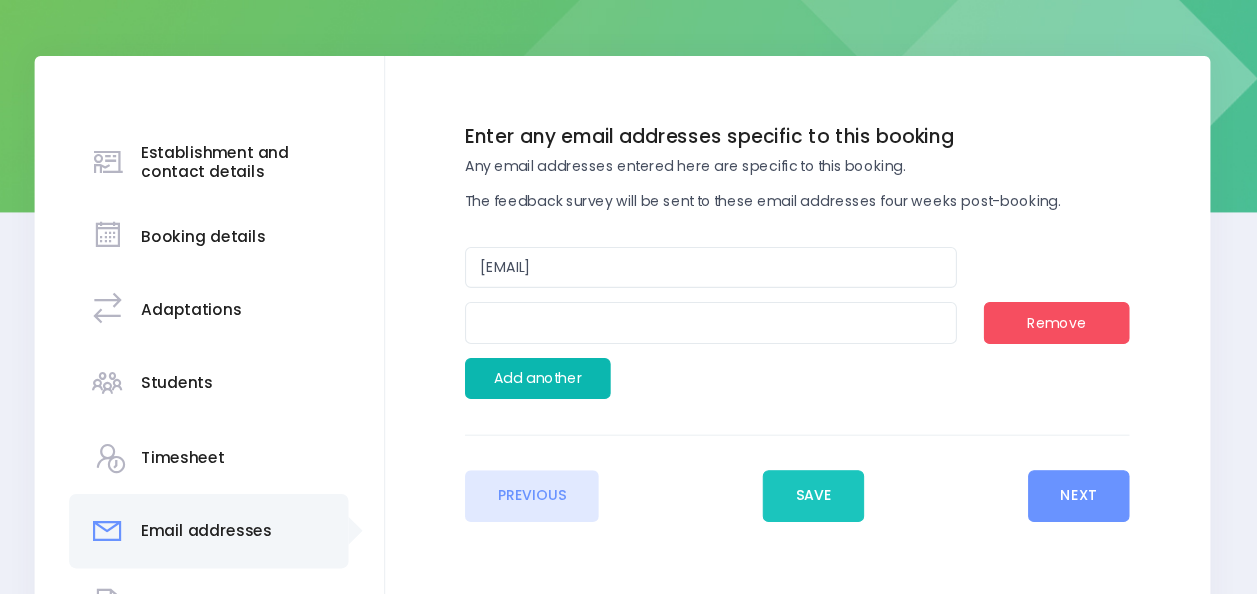 click on "Add another" at bounding box center (550, 394) 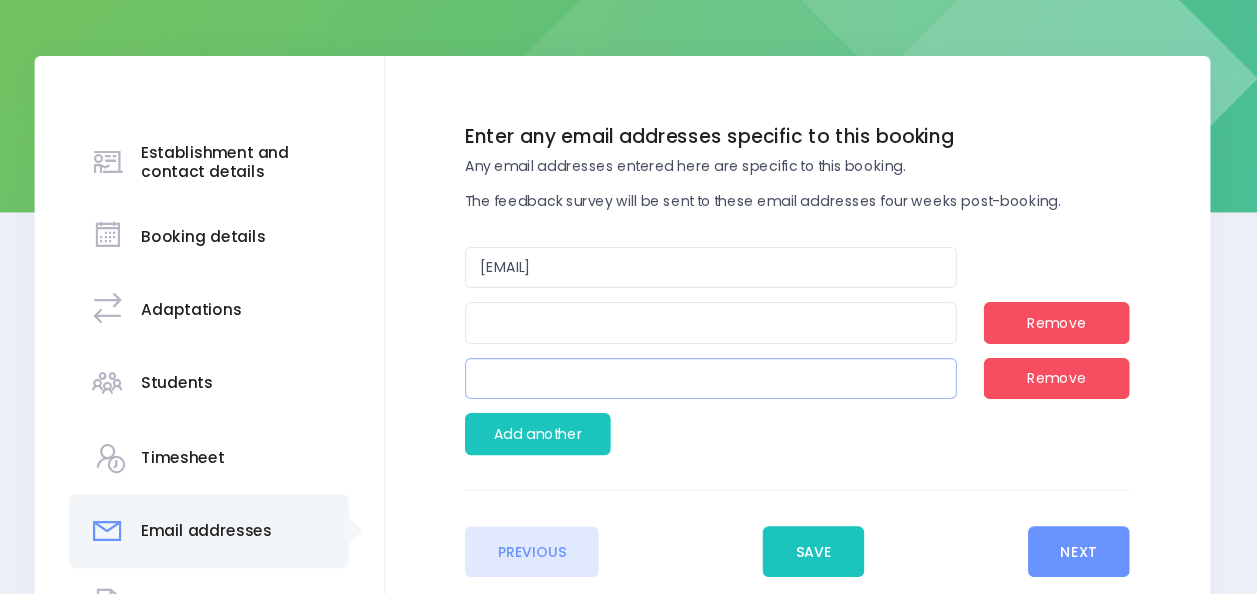 click at bounding box center (711, 394) 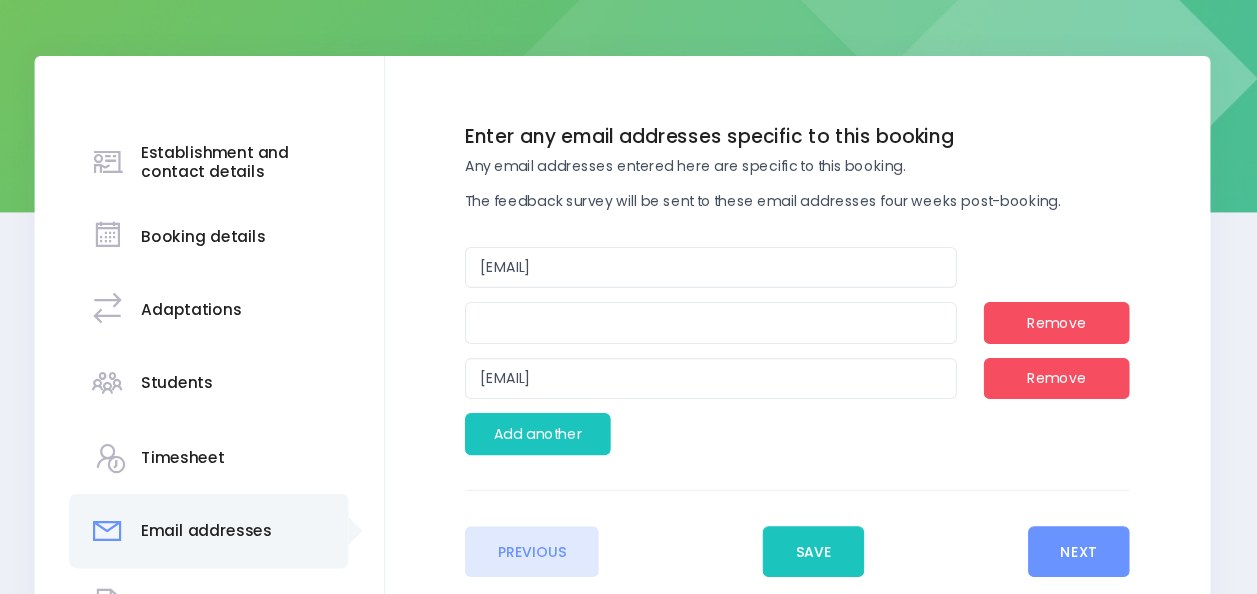 type on "[EMAIL]" 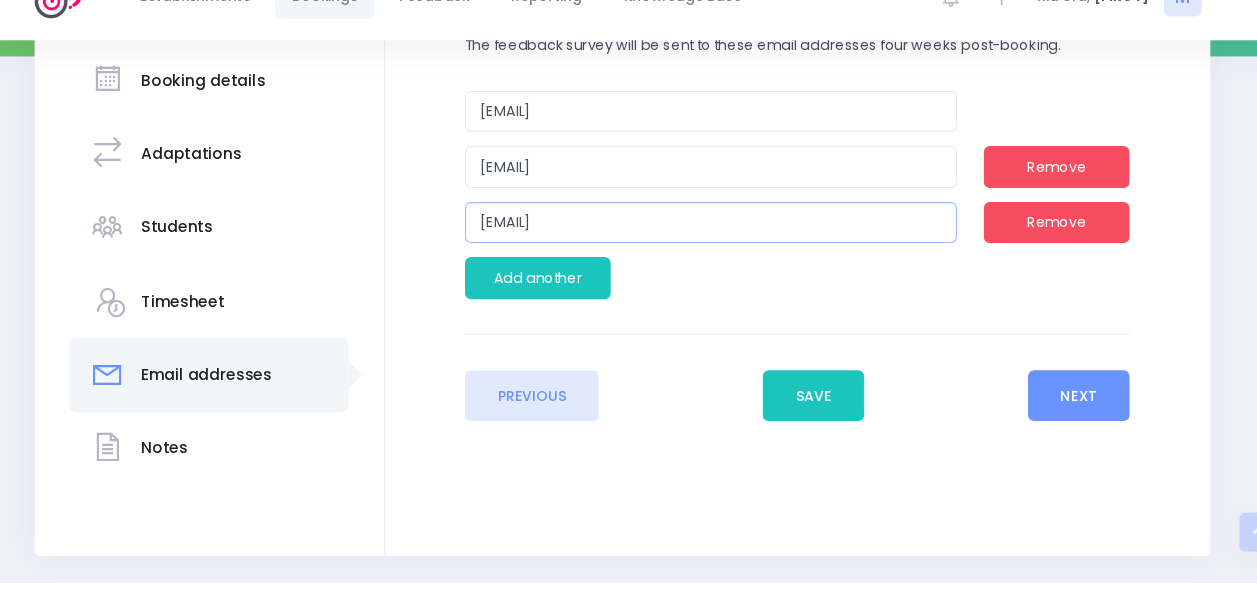 scroll, scrollTop: 408, scrollLeft: 0, axis: vertical 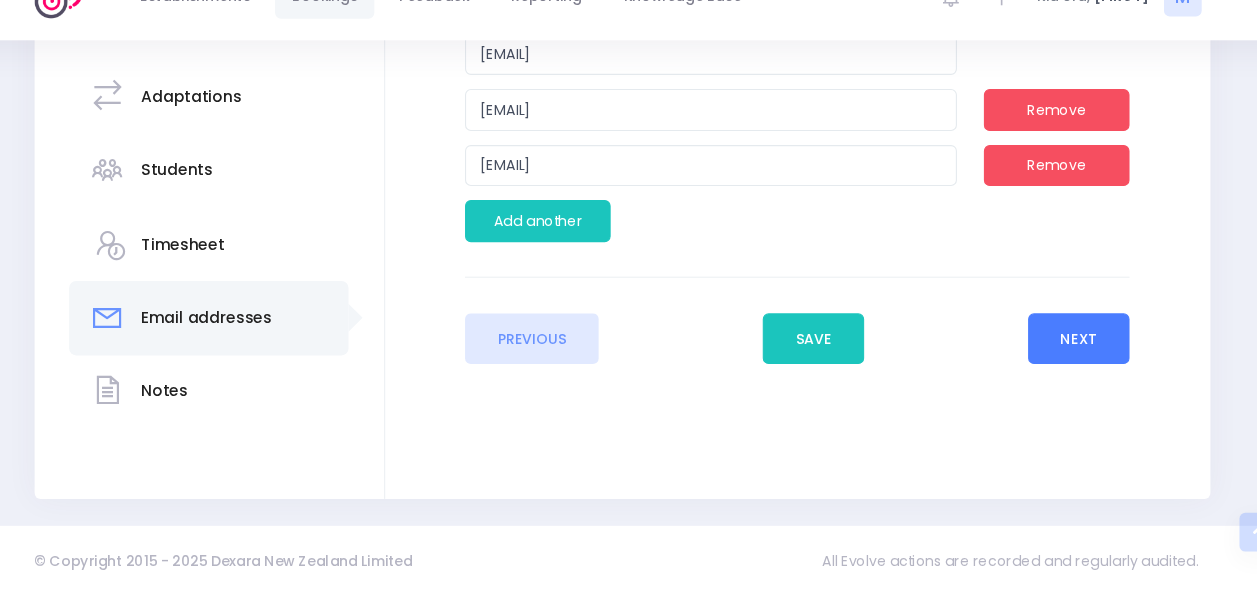 click on "Next" at bounding box center [1052, 357] 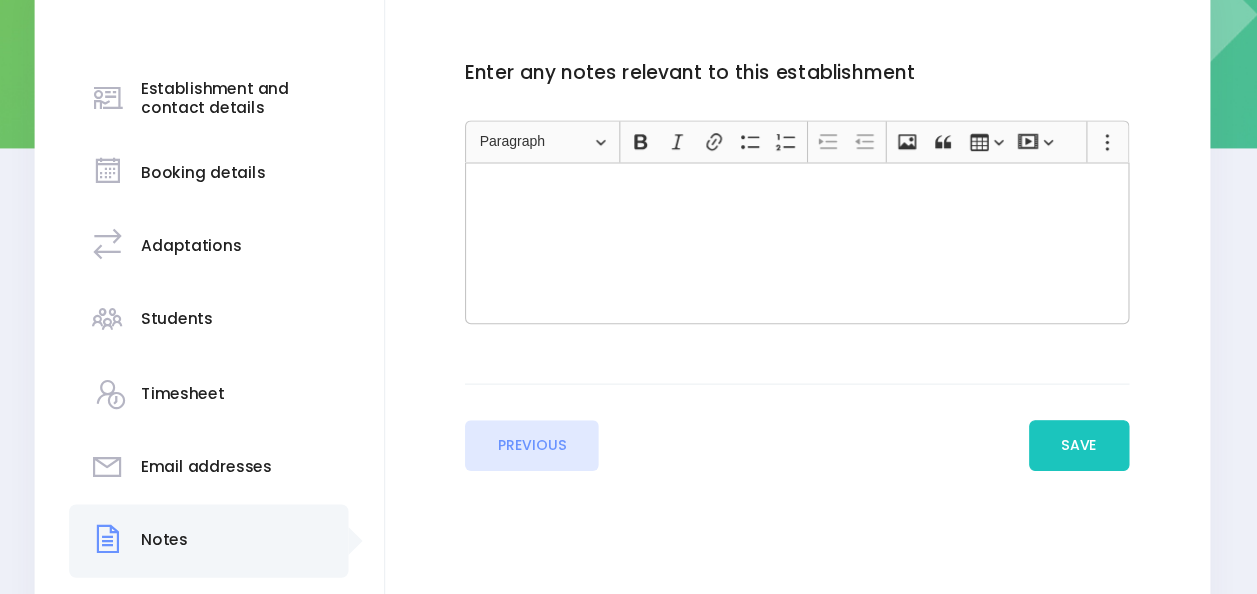 scroll, scrollTop: 291, scrollLeft: 0, axis: vertical 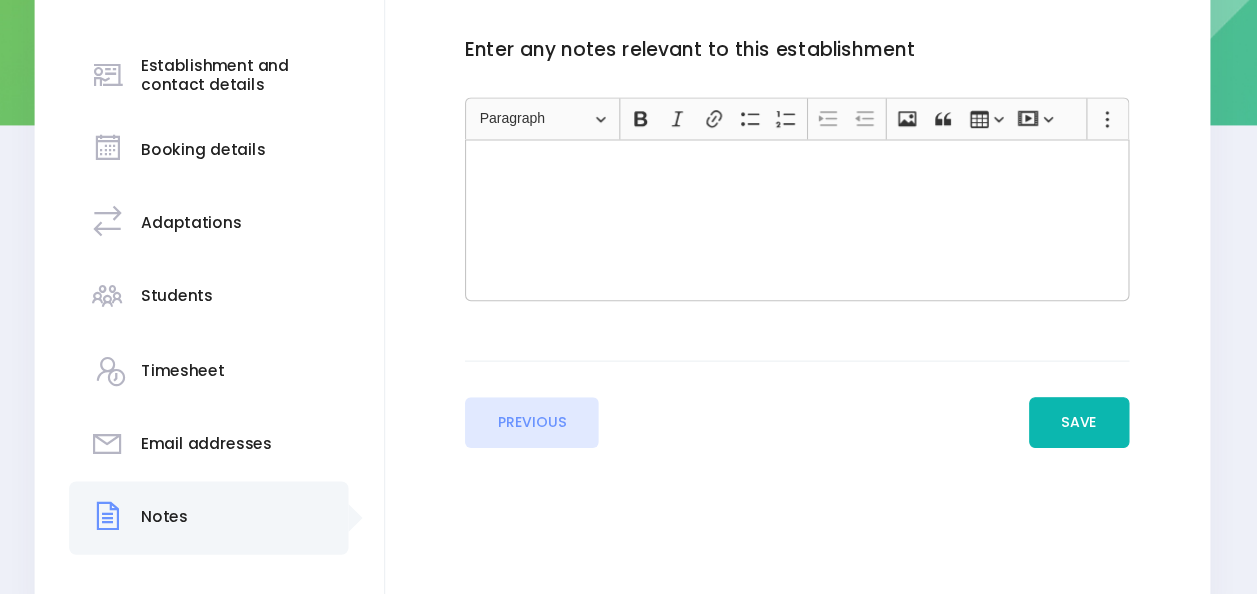 click on "Save" at bounding box center (1053, 435) 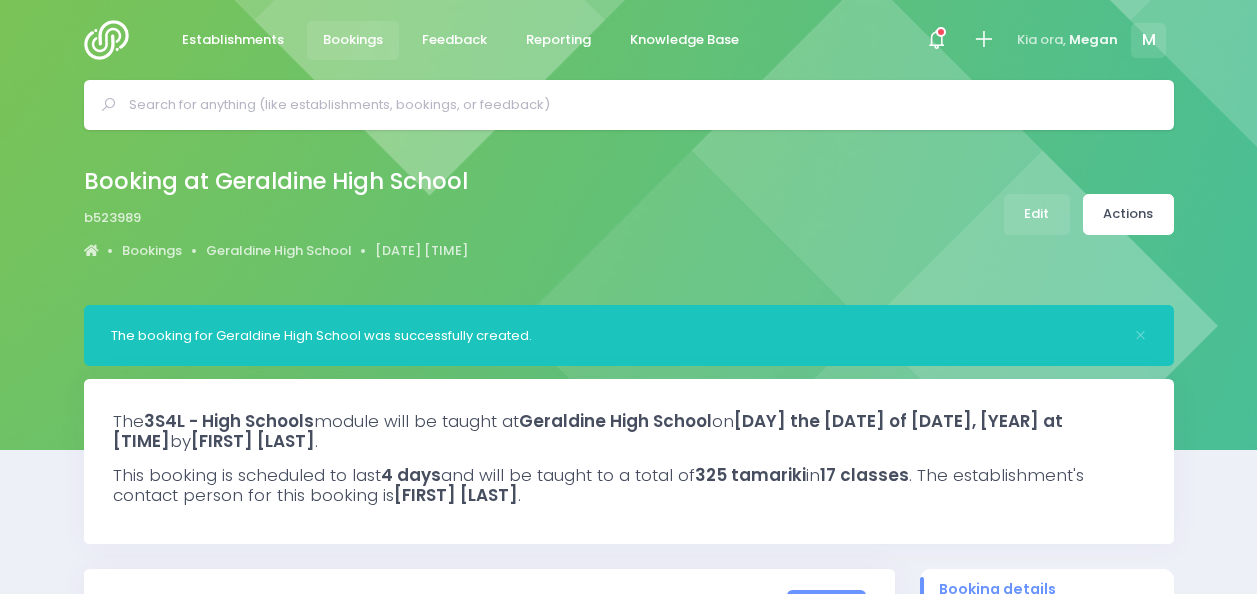 select on "5" 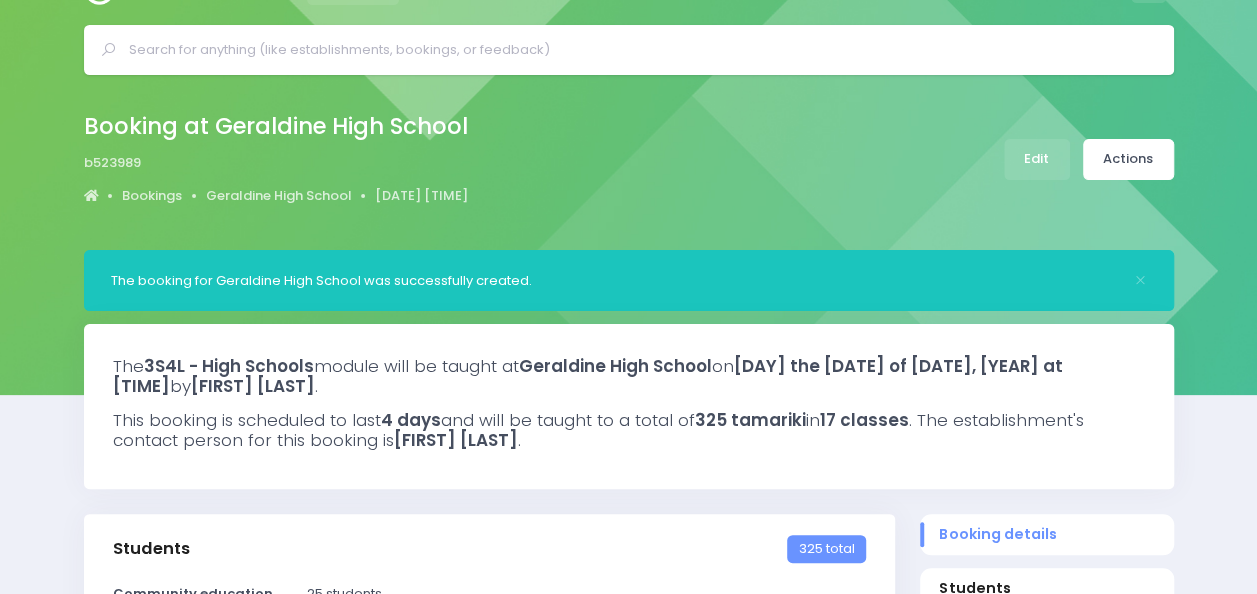 scroll, scrollTop: 0, scrollLeft: 0, axis: both 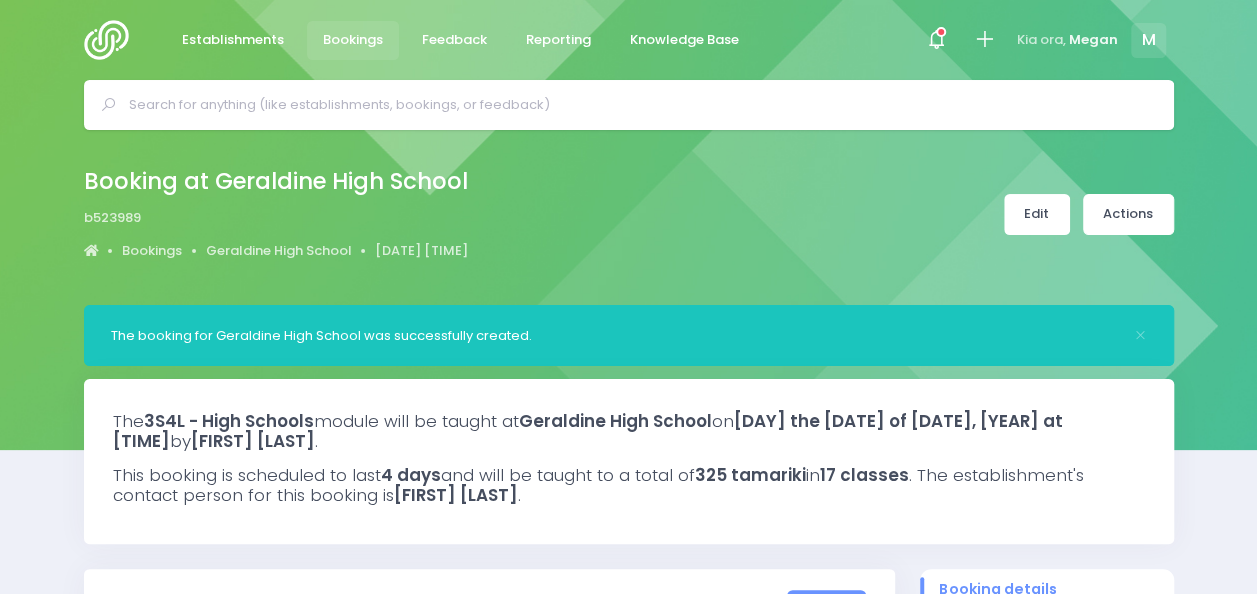 click on "Edit" at bounding box center [1037, 214] 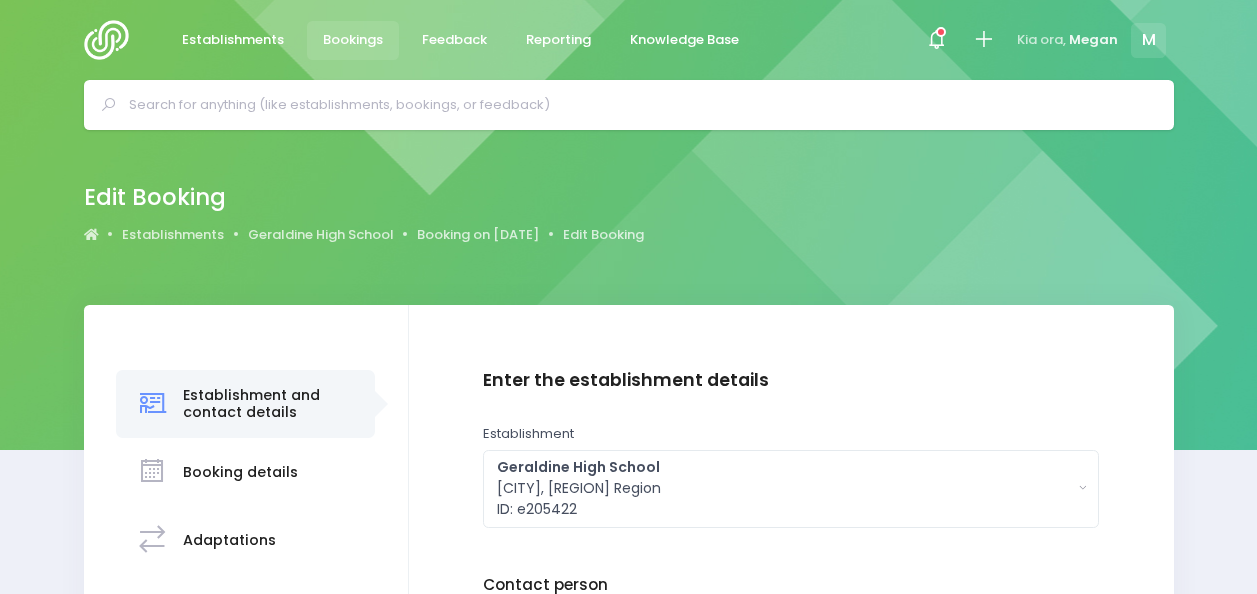 scroll, scrollTop: 0, scrollLeft: 0, axis: both 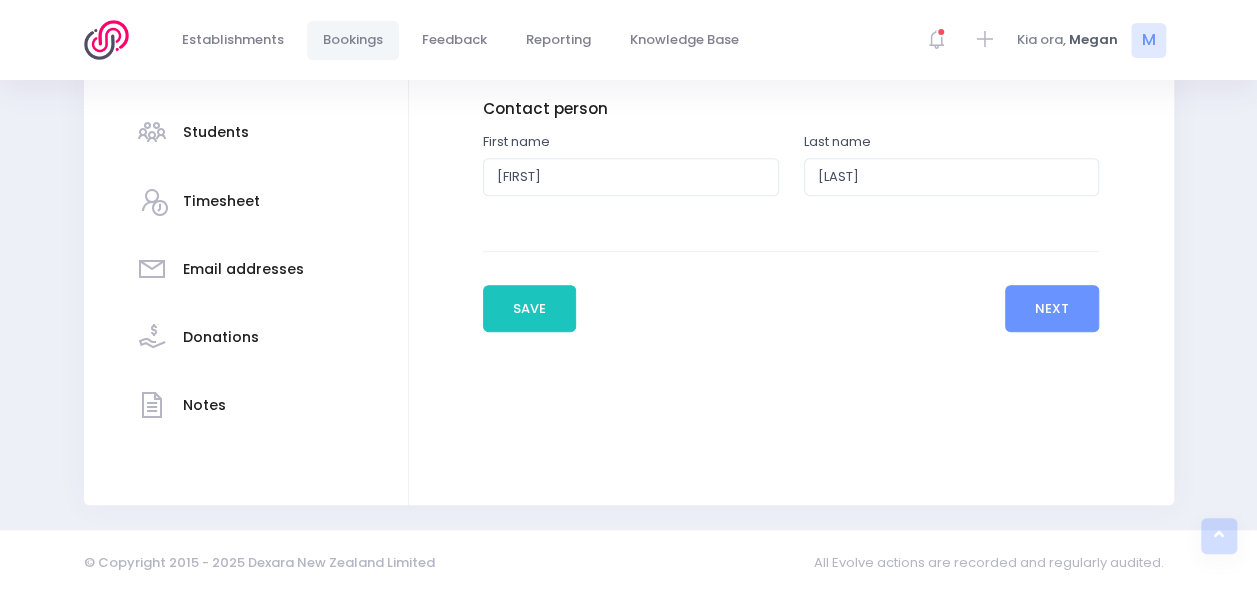 click on "Notes" at bounding box center [204, 405] 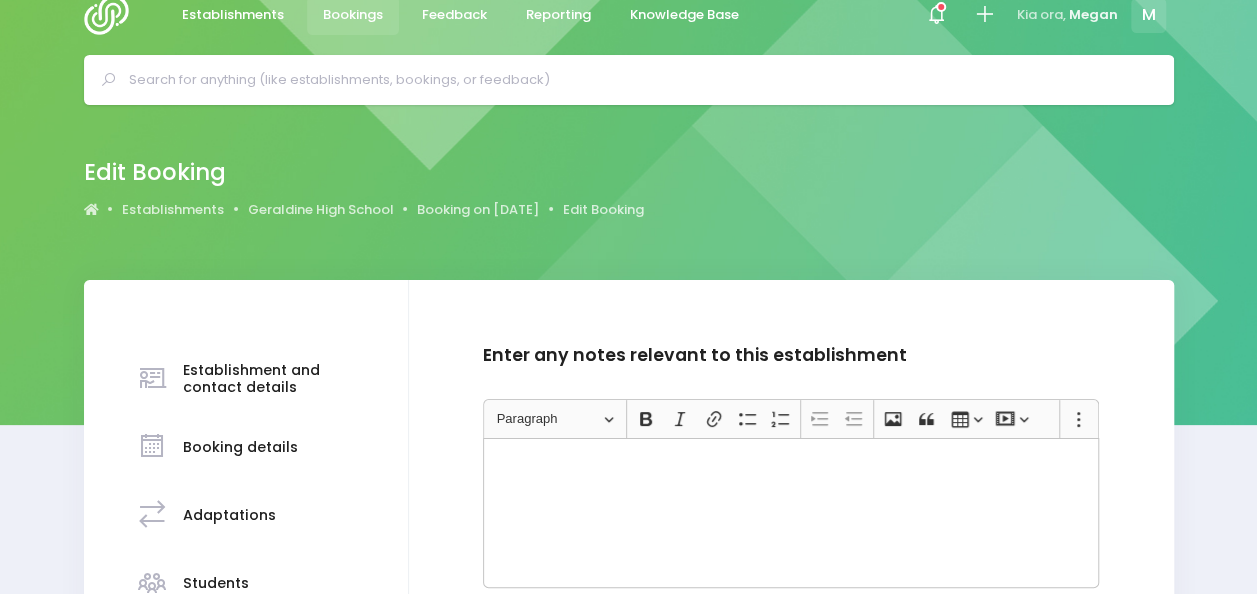 scroll, scrollTop: 0, scrollLeft: 0, axis: both 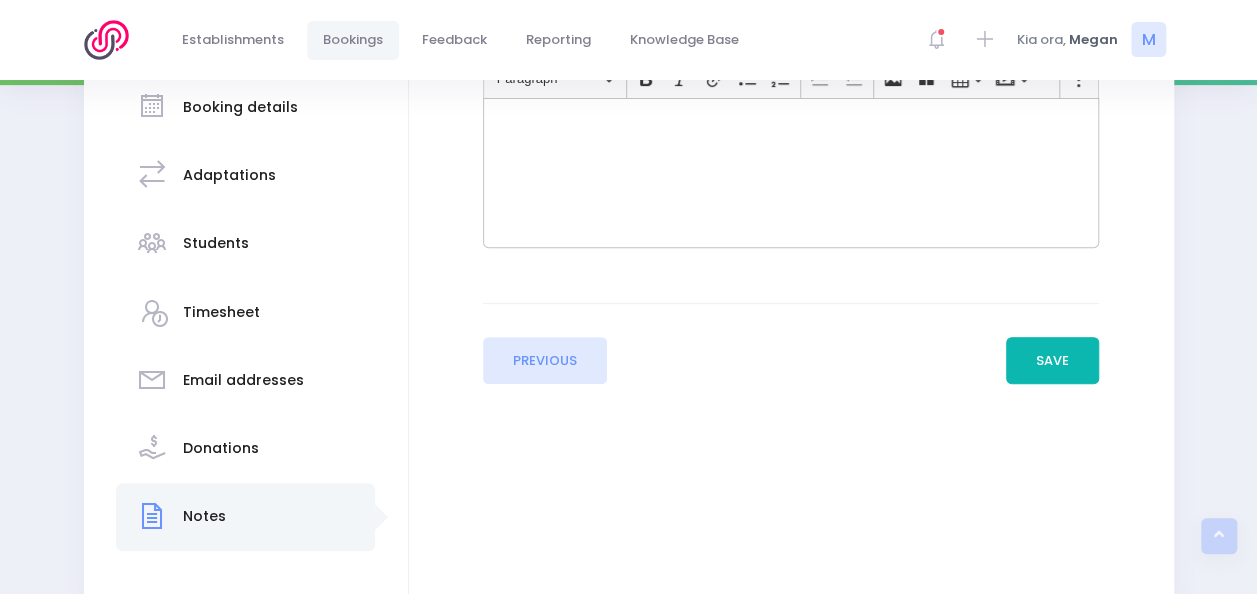 click on "Save" at bounding box center [1053, 361] 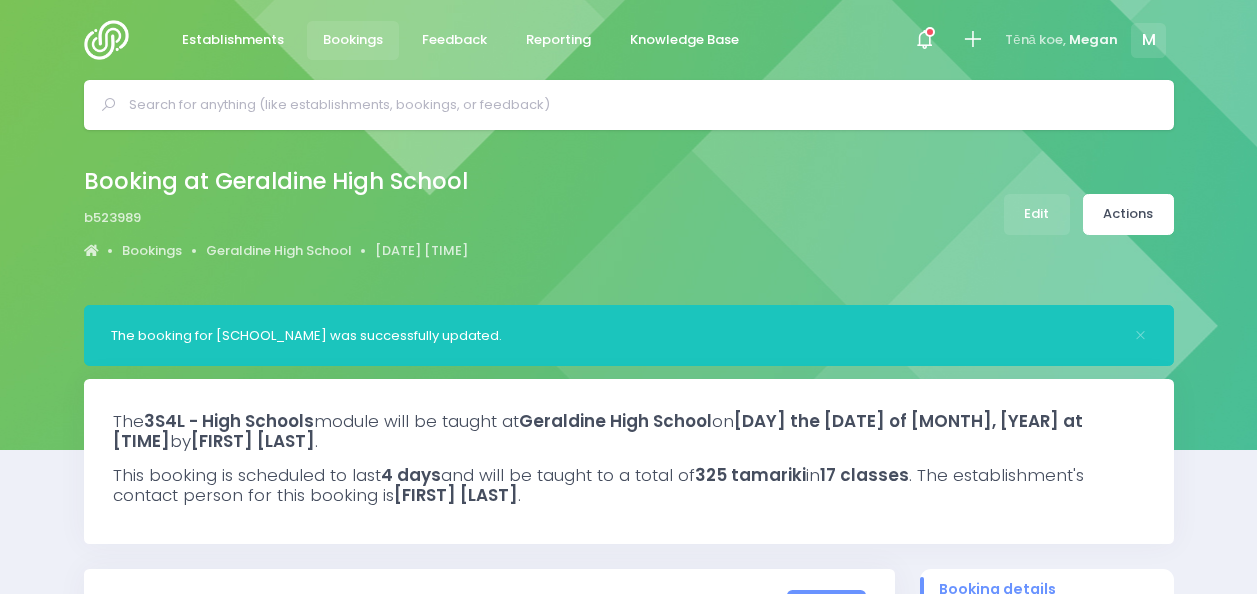 select on "5" 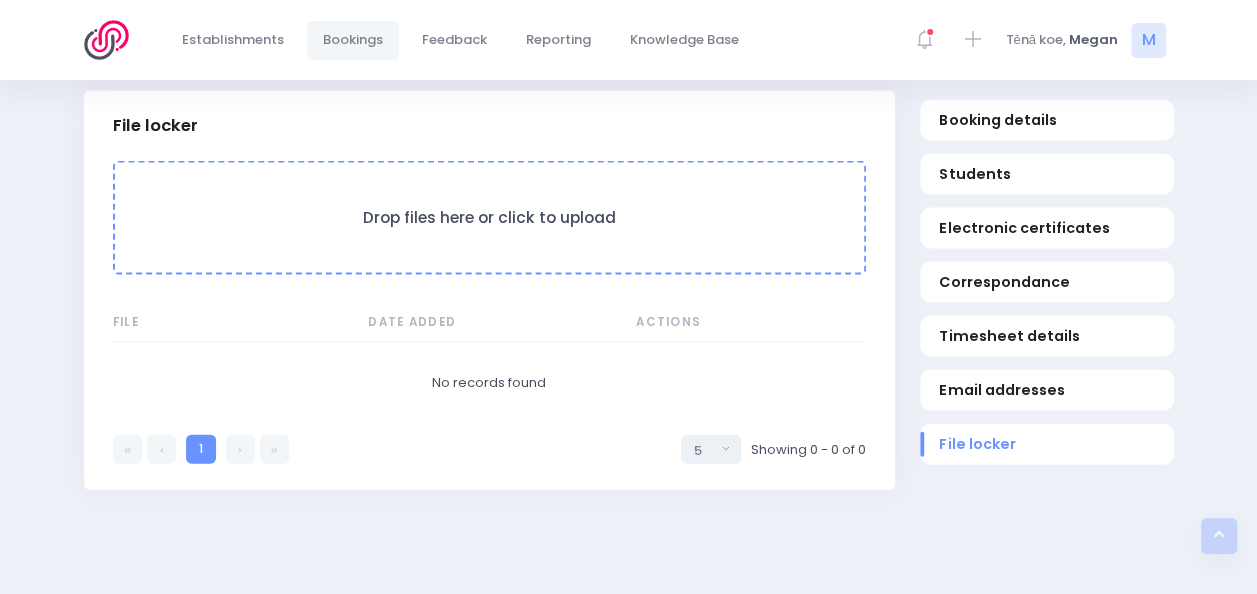 scroll, scrollTop: 1946, scrollLeft: 0, axis: vertical 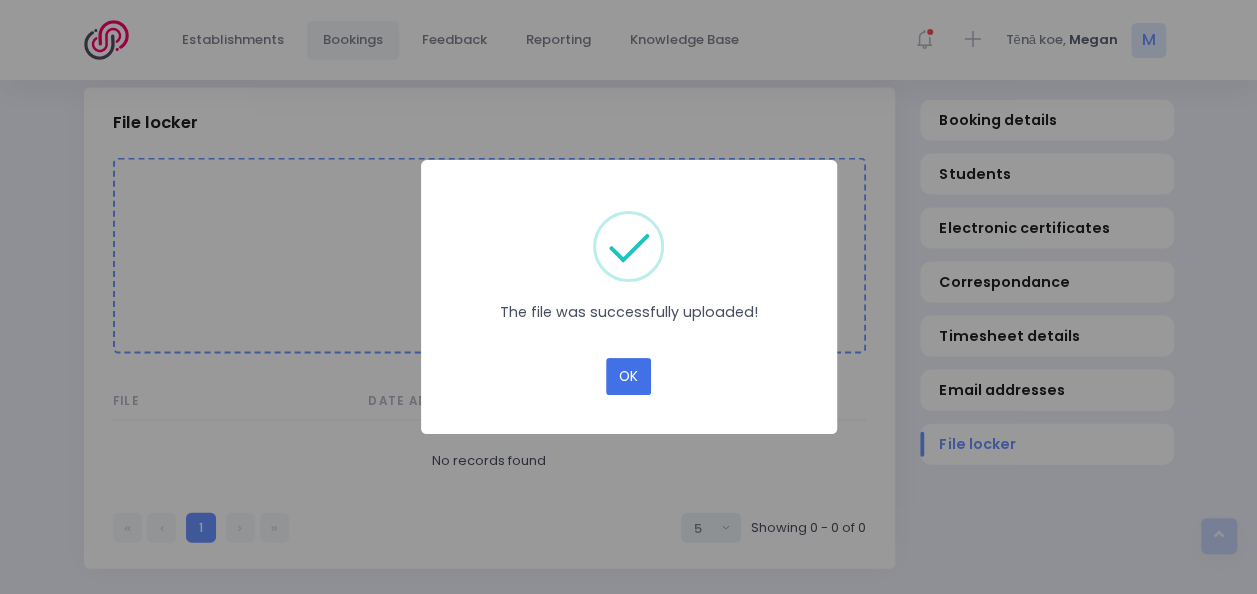 click on "OK" at bounding box center [628, 377] 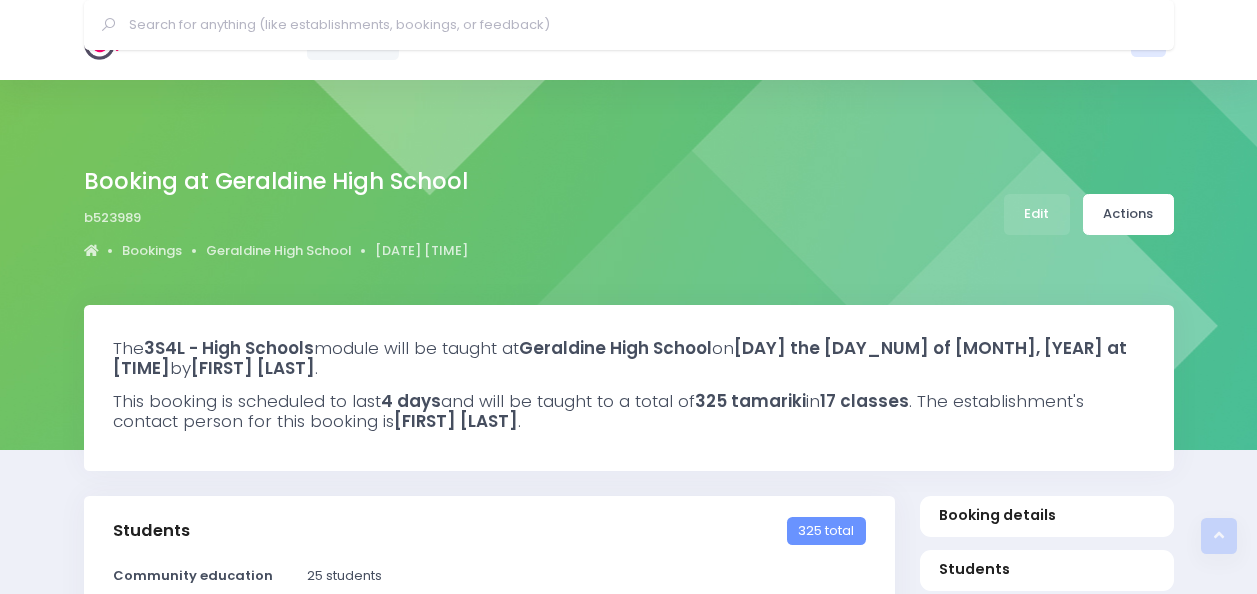 select on "5" 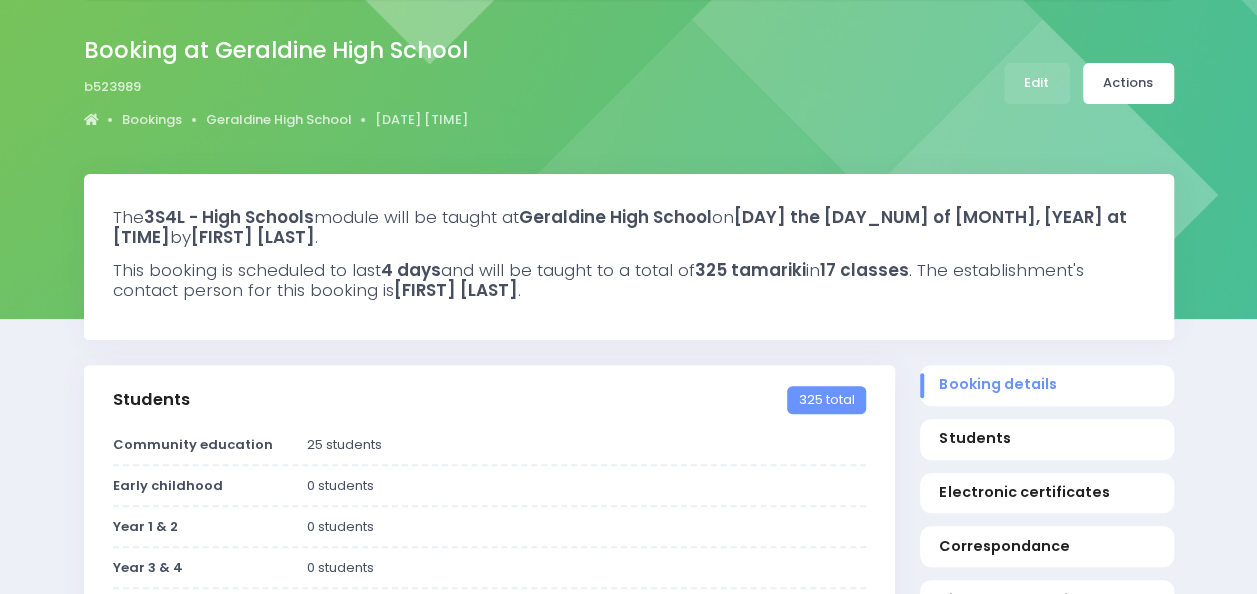 scroll, scrollTop: 125, scrollLeft: 0, axis: vertical 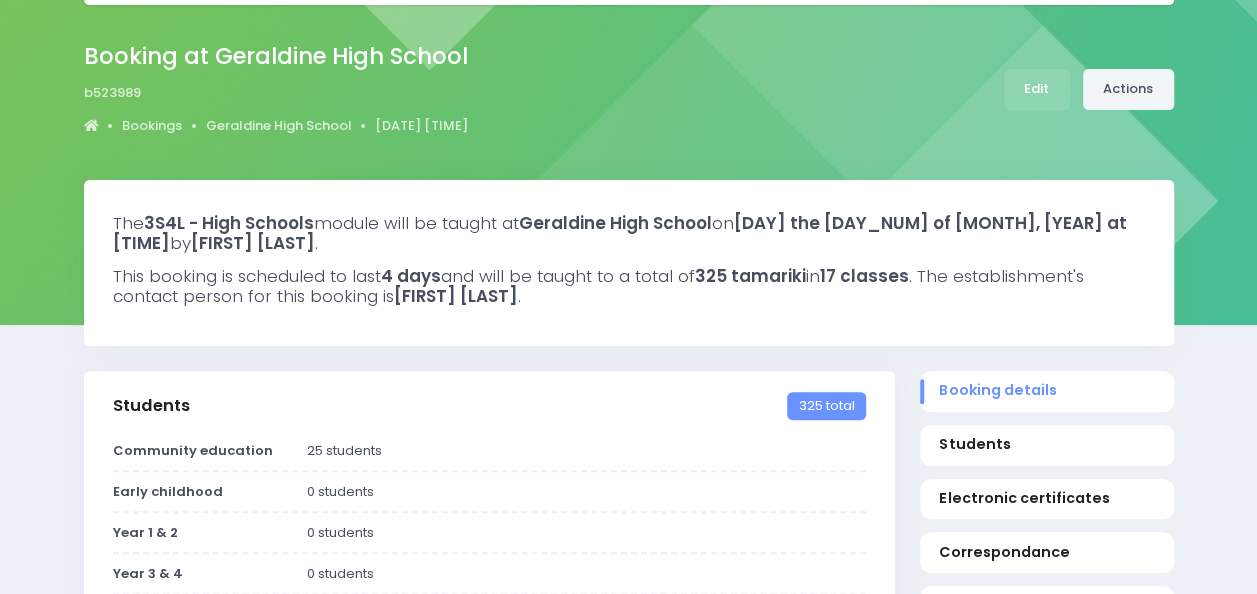 click on "Actions" at bounding box center (1128, 89) 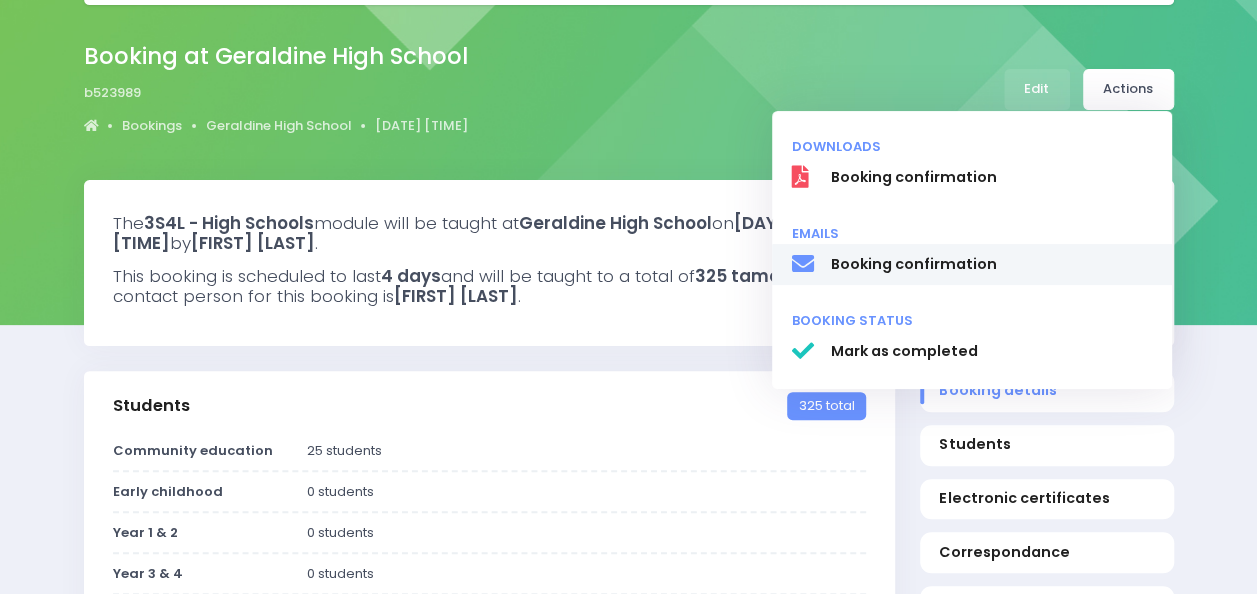 click on "Booking confirmation" at bounding box center (991, 264) 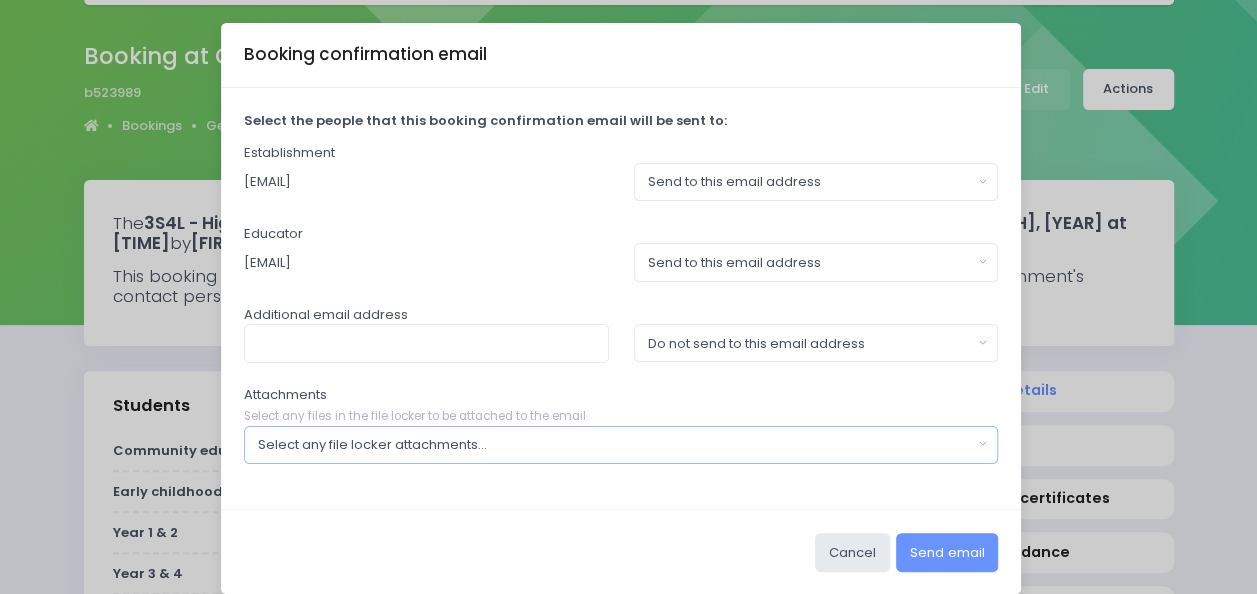 click on "Select any file locker attachments..." at bounding box center [621, 445] 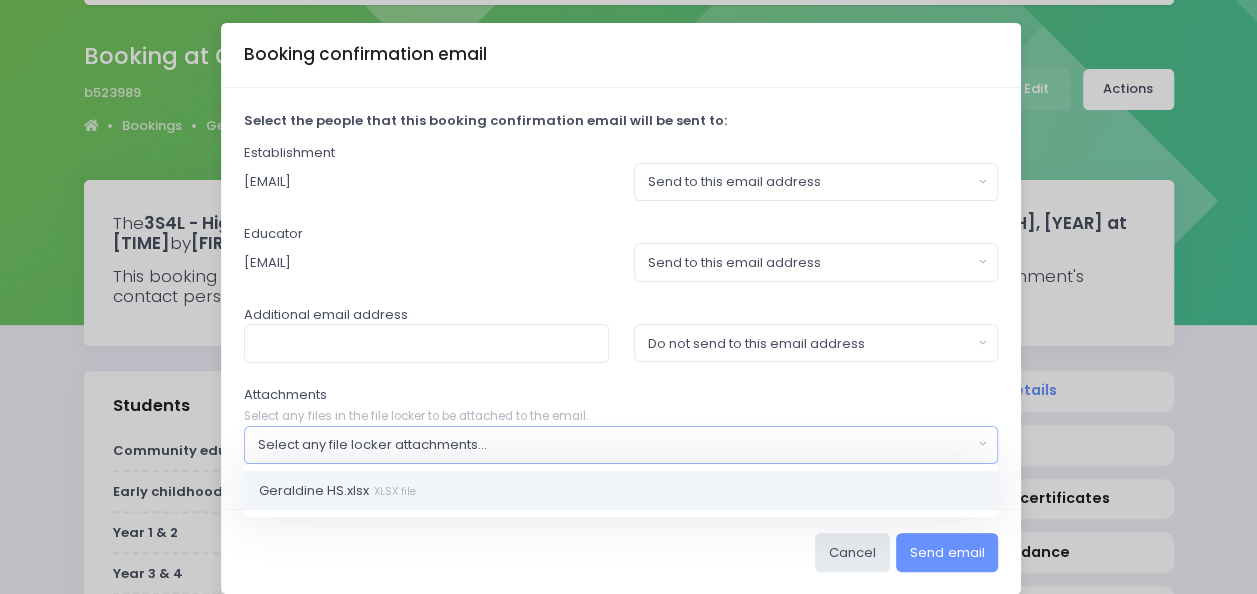 click on "Geraldine HS.xlsx XLSX file" at bounding box center (621, 490) 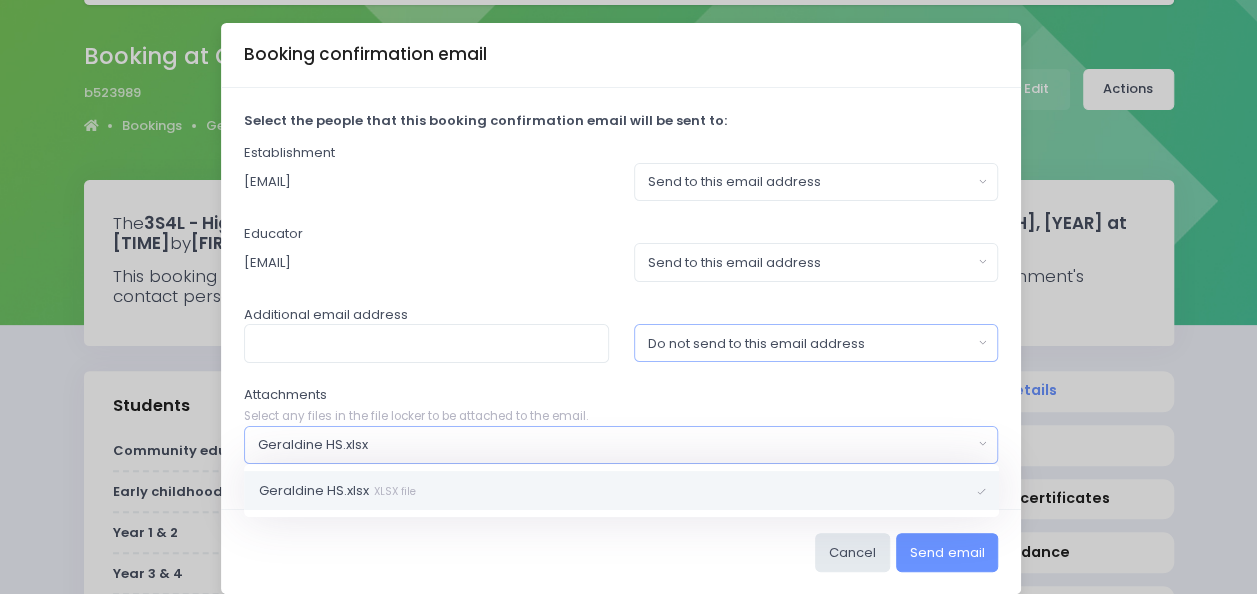 click on "Do not send to this email address" at bounding box center (810, 344) 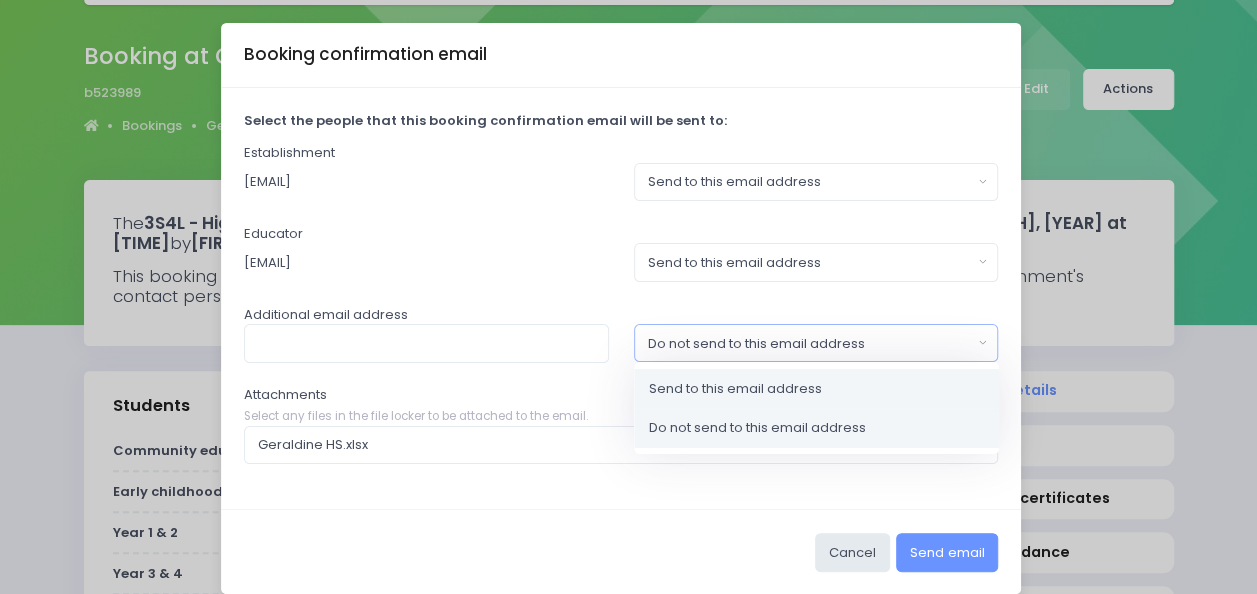 click on "Send to this email address" at bounding box center [735, 389] 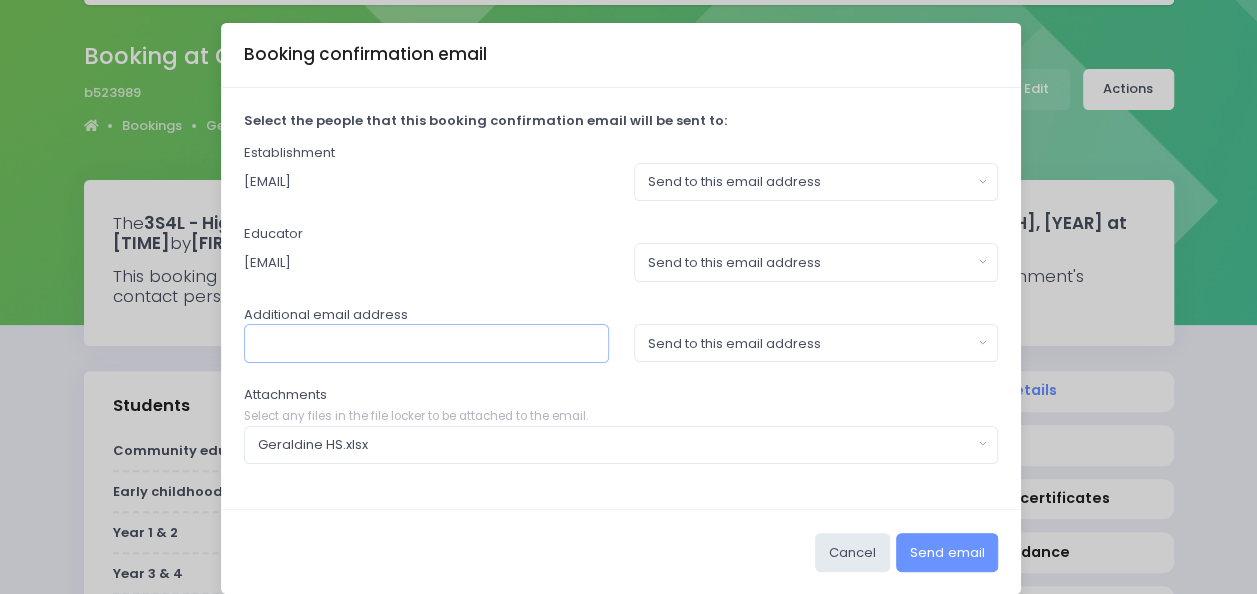 click at bounding box center (426, 343) 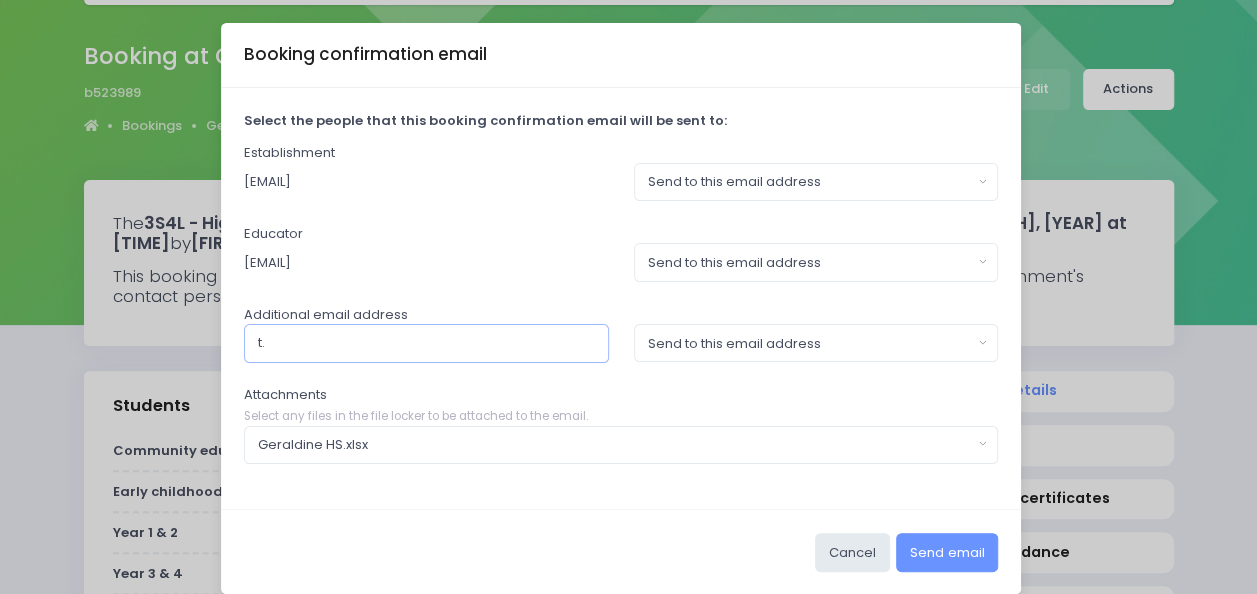 type on "t" 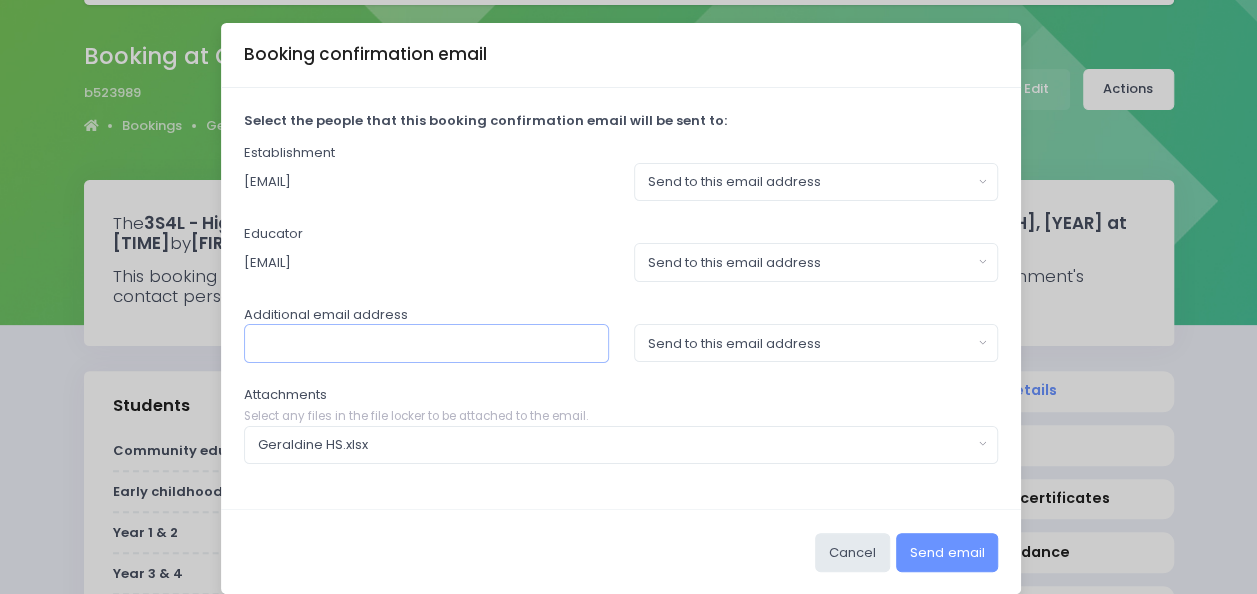 paste on "<b.ducher@geraldinehs.school.nz>" 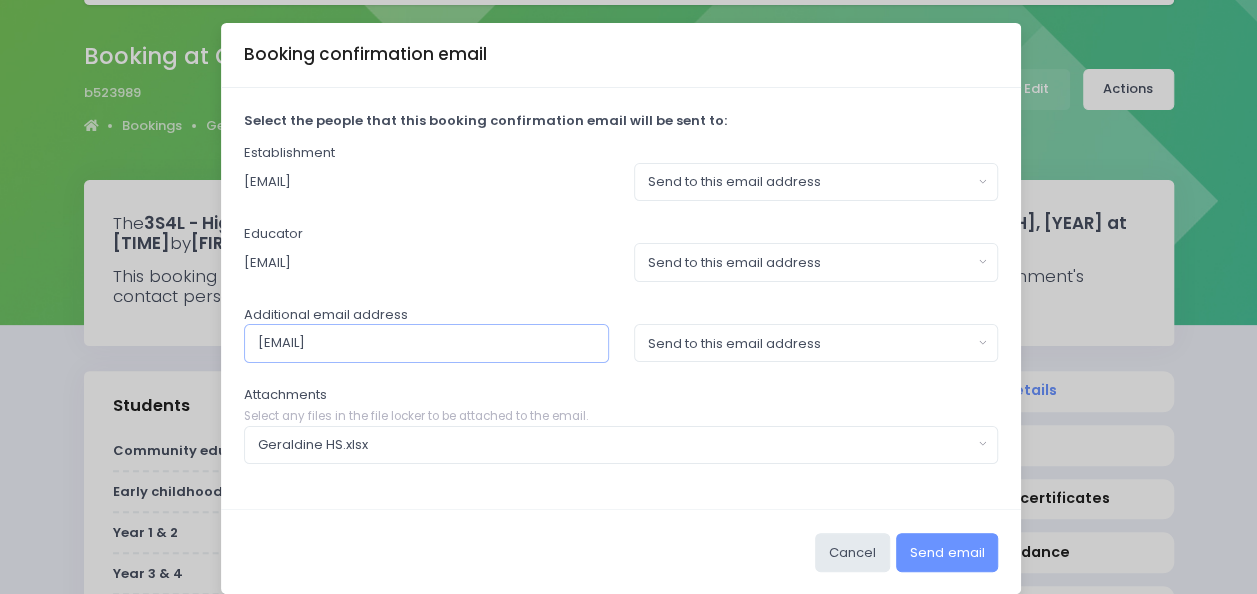 click on "<b.ducher@geraldinehs.school.nz" at bounding box center (426, 343) 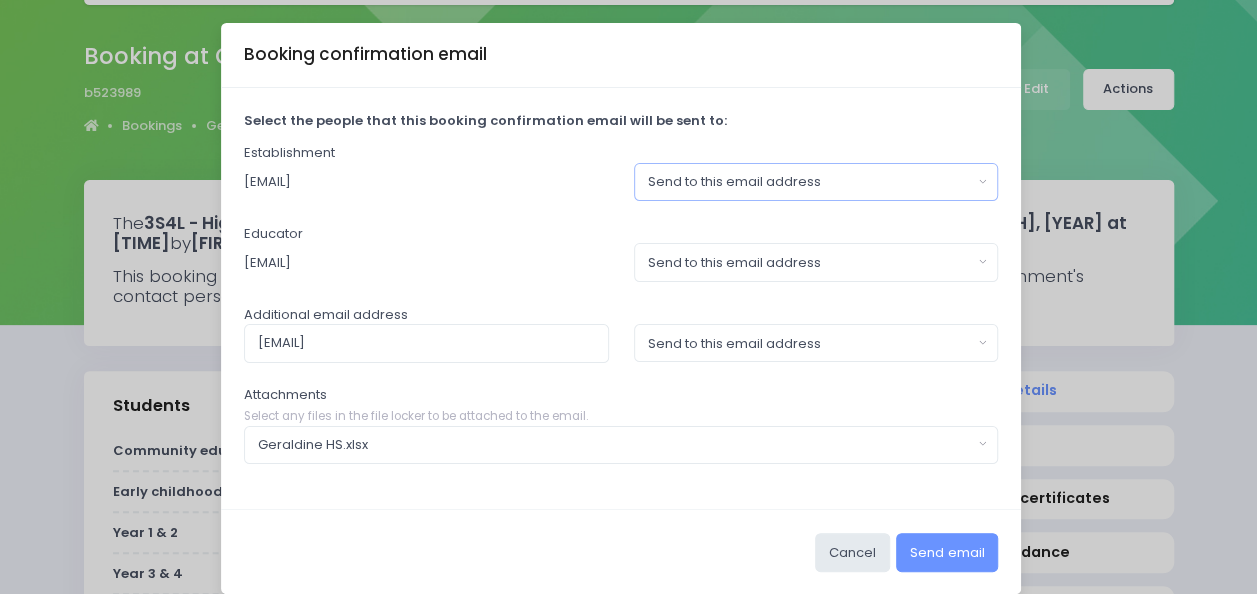click on "Send to this email address" at bounding box center [816, 182] 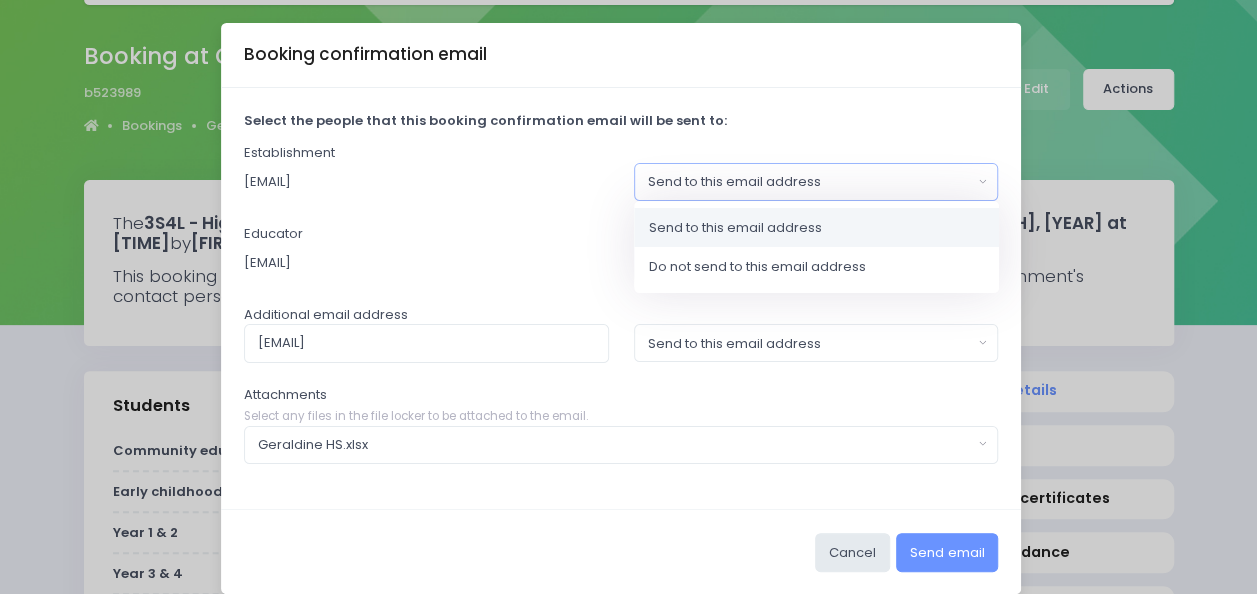click on "Educator
megan.holden@stjohn.org.nz
Send to this email address
Do not send to this email address
Send to this email address" at bounding box center [621, 253] 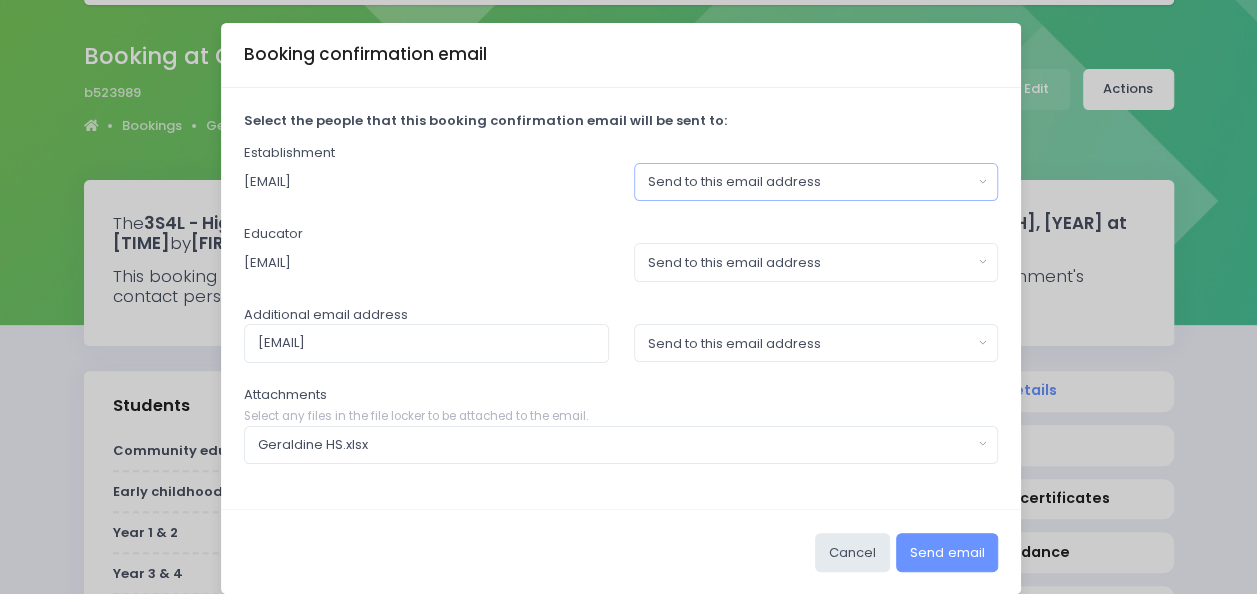 click on "Send to this email address" at bounding box center [810, 182] 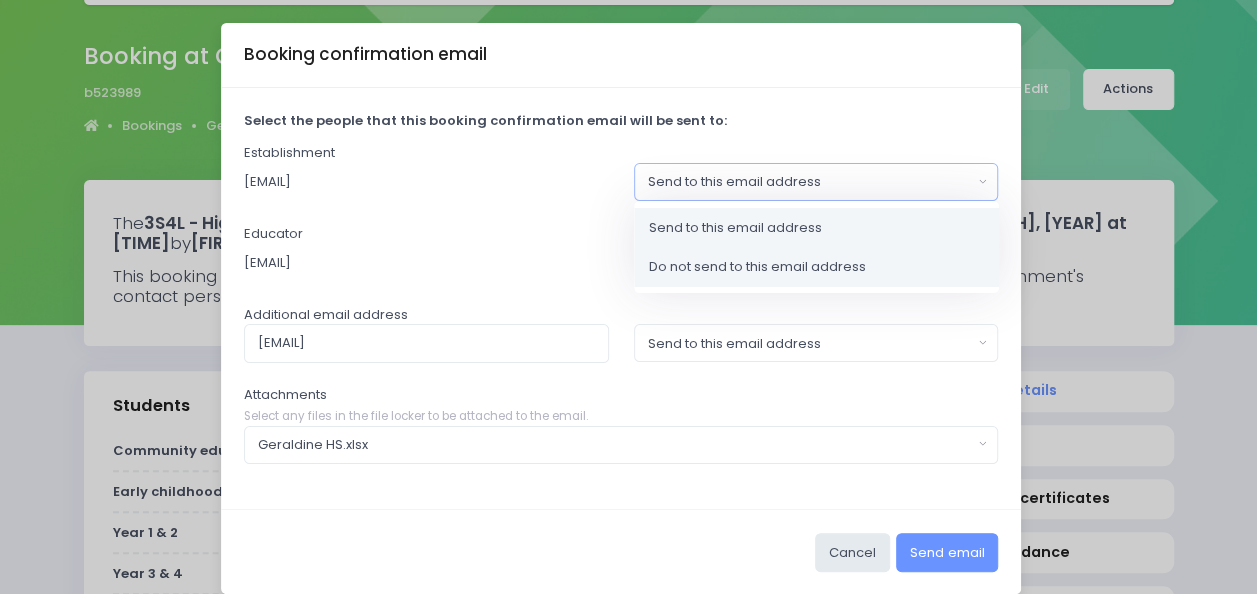 click on "Do not send to this email address" at bounding box center (757, 267) 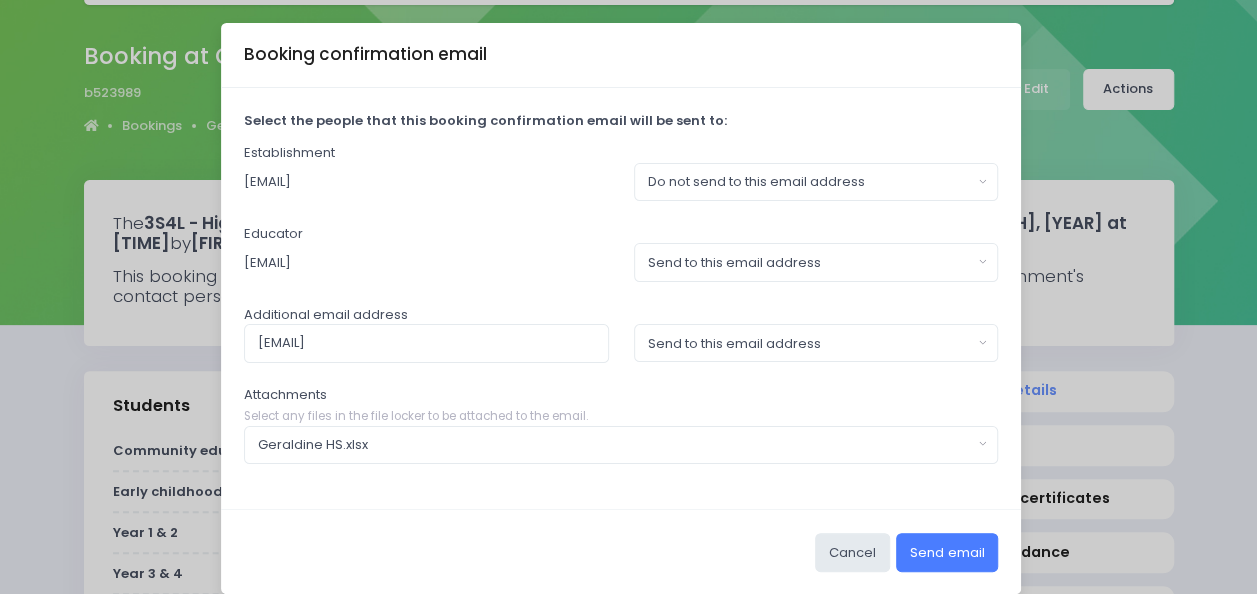 click on "Send email" at bounding box center [947, 552] 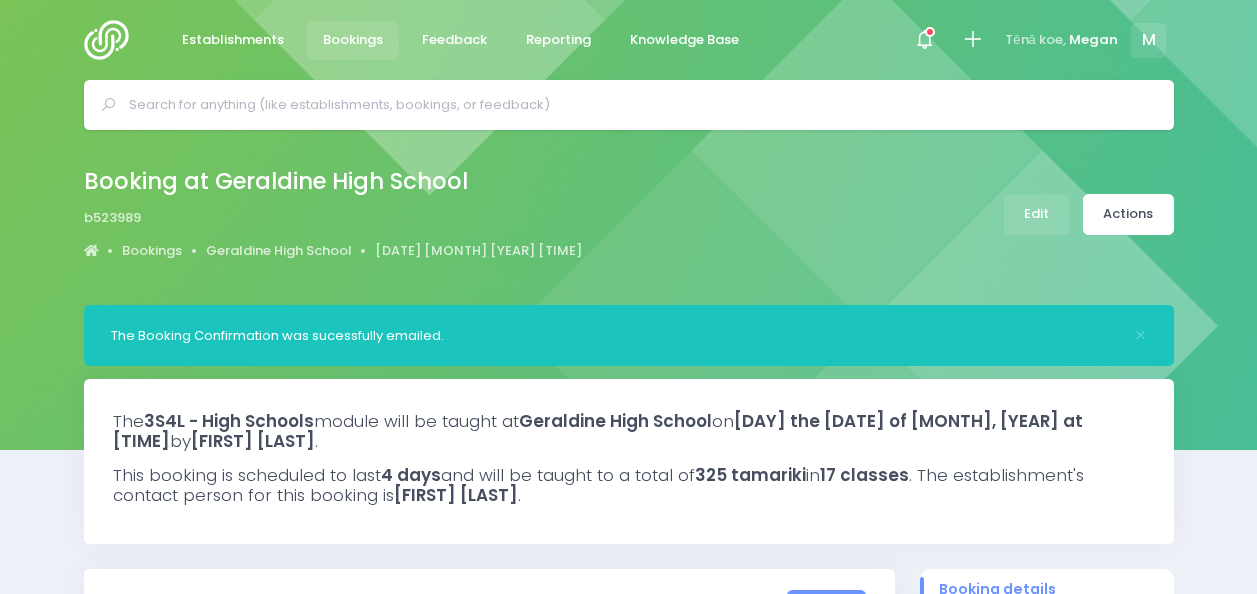 select on "5" 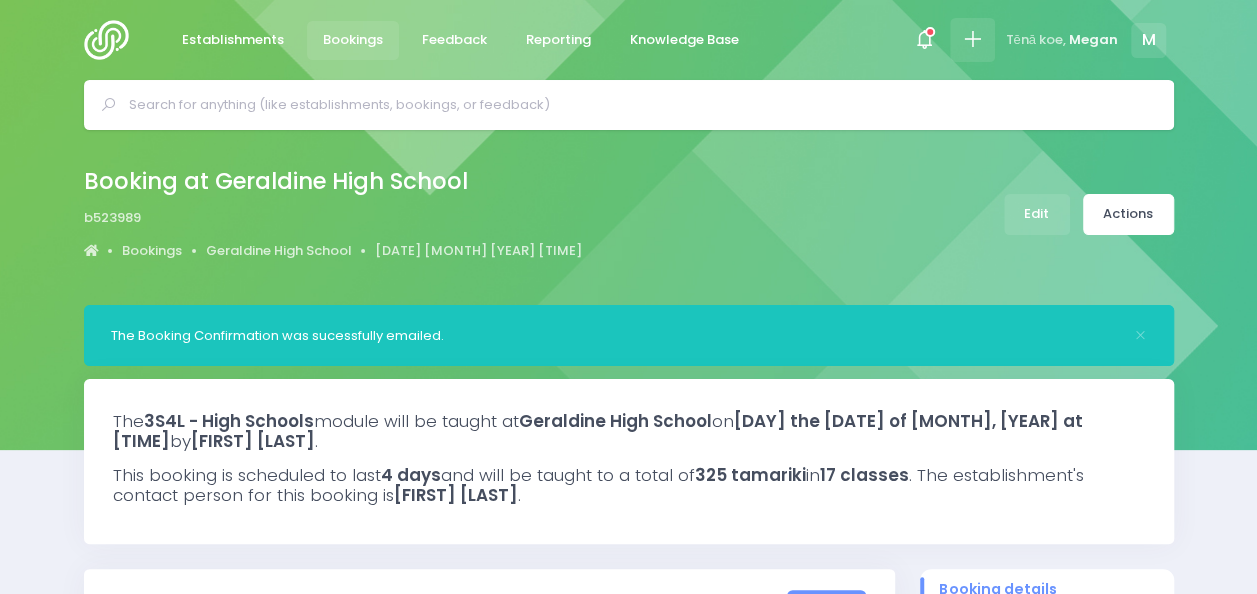 click at bounding box center (972, 39) 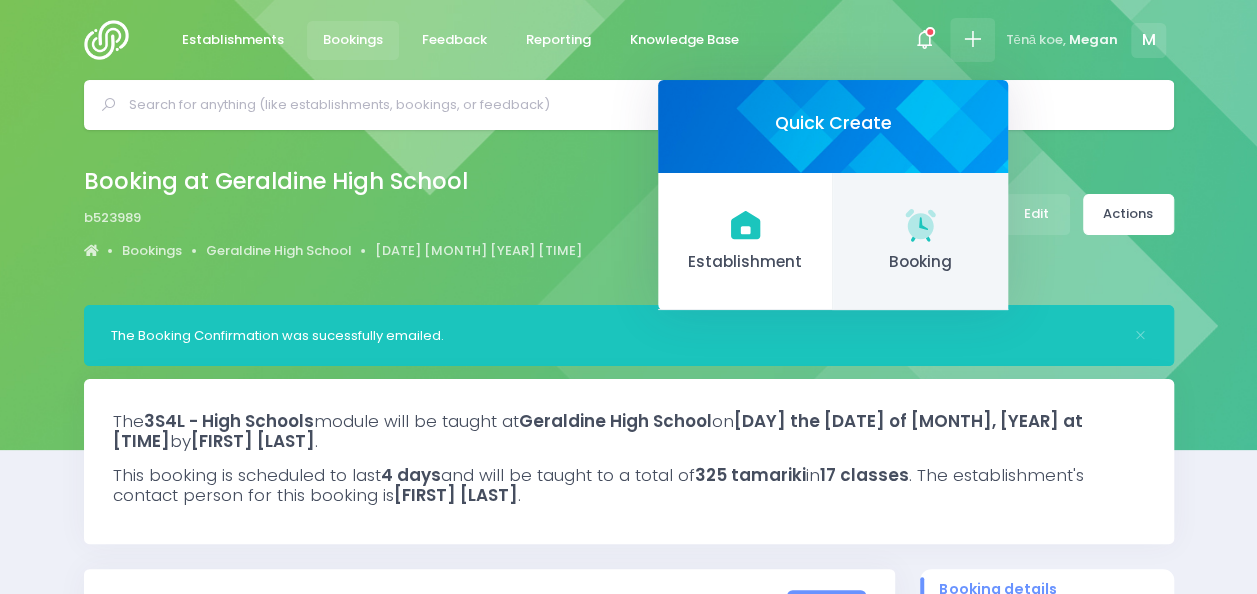 click 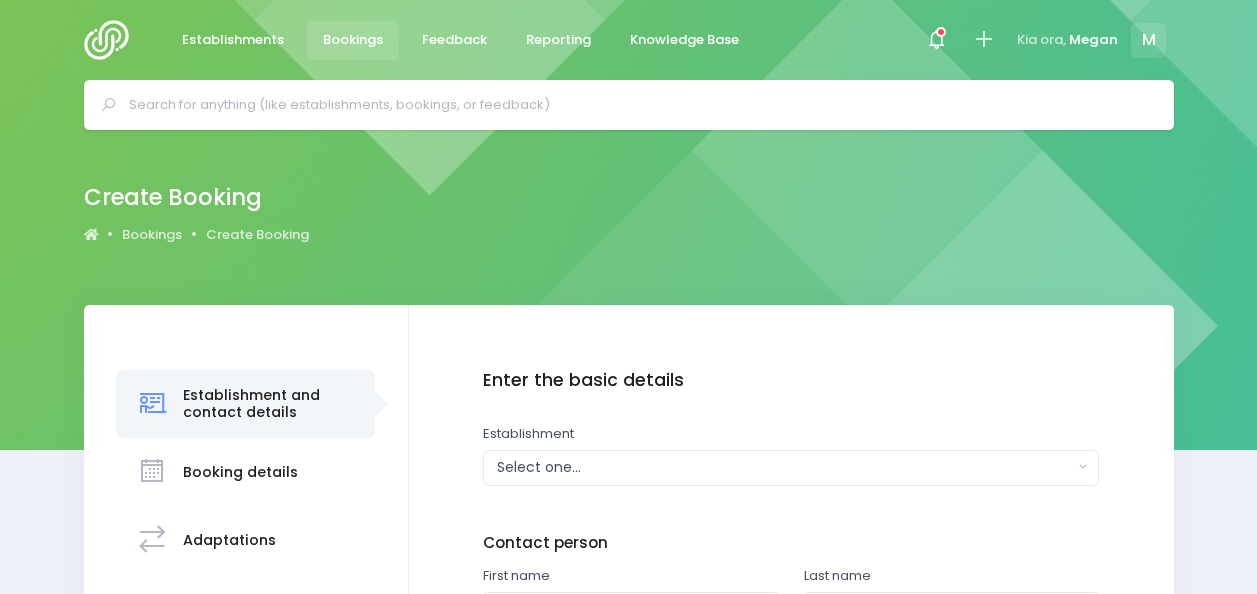 scroll, scrollTop: 0, scrollLeft: 0, axis: both 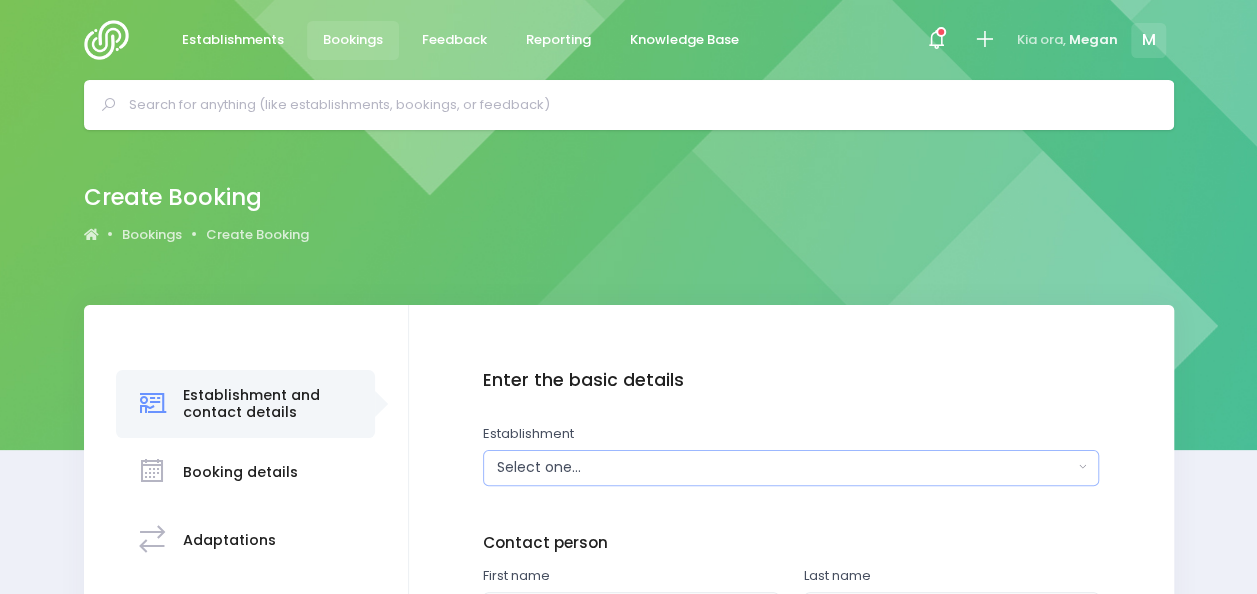 click on "Select one..." at bounding box center (785, 467) 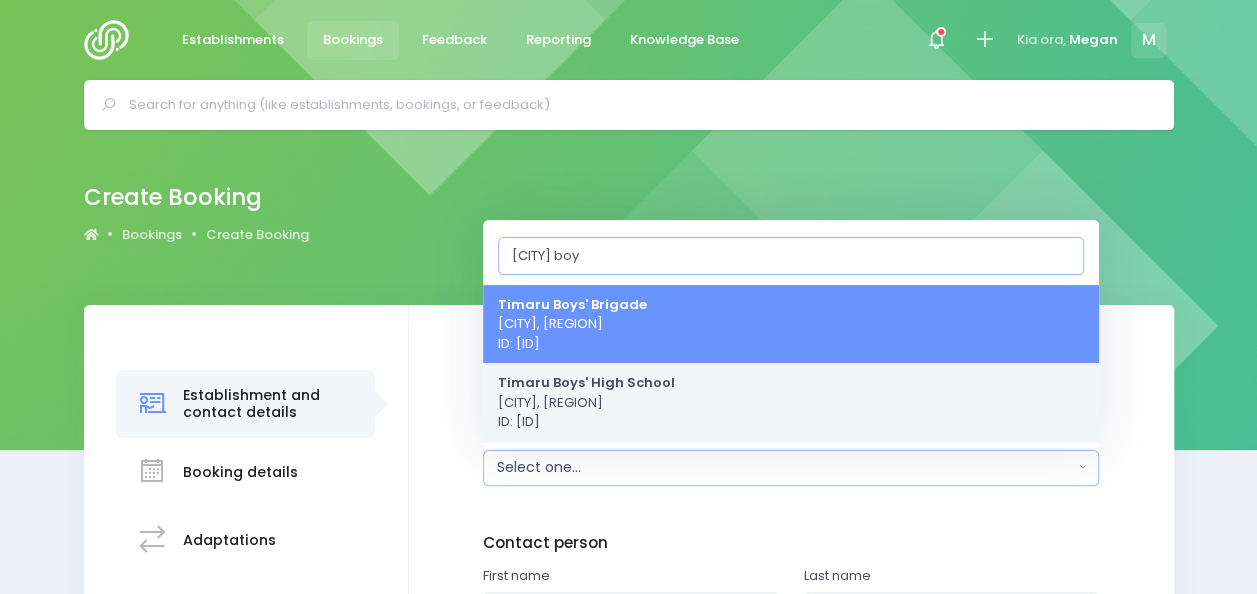 type on "[CITY] boy" 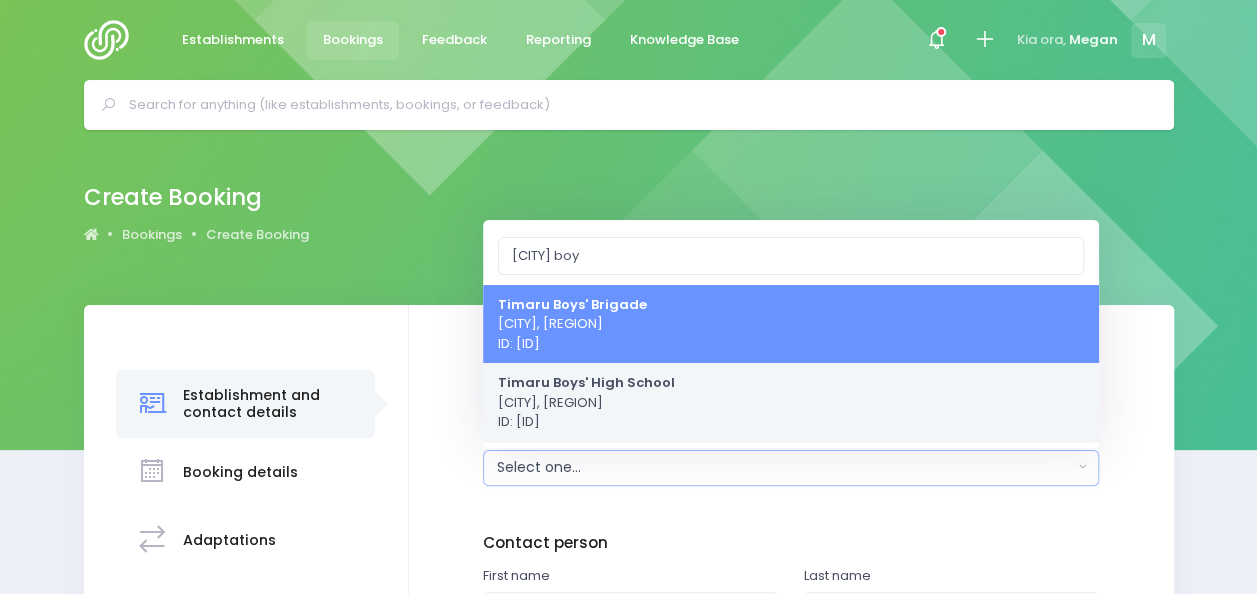 click on "Timaru Boys' High School" at bounding box center [586, 382] 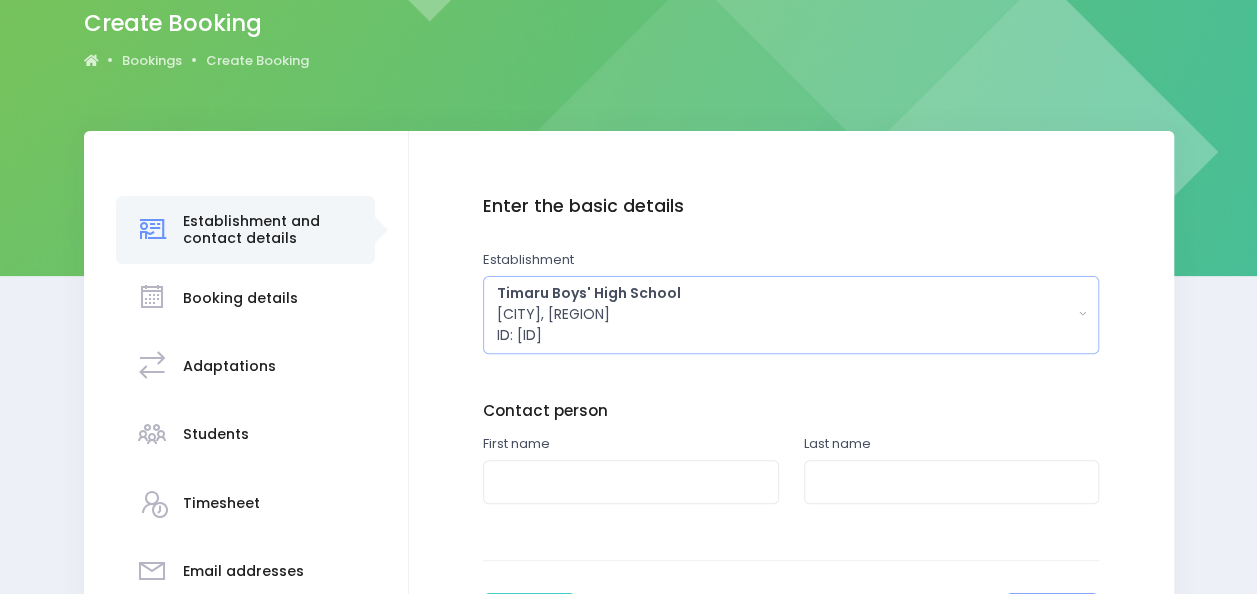 scroll, scrollTop: 221, scrollLeft: 0, axis: vertical 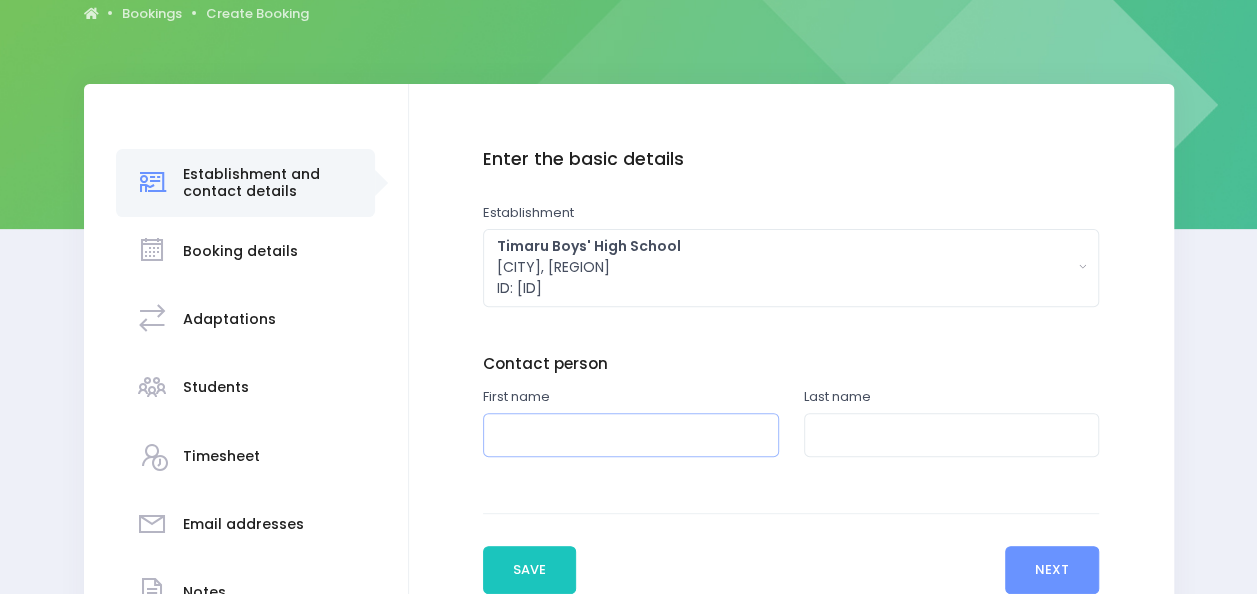 click at bounding box center [631, 435] 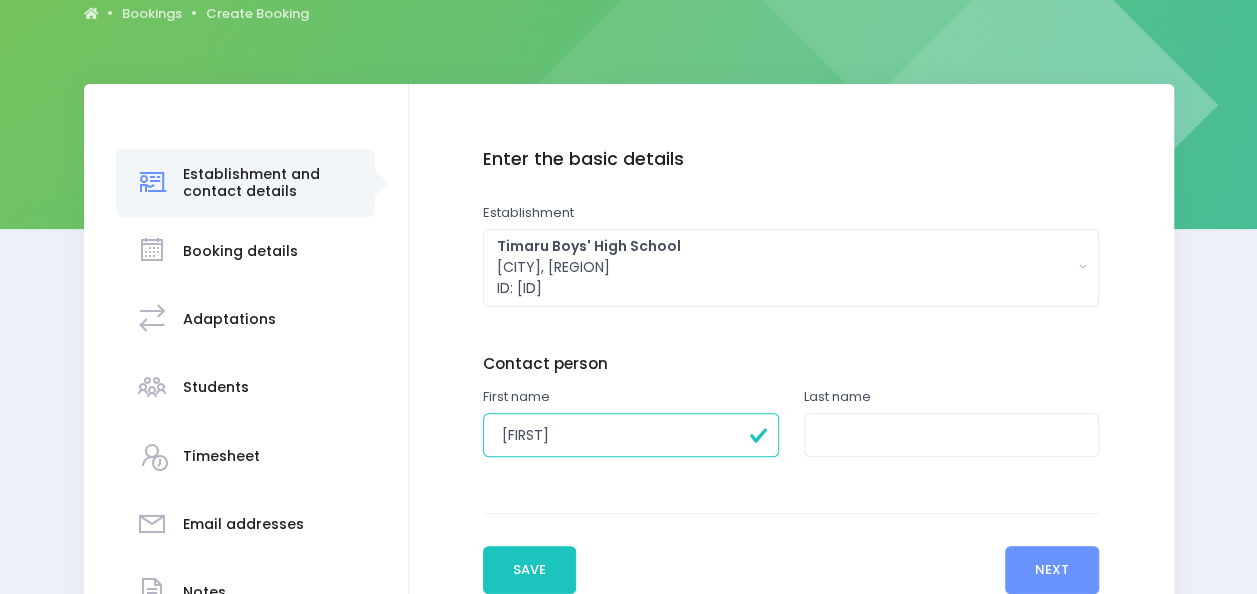 type on "[FIRST]" 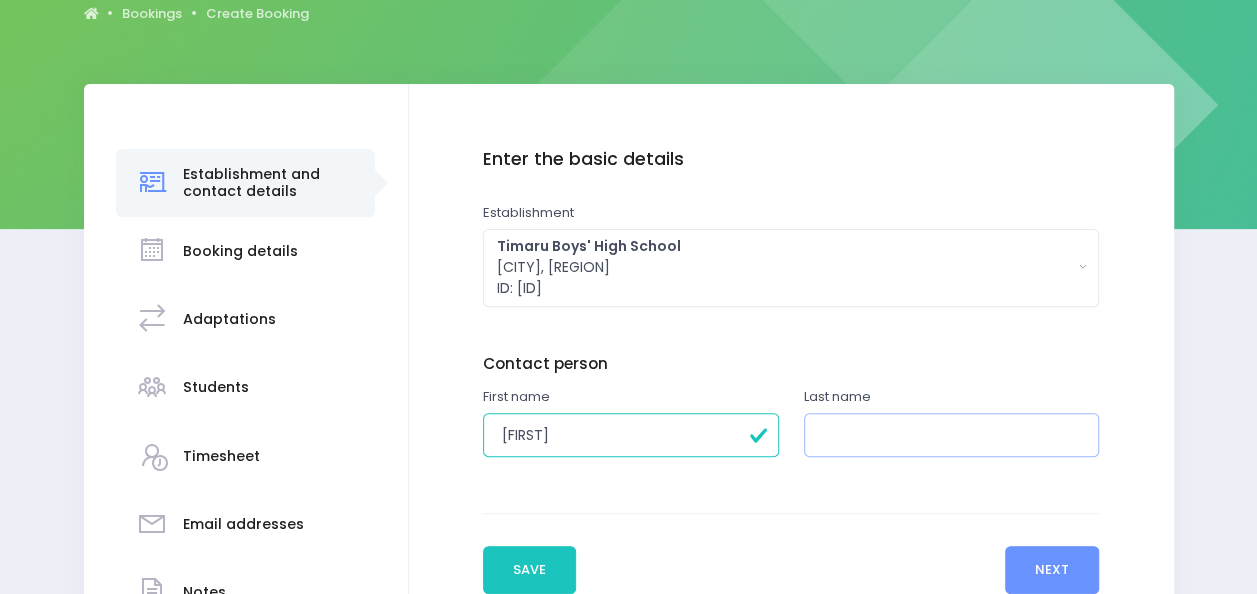 click at bounding box center (952, 435) 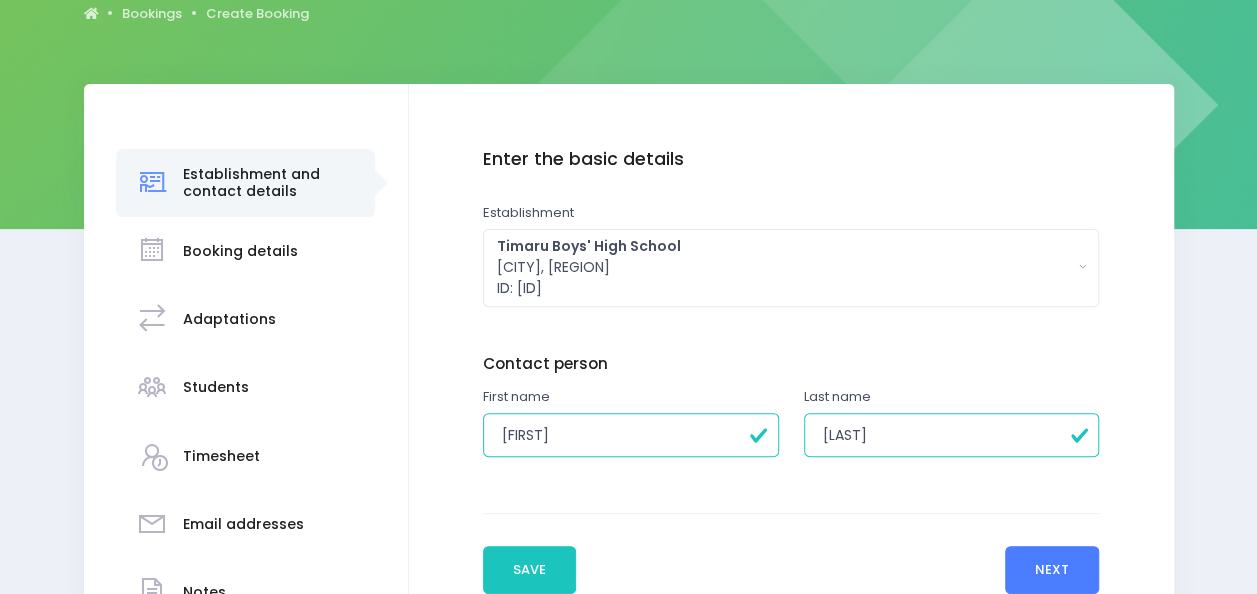 type on "[LAST]" 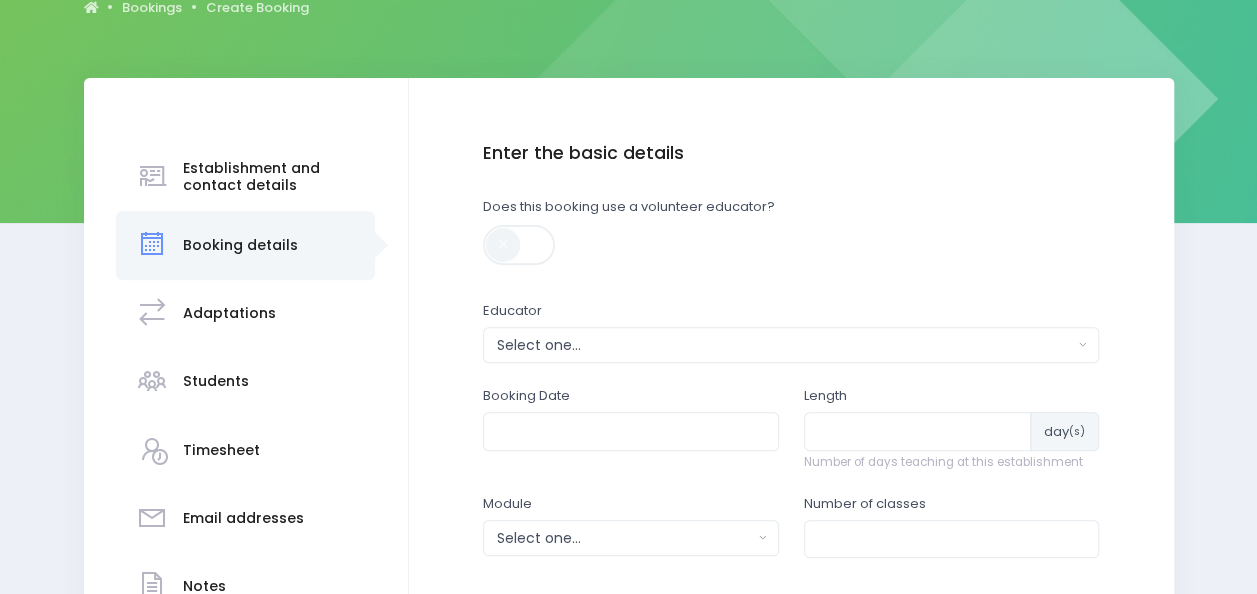 scroll, scrollTop: 268, scrollLeft: 0, axis: vertical 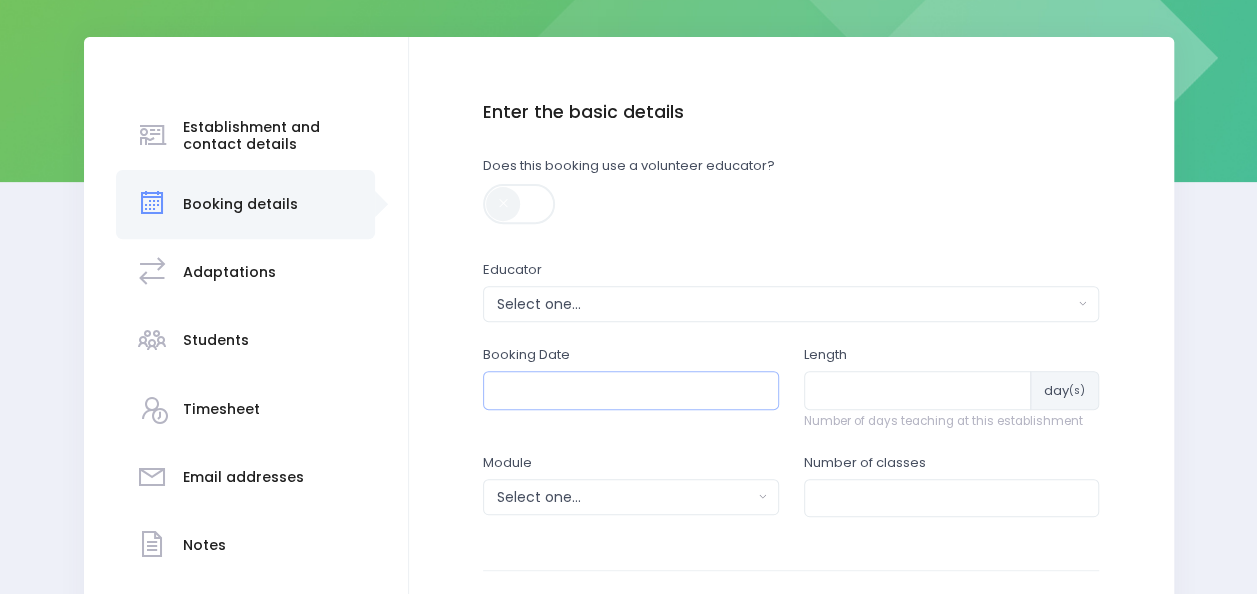 click at bounding box center [631, 390] 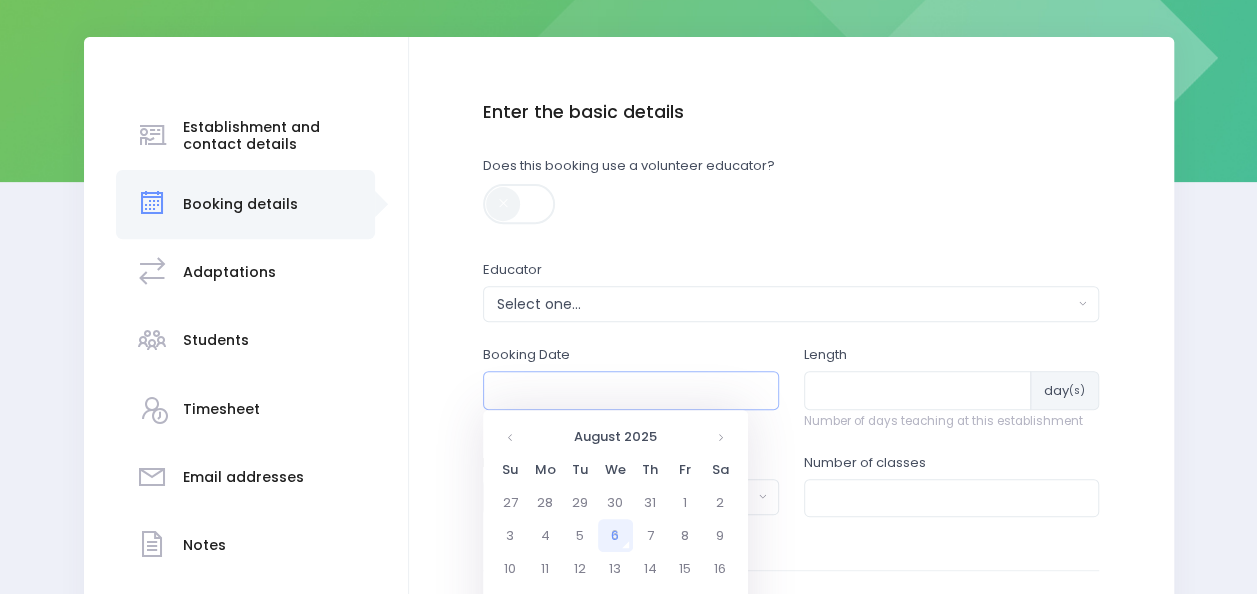 click at bounding box center (631, 390) 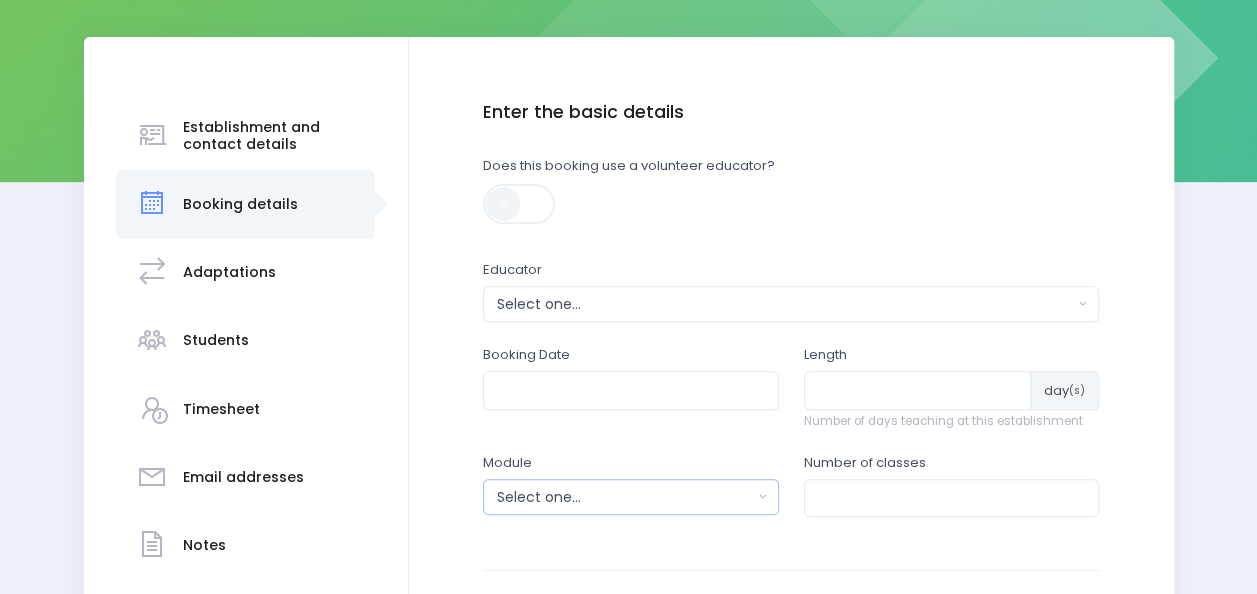click on "Select one..." at bounding box center (624, 497) 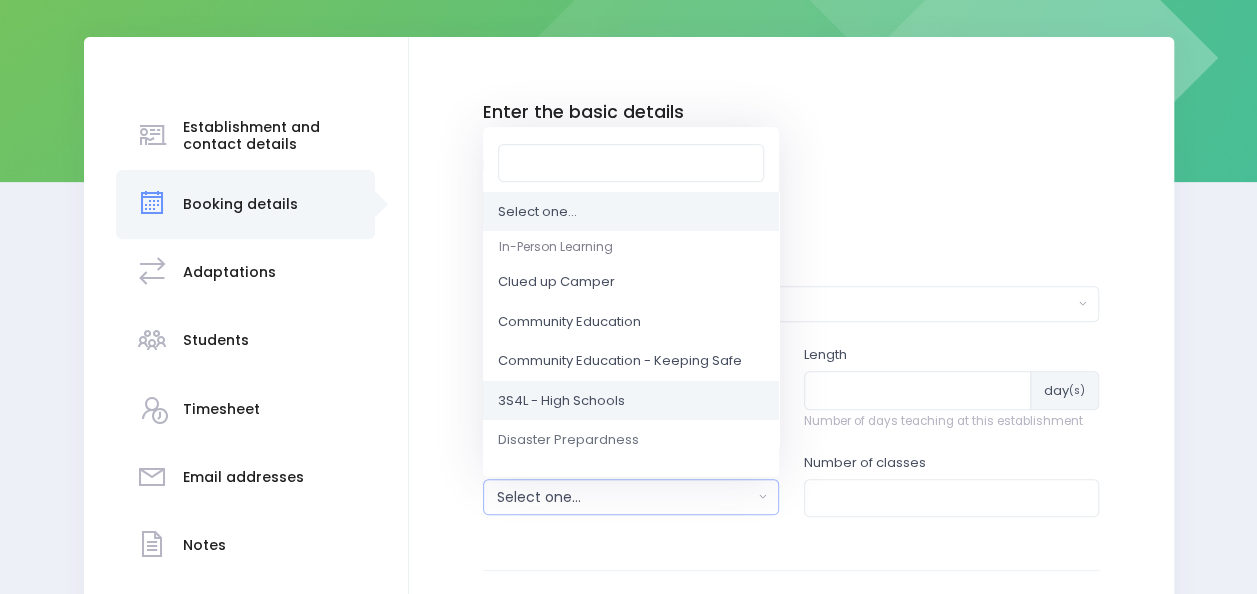 click on "3S4L - High Schools" at bounding box center [561, 401] 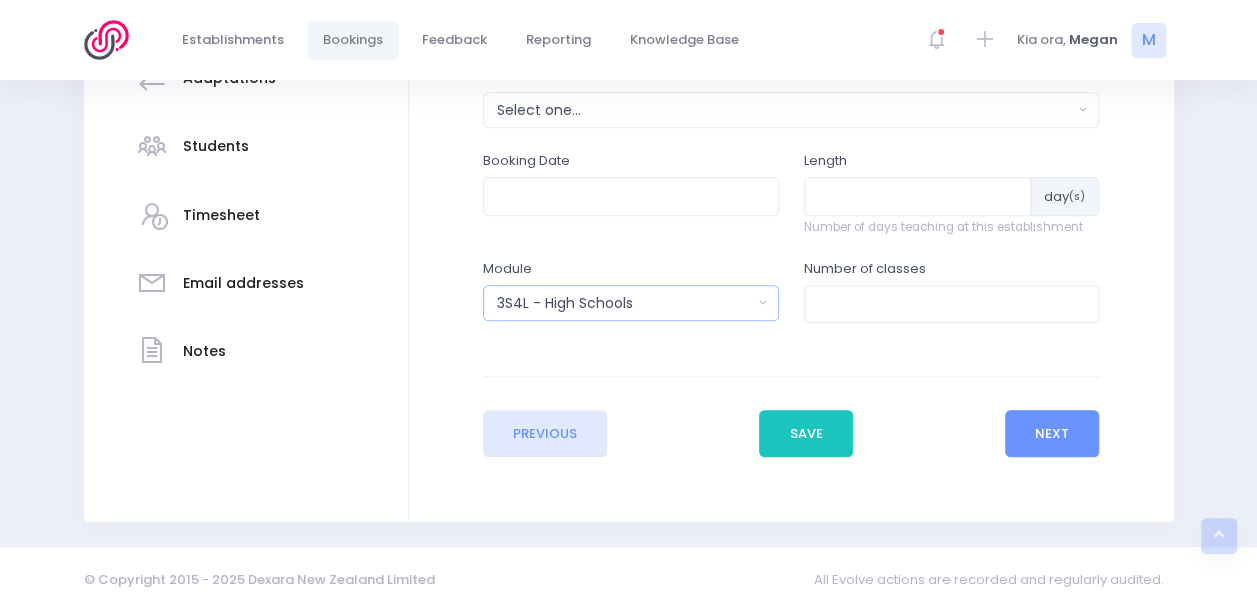 scroll, scrollTop: 478, scrollLeft: 0, axis: vertical 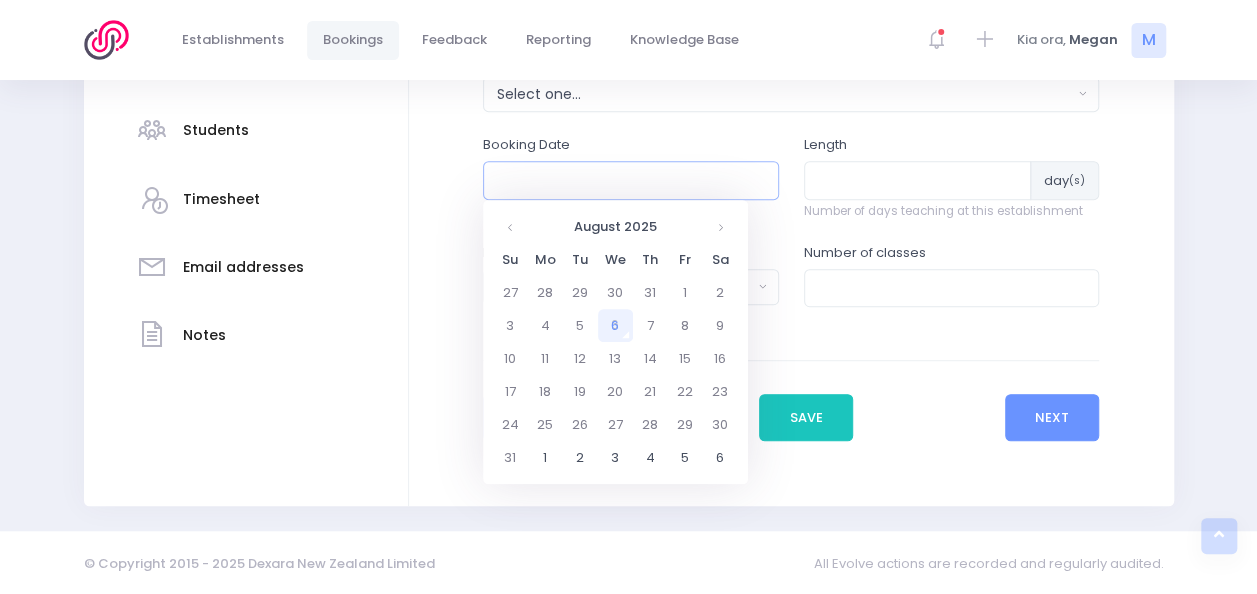 click at bounding box center [631, 180] 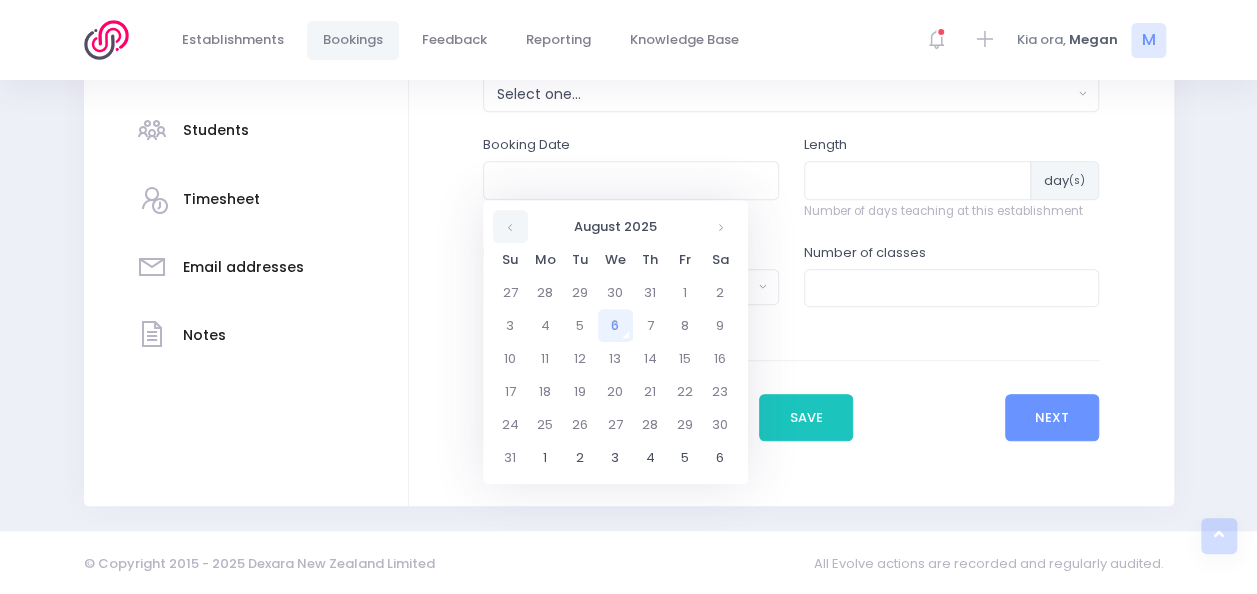 click at bounding box center (510, 226) 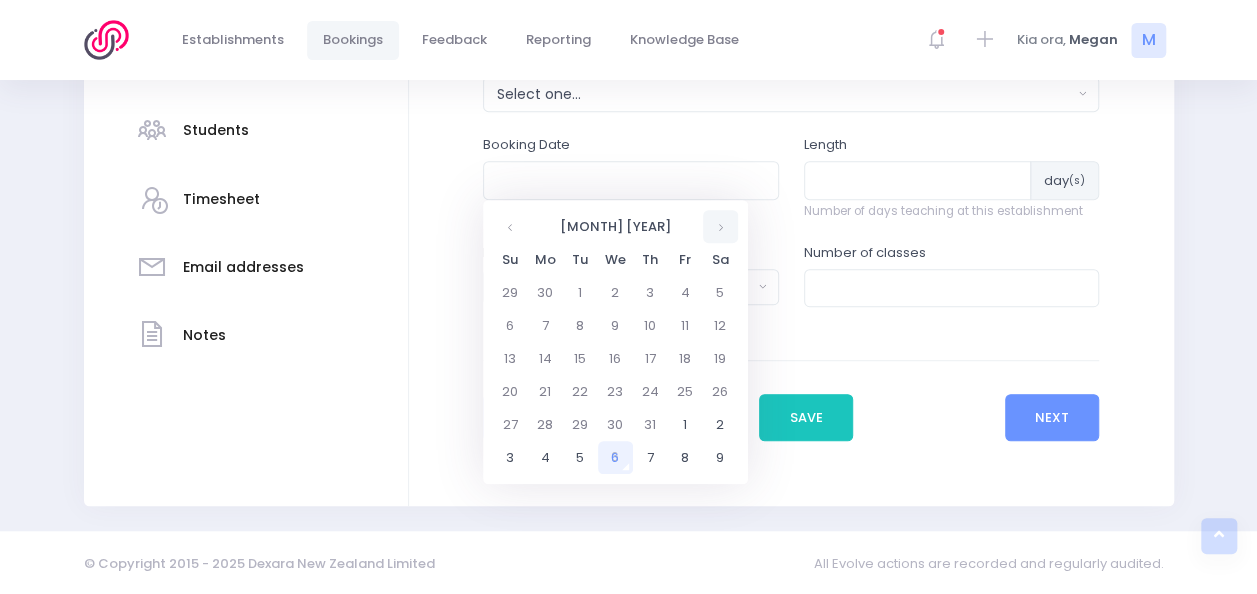 click at bounding box center (720, 226) 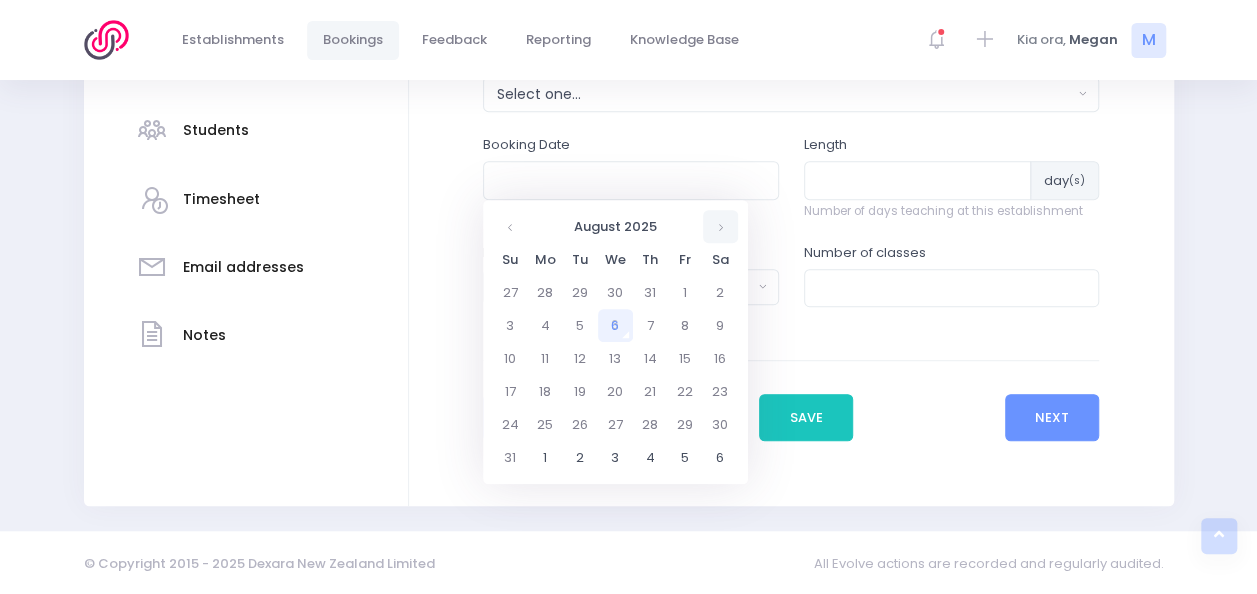 click at bounding box center [720, 226] 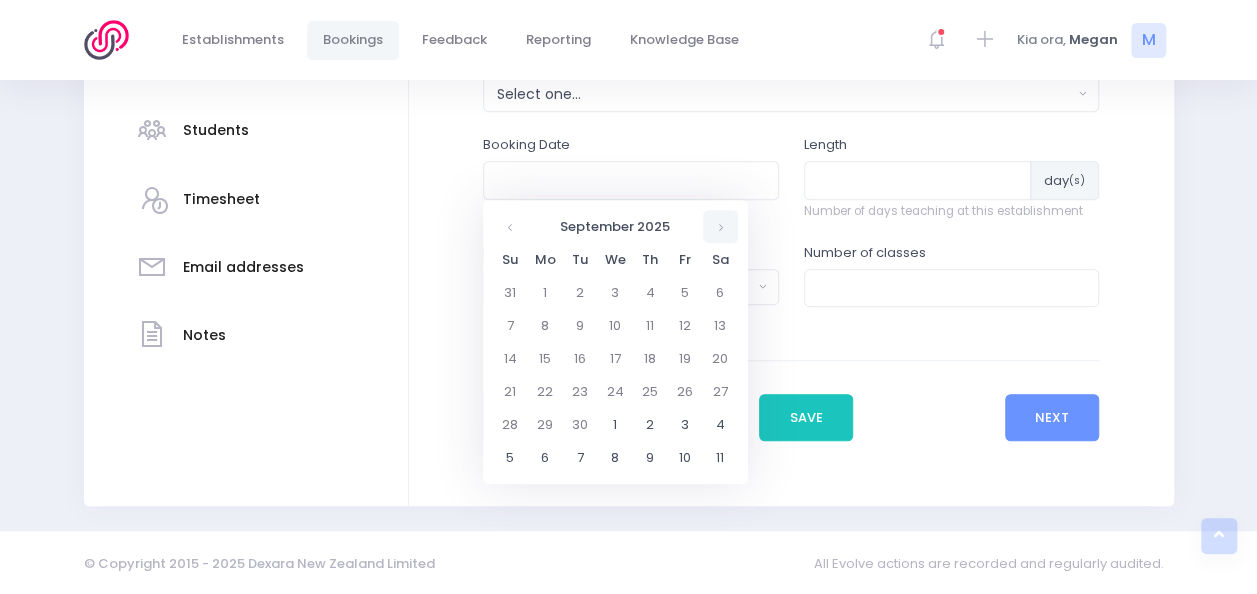 click at bounding box center (720, 226) 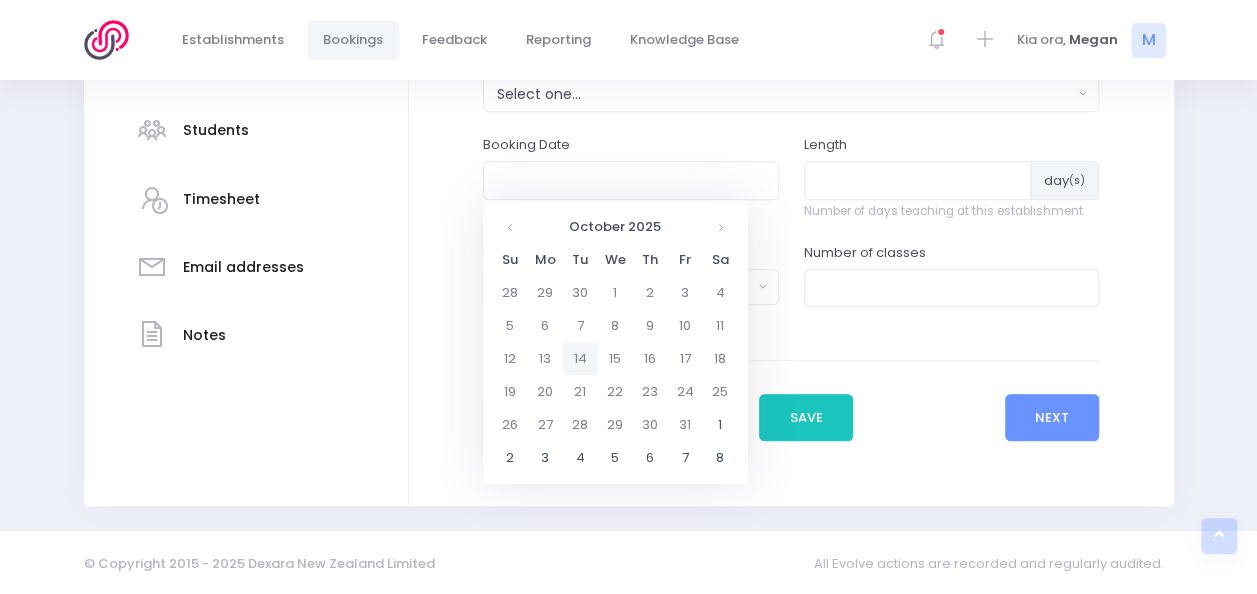 click on "14" at bounding box center [580, 358] 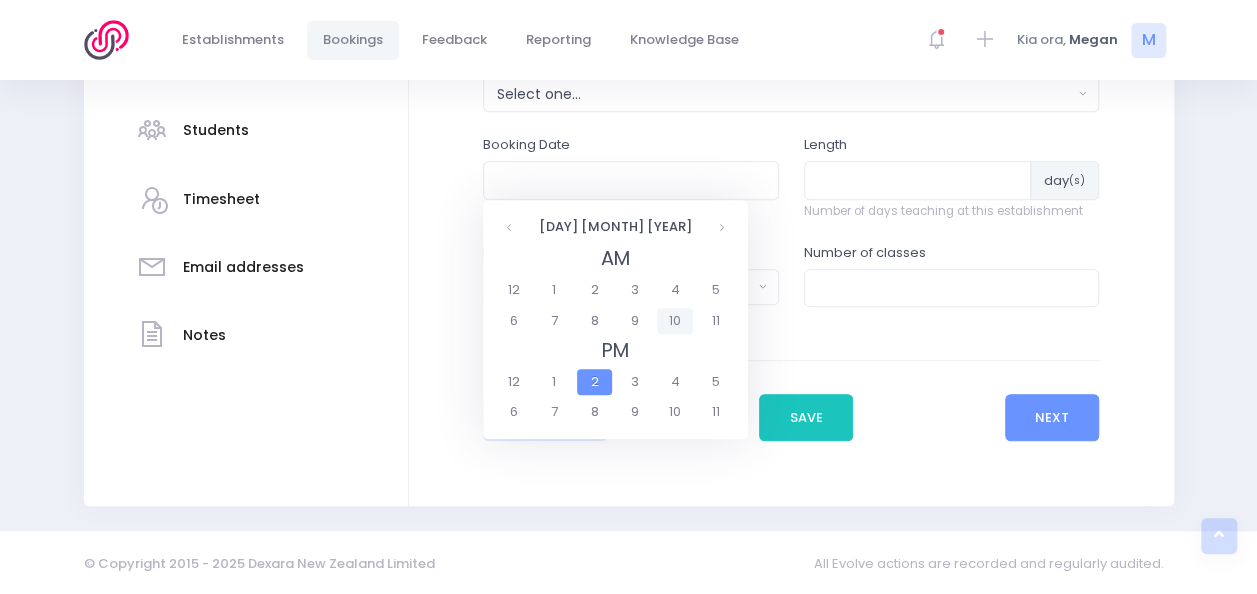 click on "10" at bounding box center [674, 321] 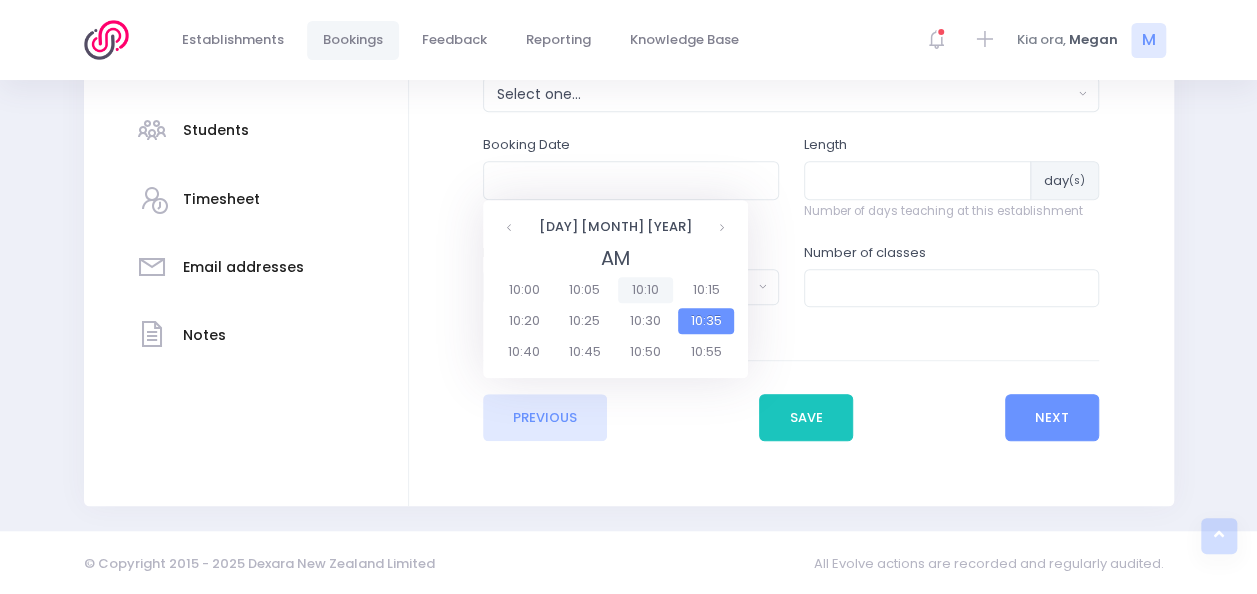 click on "10:10" at bounding box center (646, 290) 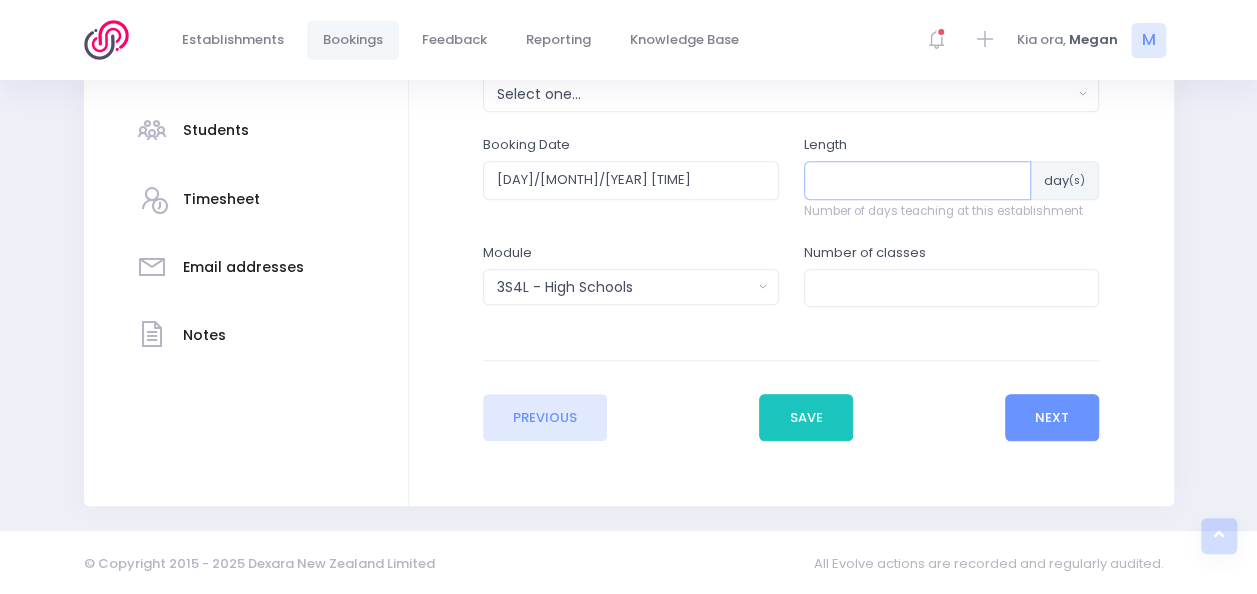 click at bounding box center [918, 180] 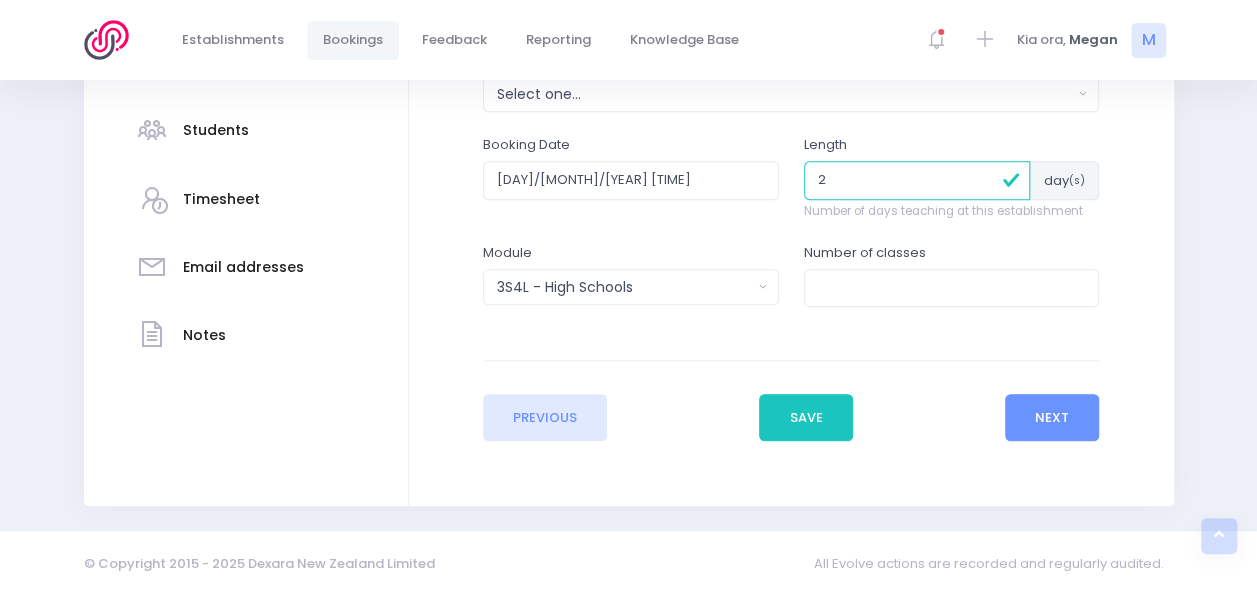 type on "2" 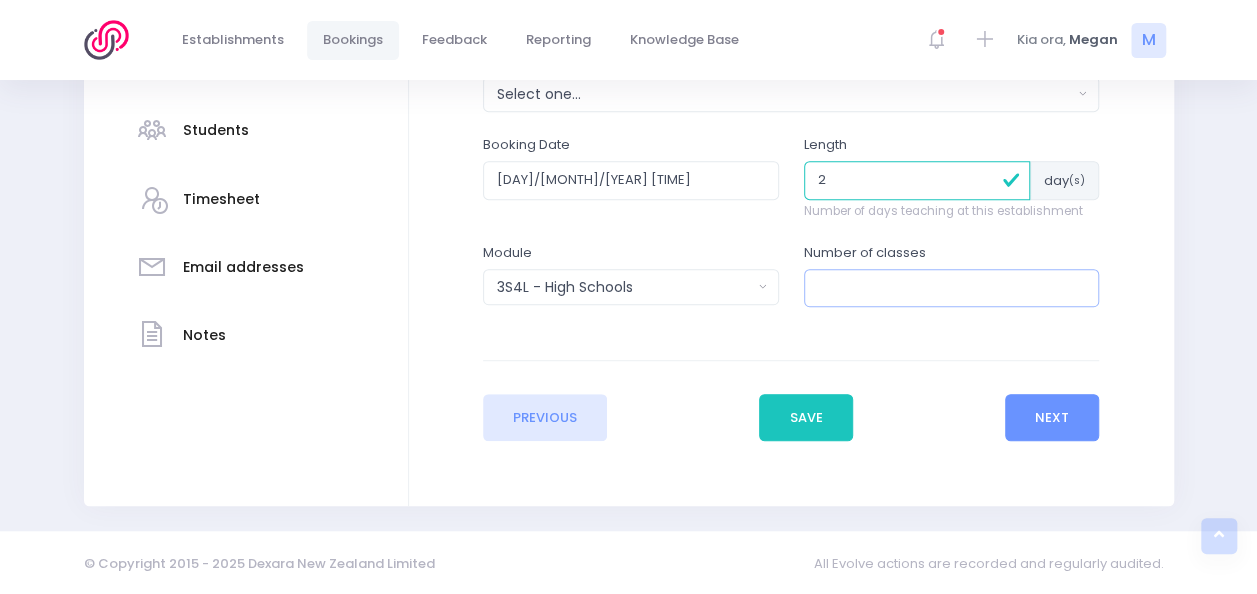 click at bounding box center (952, 288) 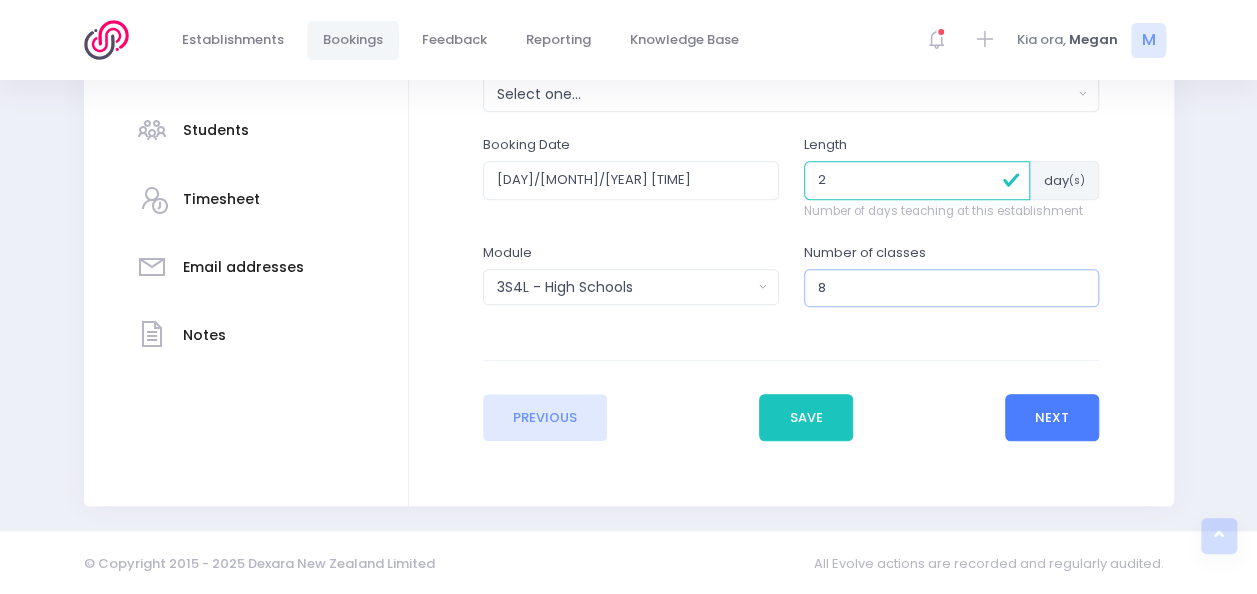 type on "8" 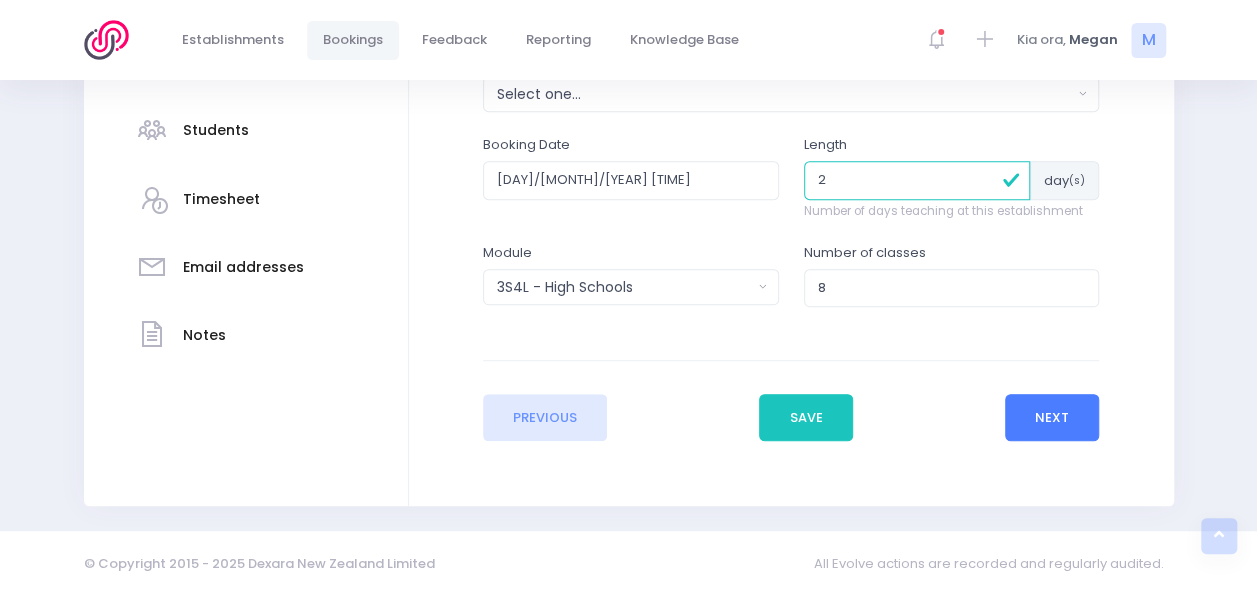 click on "Next" at bounding box center [1052, 418] 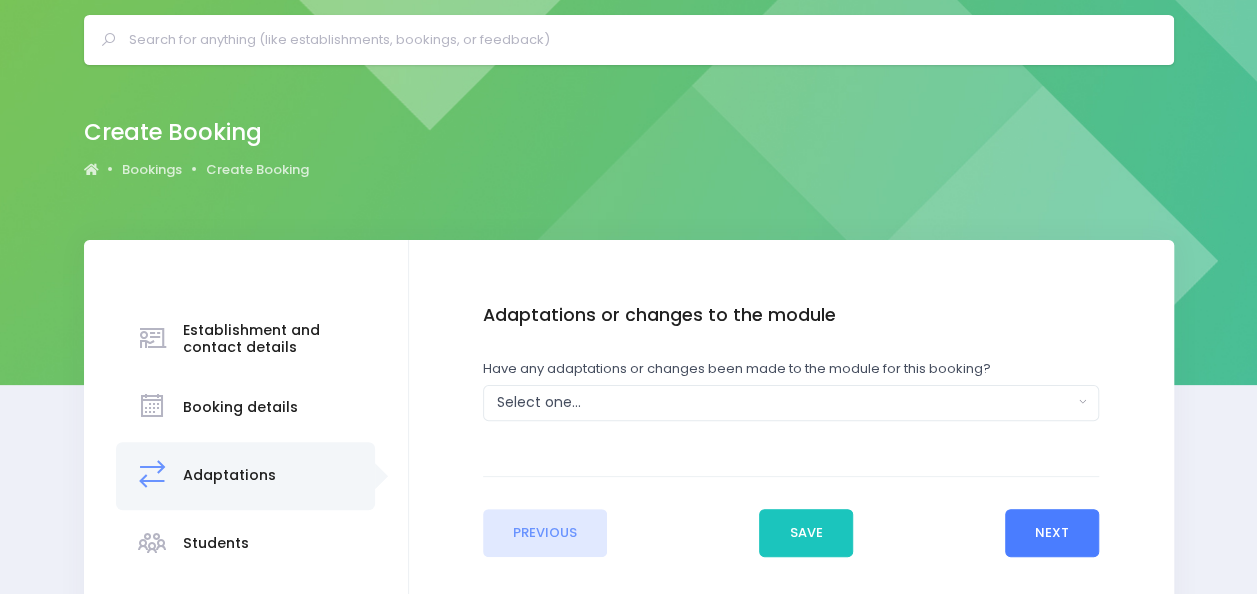 scroll, scrollTop: 0, scrollLeft: 0, axis: both 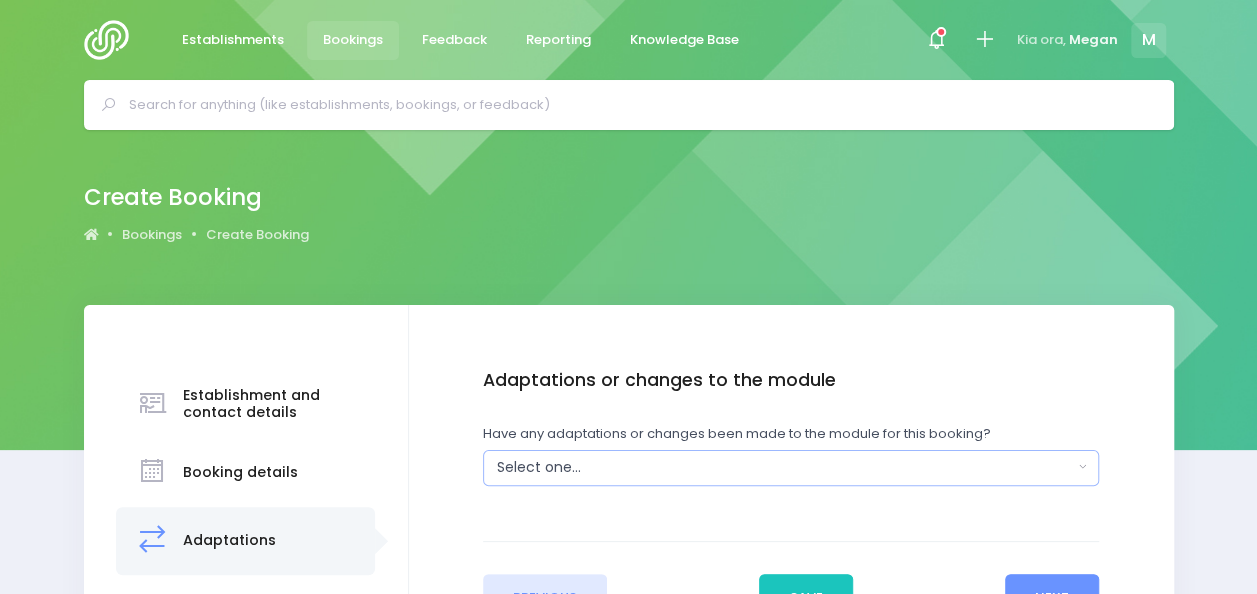 click on "Select one..." at bounding box center [785, 467] 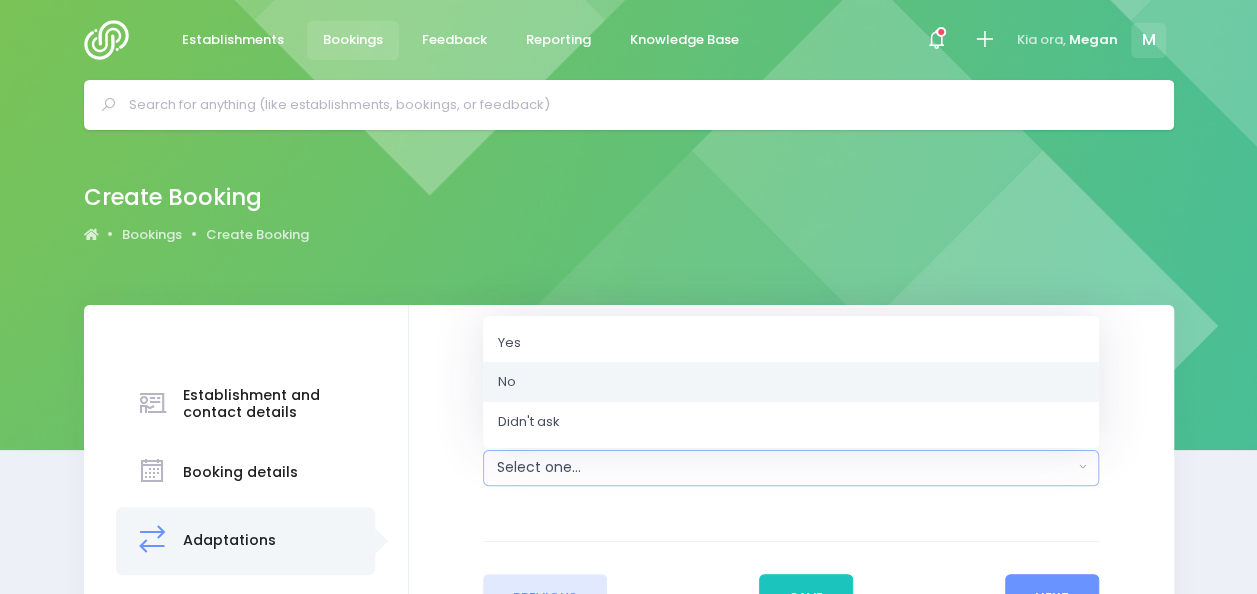 click on "No" at bounding box center [791, 382] 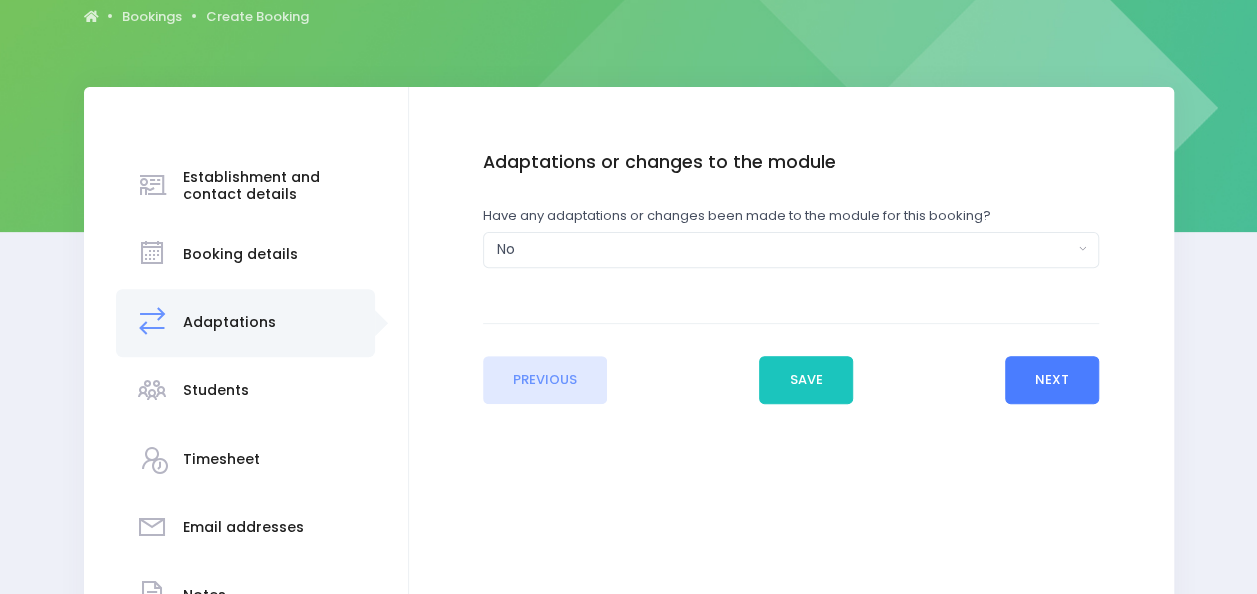 click on "Next" at bounding box center (1052, 380) 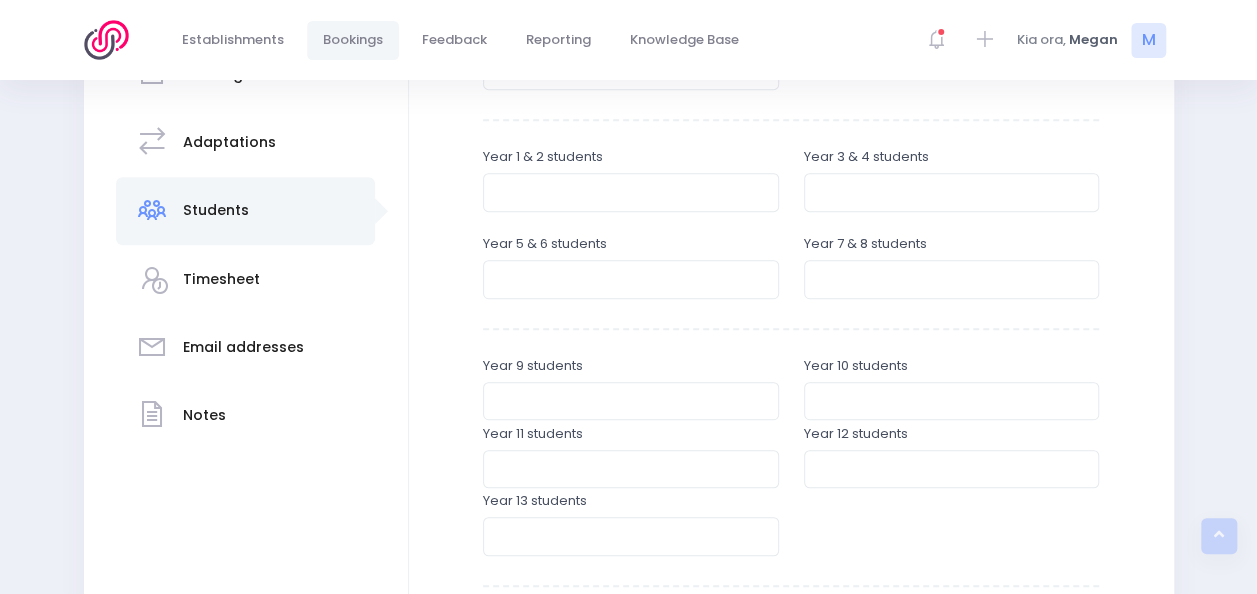 scroll, scrollTop: 400, scrollLeft: 0, axis: vertical 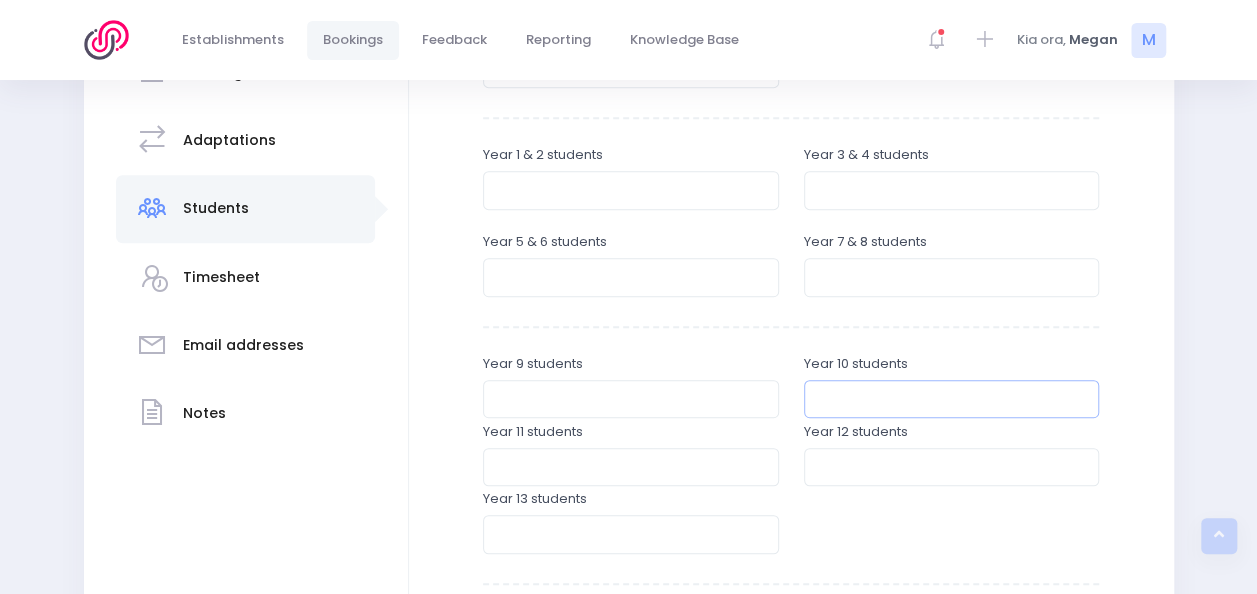 click at bounding box center [952, 399] 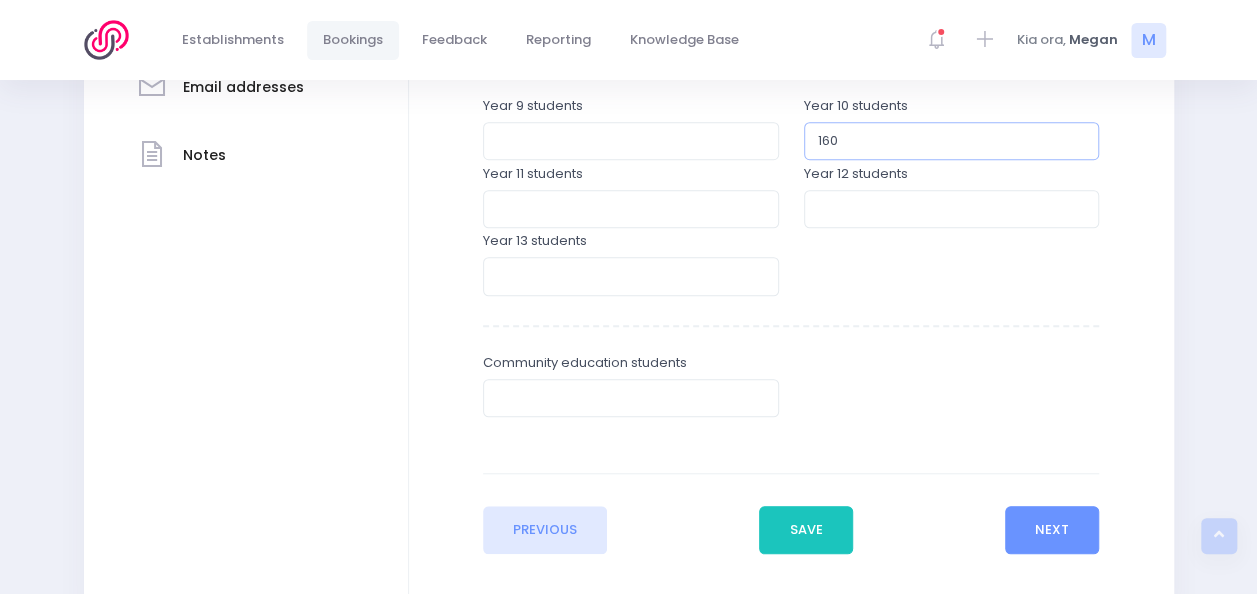 scroll, scrollTop: 661, scrollLeft: 0, axis: vertical 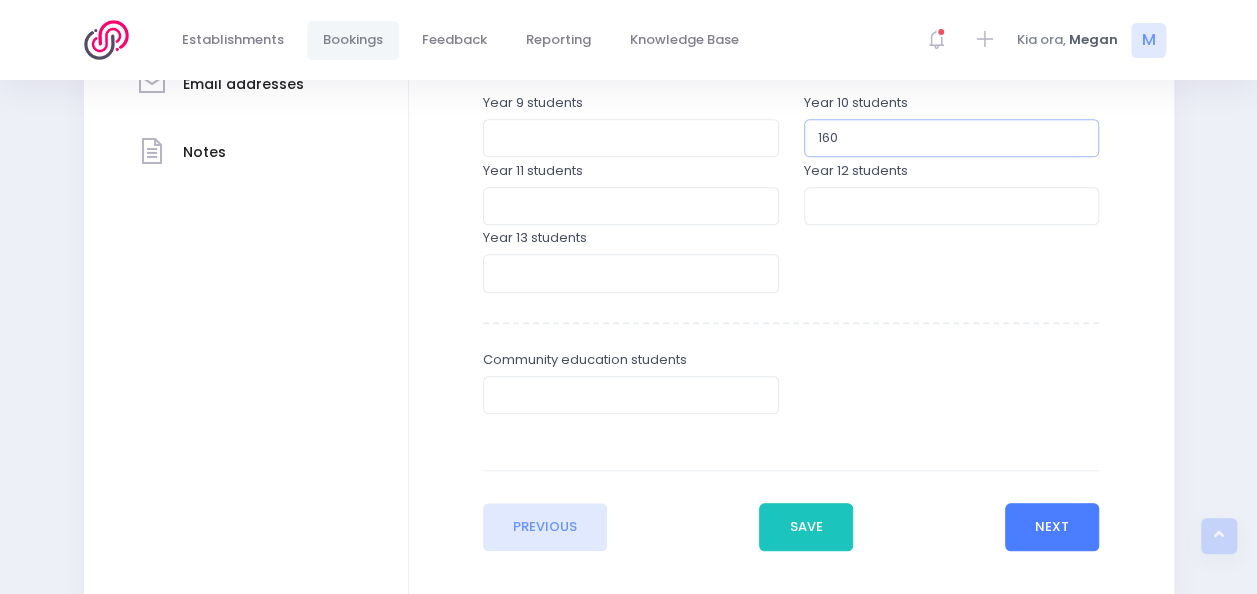 type on "160" 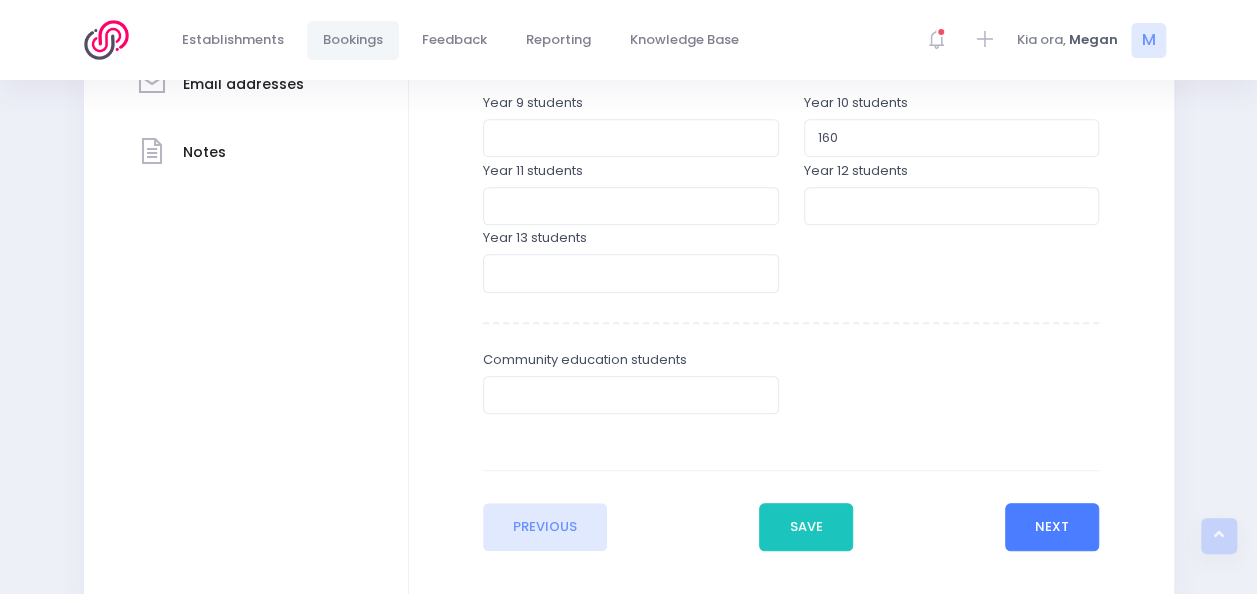 click on "Next" at bounding box center [1052, 527] 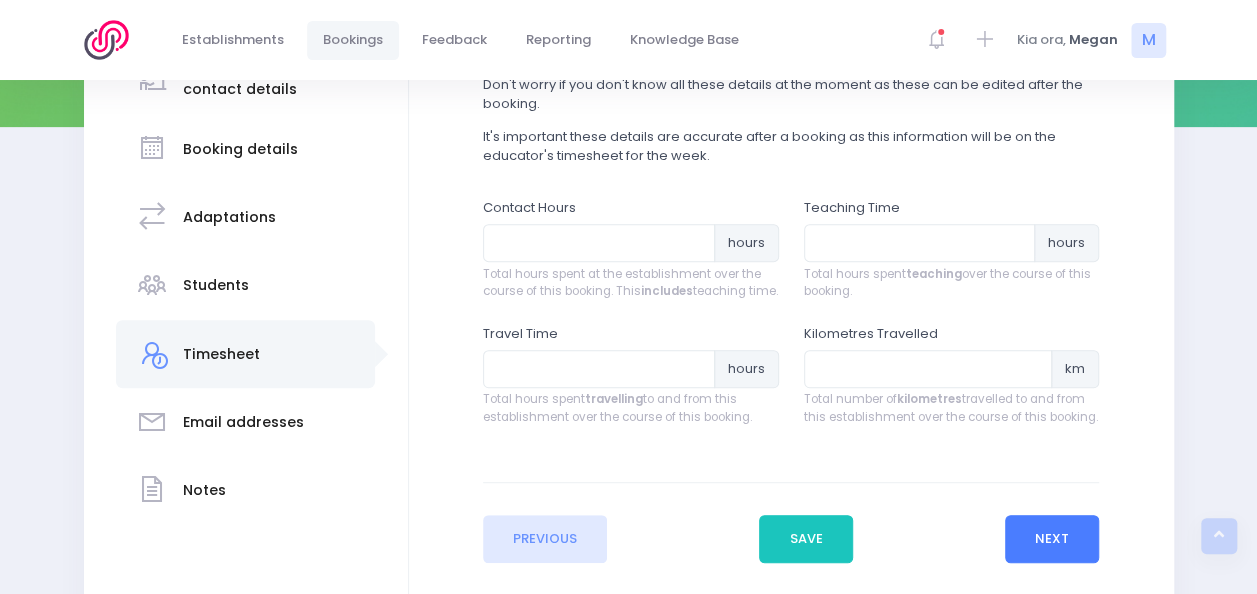 scroll, scrollTop: 326, scrollLeft: 0, axis: vertical 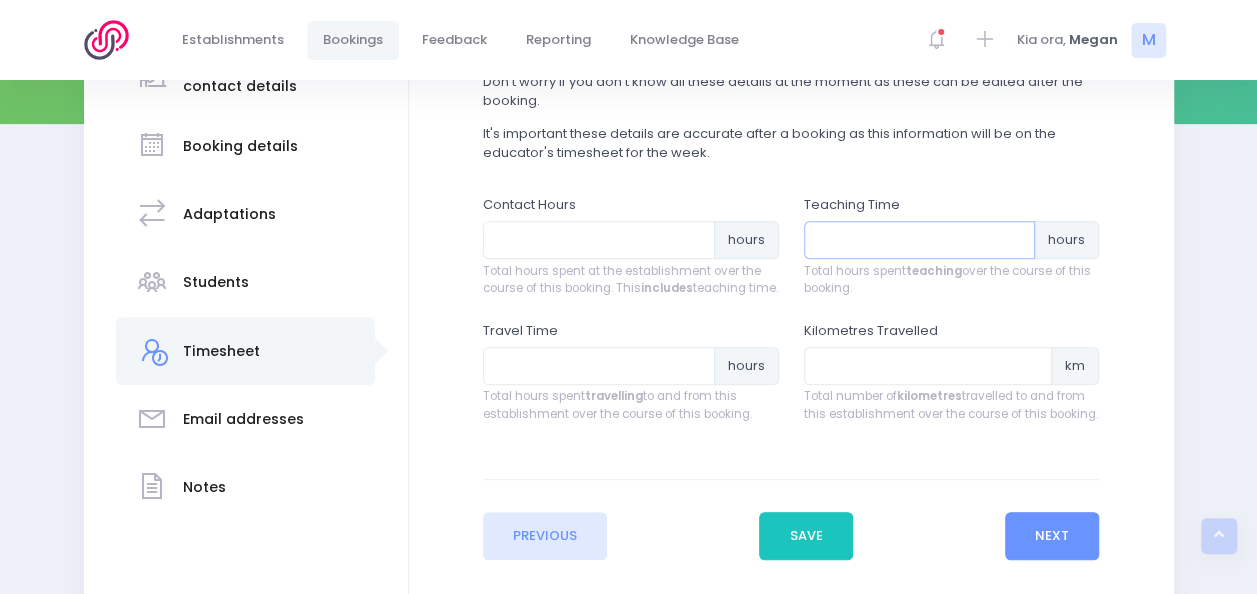 click at bounding box center [920, 240] 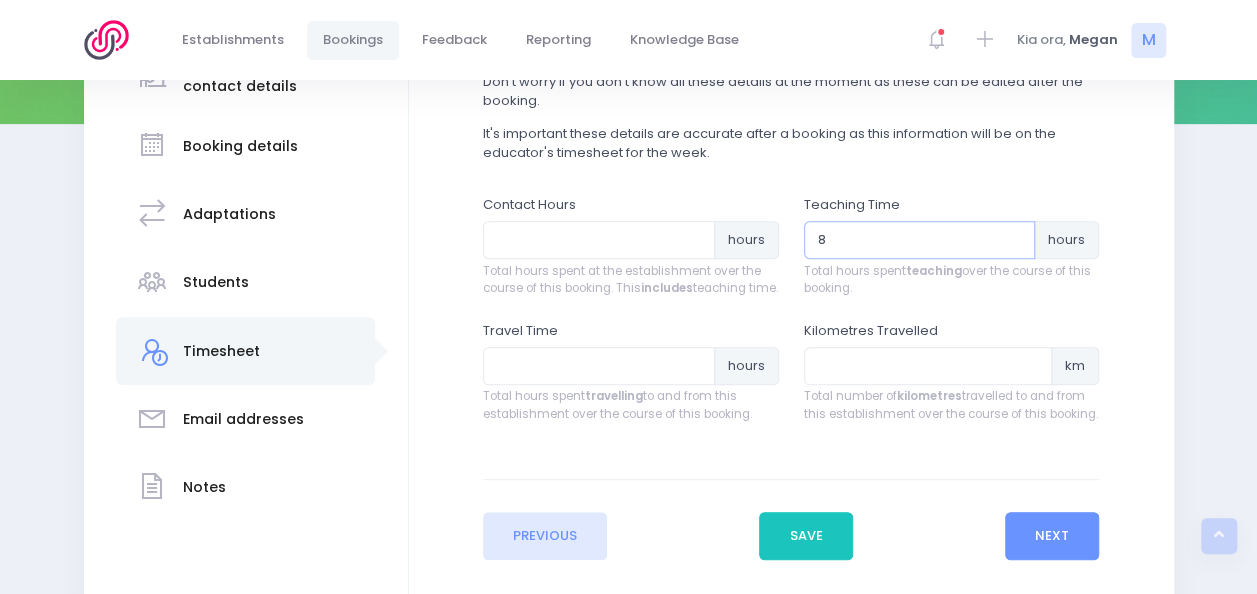 type on "8" 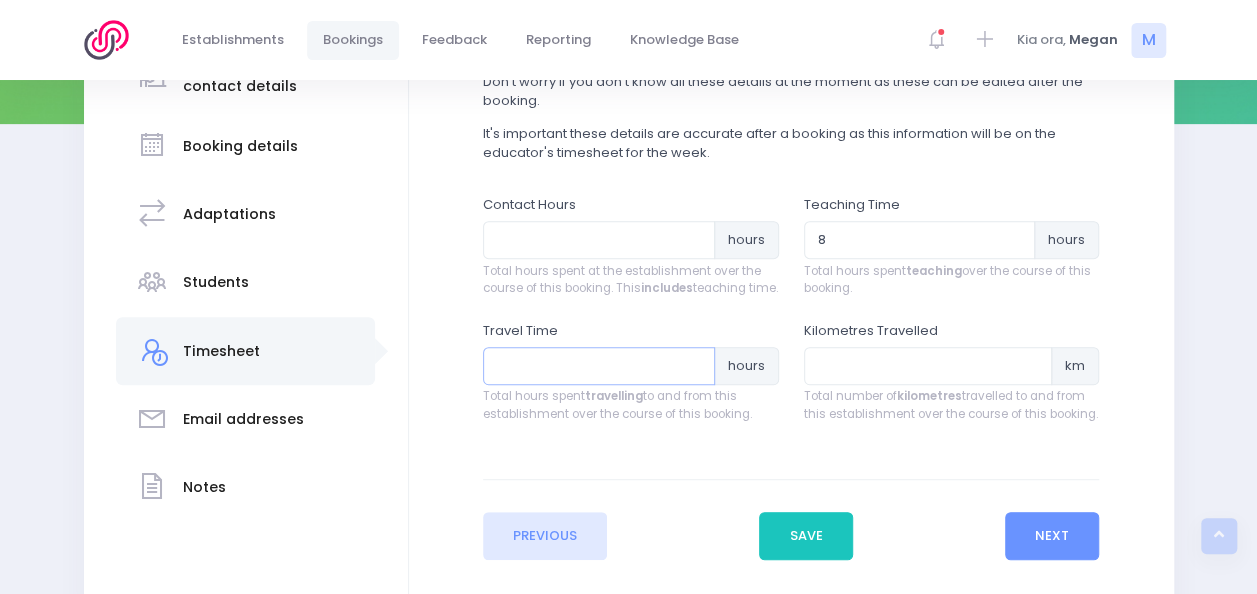 click at bounding box center (599, 366) 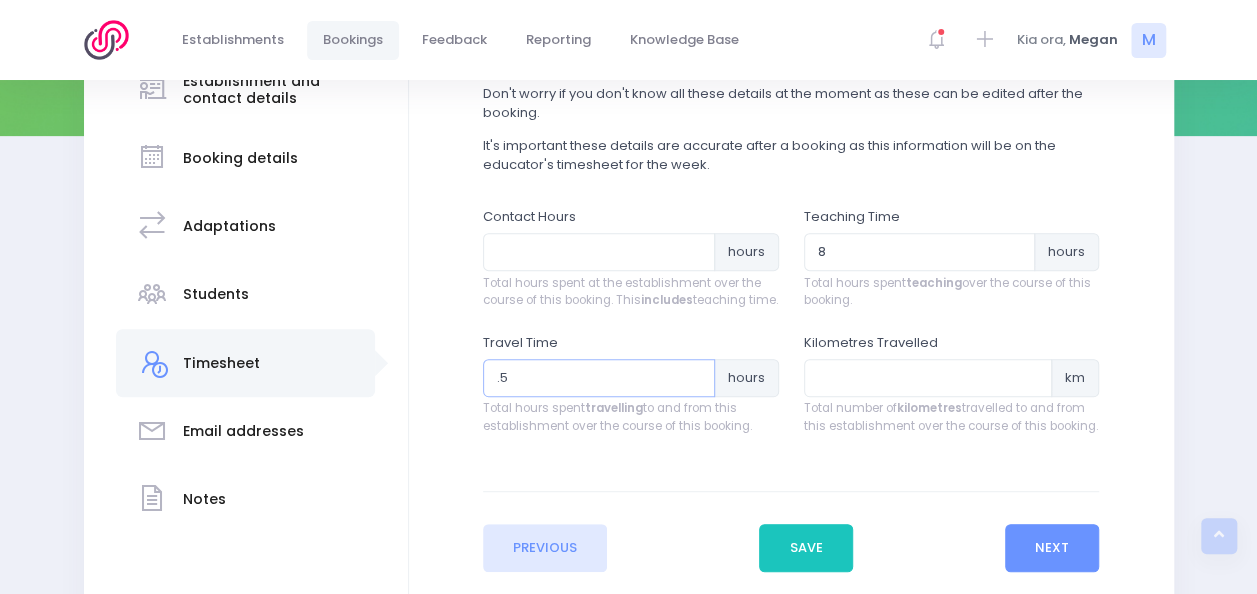 scroll, scrollTop: 312, scrollLeft: 0, axis: vertical 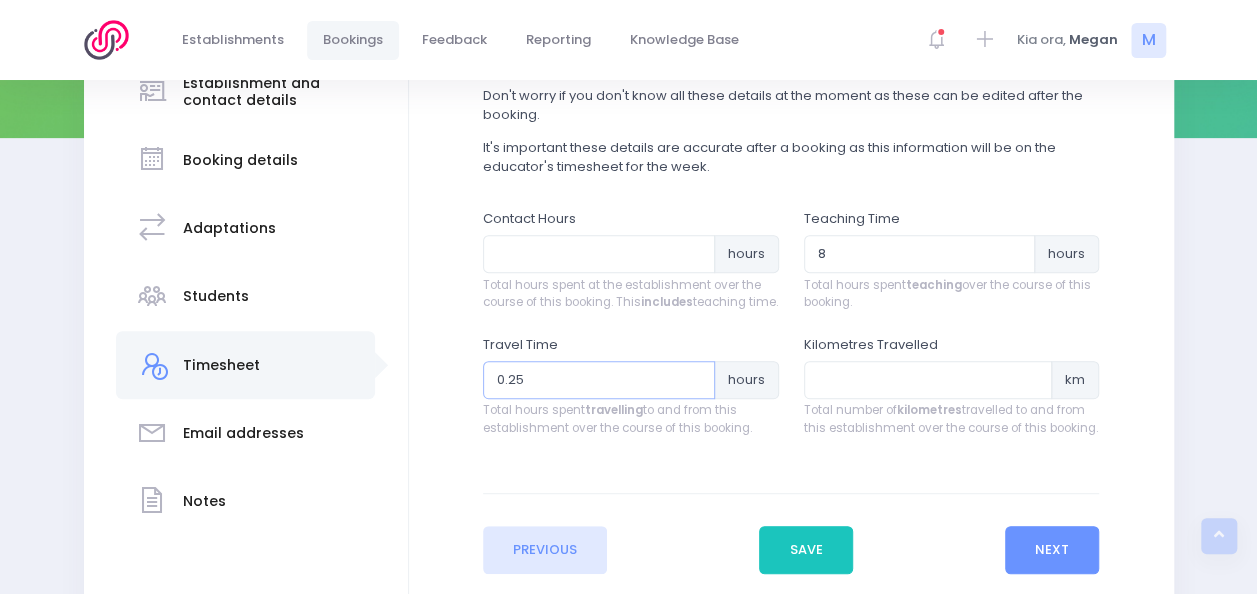 click on "0.25" at bounding box center [599, 380] 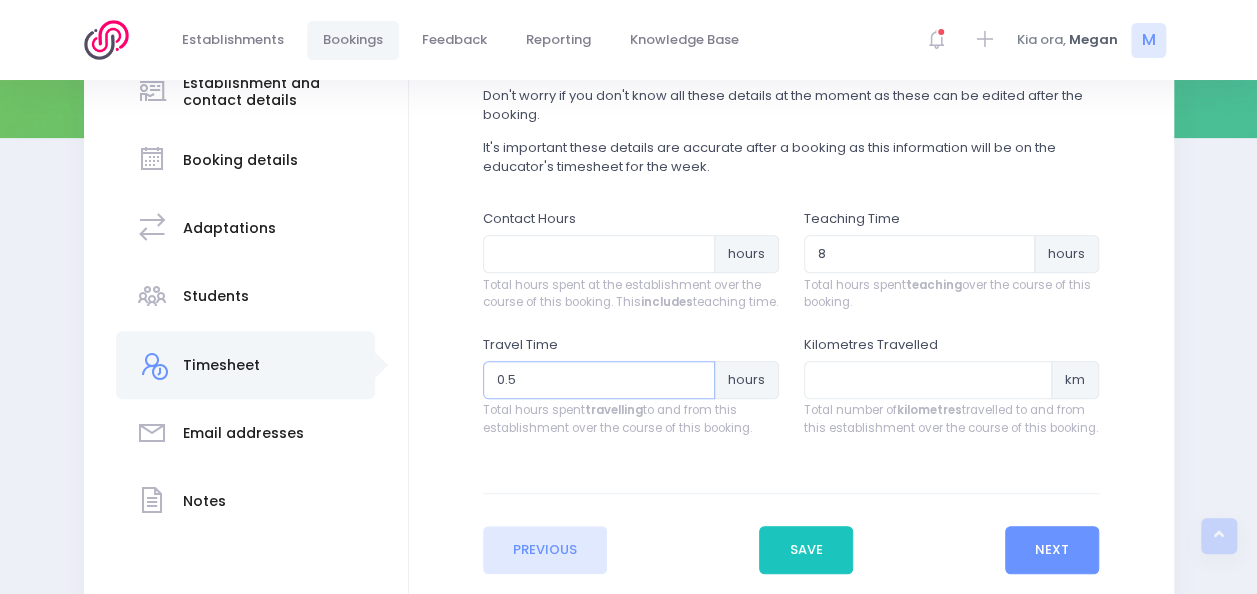 type on "0.5" 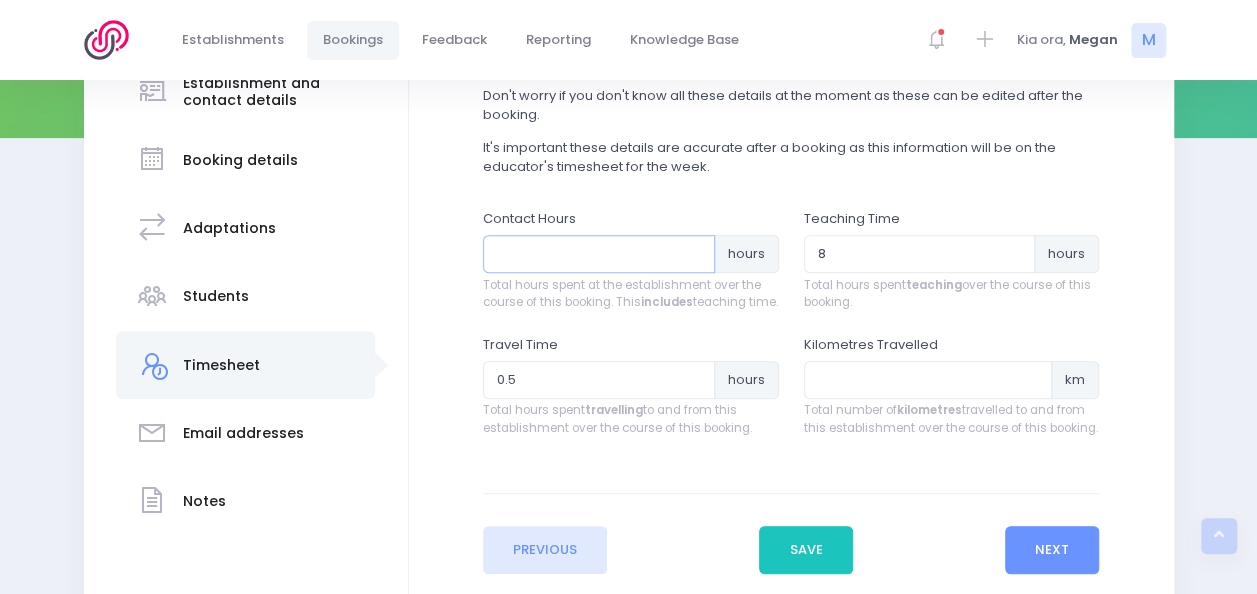 click at bounding box center (599, 254) 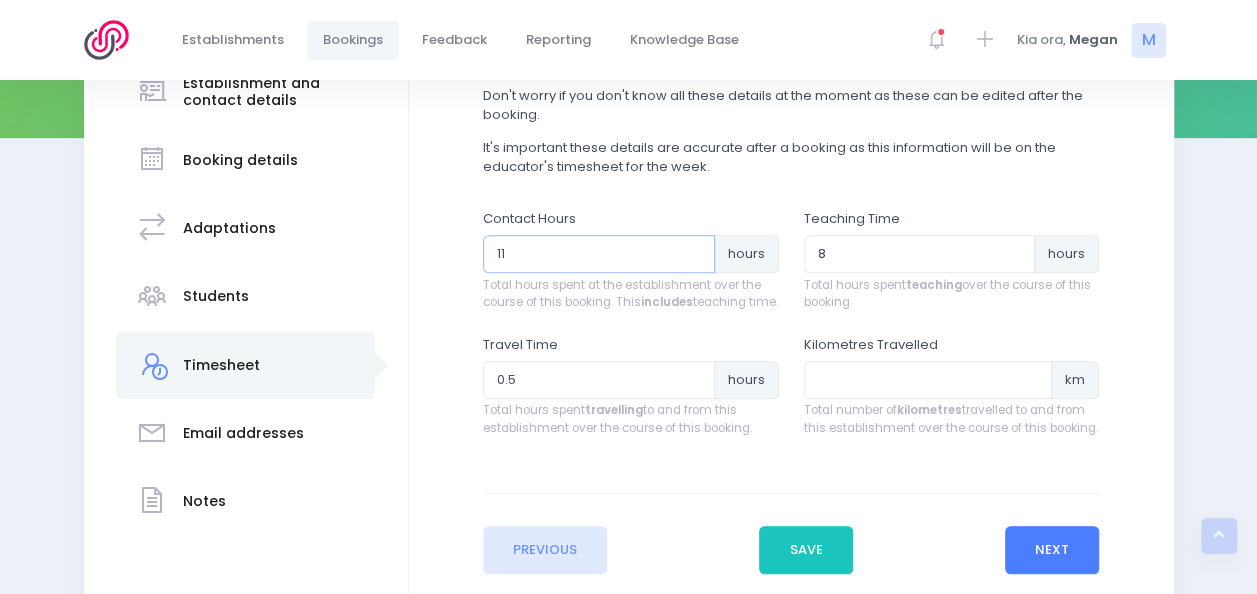 type on "11" 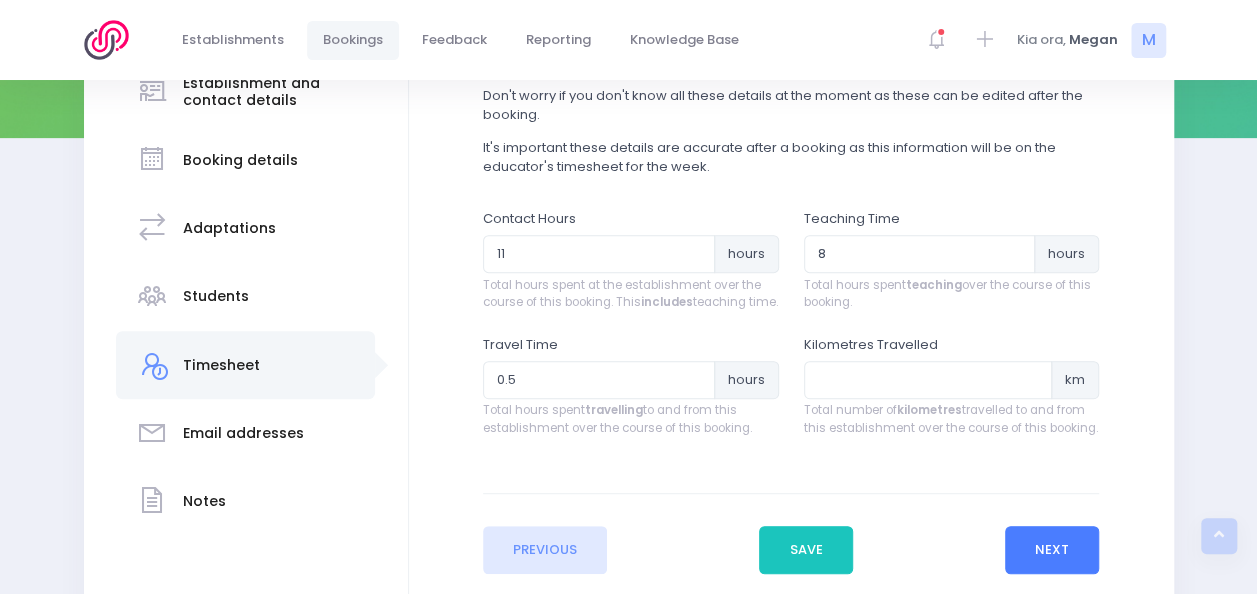 click on "Next" at bounding box center (1052, 550) 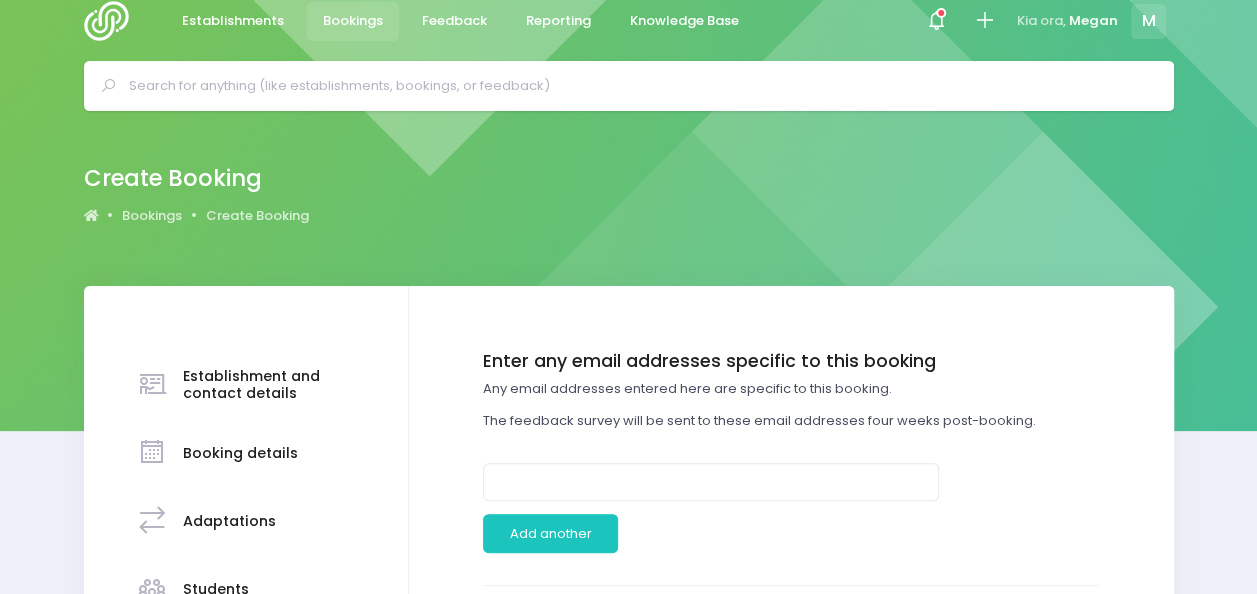 scroll, scrollTop: 0, scrollLeft: 0, axis: both 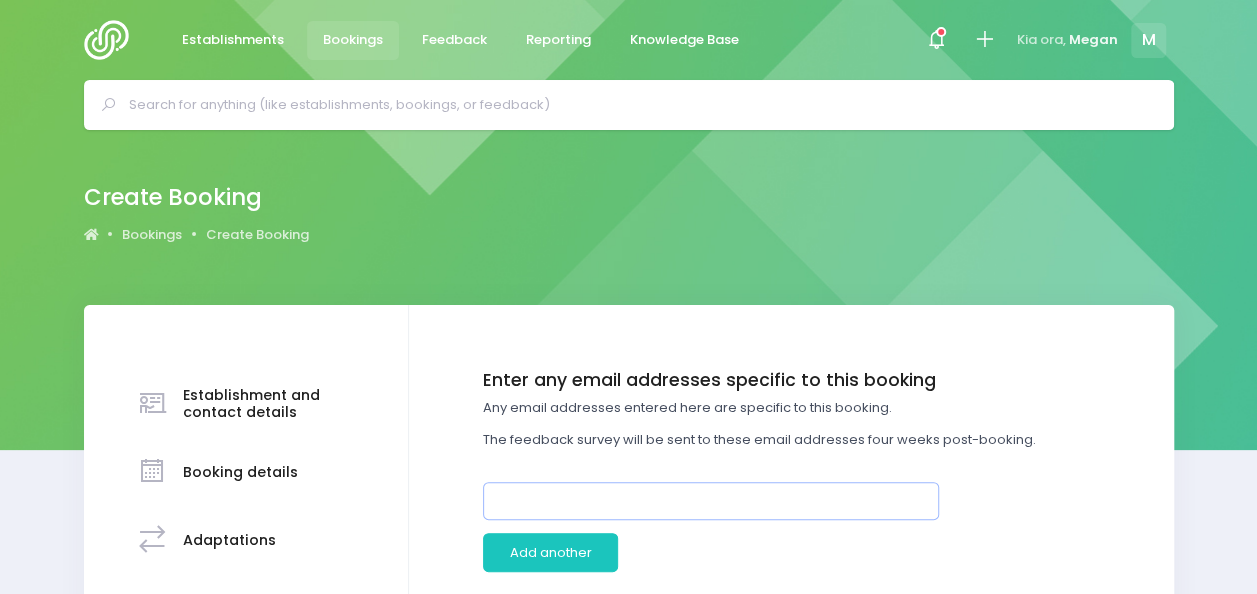 click at bounding box center (711, 501) 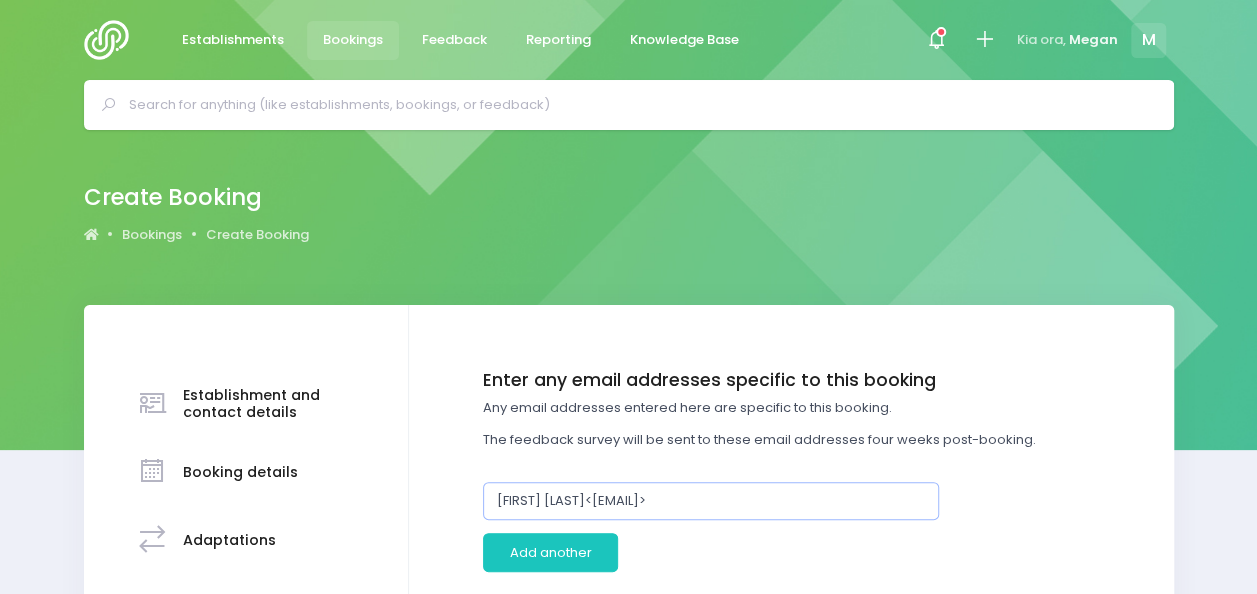 drag, startPoint x: 602, startPoint y: 498, endPoint x: 351, endPoint y: 470, distance: 252.55693 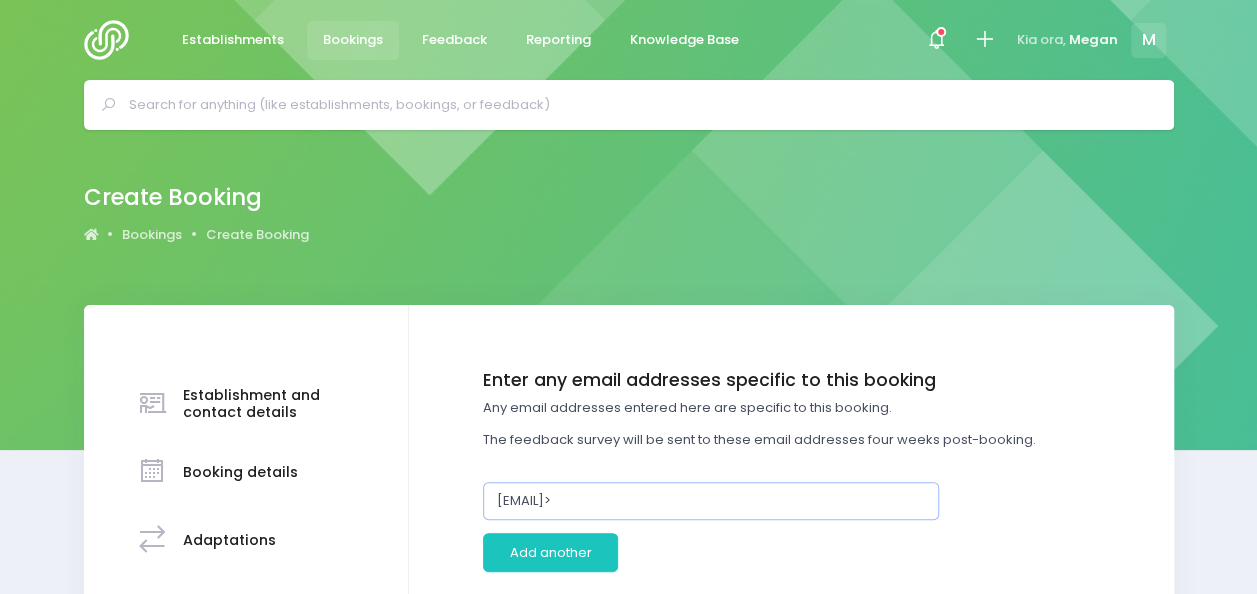 click on "gibbca@timaruboys.school.nz>" at bounding box center (711, 501) 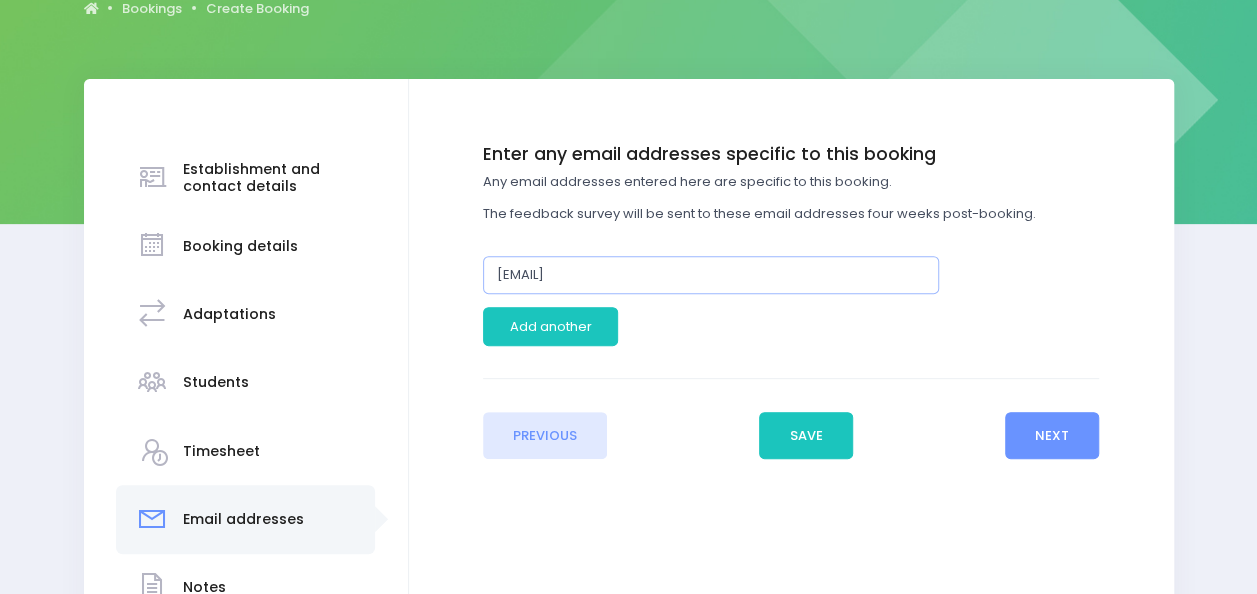 scroll, scrollTop: 260, scrollLeft: 0, axis: vertical 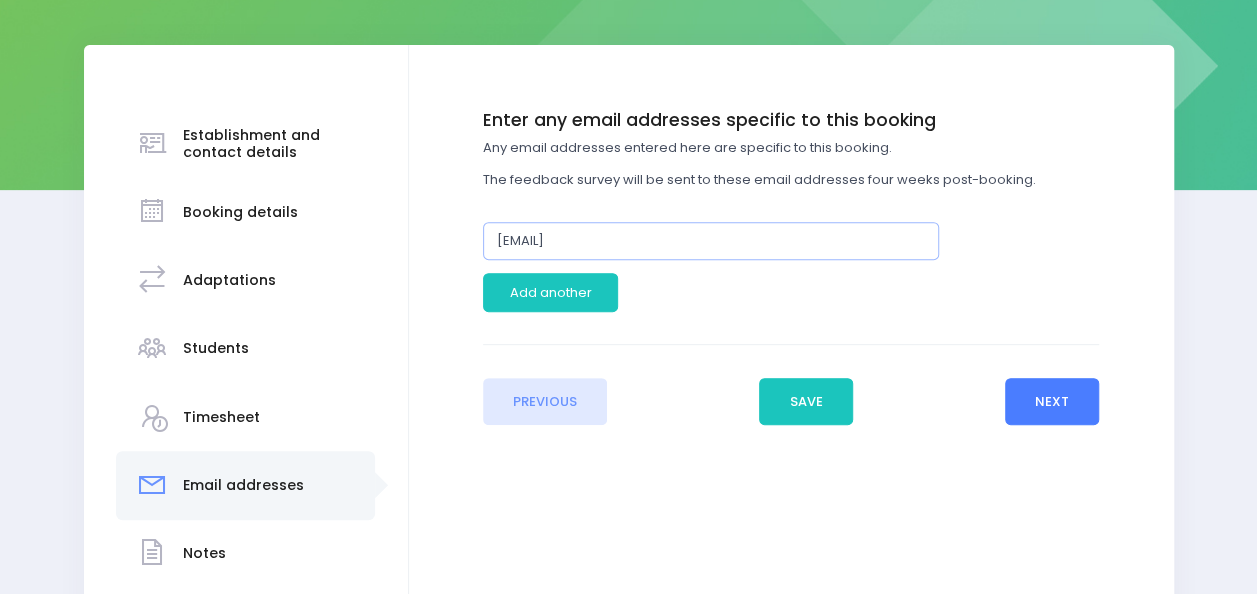 type on "[EMAIL]@[DOMAIN].nz" 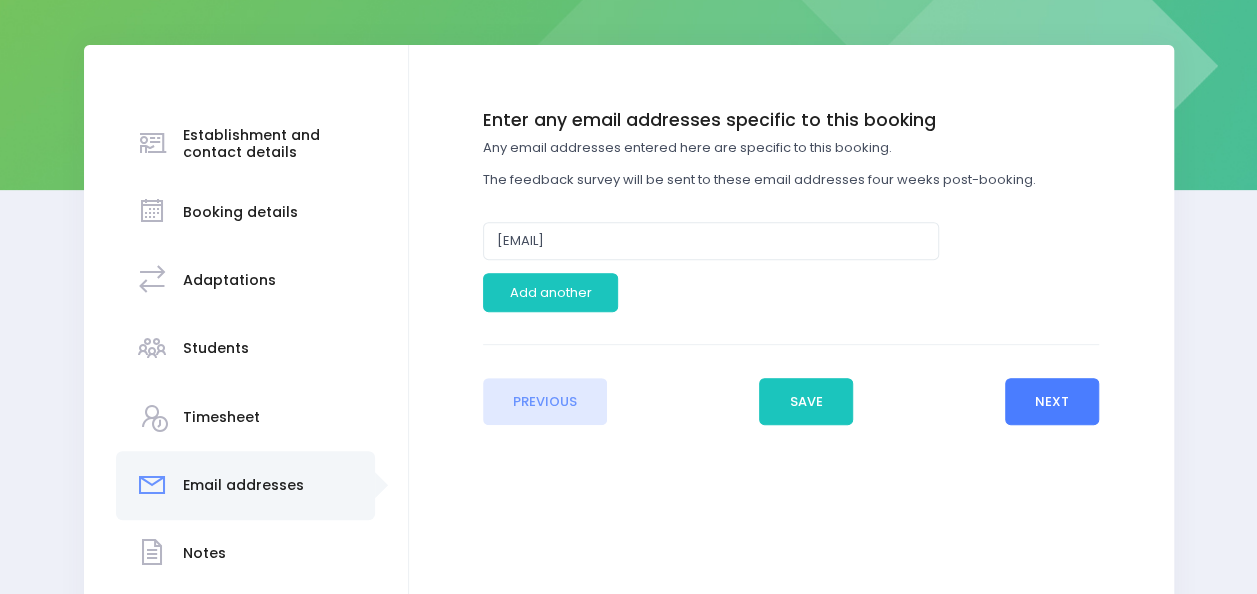 click on "Next" at bounding box center [1052, 402] 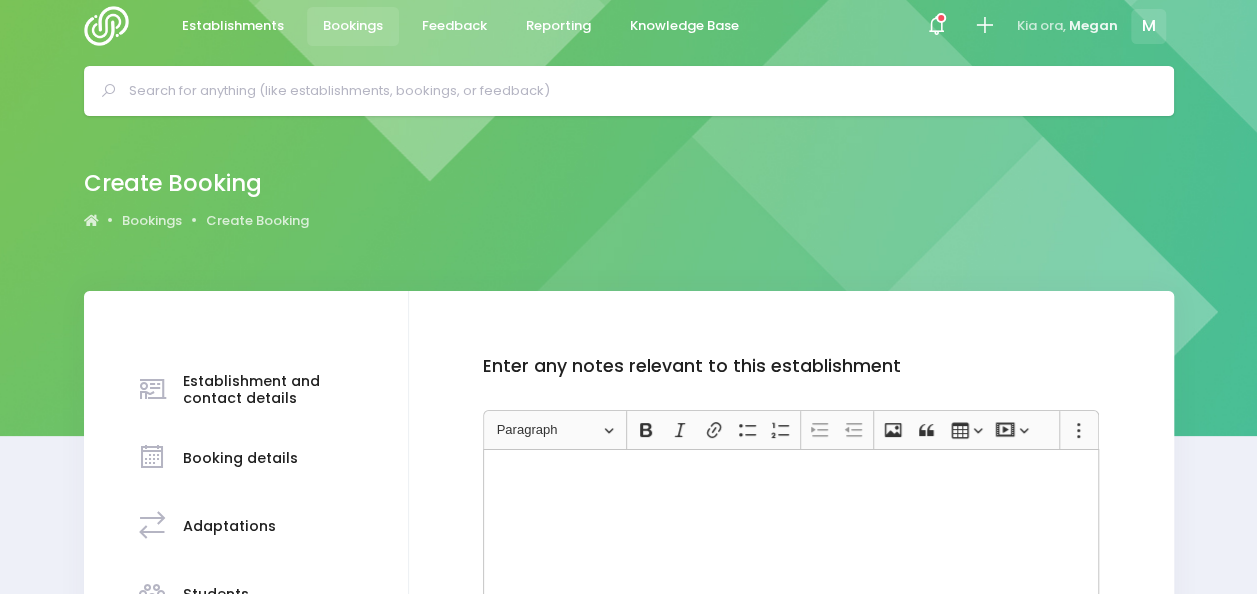 scroll, scrollTop: 0, scrollLeft: 0, axis: both 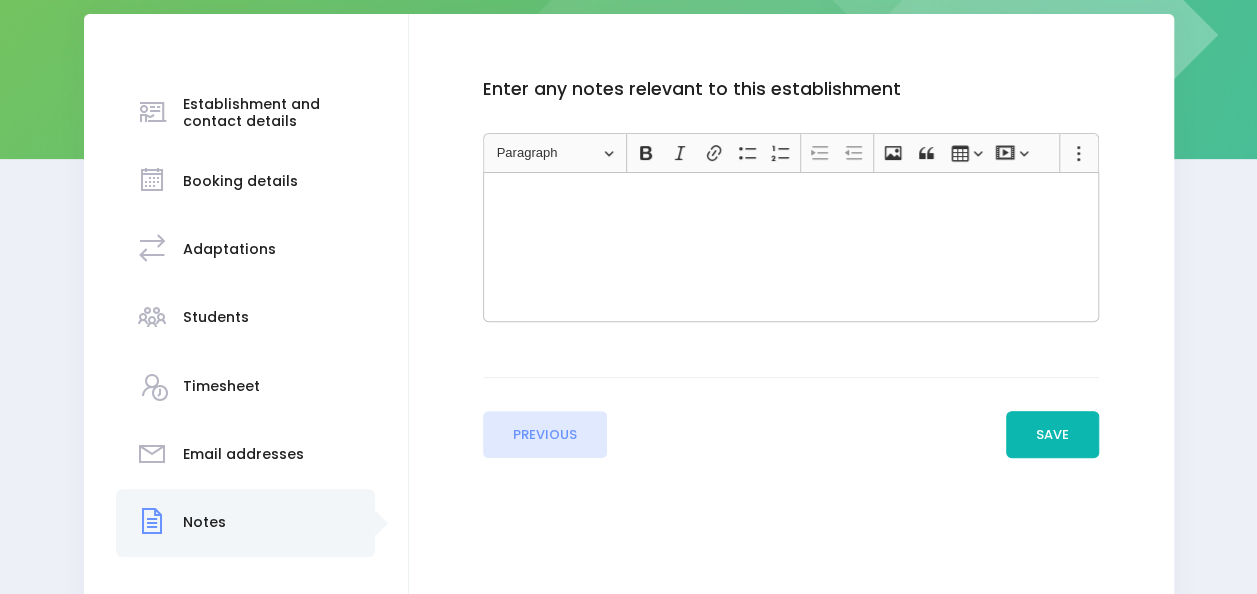click on "Save" at bounding box center (1053, 435) 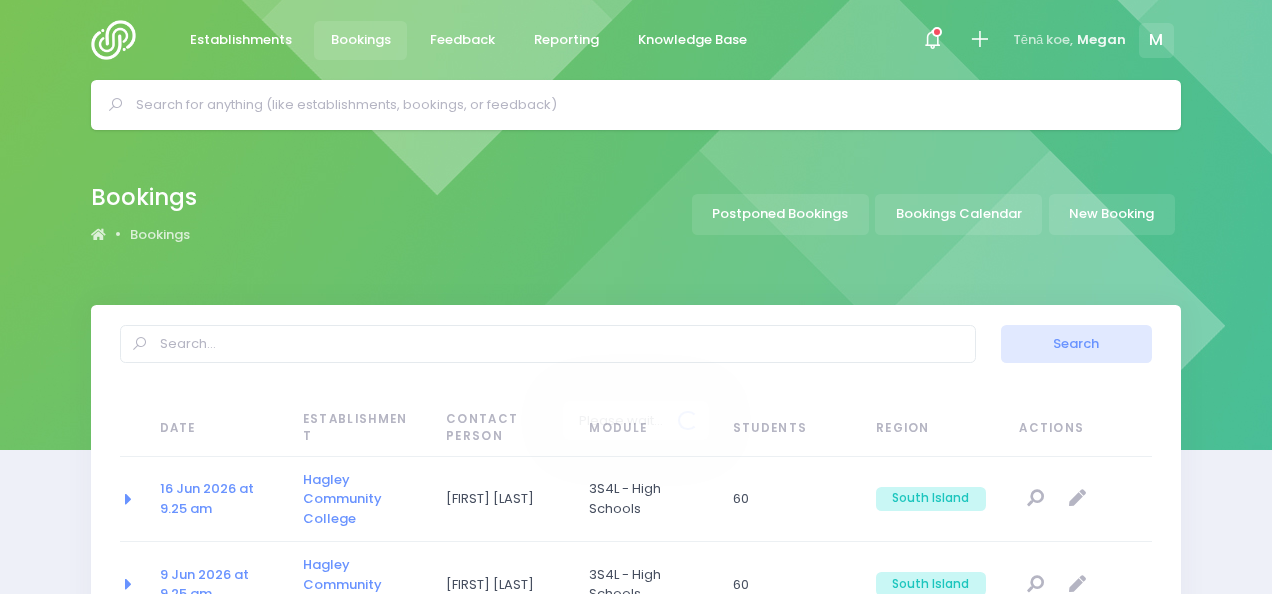 select on "20" 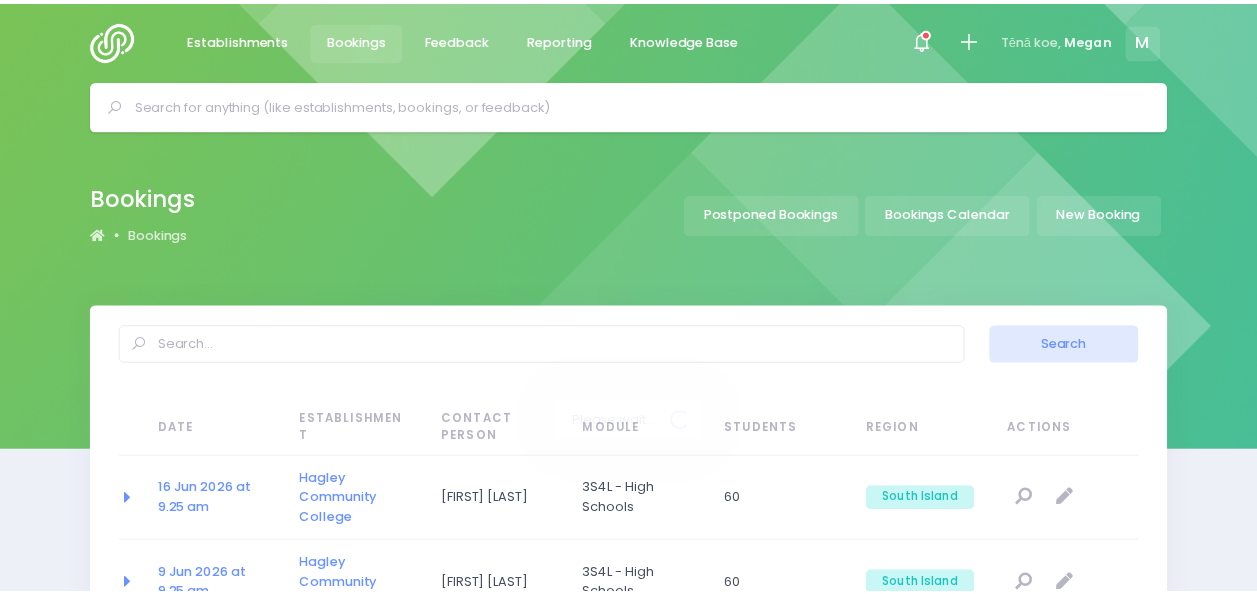 scroll, scrollTop: 0, scrollLeft: 0, axis: both 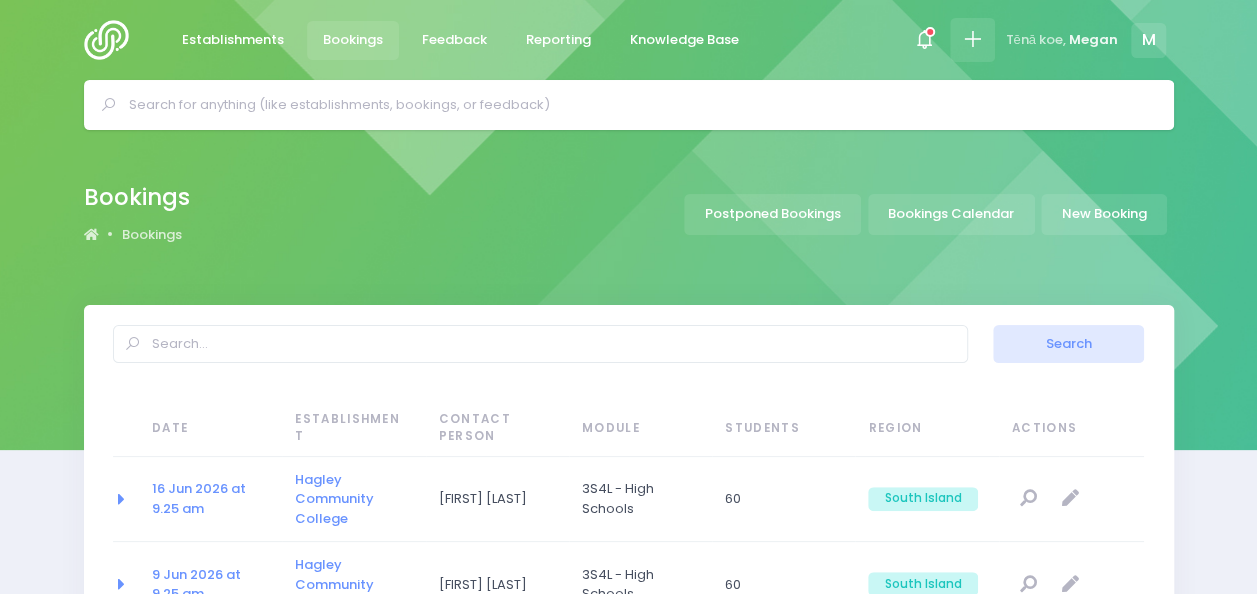 click at bounding box center [972, 39] 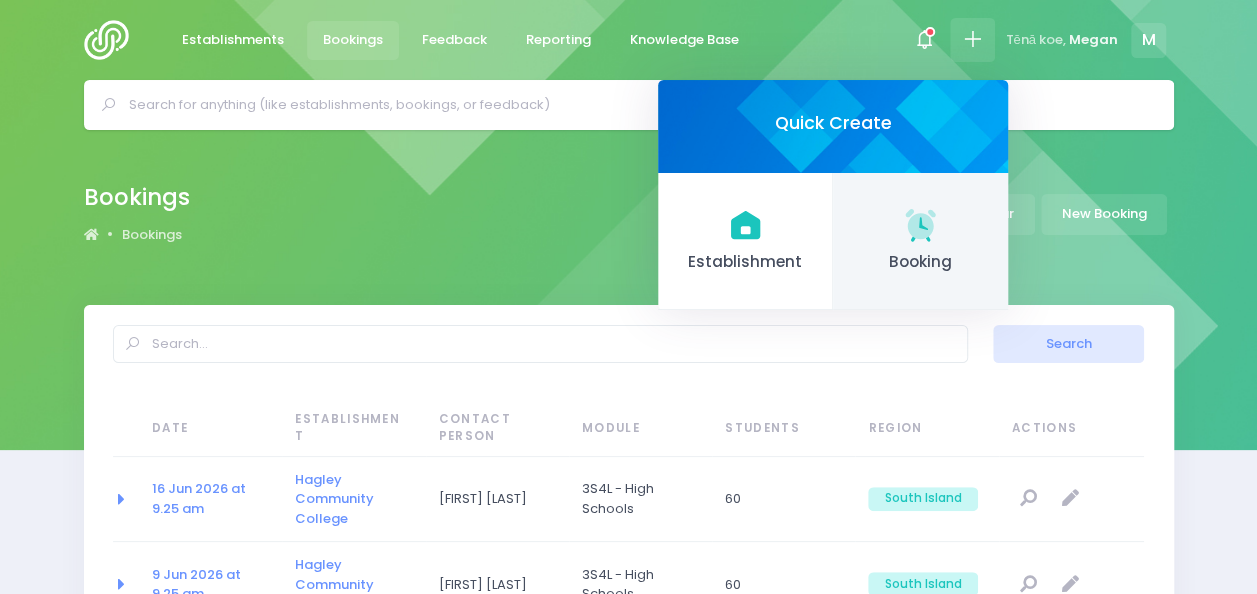 click on "Booking" at bounding box center [920, 262] 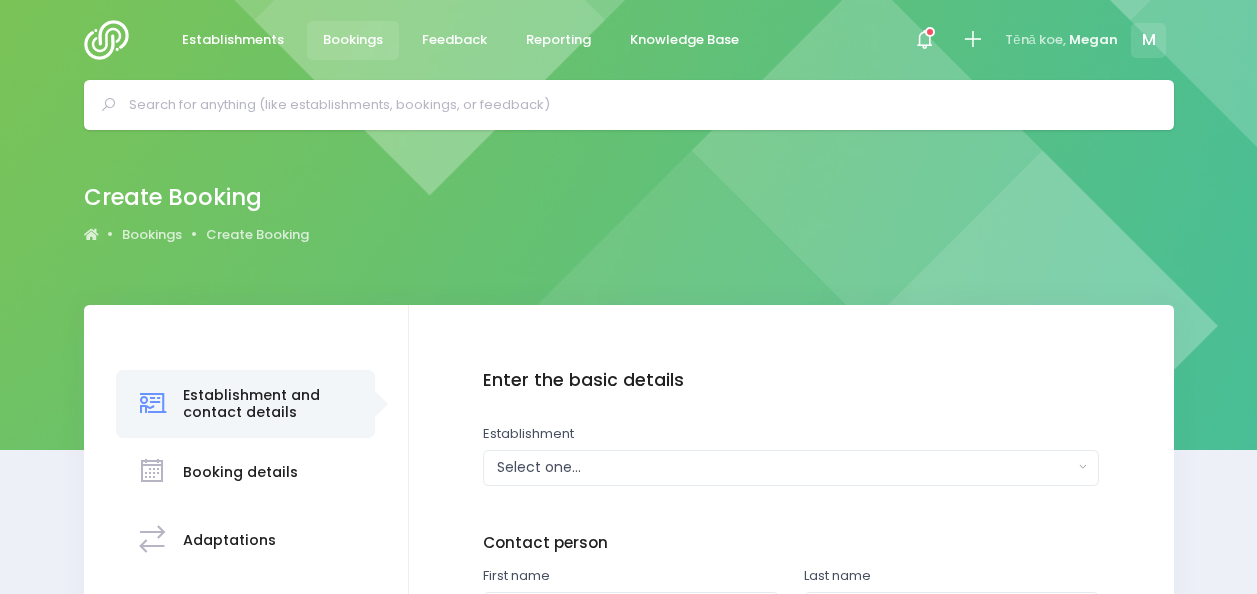 scroll, scrollTop: 0, scrollLeft: 0, axis: both 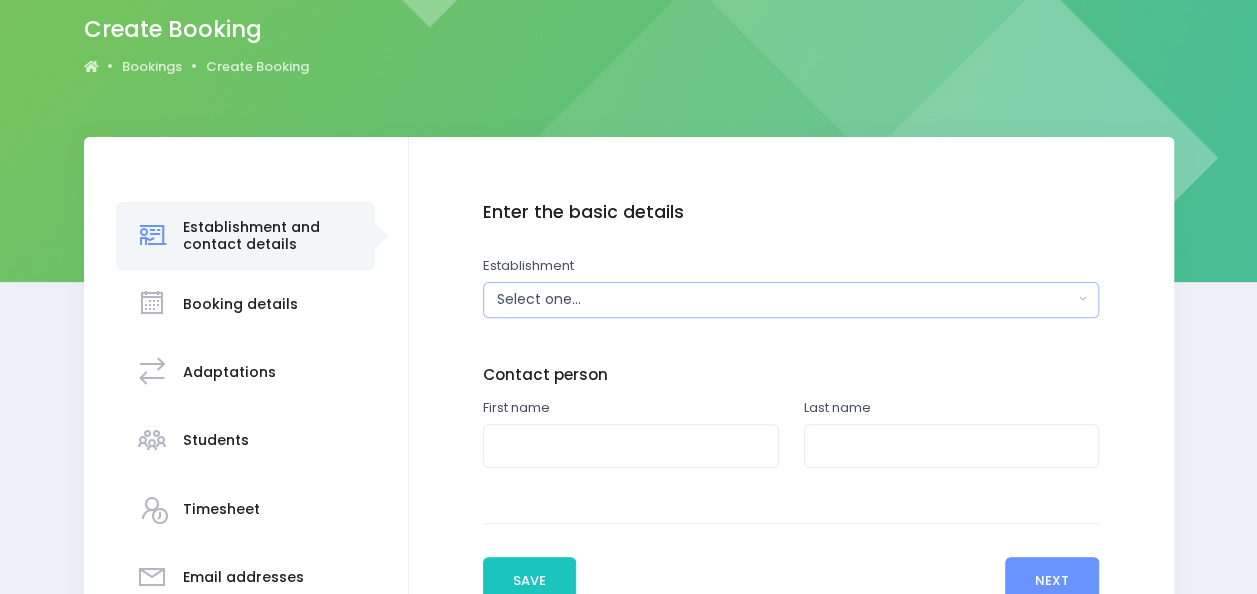 click on "Select one..." at bounding box center (785, 299) 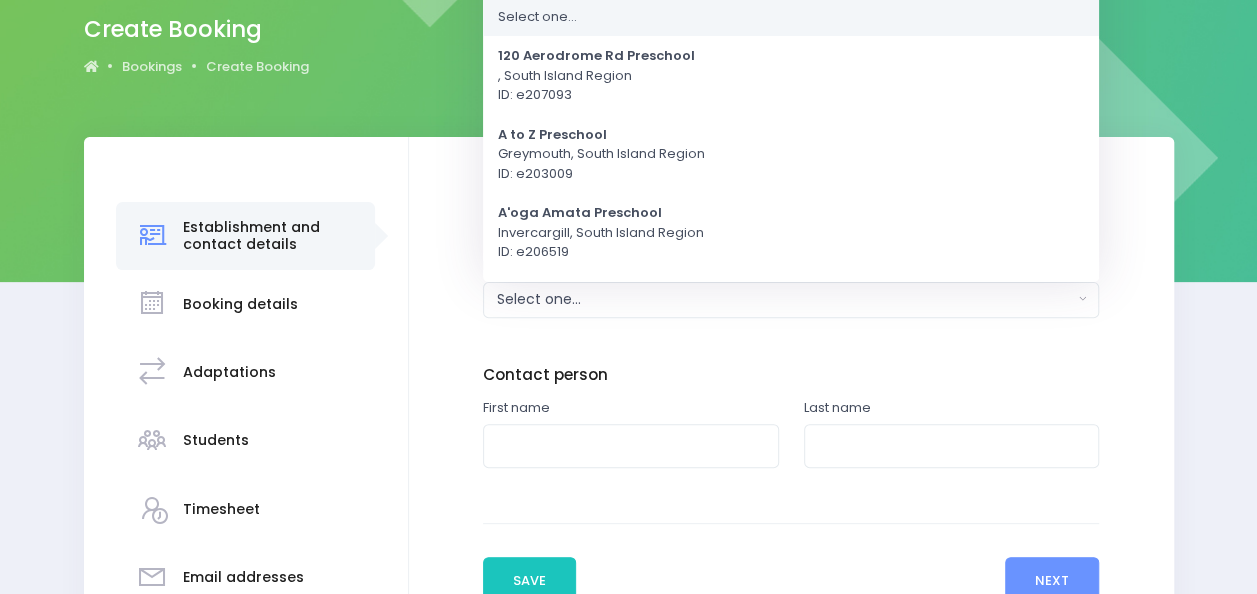scroll, scrollTop: 0, scrollLeft: 0, axis: both 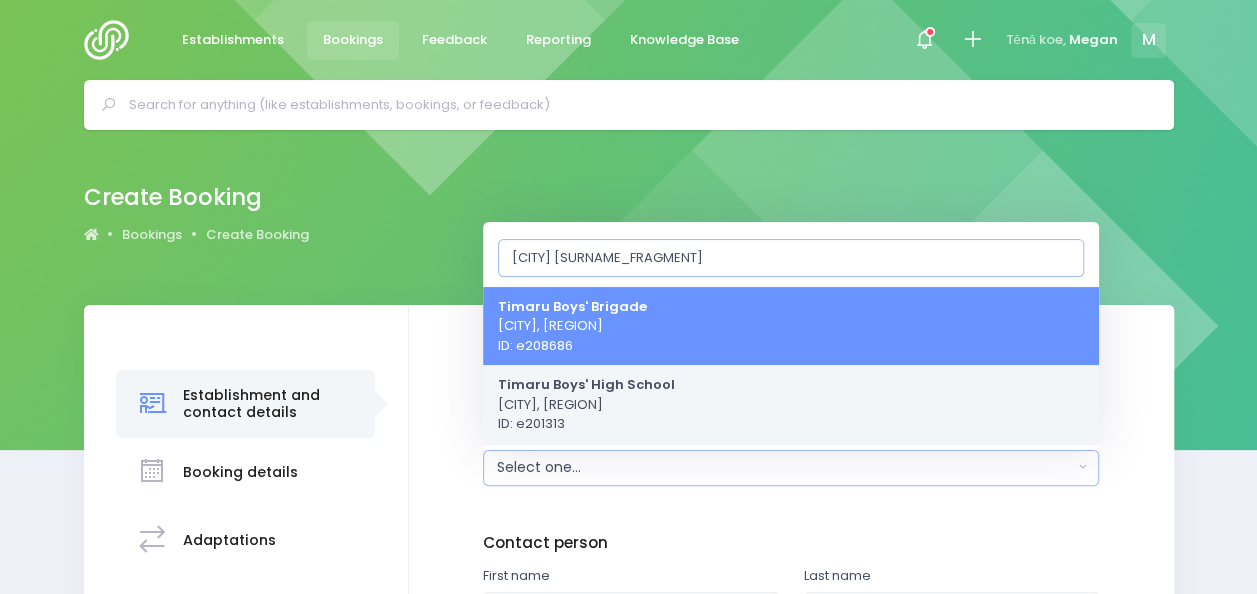 type on "[CITY] [SURNAME_FRAGMENT]" 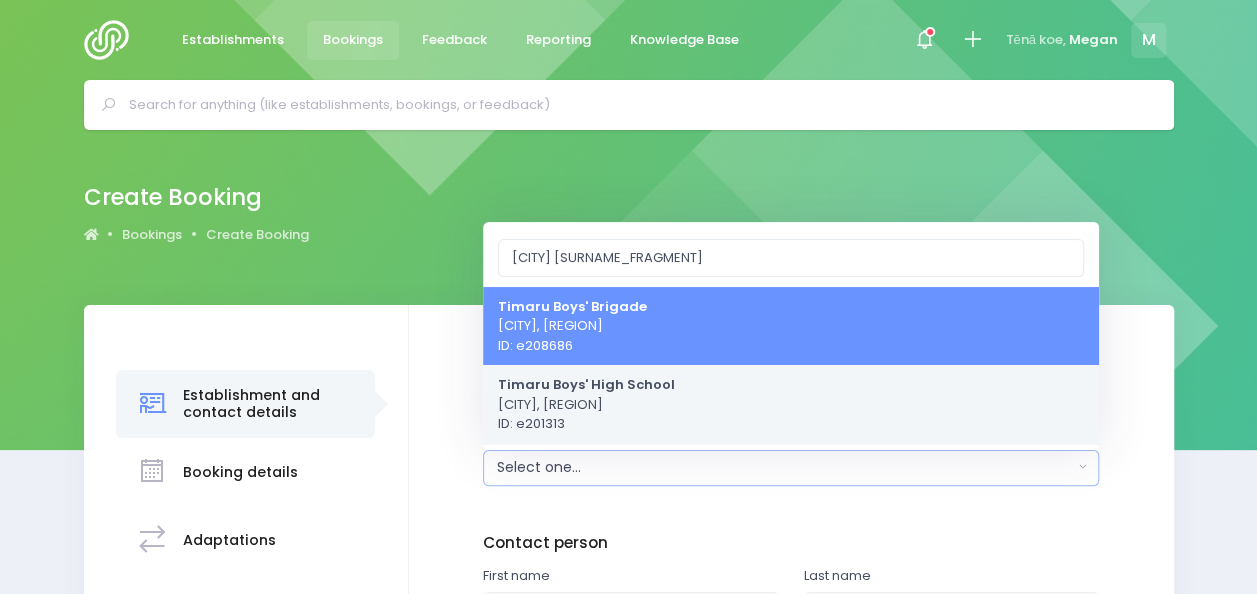 click on "[SCHOOL_NAME] [CITY], [REGION] ID: [ID]" at bounding box center (586, 404) 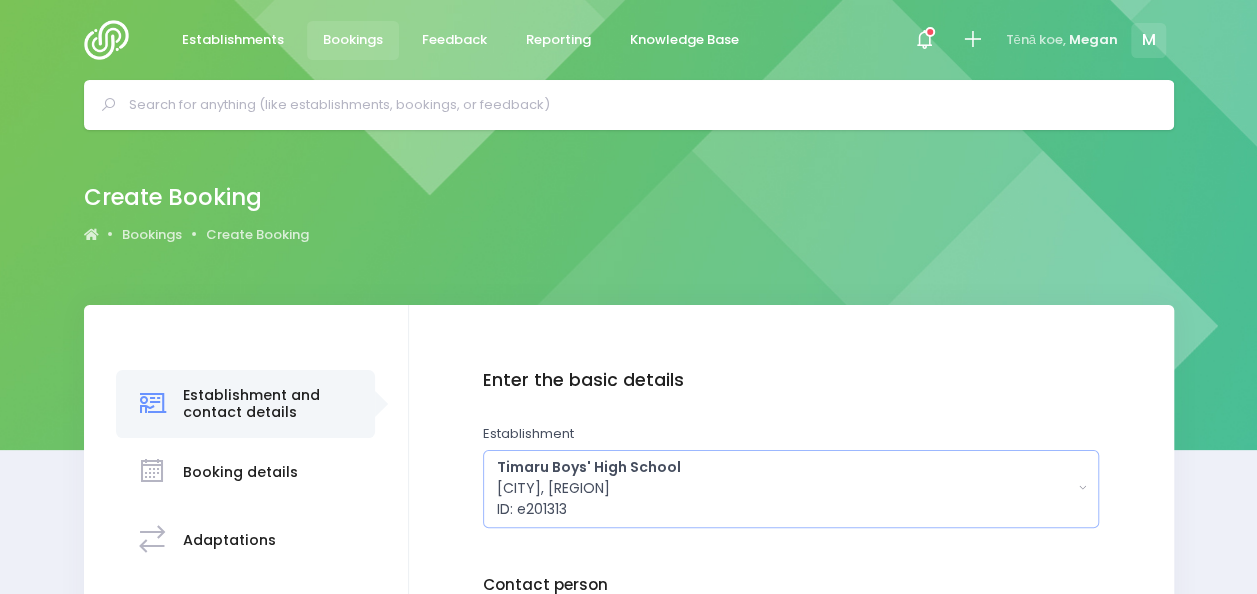 scroll, scrollTop: 0, scrollLeft: 0, axis: both 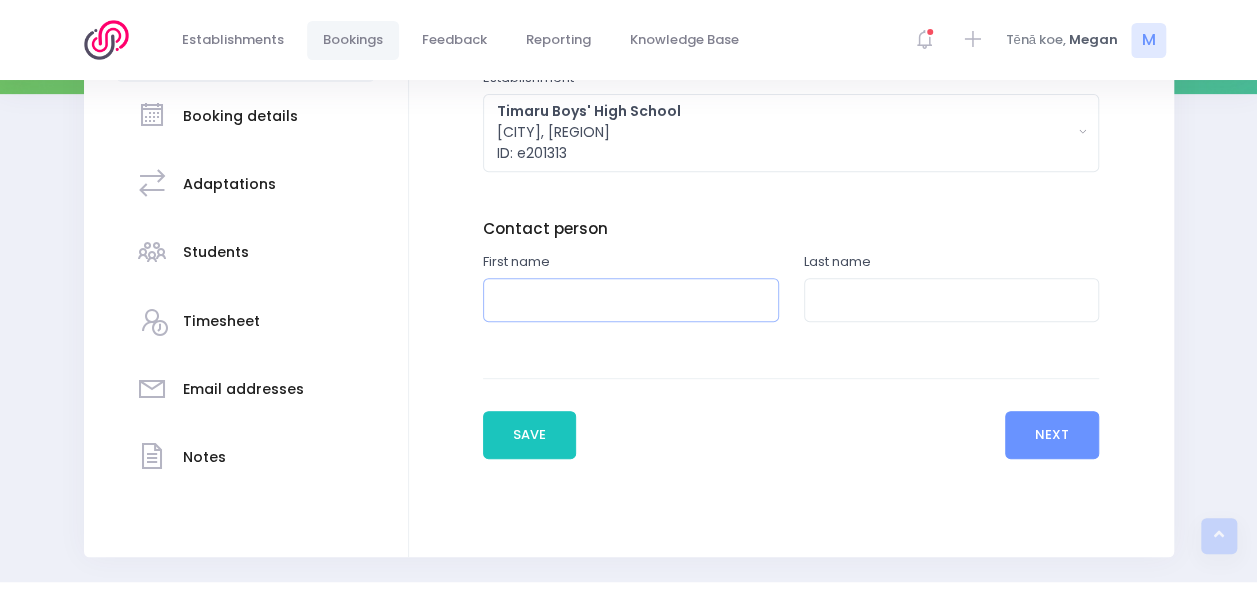 click at bounding box center [631, 300] 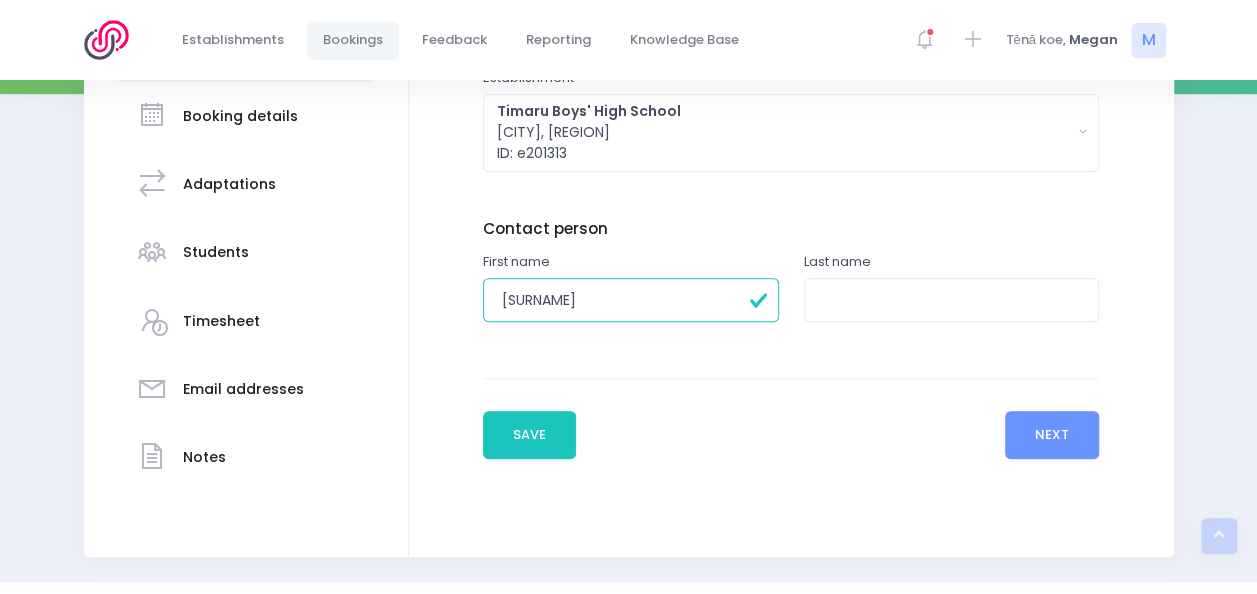 type on "[NAME]" 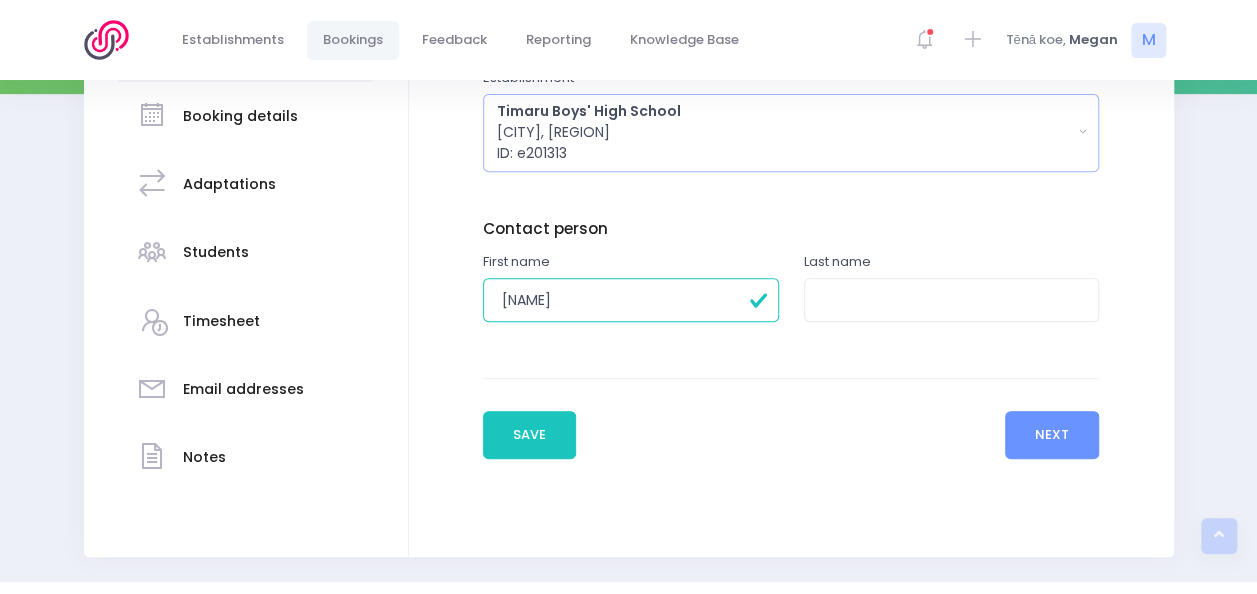 type 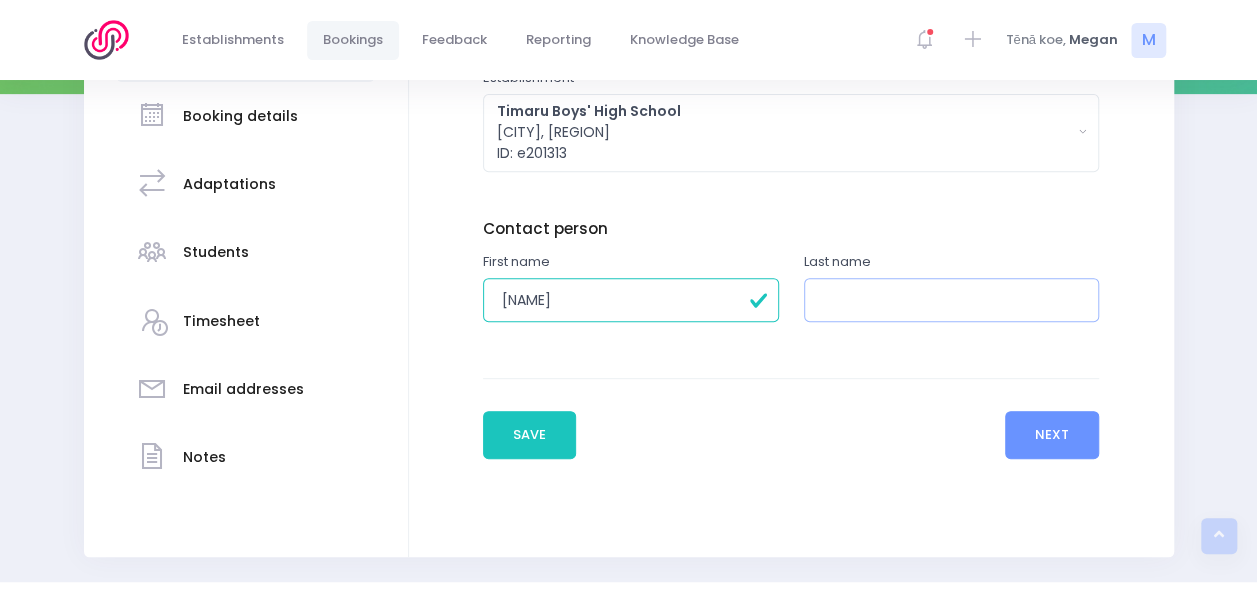 type on "Gibb" 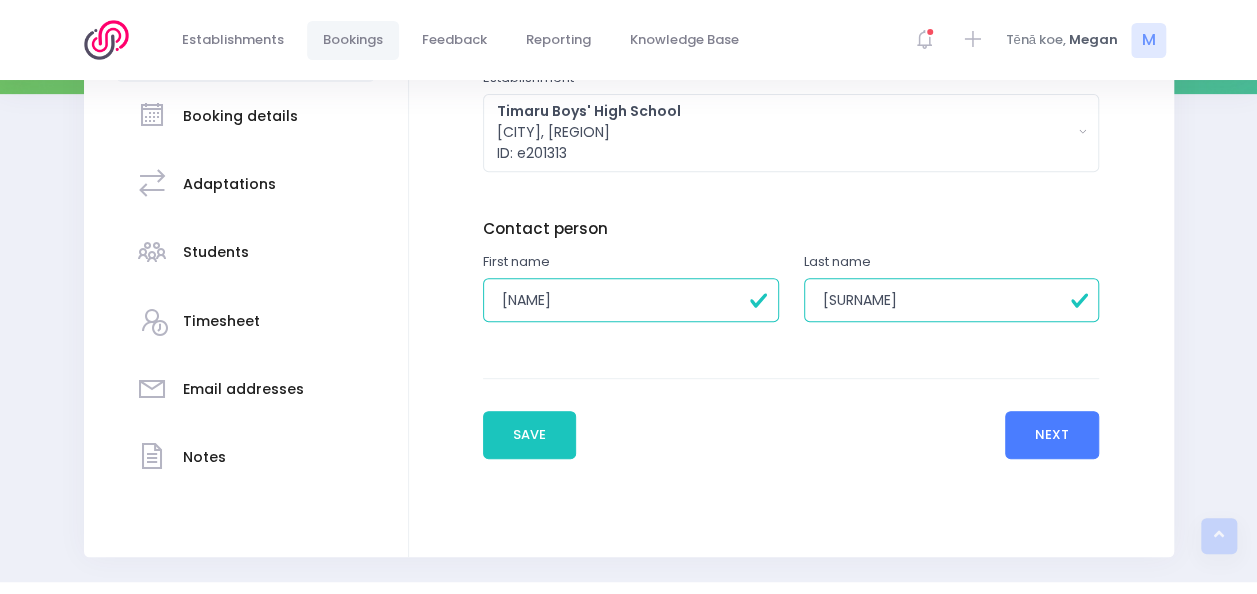 click on "Next" at bounding box center [1052, 435] 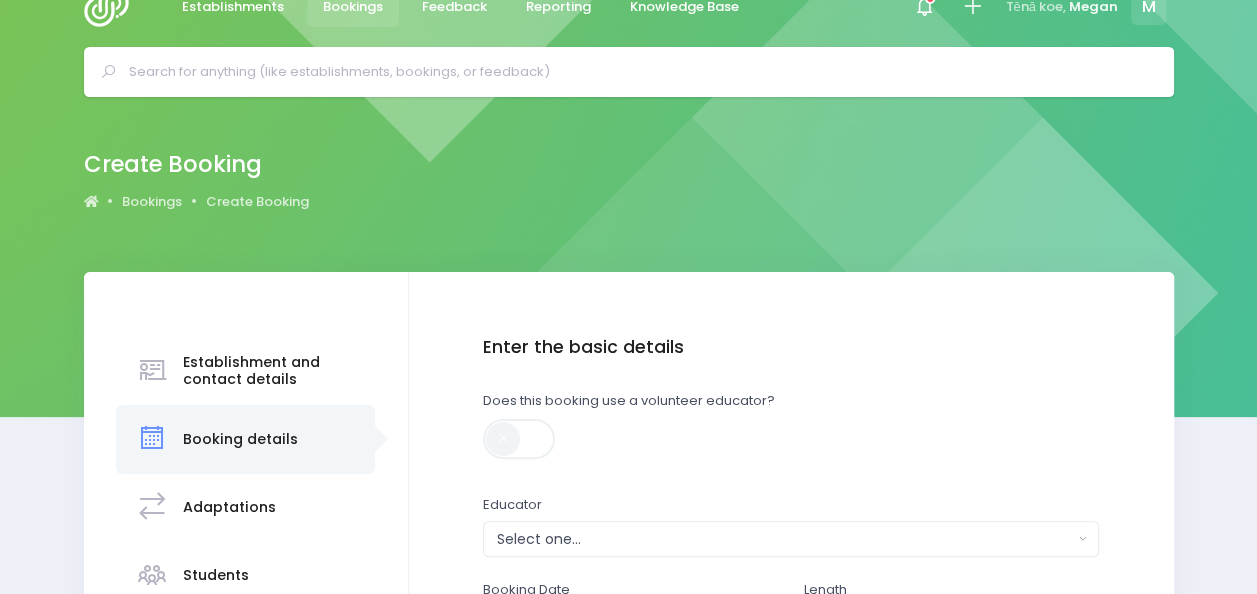 scroll, scrollTop: 0, scrollLeft: 0, axis: both 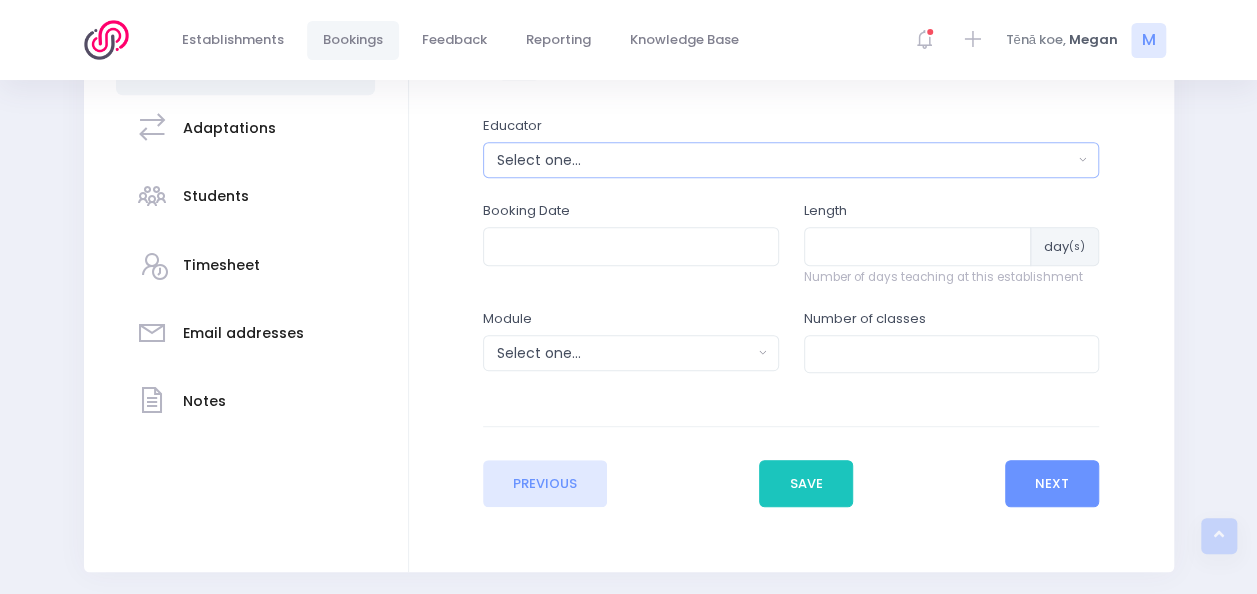 click on "Select one..." at bounding box center [791, 160] 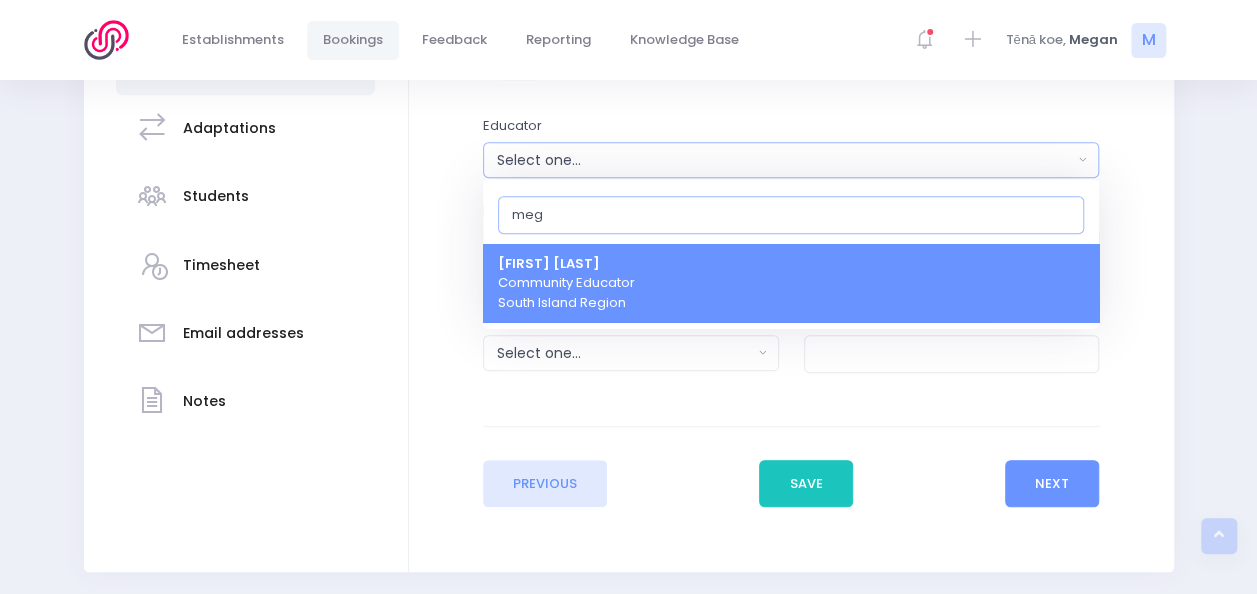 type on "meg" 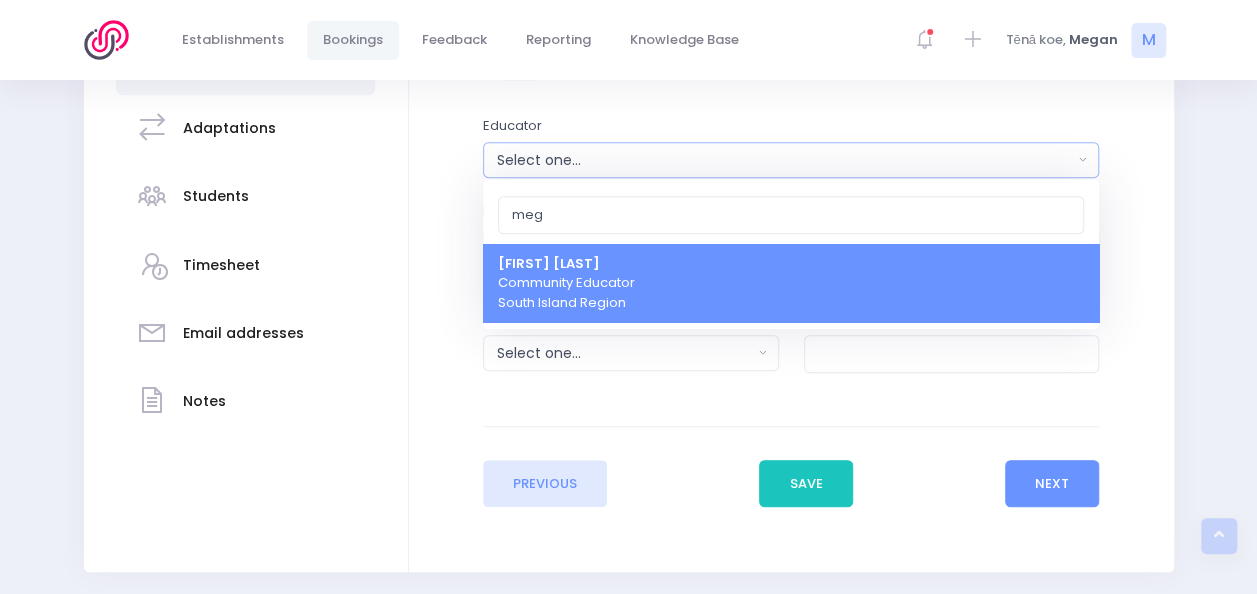 click on "[FIRST] [LAST]" at bounding box center (549, 263) 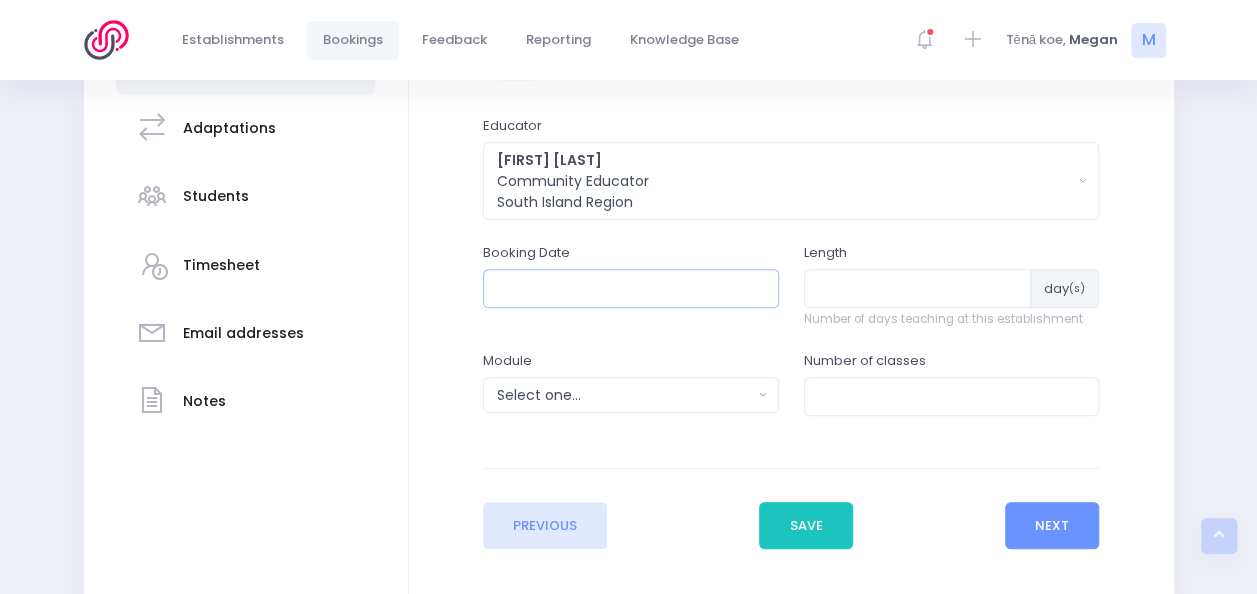 click at bounding box center [631, 288] 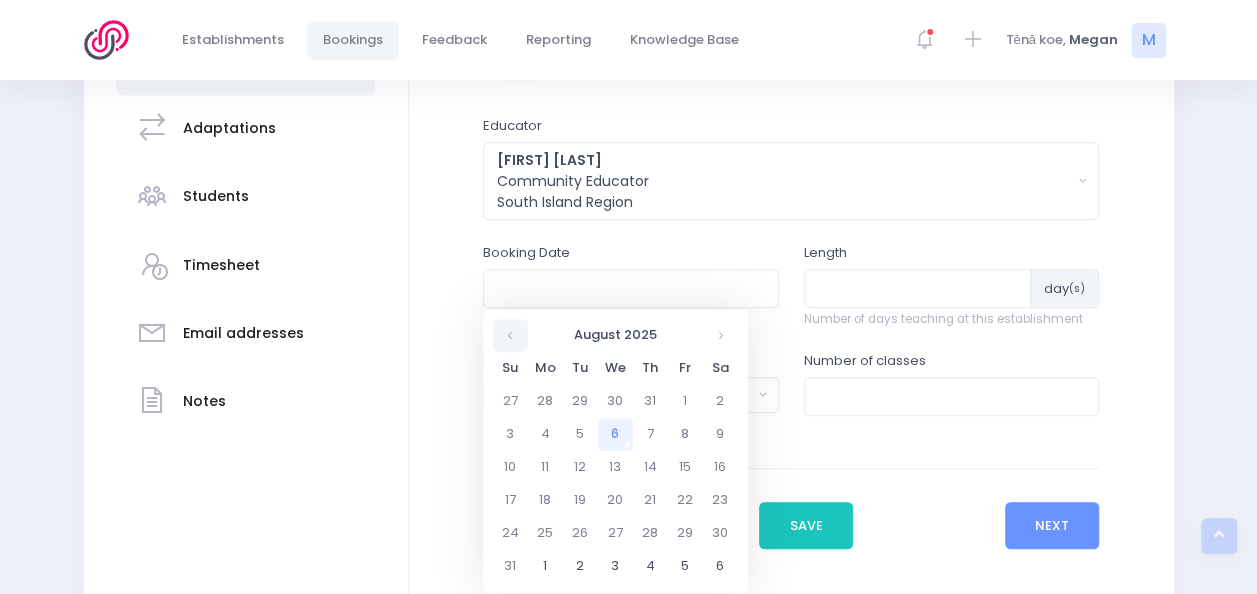 click at bounding box center [510, 335] 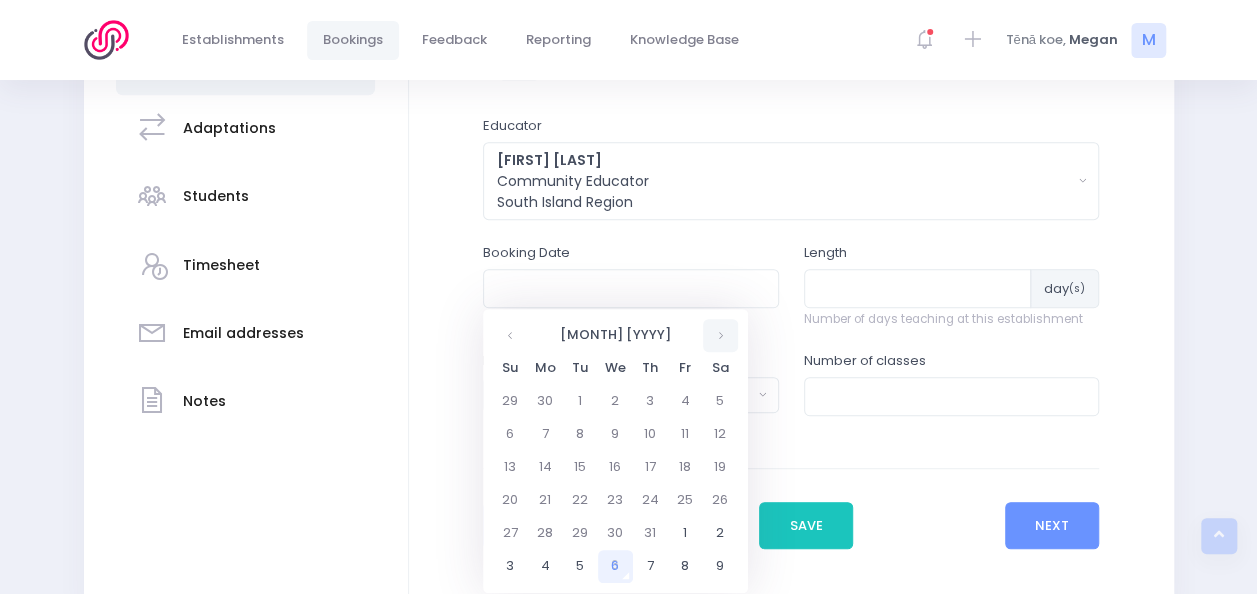 click at bounding box center [720, 335] 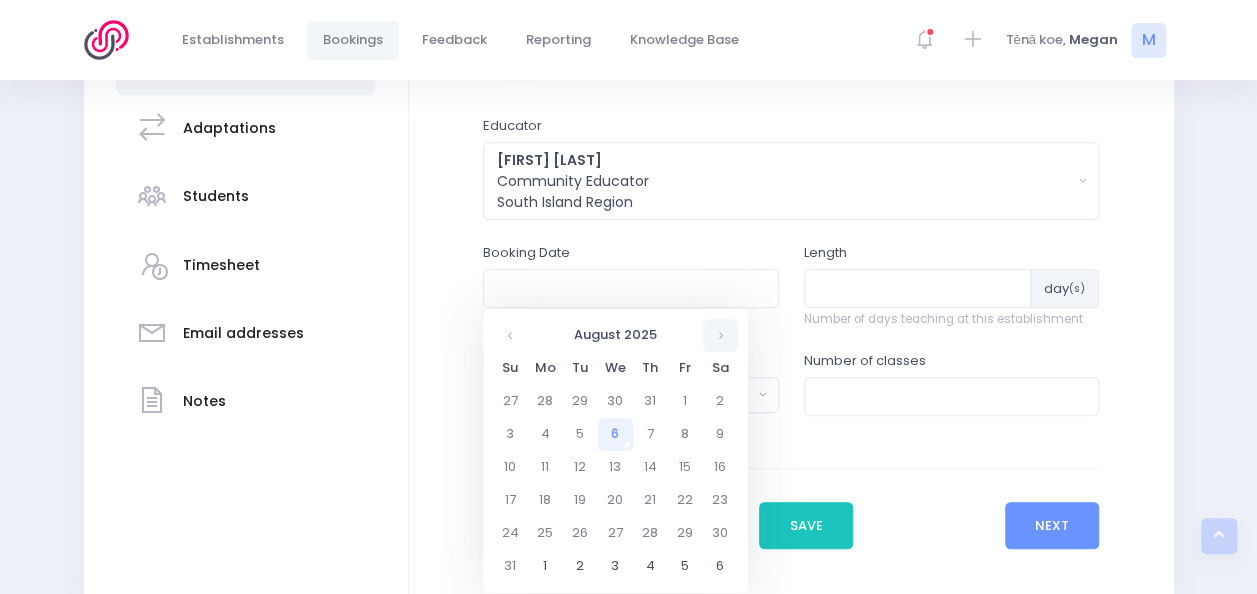 click at bounding box center [720, 335] 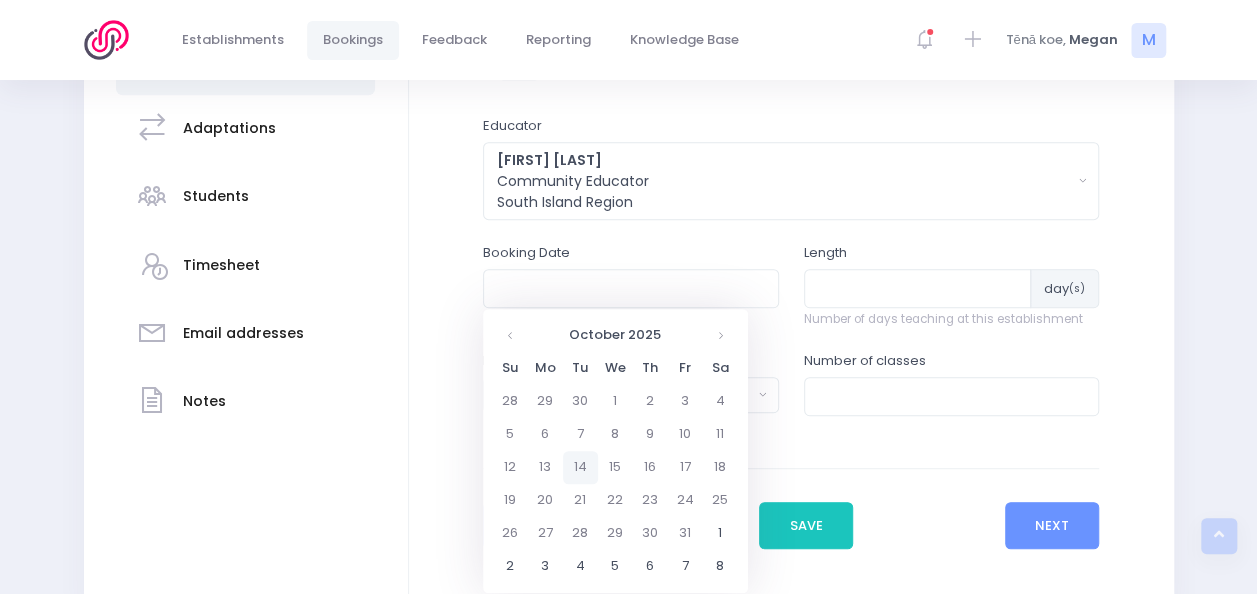click on "14" at bounding box center [580, 467] 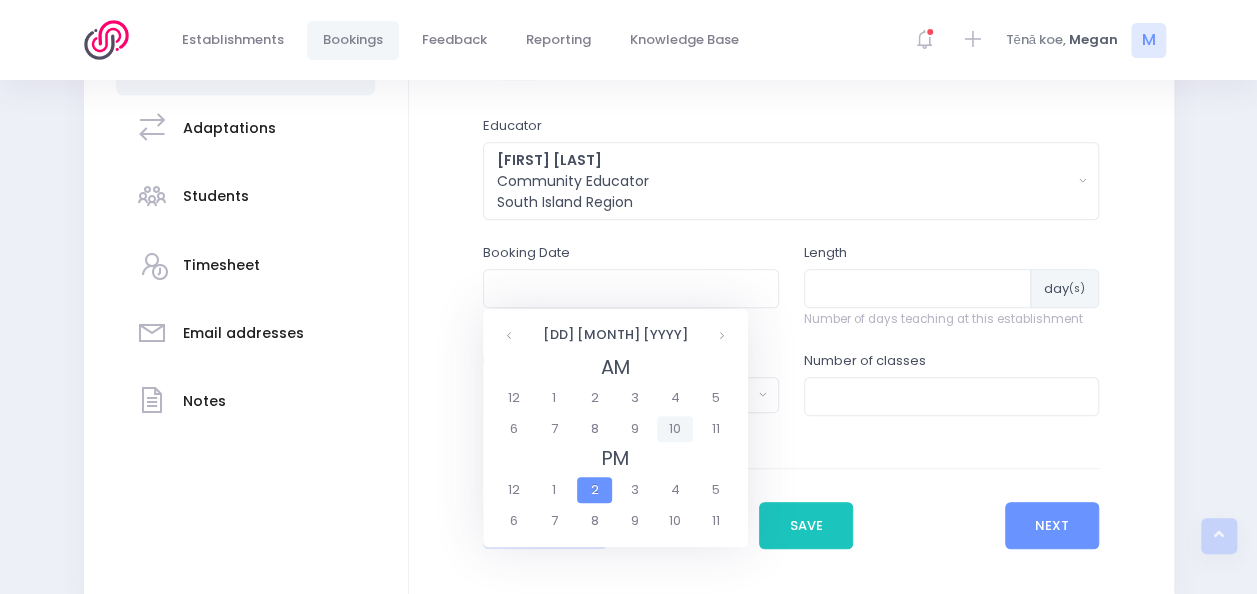 click on "10" at bounding box center [674, 429] 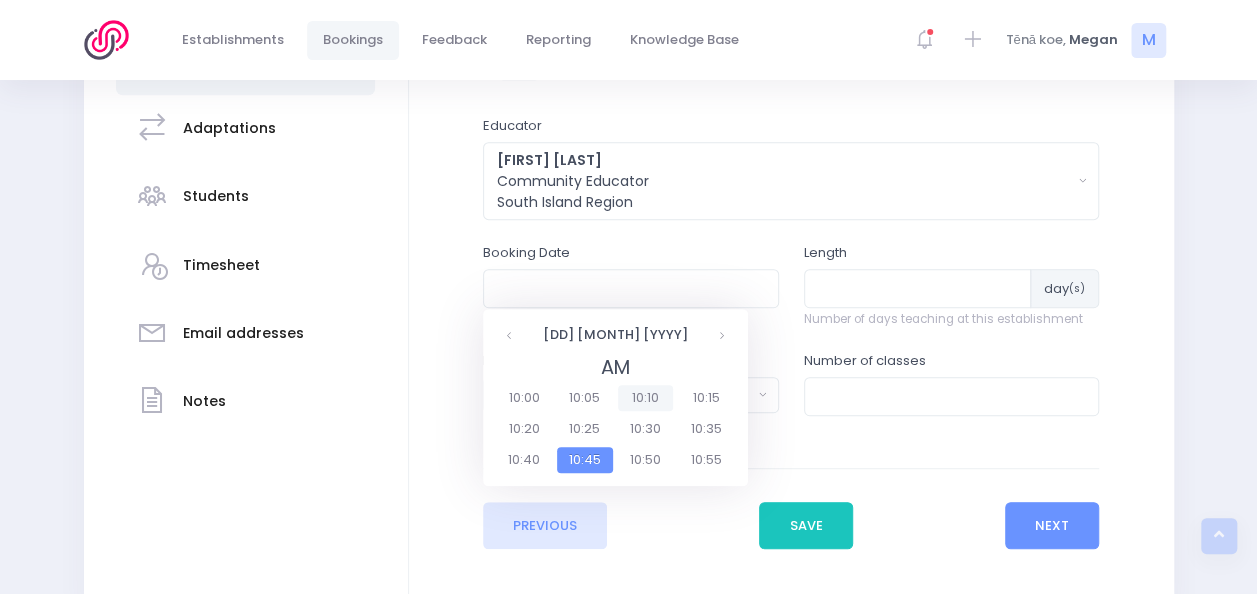 click on "10:10" at bounding box center [646, 398] 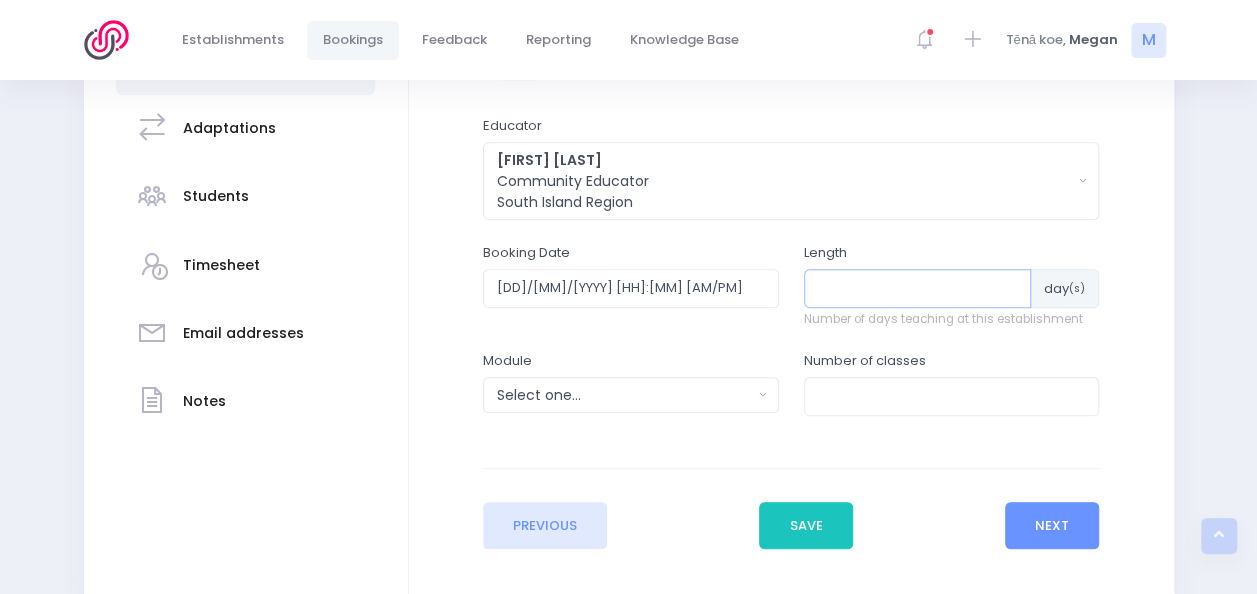 click at bounding box center [918, 288] 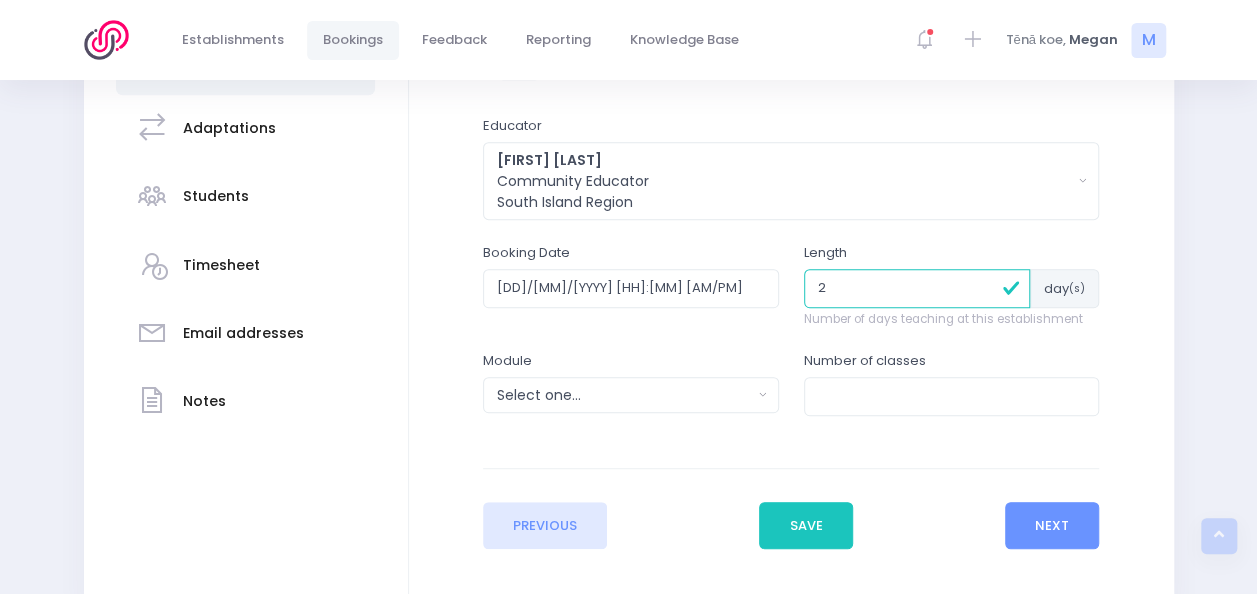type on "2" 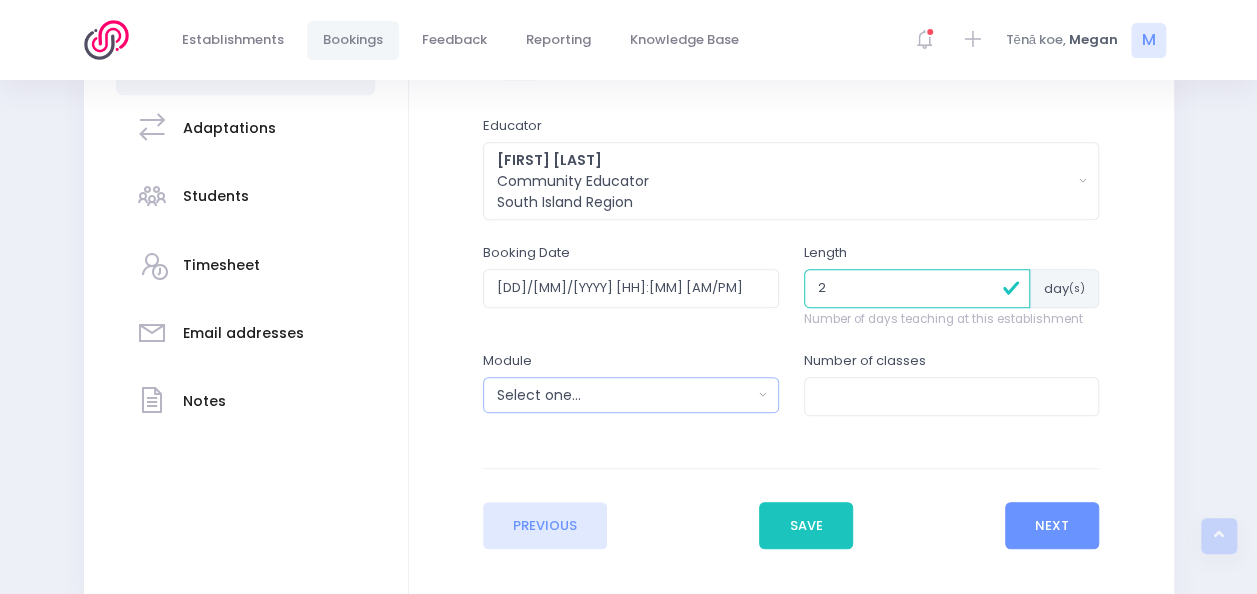 click on "Select one..." at bounding box center (624, 395) 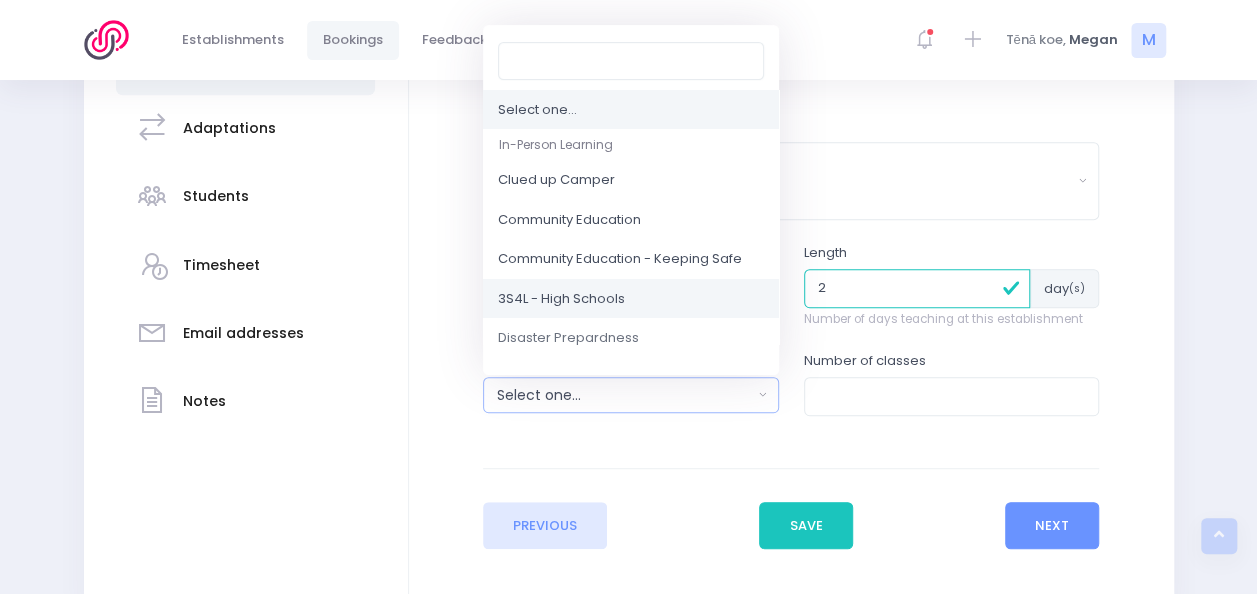 click on "3S4L - High Schools" at bounding box center [561, 299] 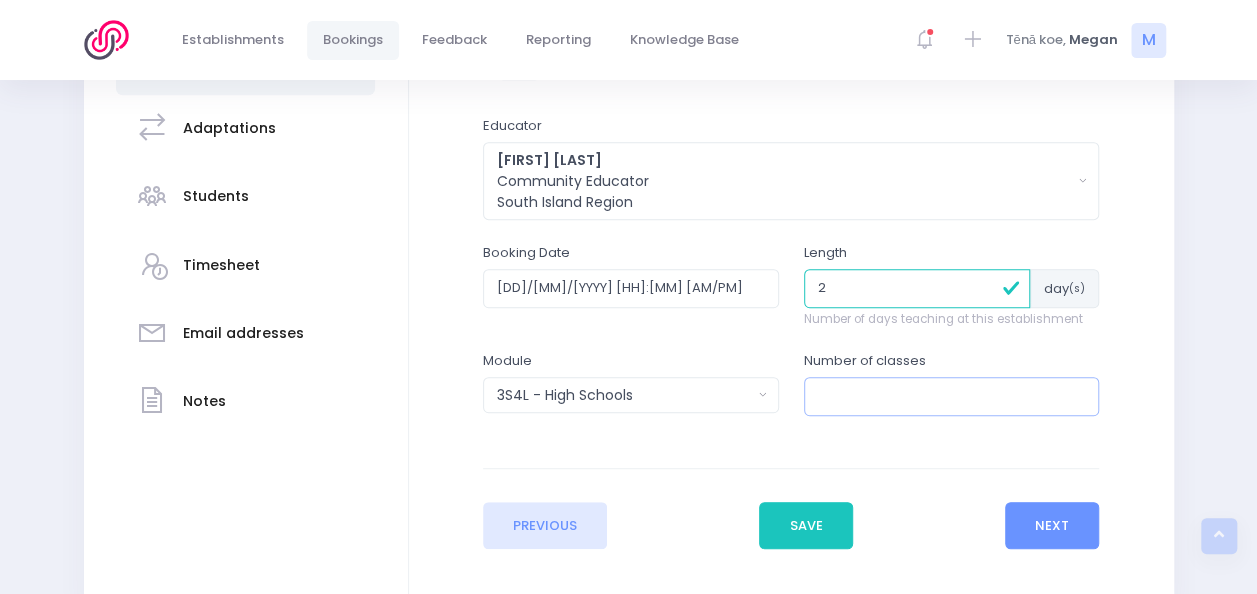click at bounding box center [952, 396] 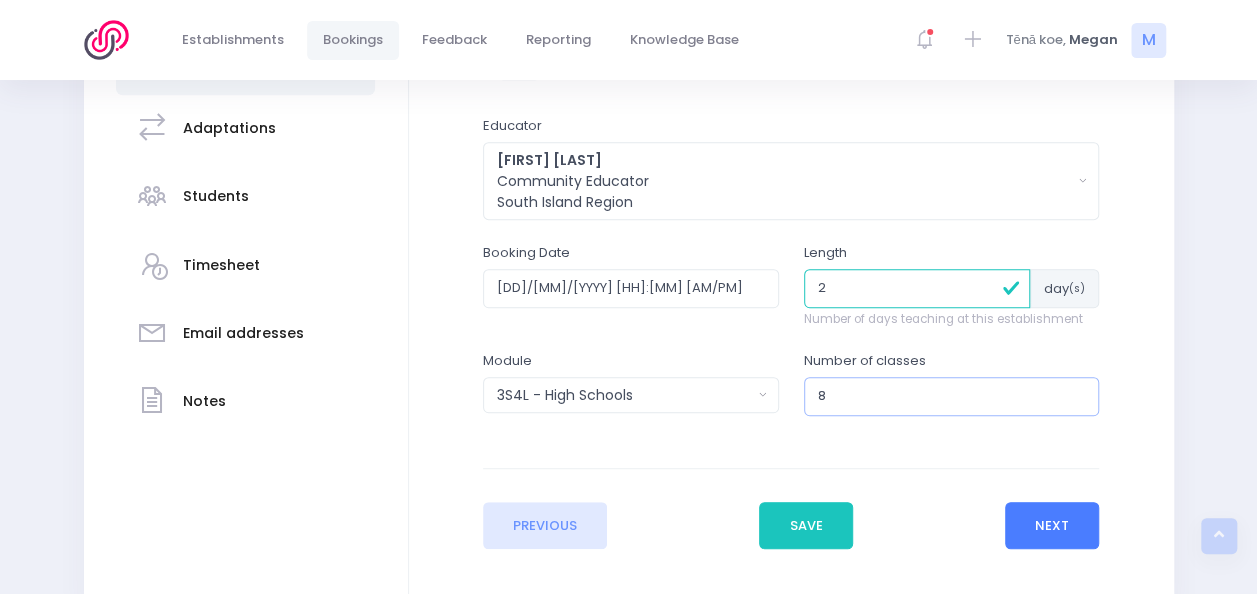 type on "8" 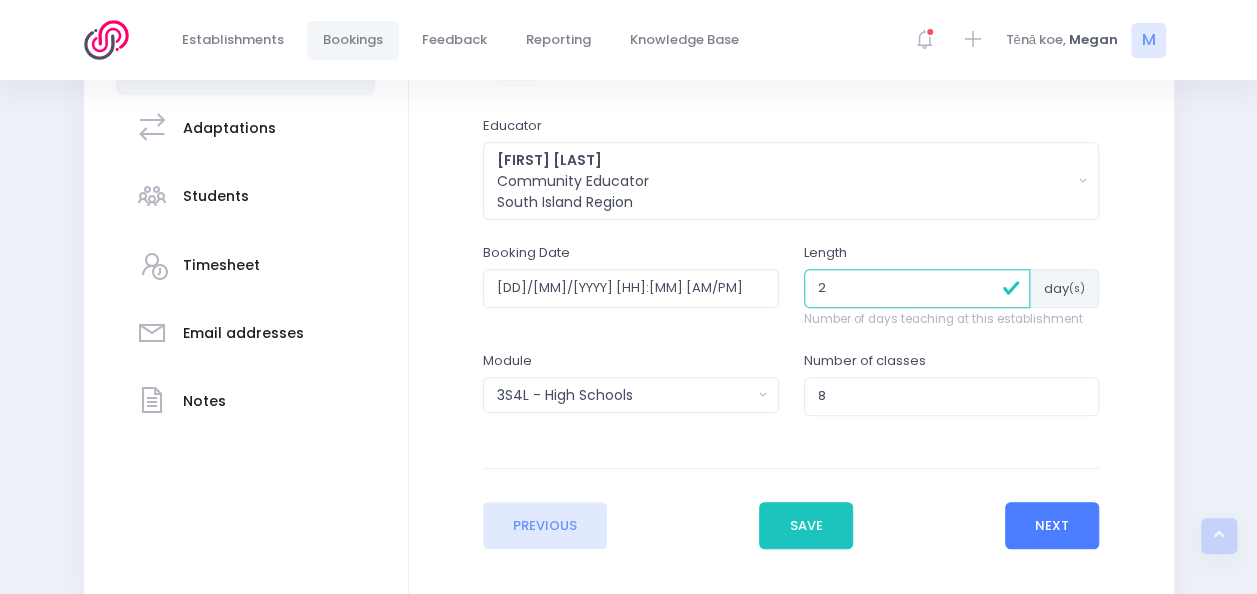 click on "Next" at bounding box center [1052, 526] 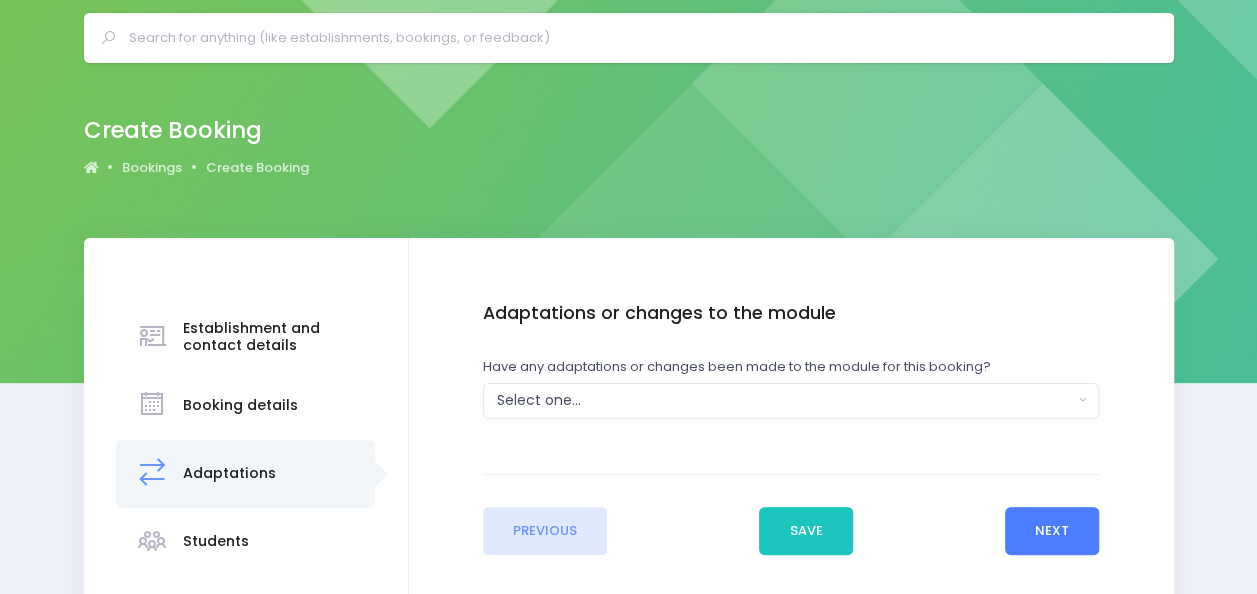 scroll, scrollTop: 0, scrollLeft: 0, axis: both 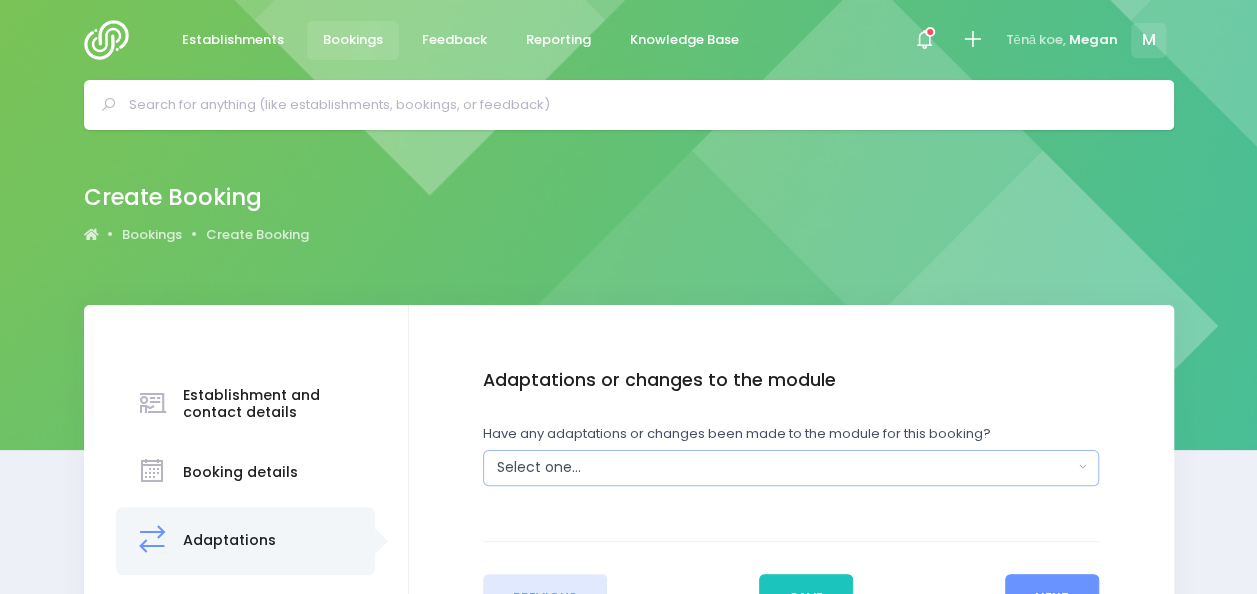 click on "Select one..." at bounding box center (785, 467) 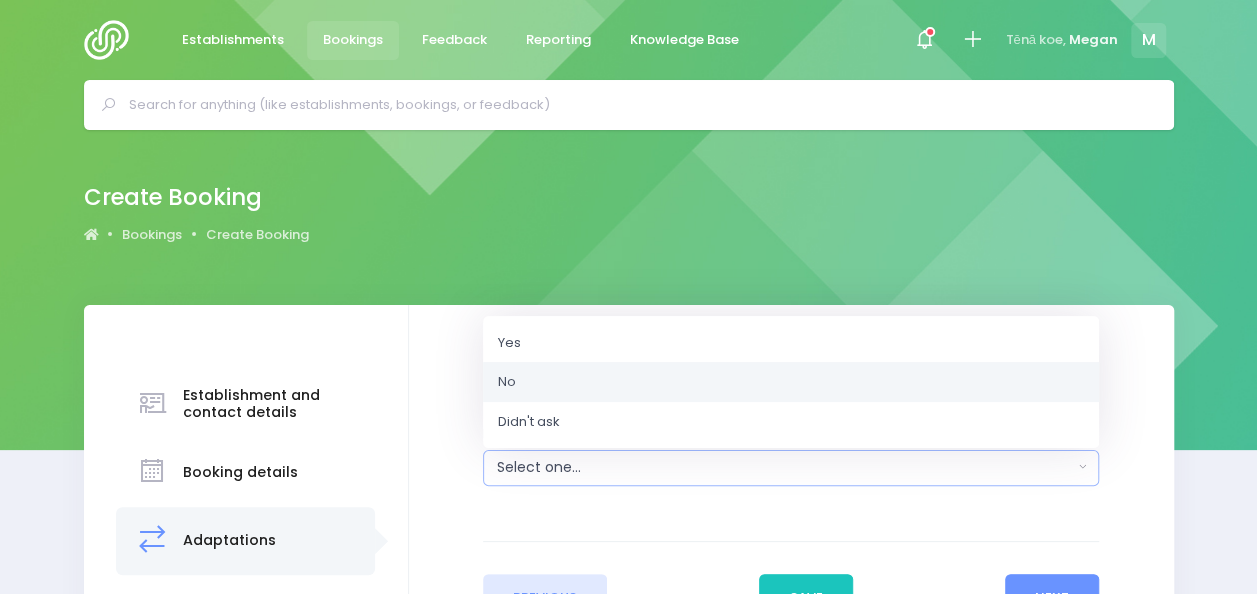 click on "No" at bounding box center (791, 382) 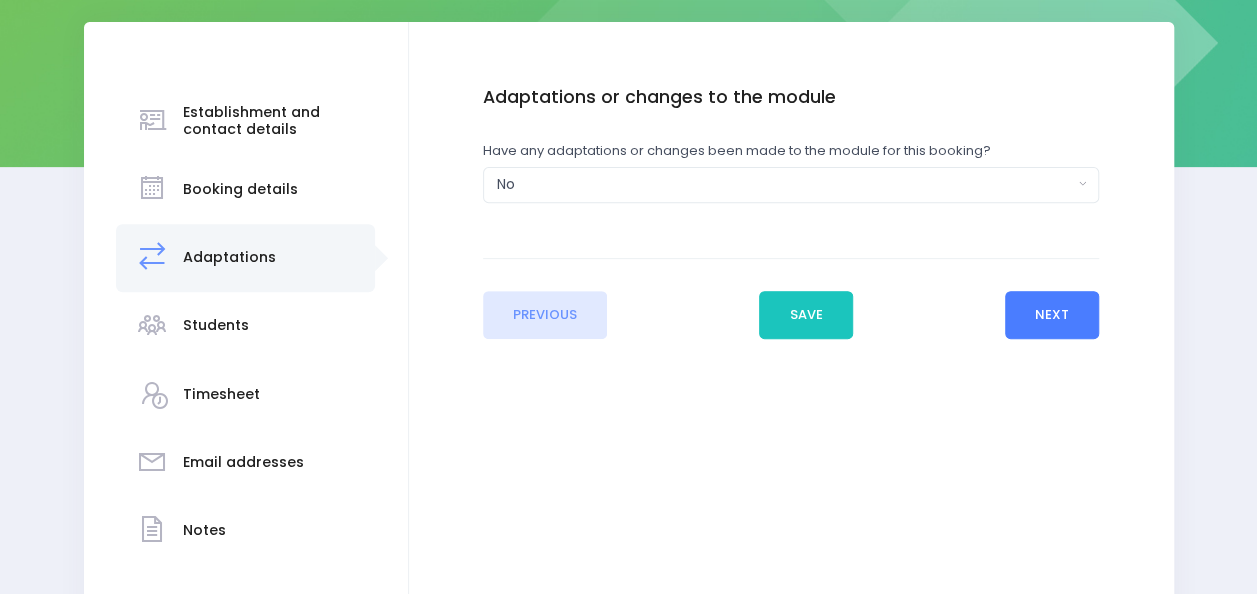 click on "Next" at bounding box center (1052, 315) 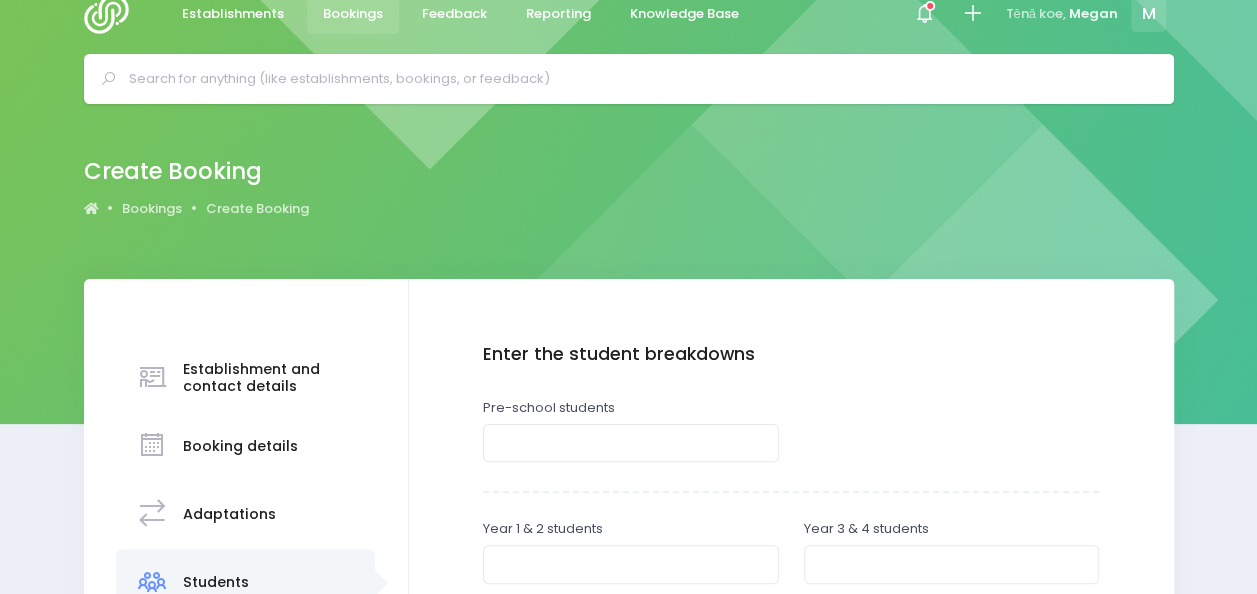 scroll, scrollTop: 0, scrollLeft: 0, axis: both 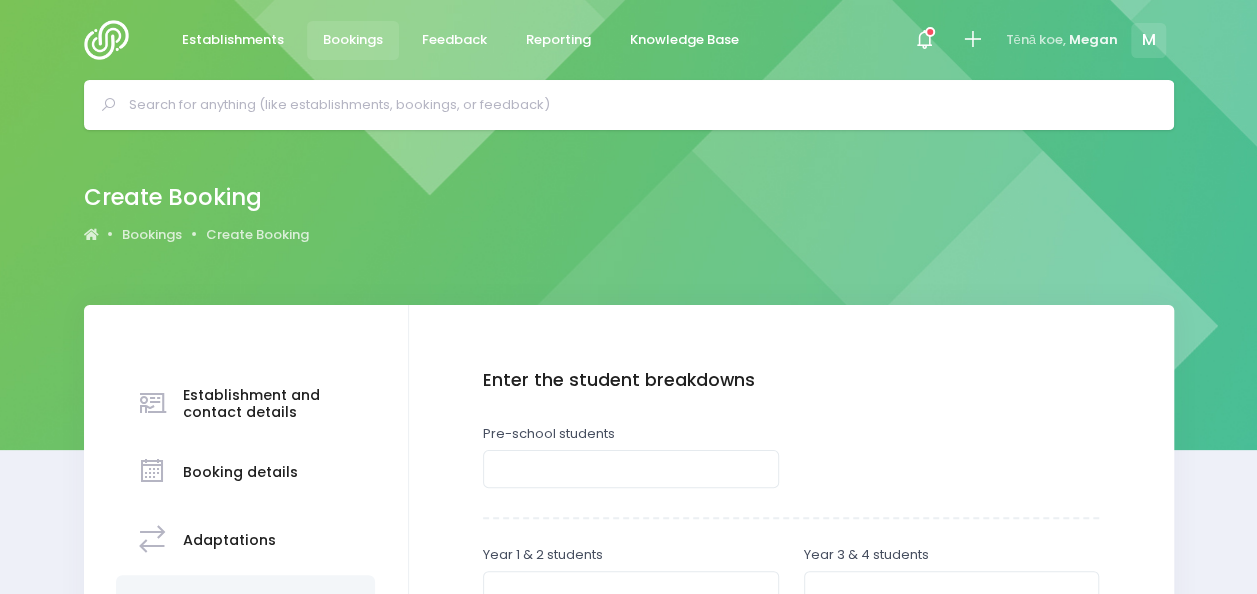click on "Create Booking
Bookings
Create Booking" at bounding box center (628, 217) 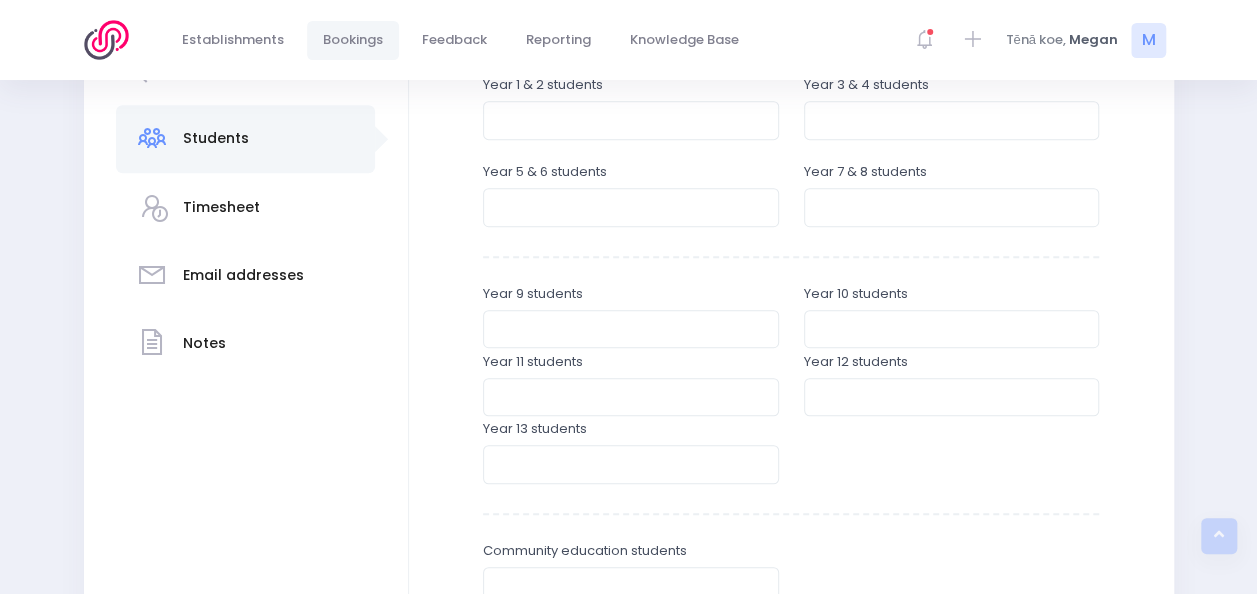 scroll, scrollTop: 477, scrollLeft: 0, axis: vertical 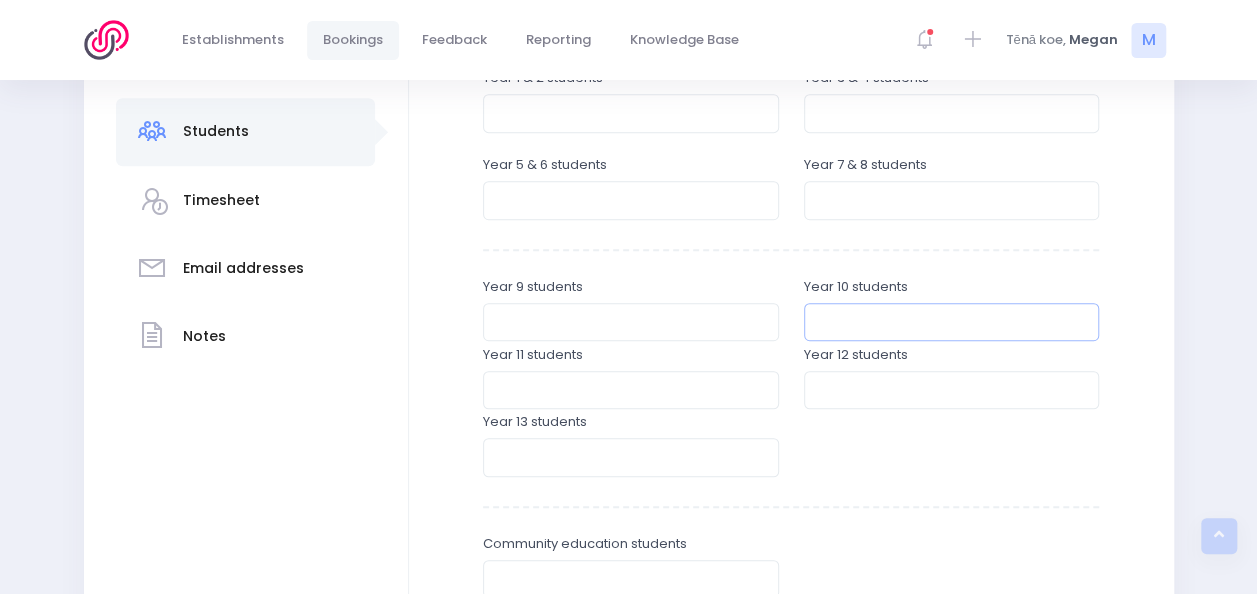 click at bounding box center (952, 322) 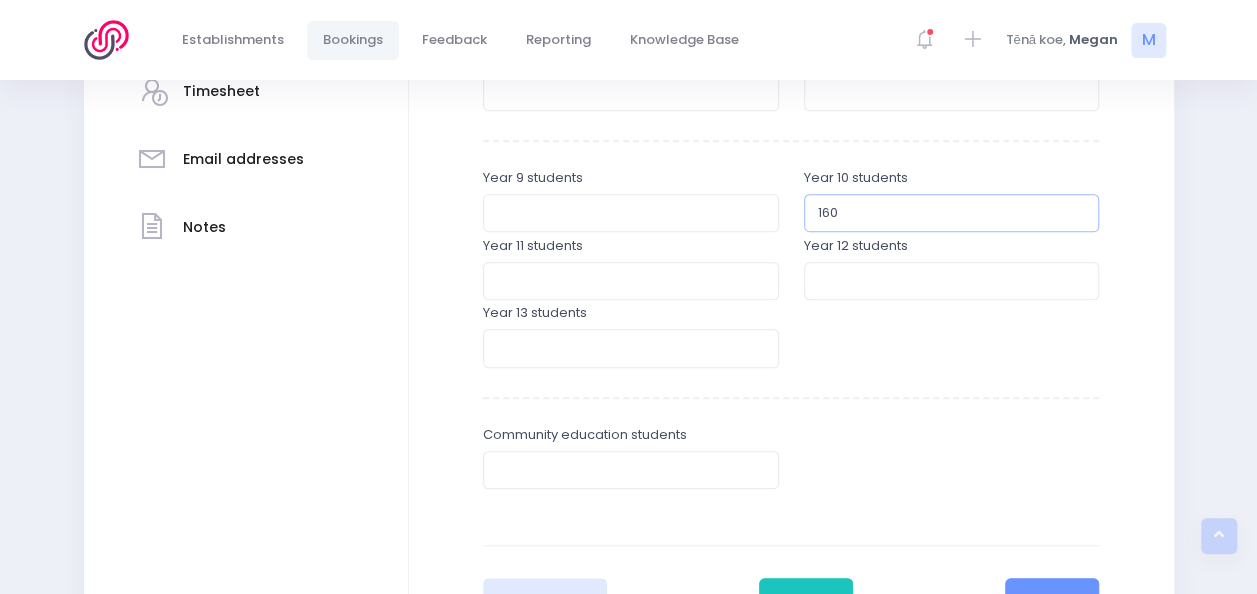 scroll, scrollTop: 610, scrollLeft: 0, axis: vertical 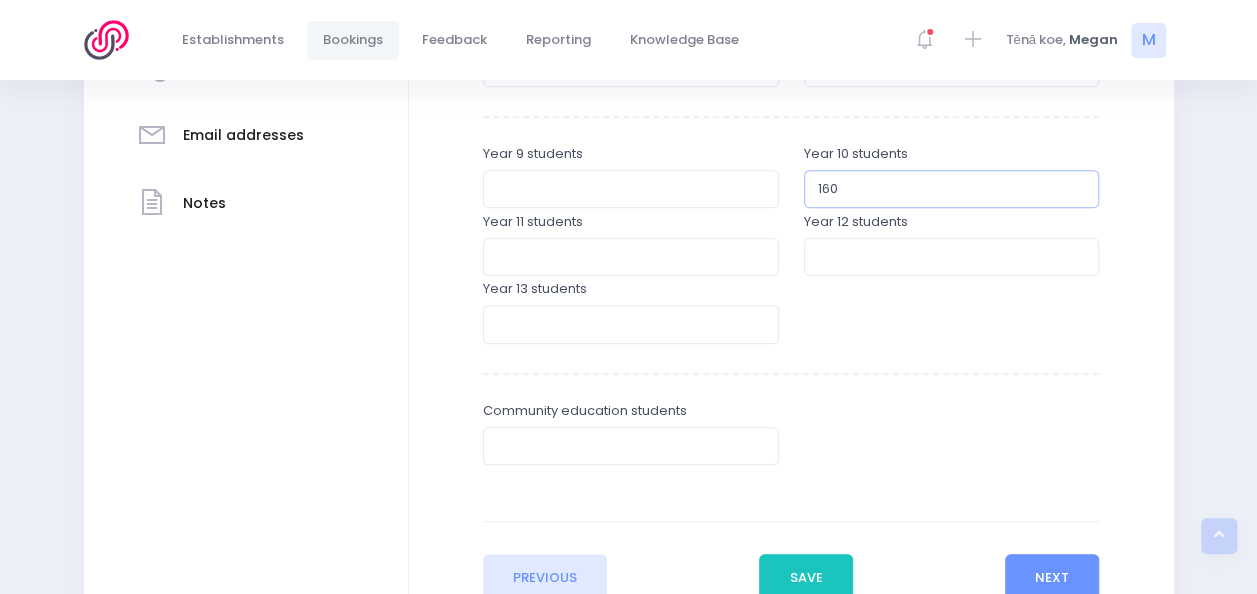 type on "160" 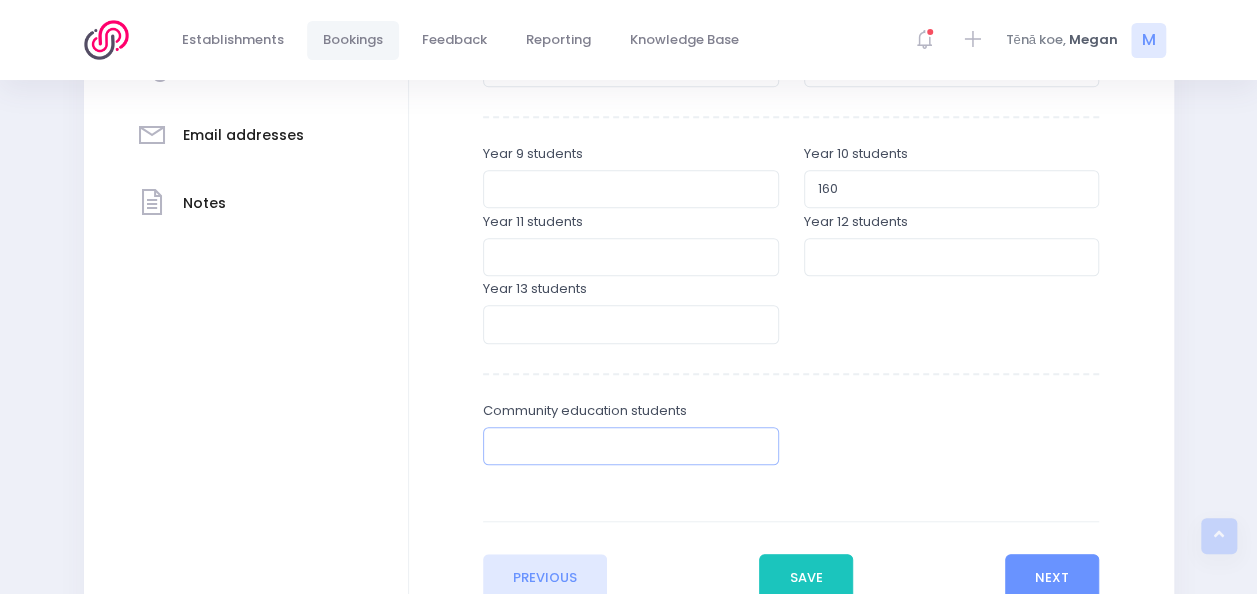 click at bounding box center (631, 446) 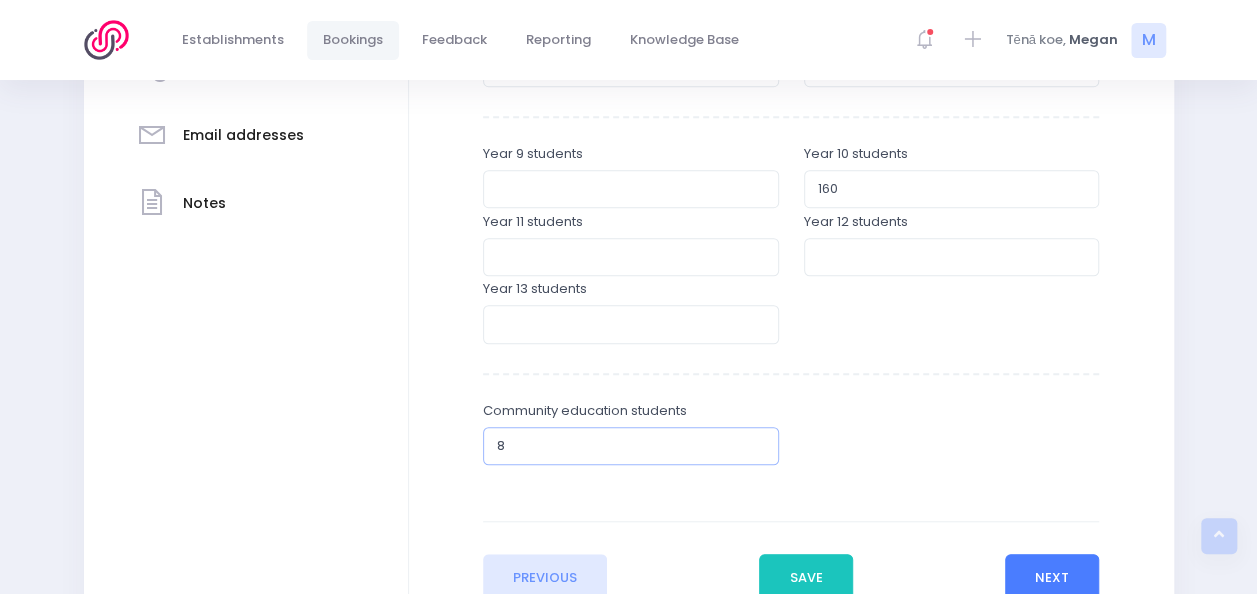type on "8" 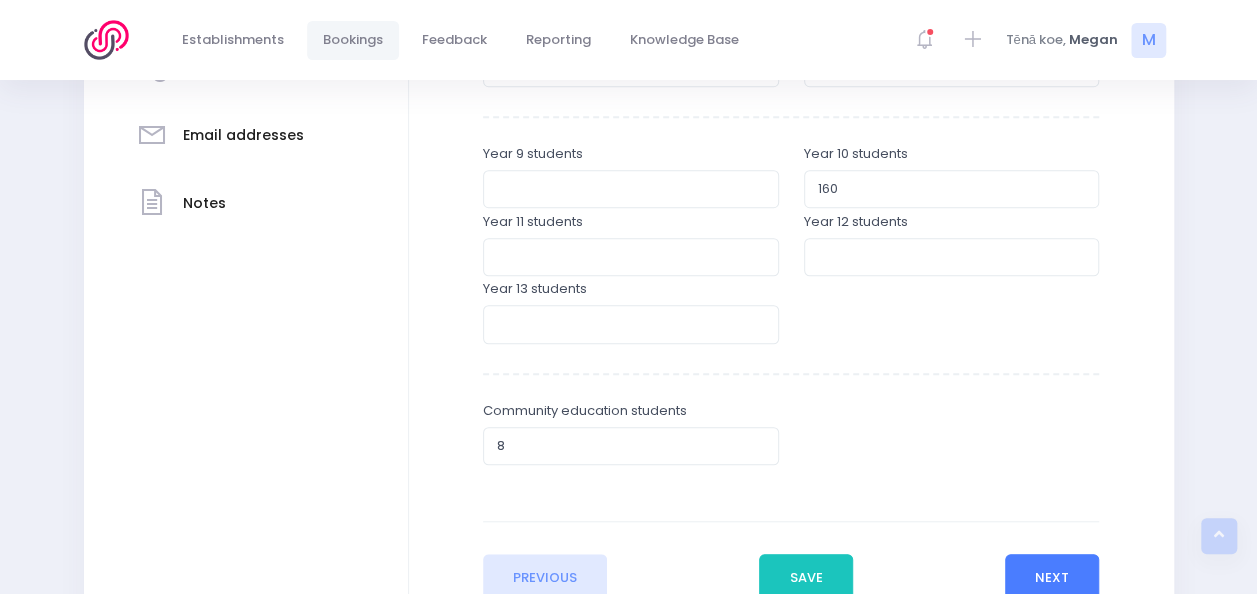 click on "Next" at bounding box center (1052, 578) 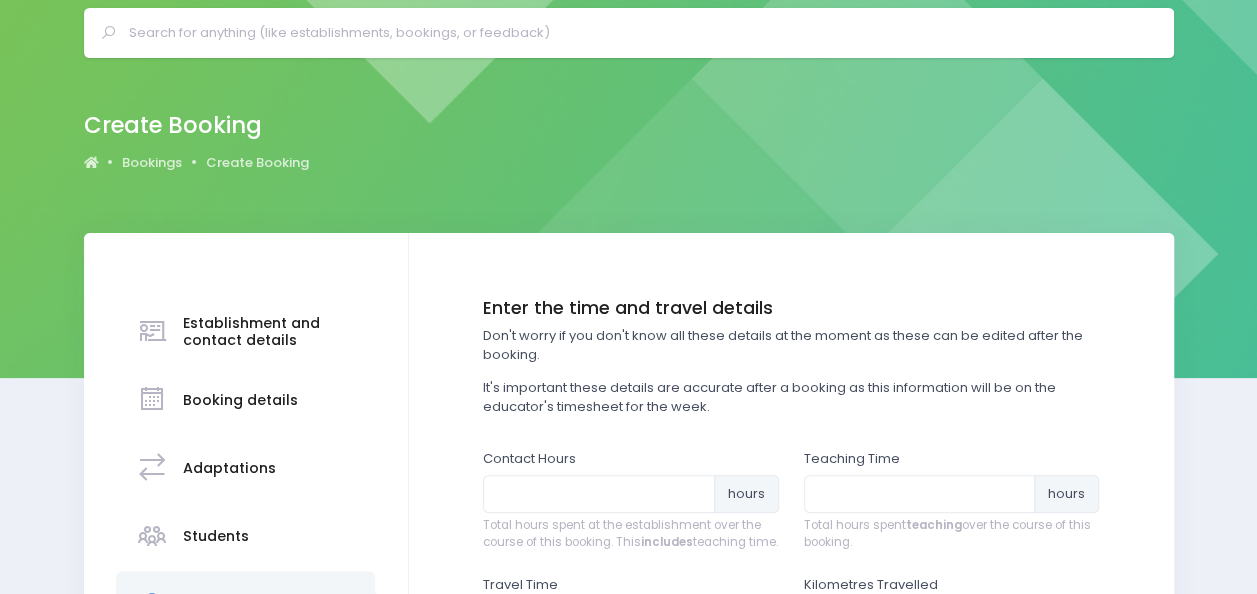 scroll, scrollTop: 0, scrollLeft: 0, axis: both 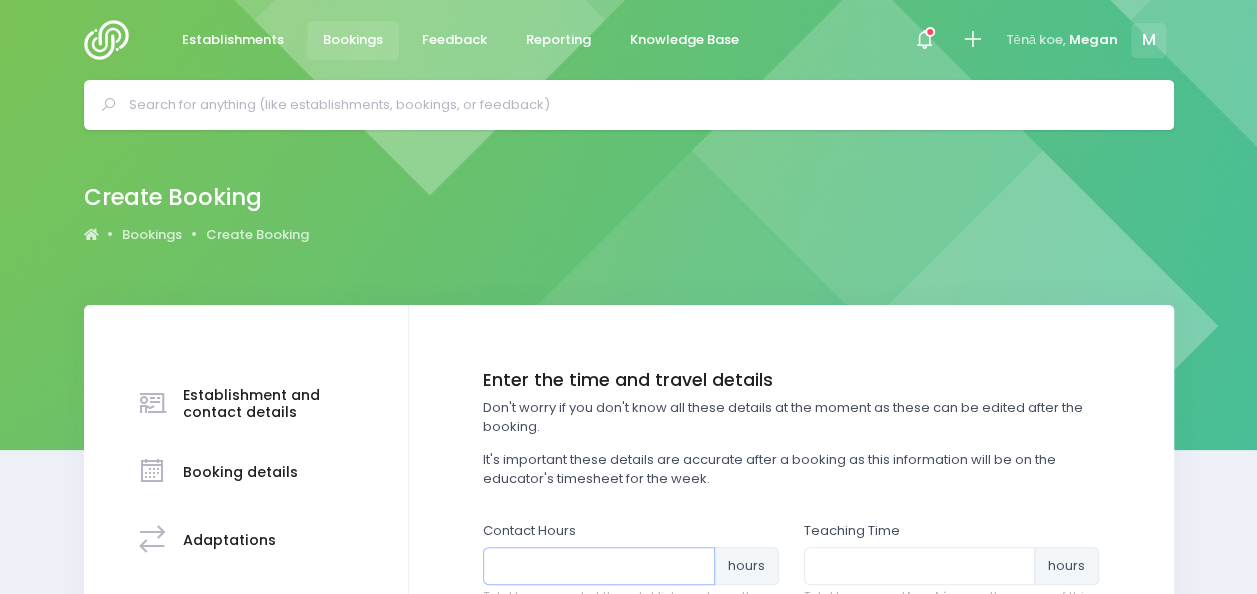 click at bounding box center (599, 566) 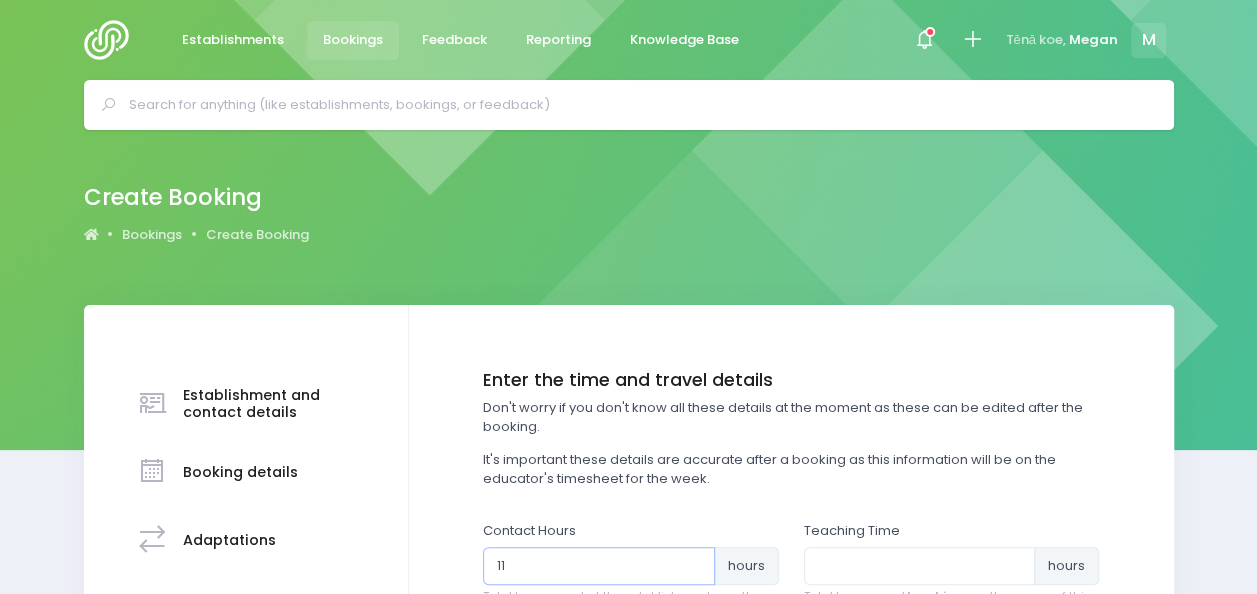 type on "11" 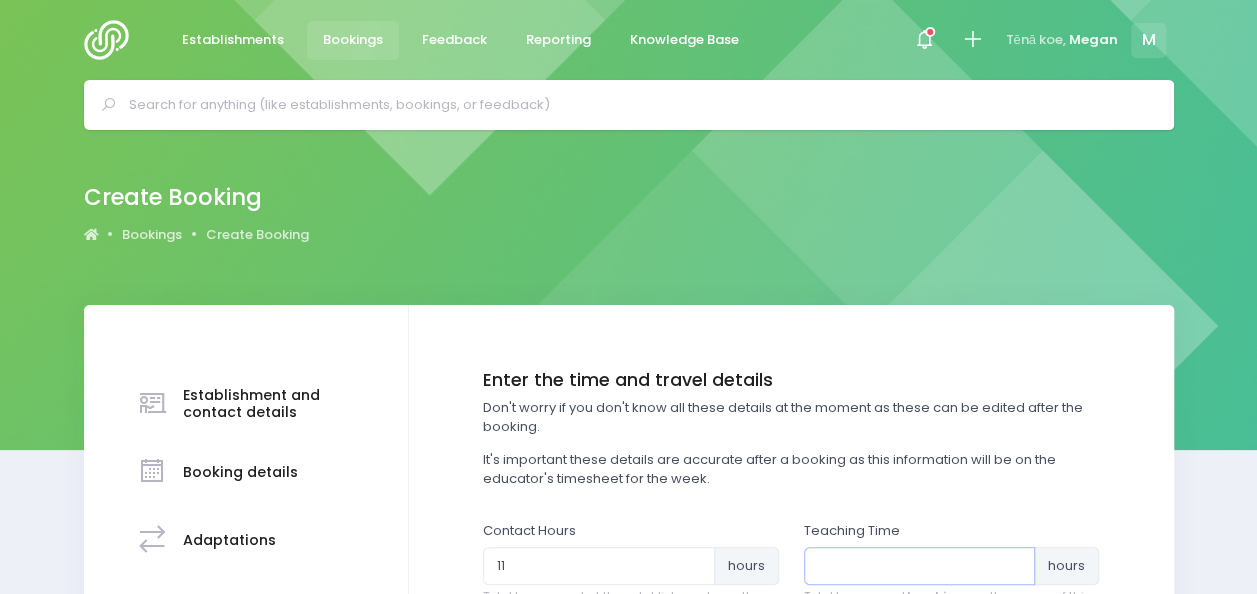 click at bounding box center [920, 566] 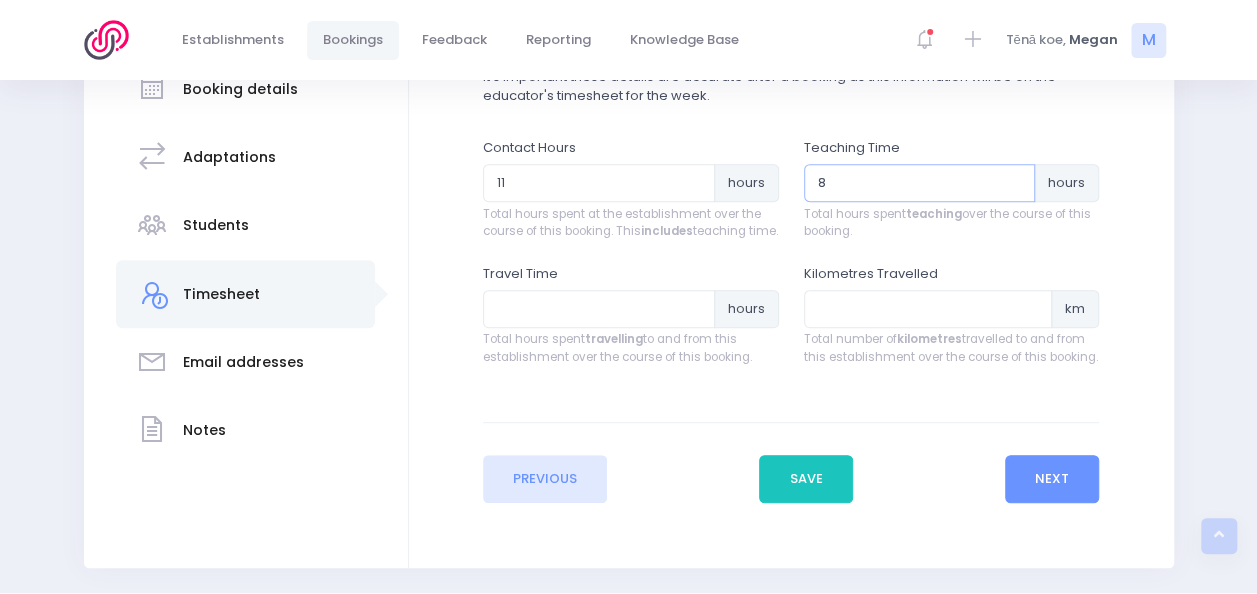 scroll, scrollTop: 384, scrollLeft: 0, axis: vertical 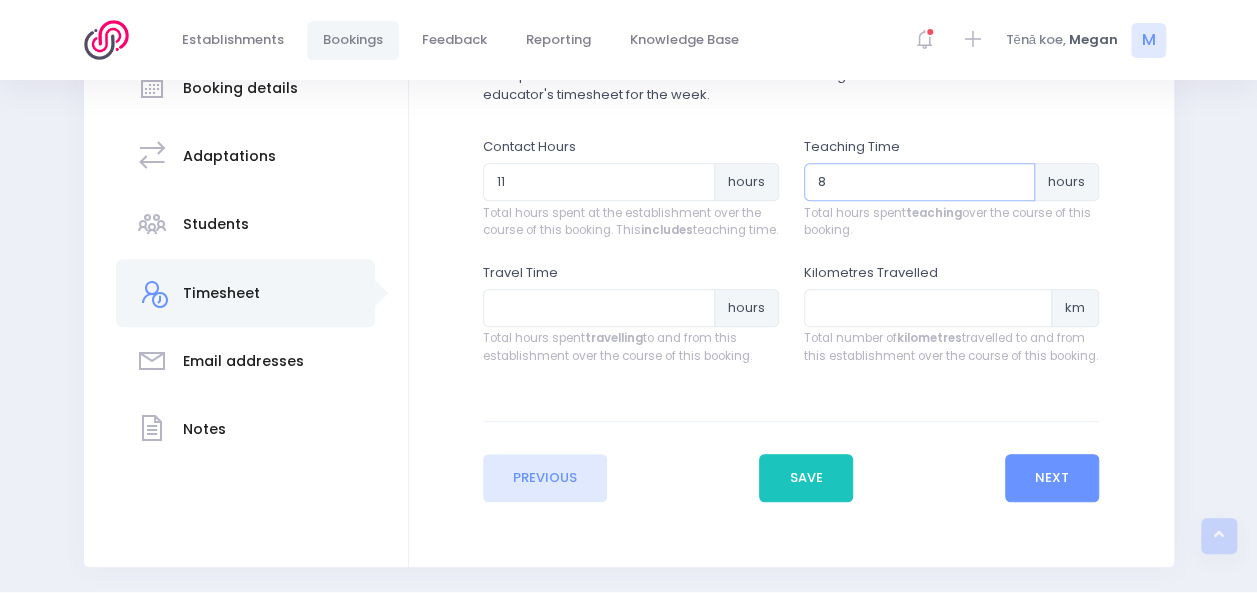 type on "8" 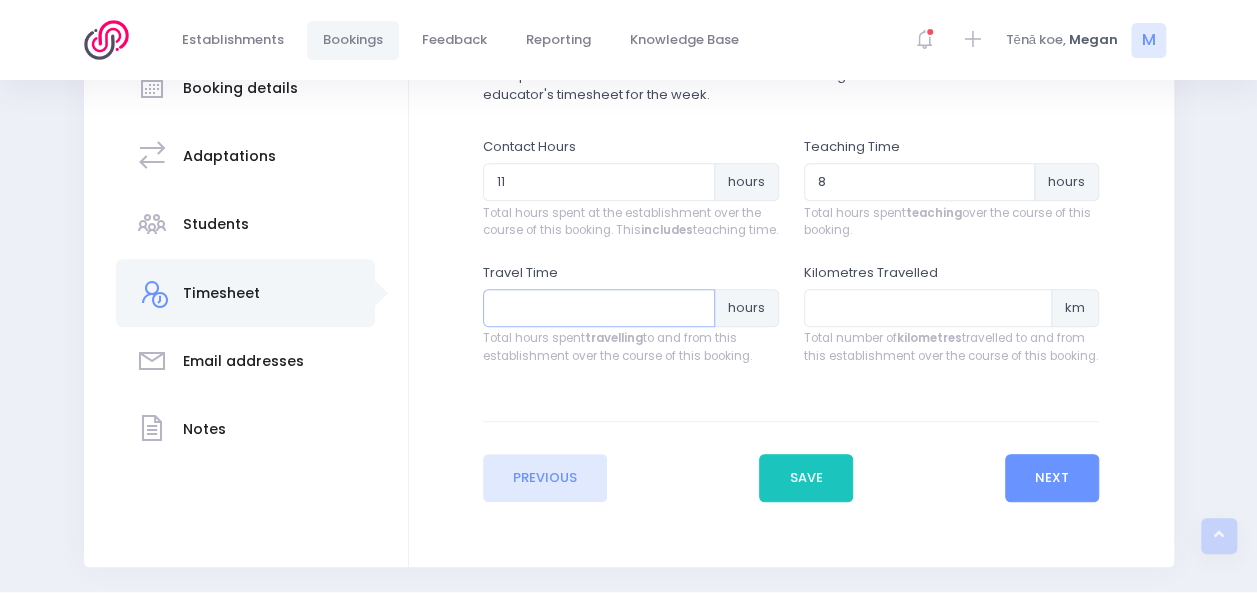 click at bounding box center (599, 308) 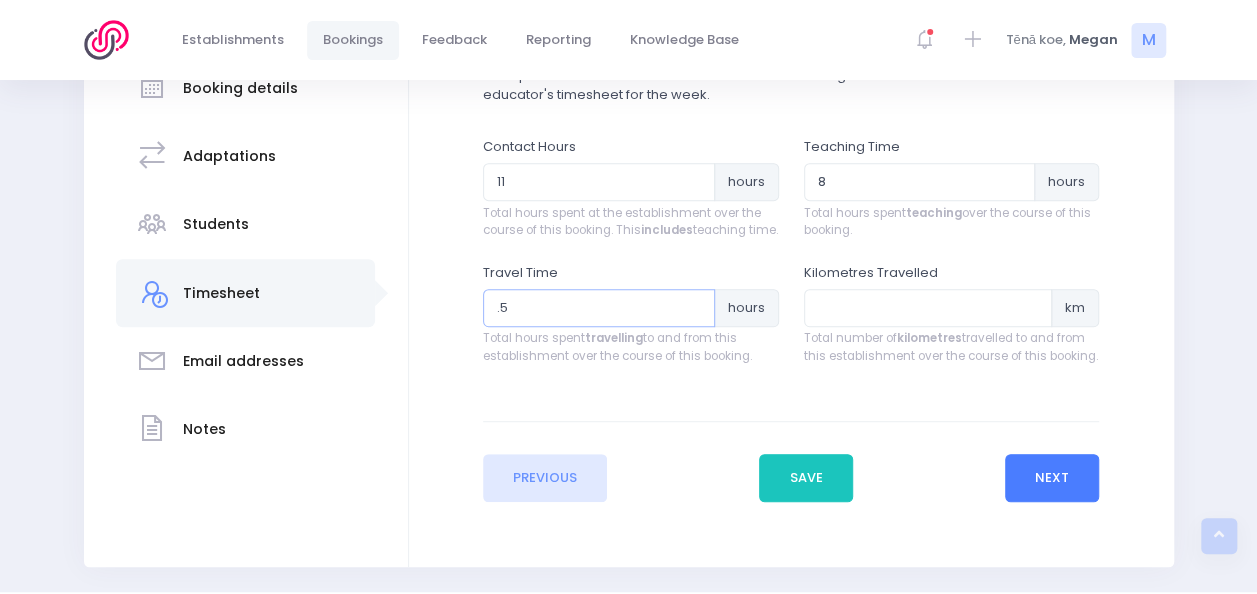 type on ".5" 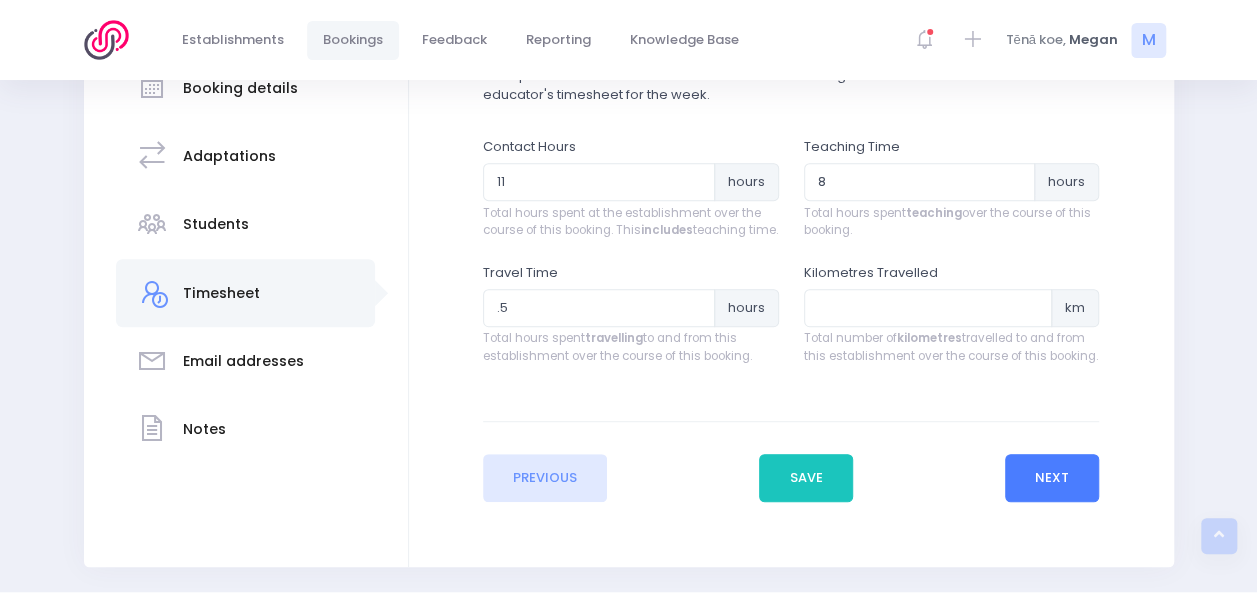 click on "Next" at bounding box center (1052, 478) 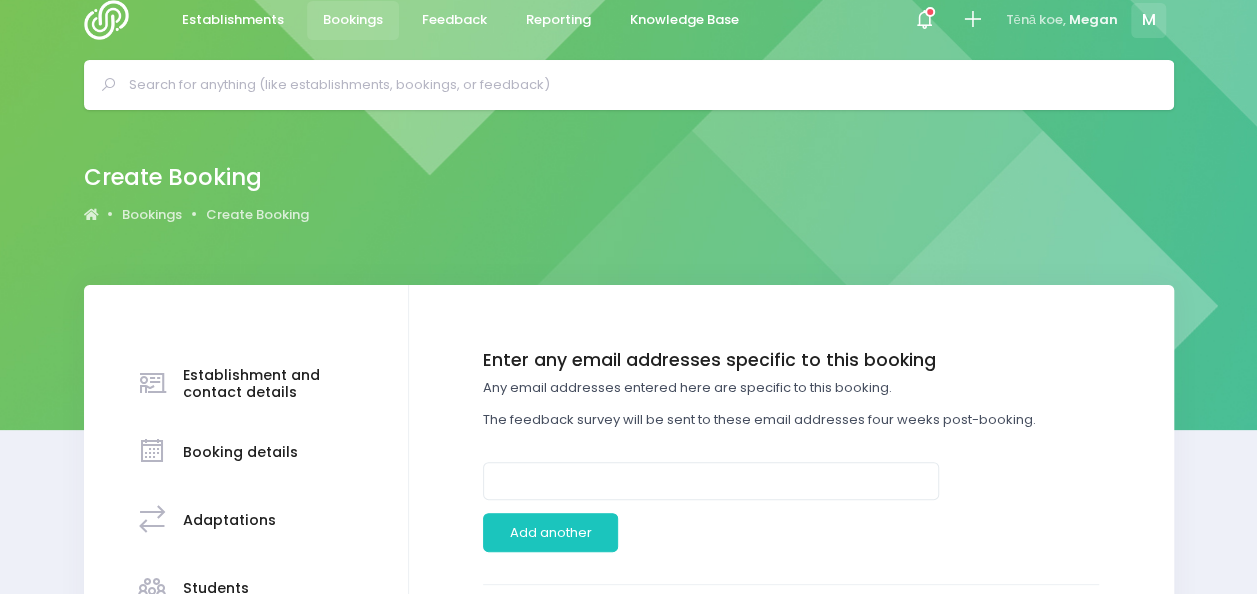 scroll, scrollTop: 0, scrollLeft: 0, axis: both 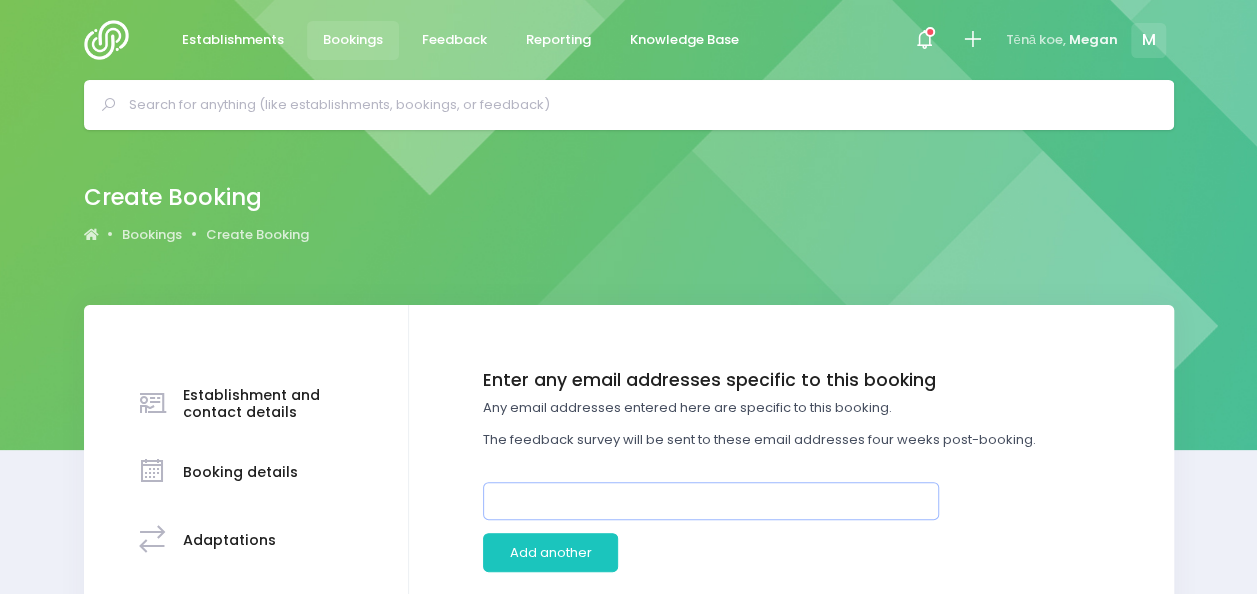 click at bounding box center (711, 501) 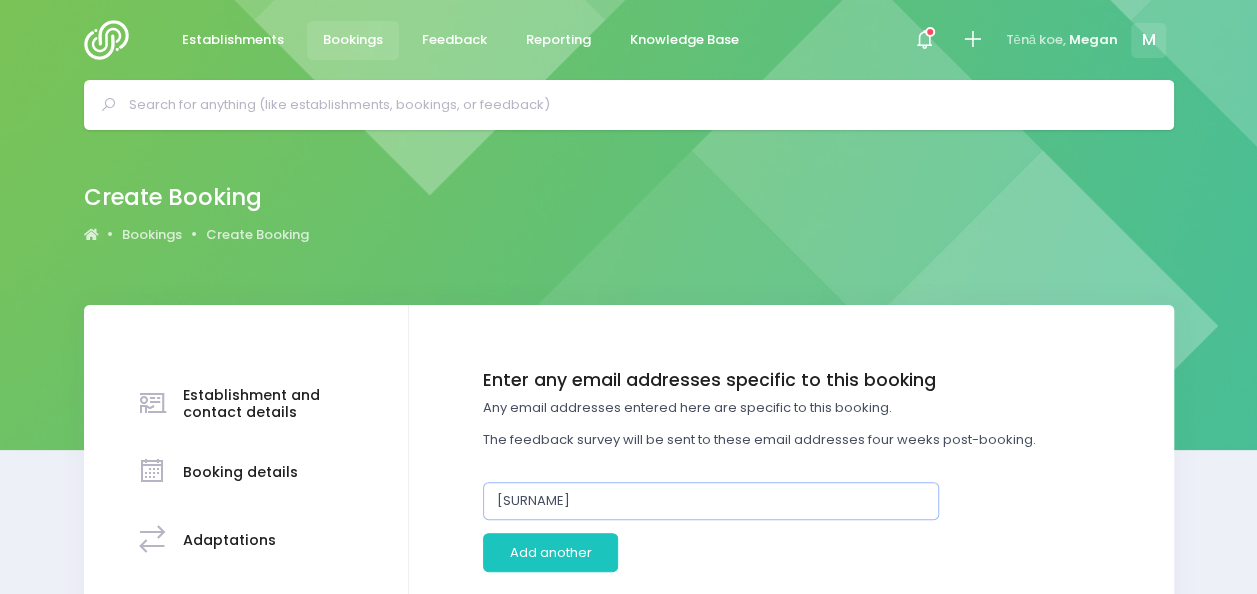 click on "Add another" at bounding box center (550, 552) 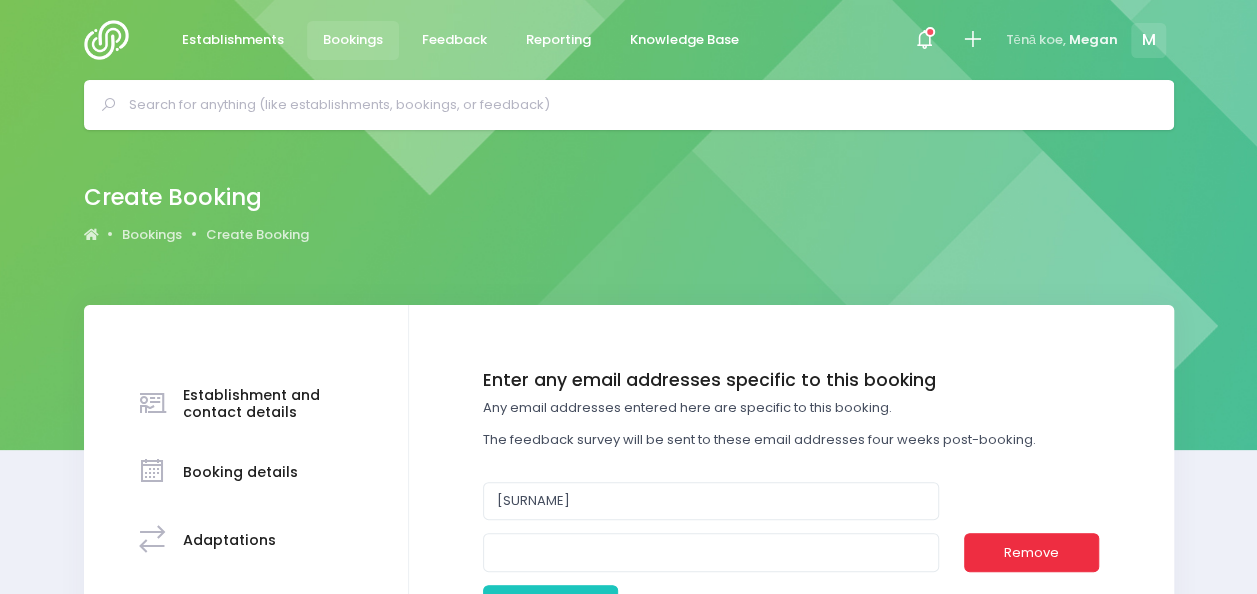 click on "Remove" at bounding box center (1031, 552) 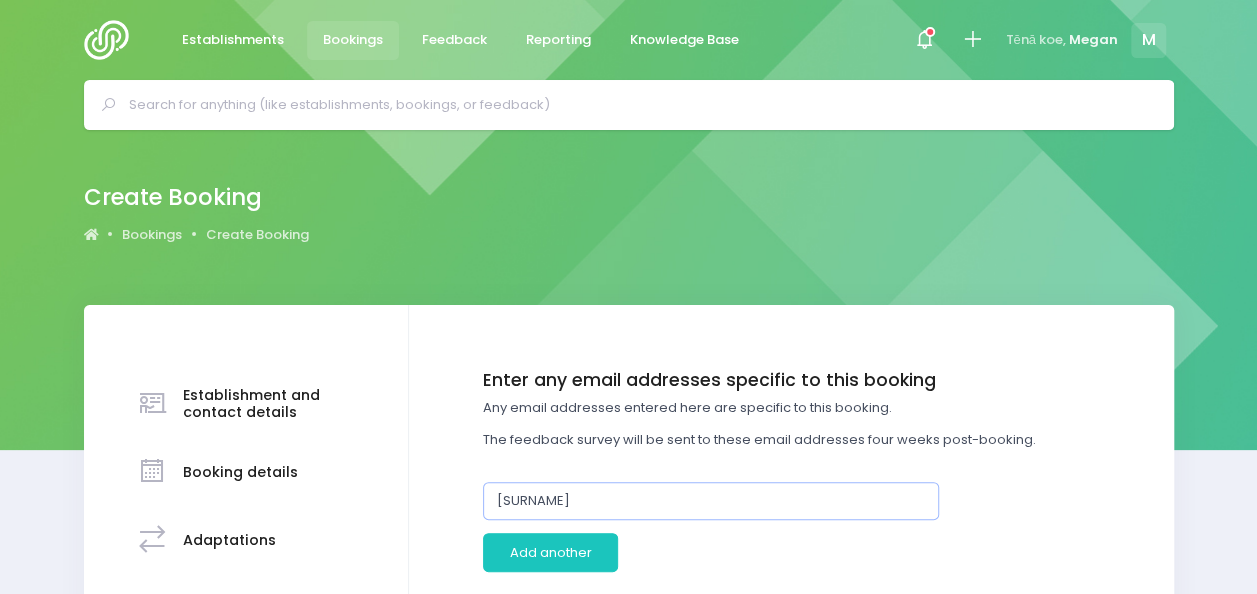 click on "gibb" at bounding box center (711, 501) 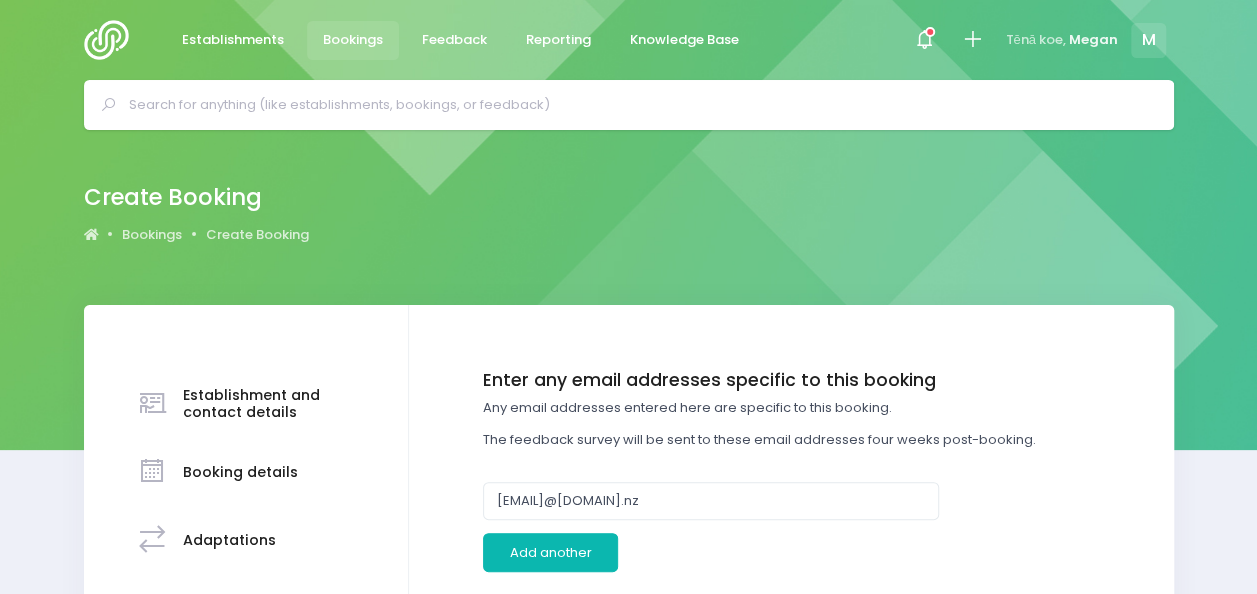 type 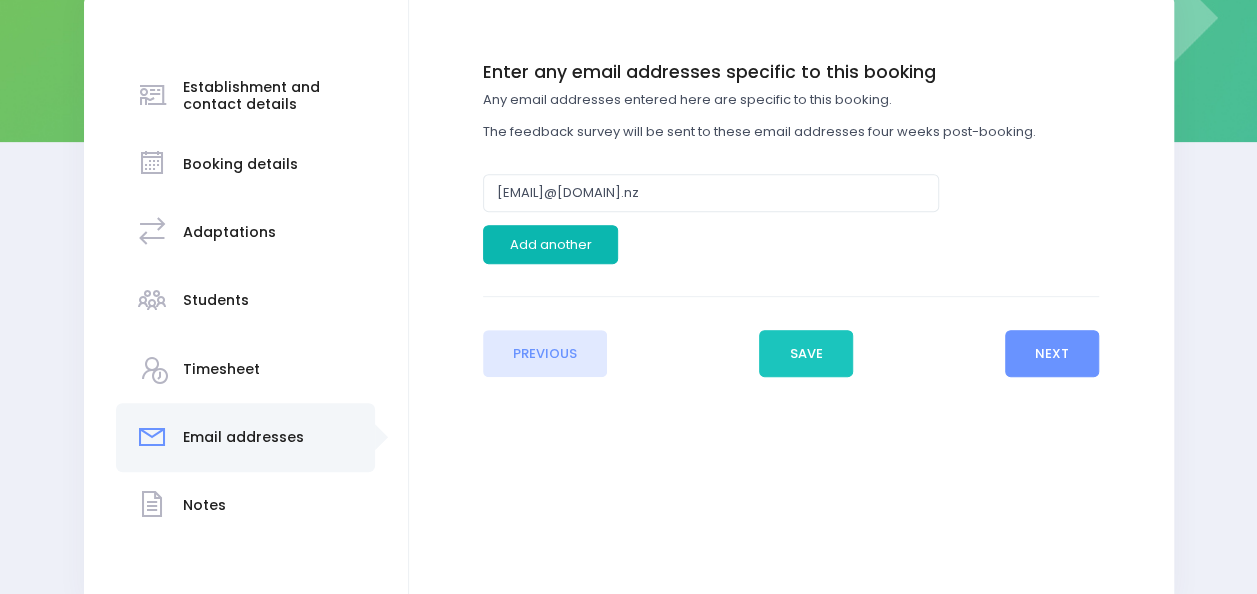 scroll, scrollTop: 370, scrollLeft: 0, axis: vertical 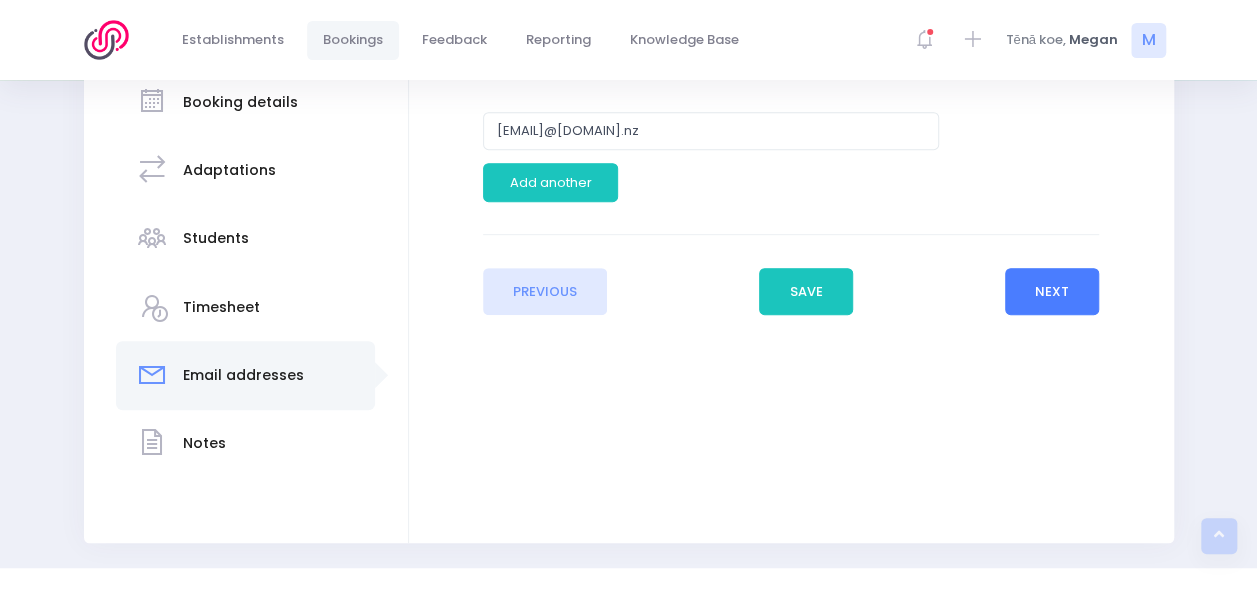 click on "Next" at bounding box center [1052, 292] 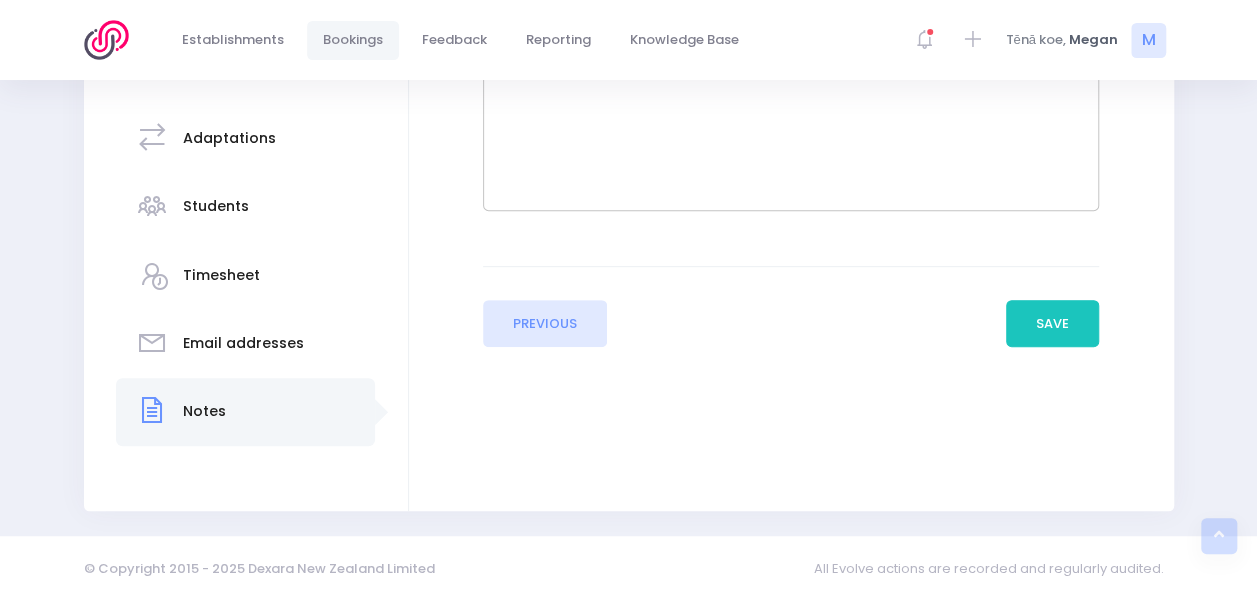 scroll, scrollTop: 405, scrollLeft: 0, axis: vertical 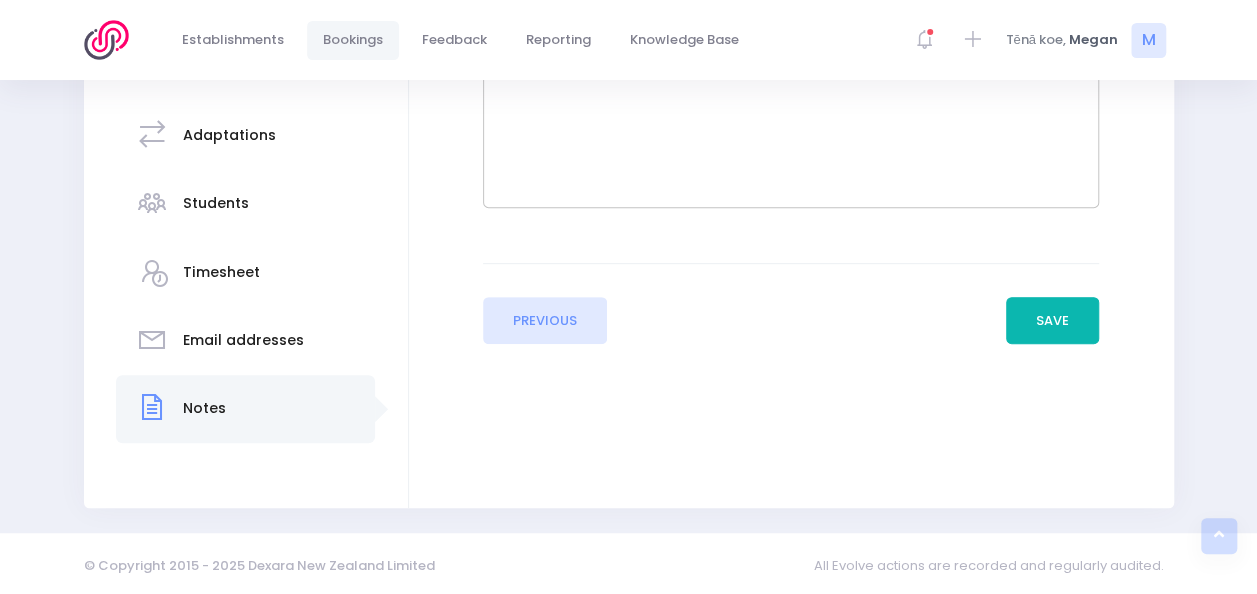 click on "Save" at bounding box center (1053, 321) 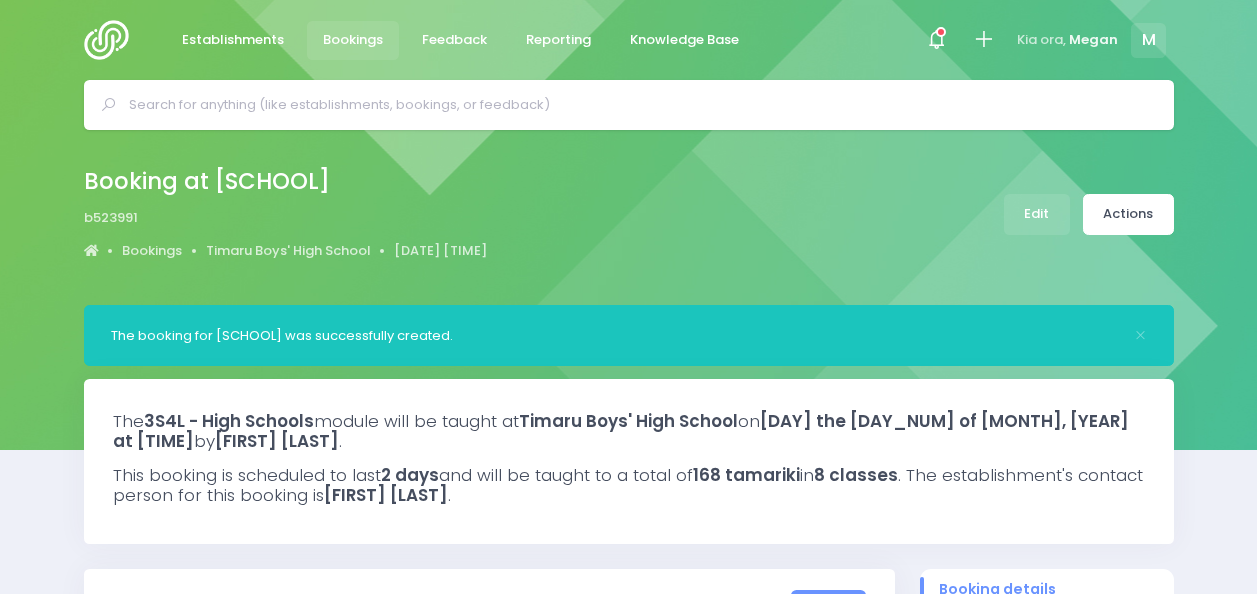 select on "5" 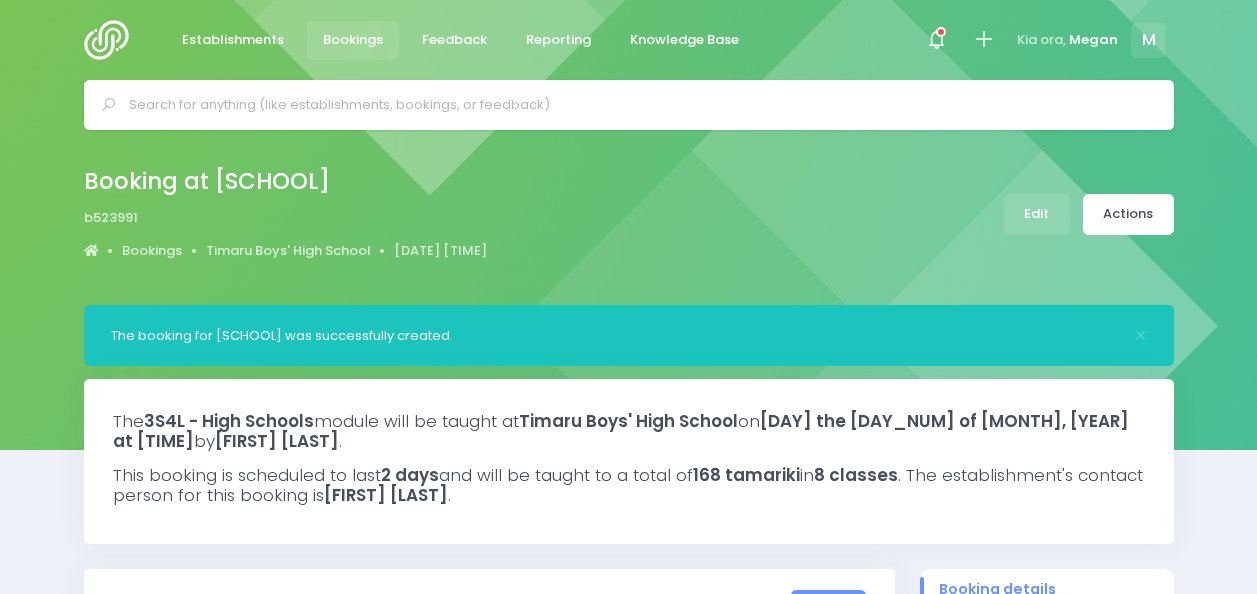 scroll, scrollTop: 0, scrollLeft: 0, axis: both 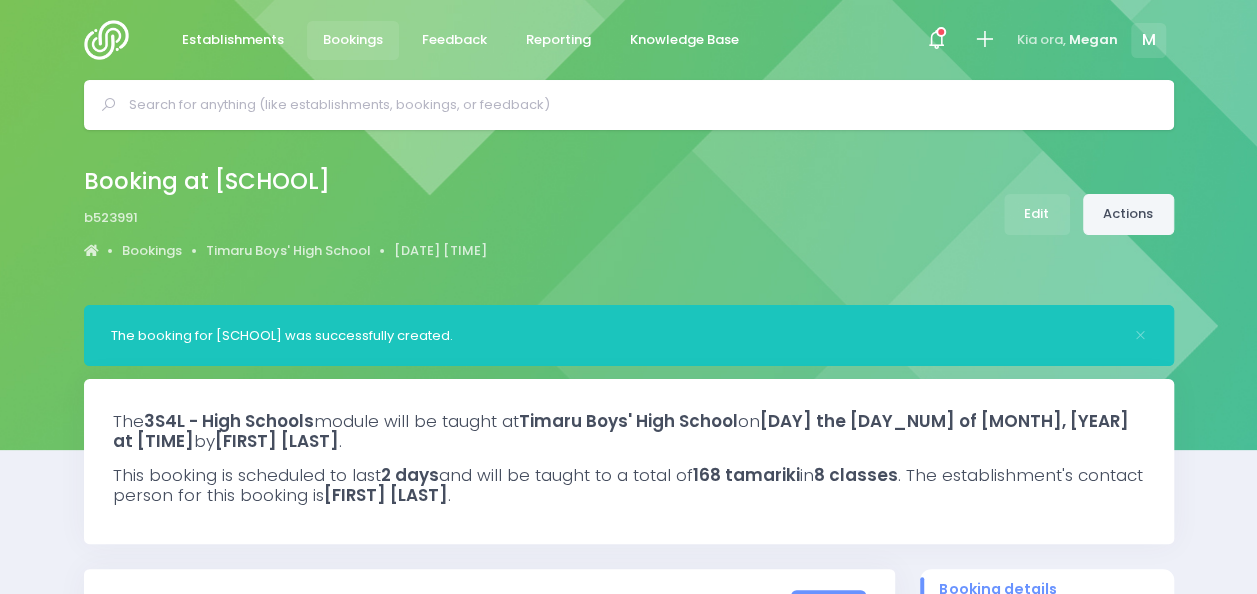 click on "Actions" at bounding box center (1128, 214) 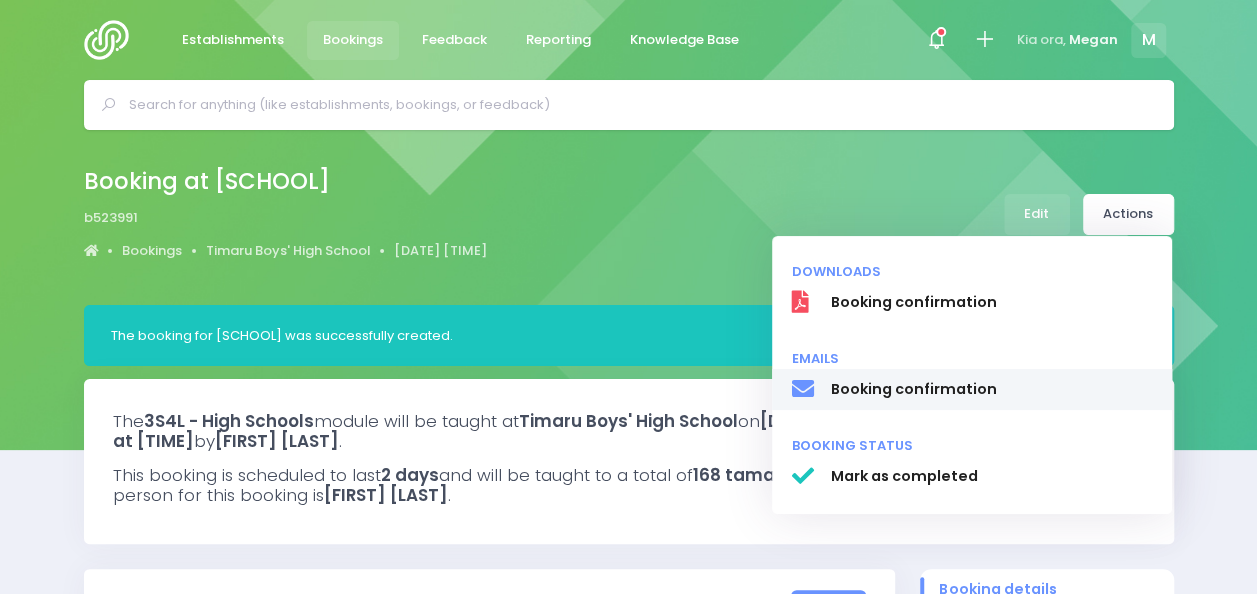 click on "Booking confirmation" at bounding box center (991, 389) 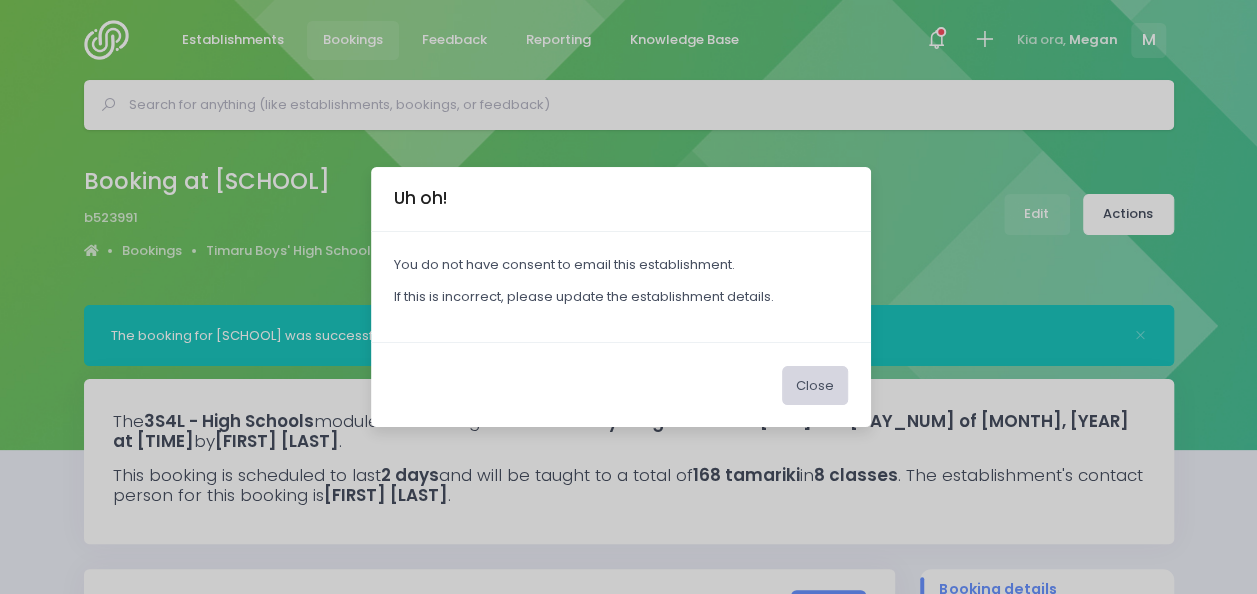 click on "Close" at bounding box center [815, 385] 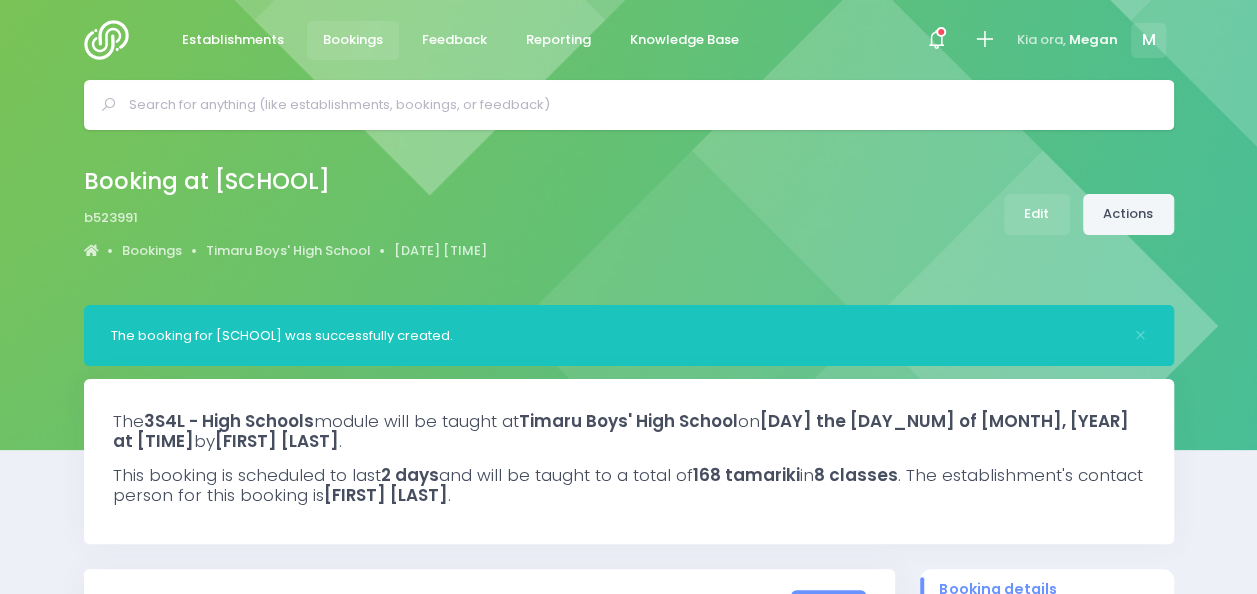 click on "Actions" at bounding box center (1128, 214) 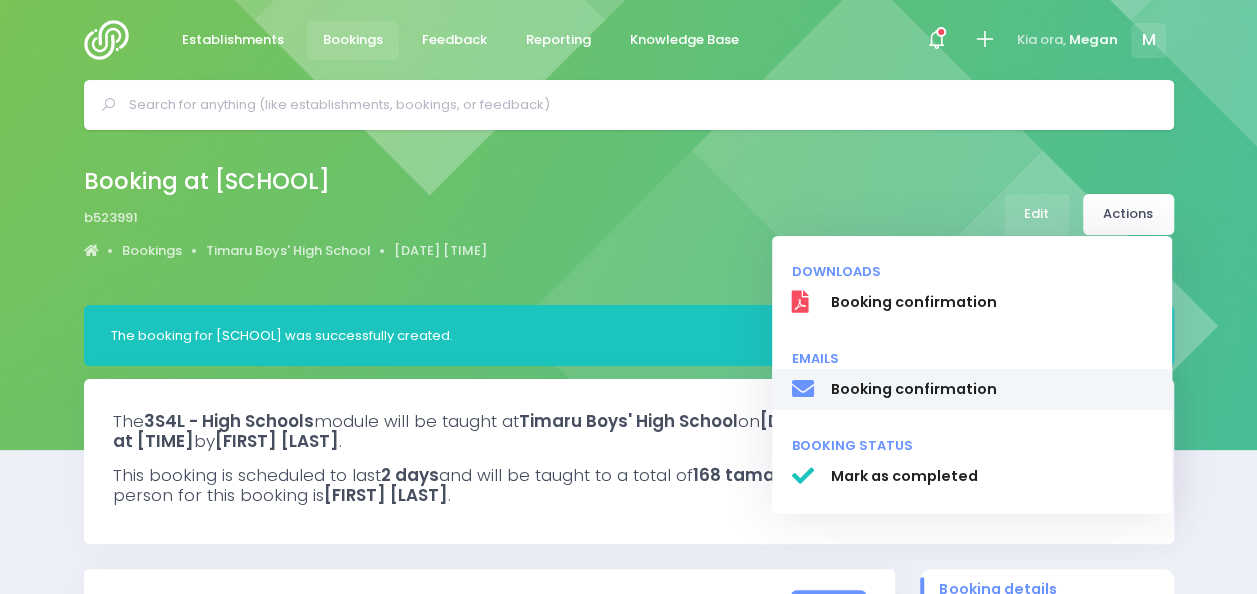 click on "Booking confirmation" at bounding box center [991, 389] 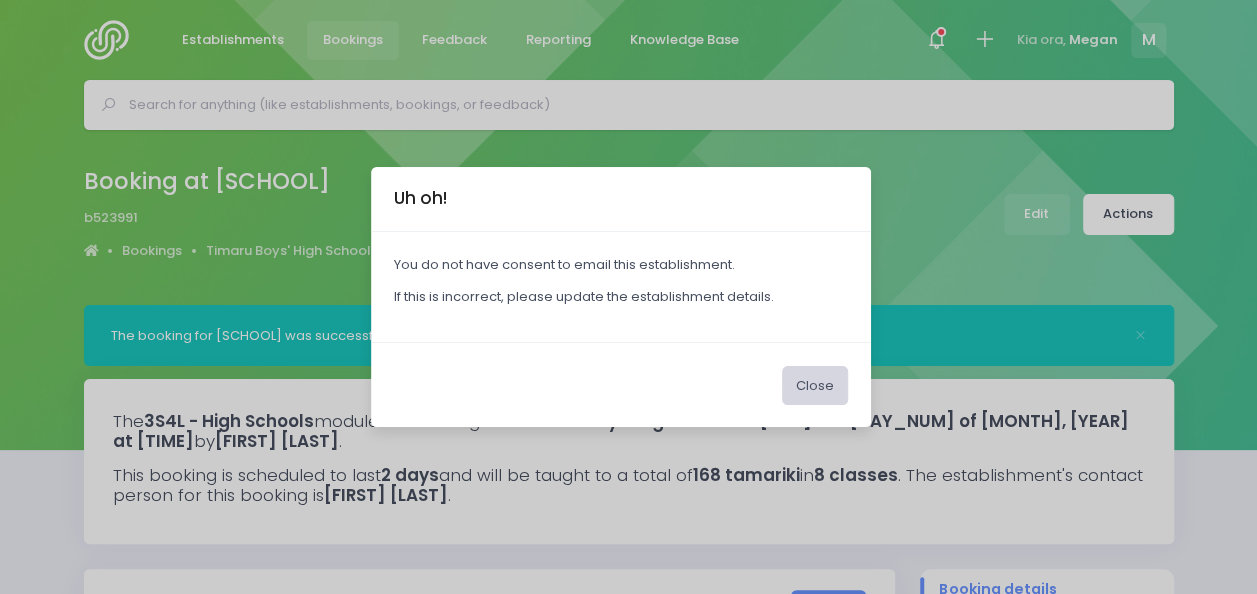click on "Close" at bounding box center (815, 385) 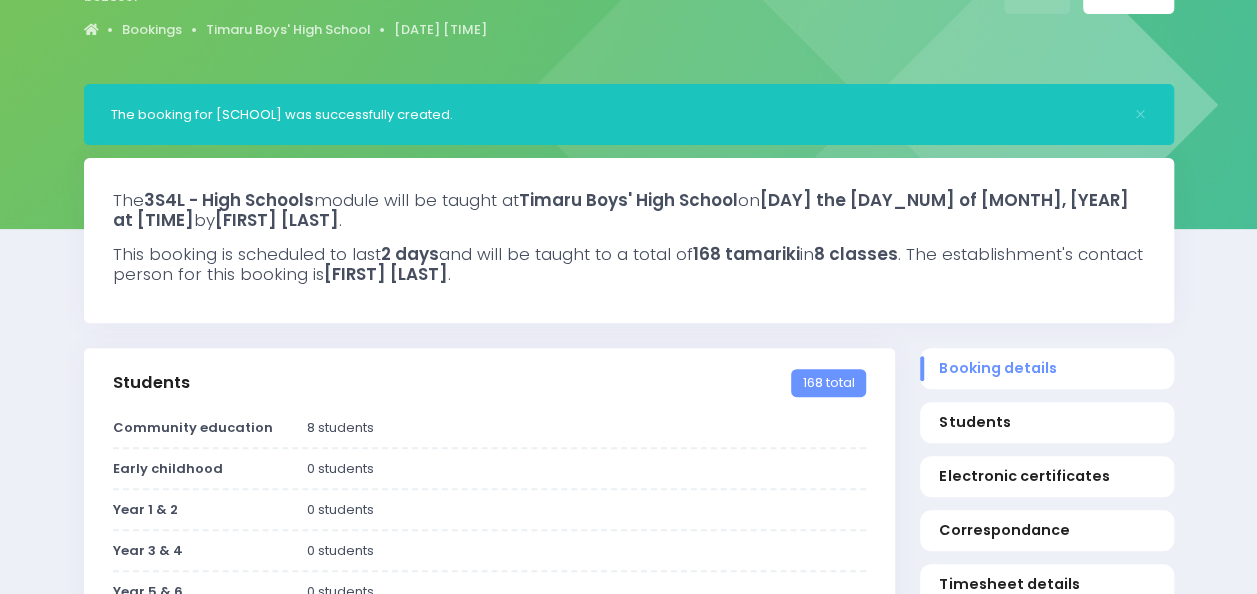 scroll, scrollTop: 0, scrollLeft: 0, axis: both 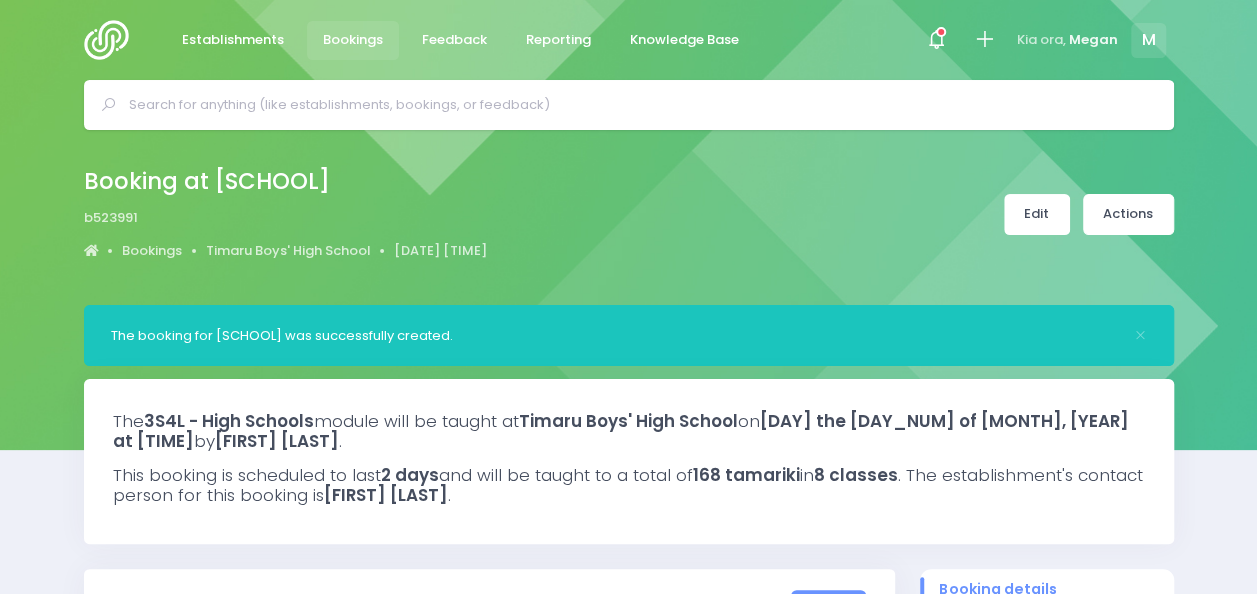 click on "Edit" at bounding box center [1037, 214] 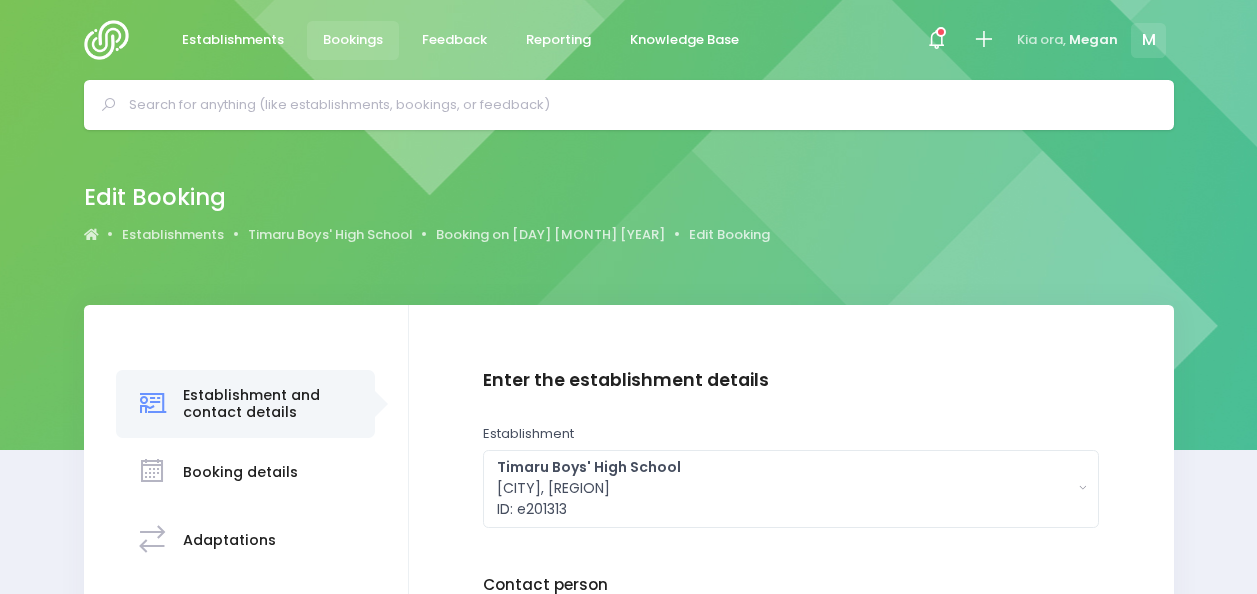 scroll, scrollTop: 0, scrollLeft: 0, axis: both 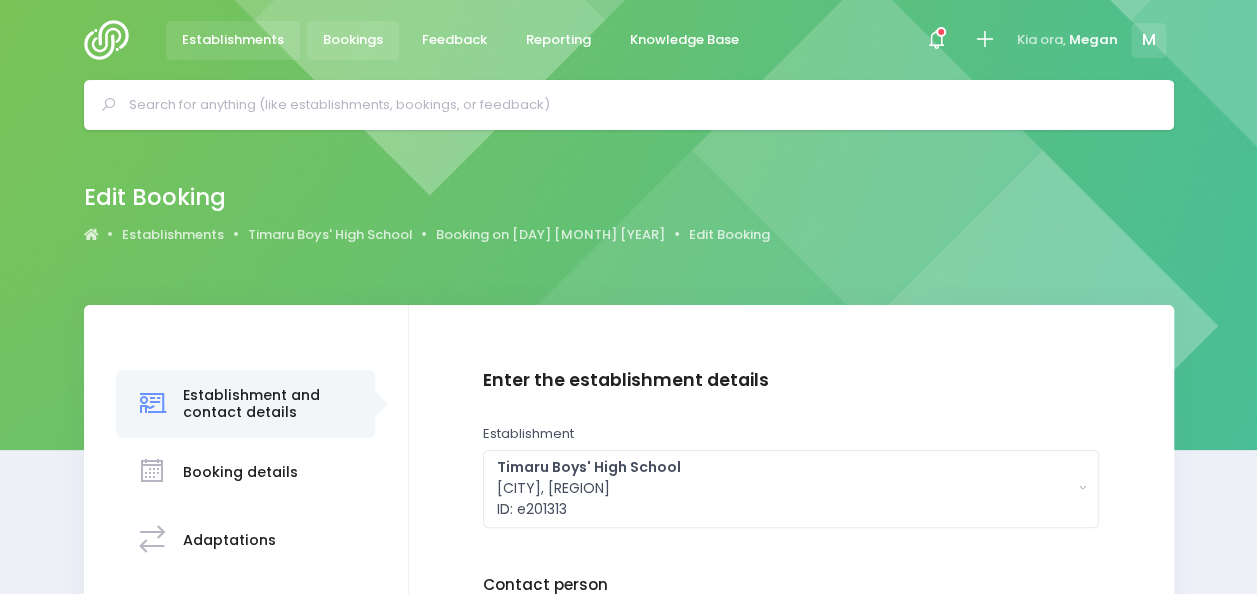 click on "Establishments" at bounding box center (233, 40) 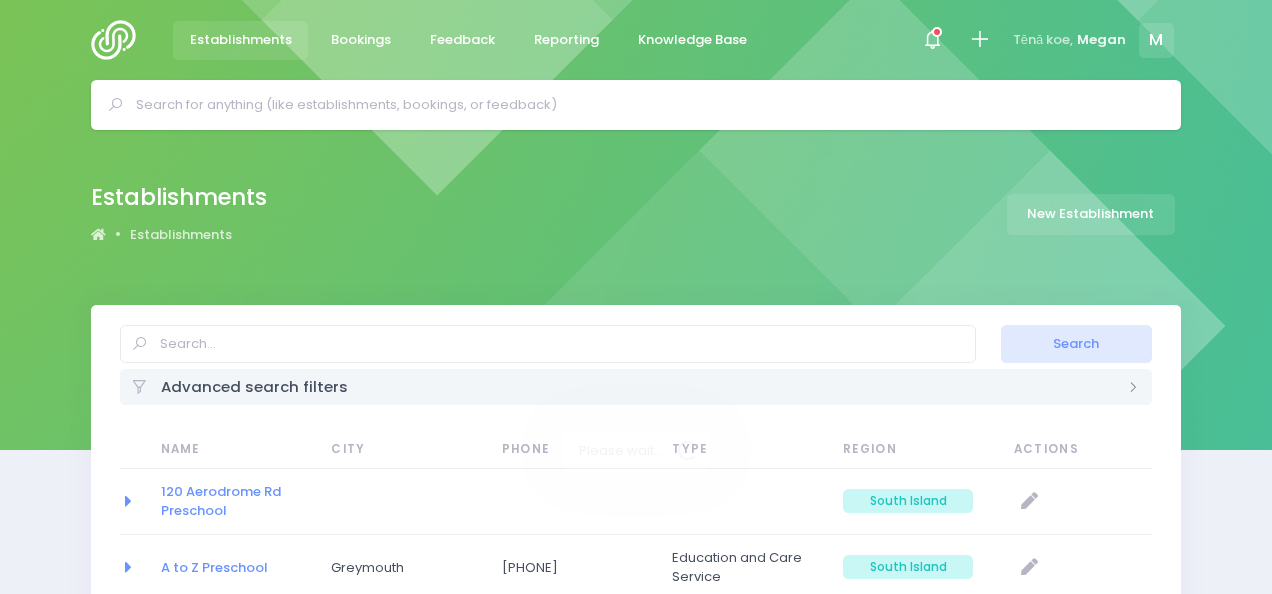 select on "20" 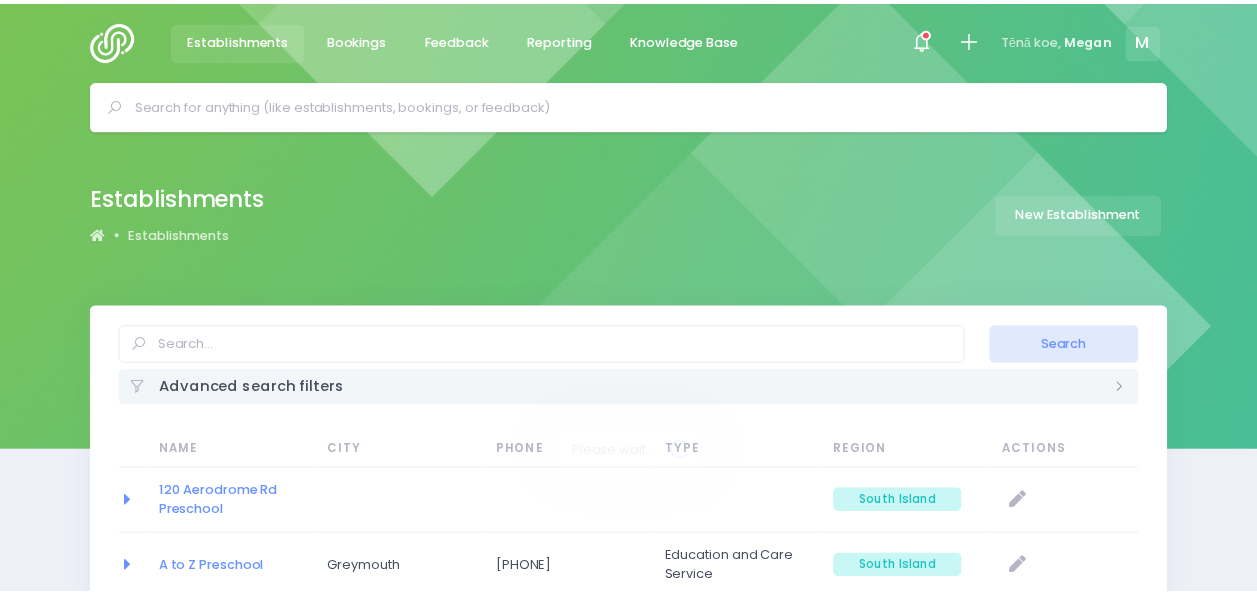 scroll, scrollTop: 0, scrollLeft: 0, axis: both 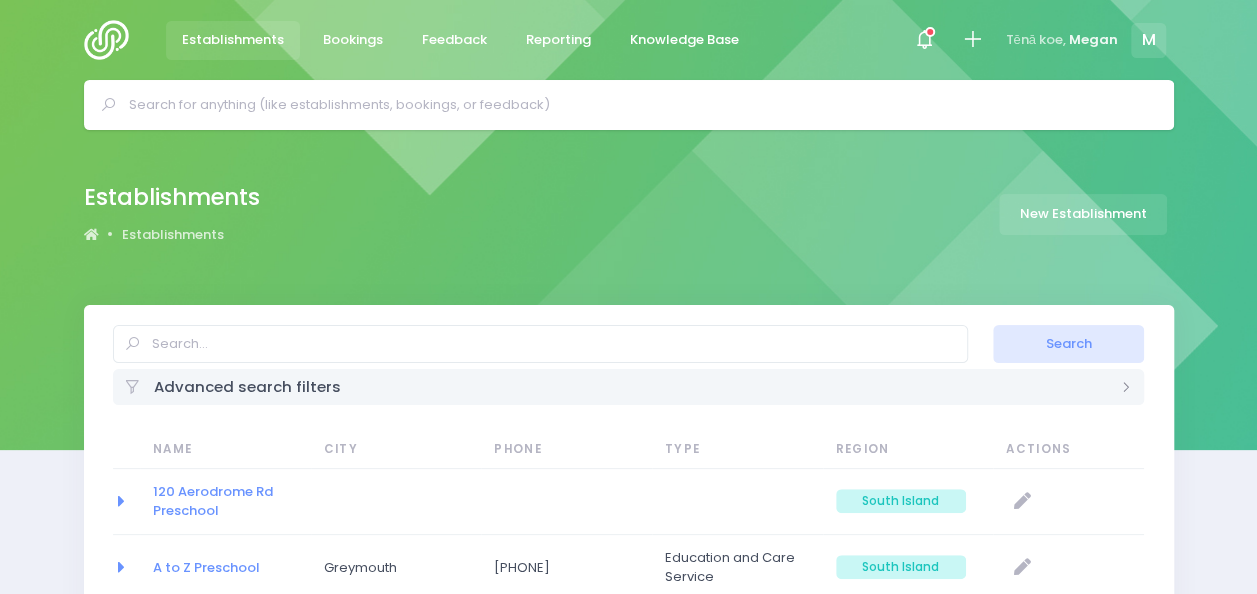 click at bounding box center (637, 105) 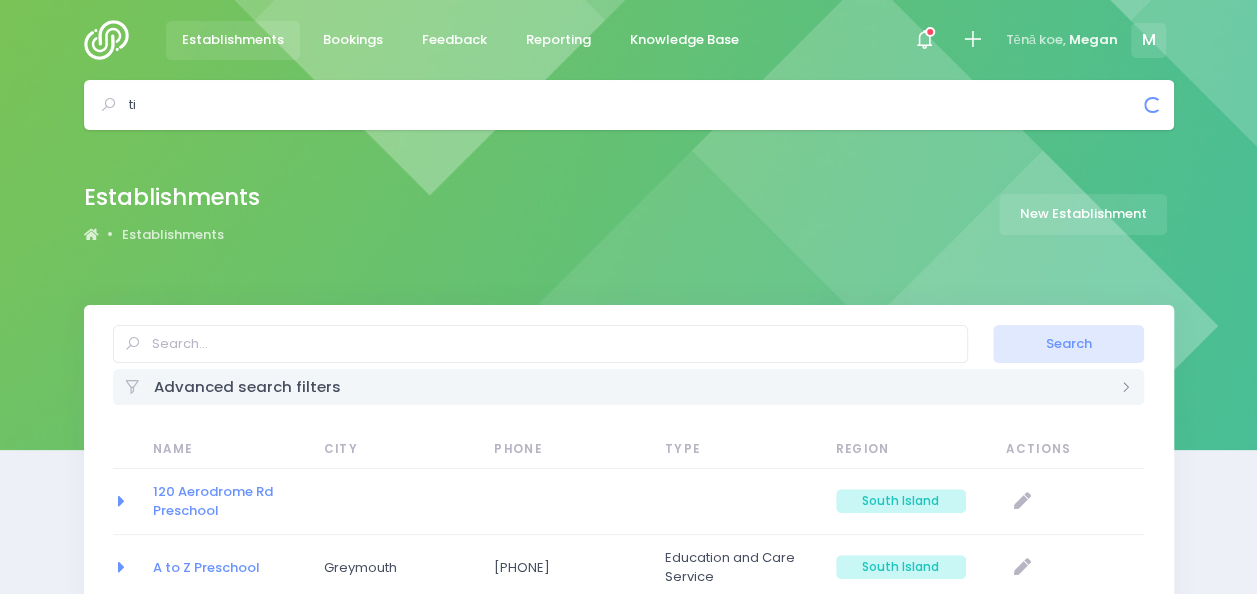 type on "t" 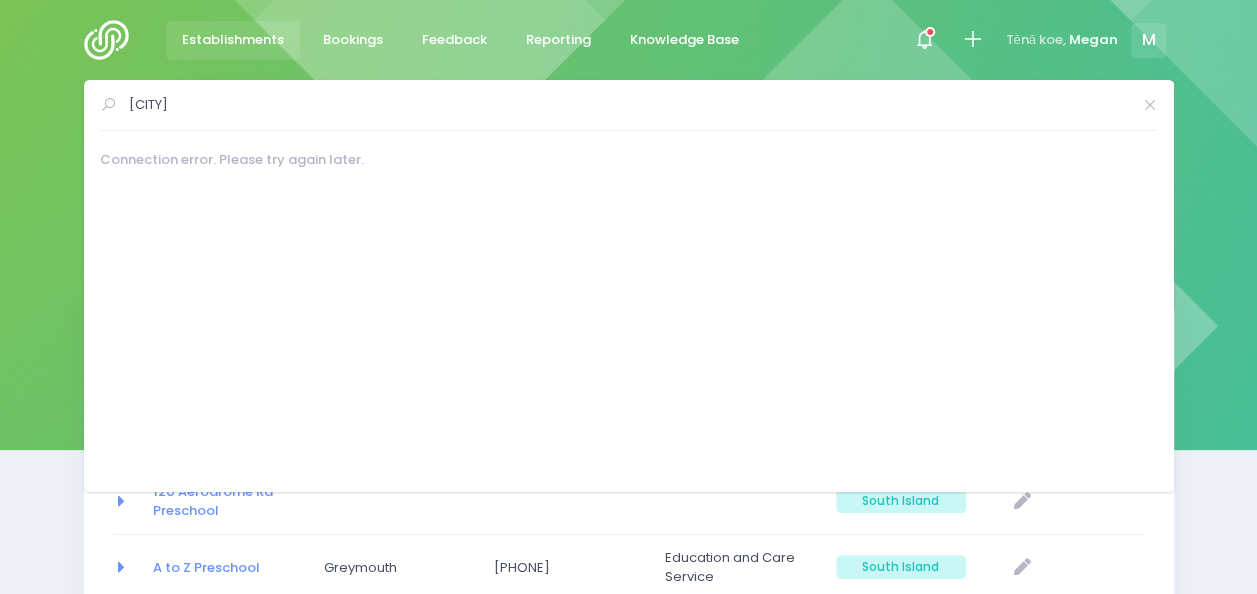 type on "T" 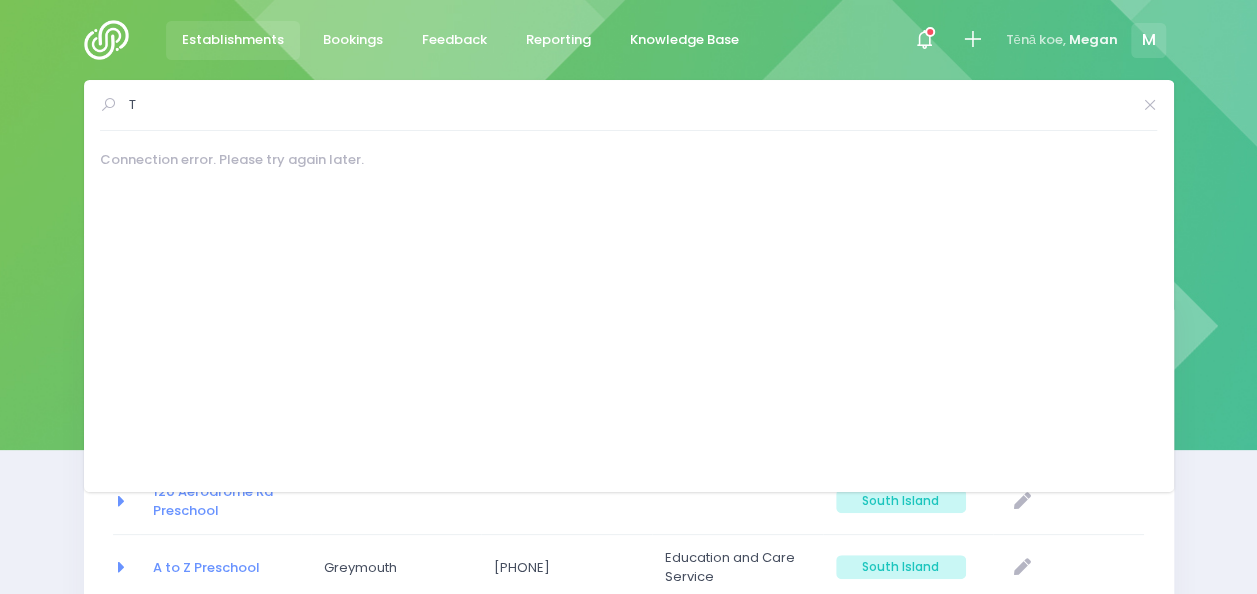 type 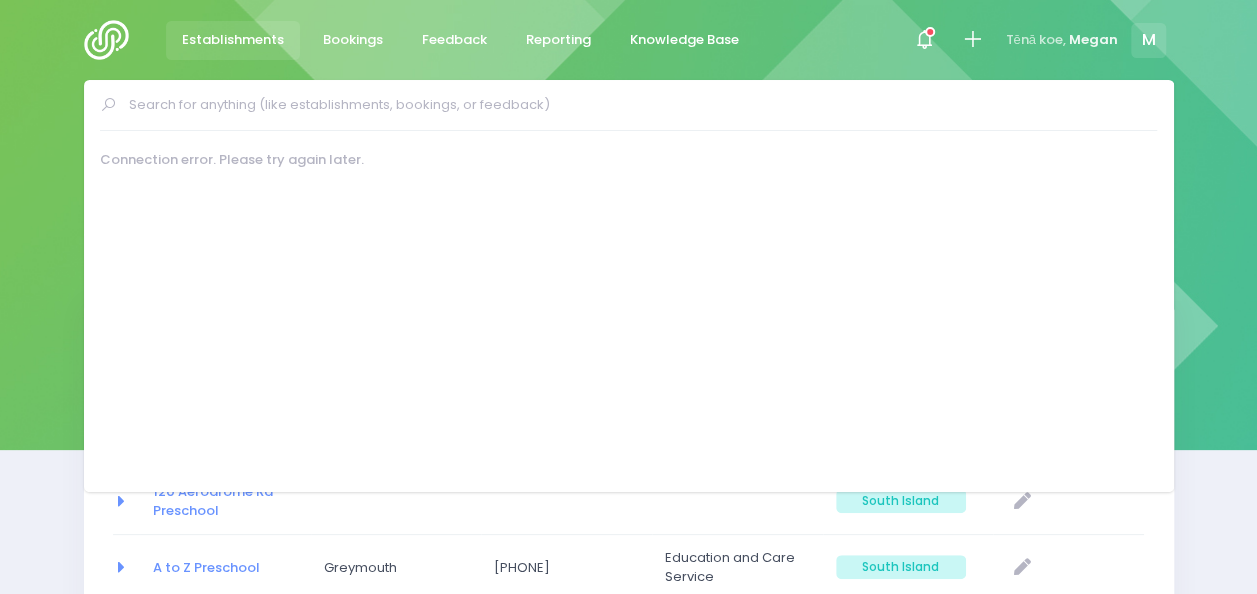click on "Establishments
Bookings
Feedback
Reporting
Knowledge Base
Notifications
Mark all as read" at bounding box center [629, 40] 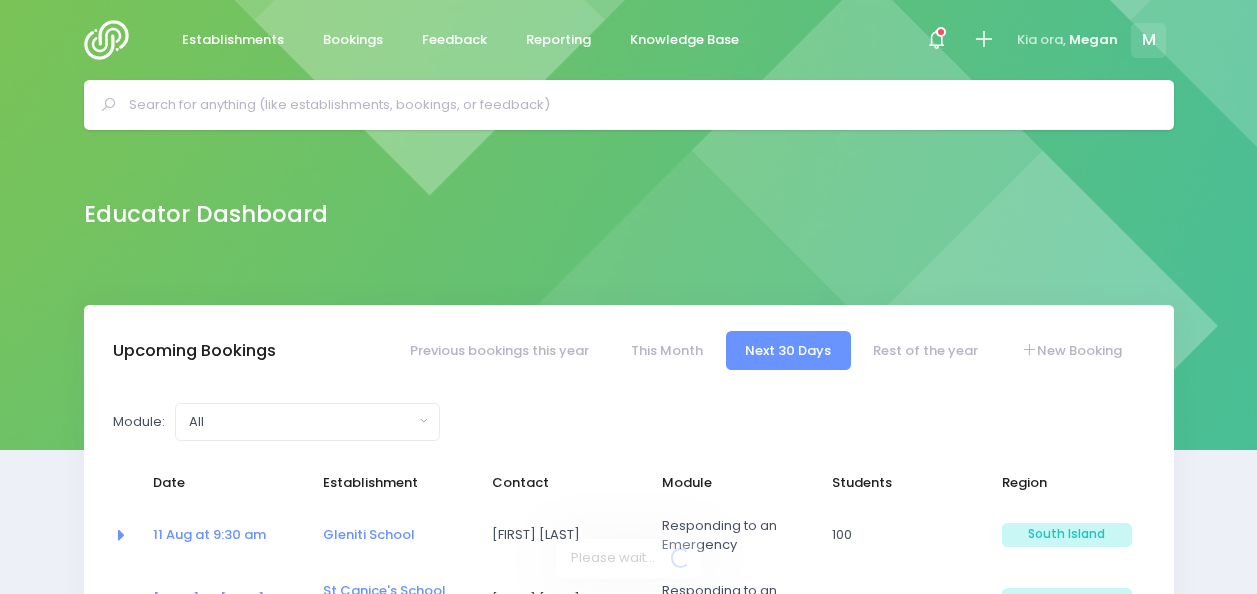 select on "5" 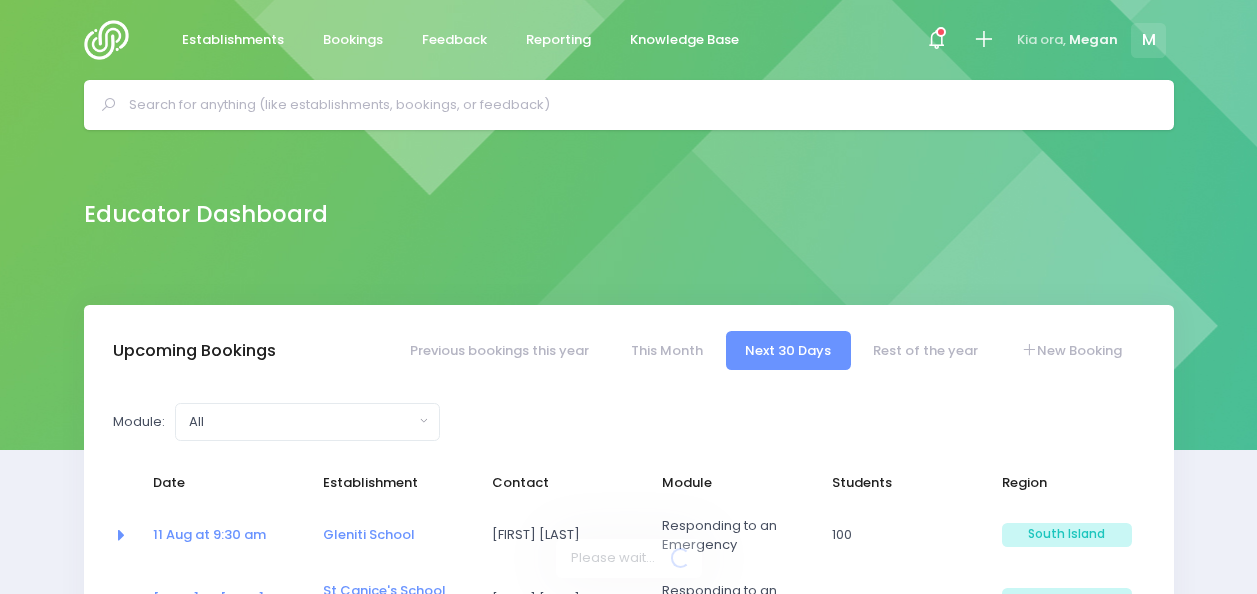scroll, scrollTop: 0, scrollLeft: 0, axis: both 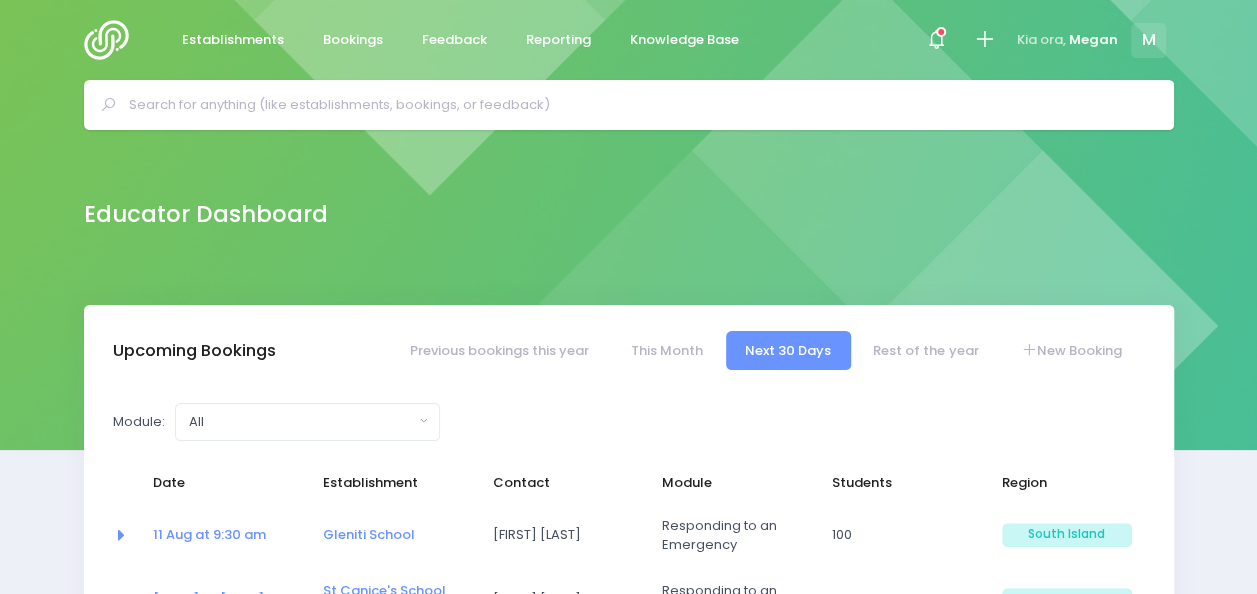 click at bounding box center [637, 105] 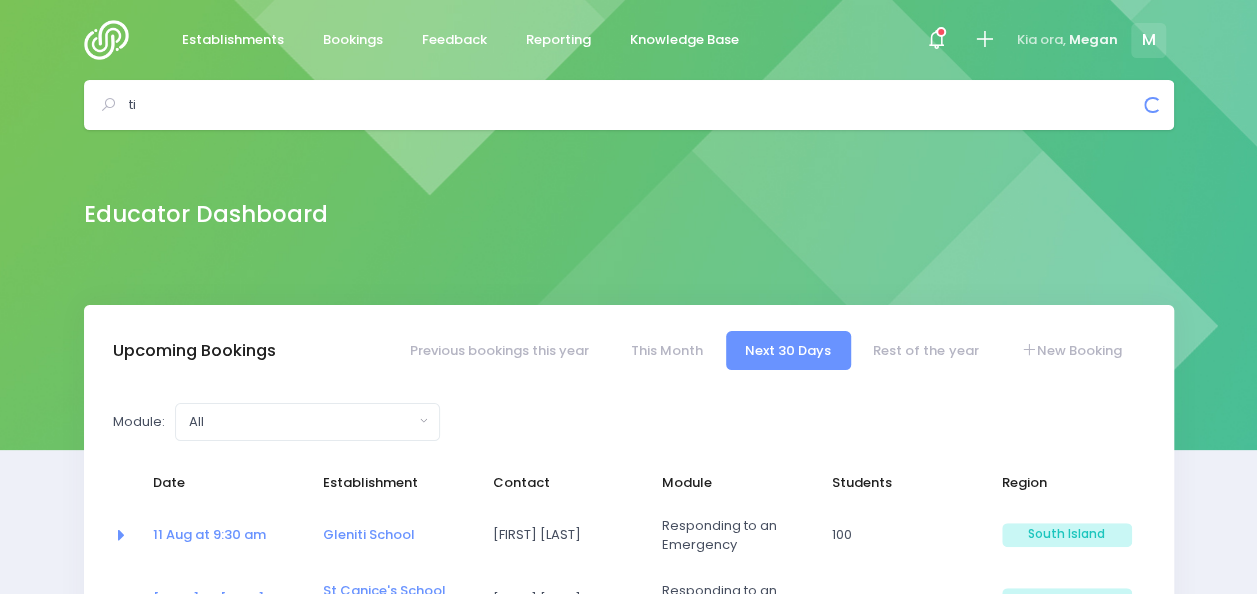 type on "t" 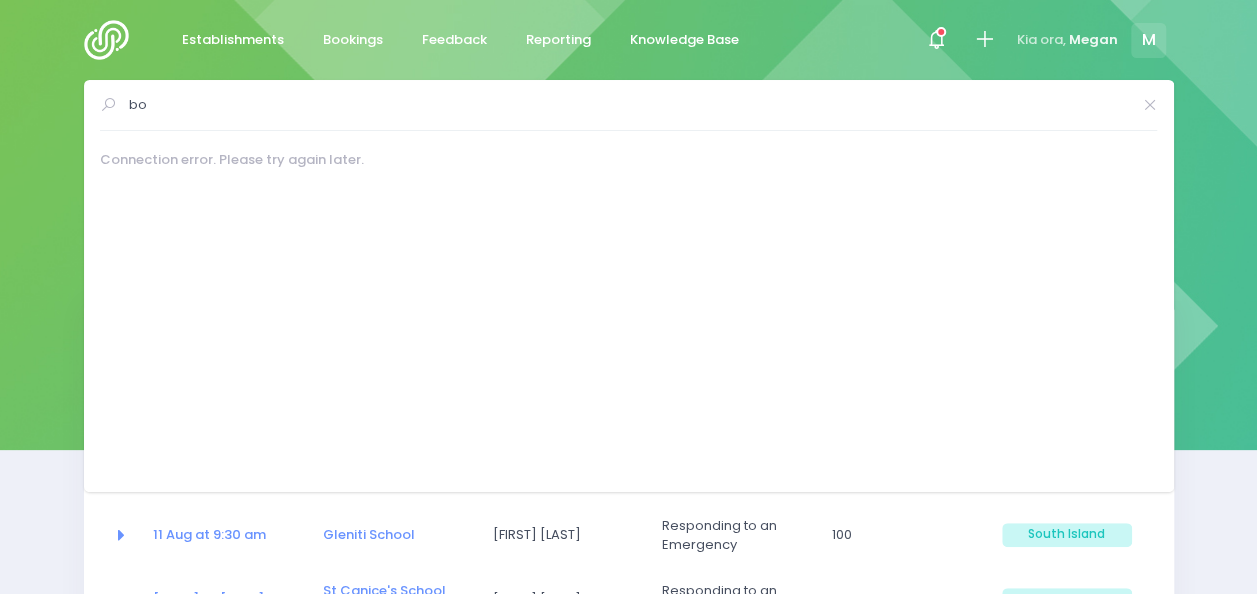 type on "b" 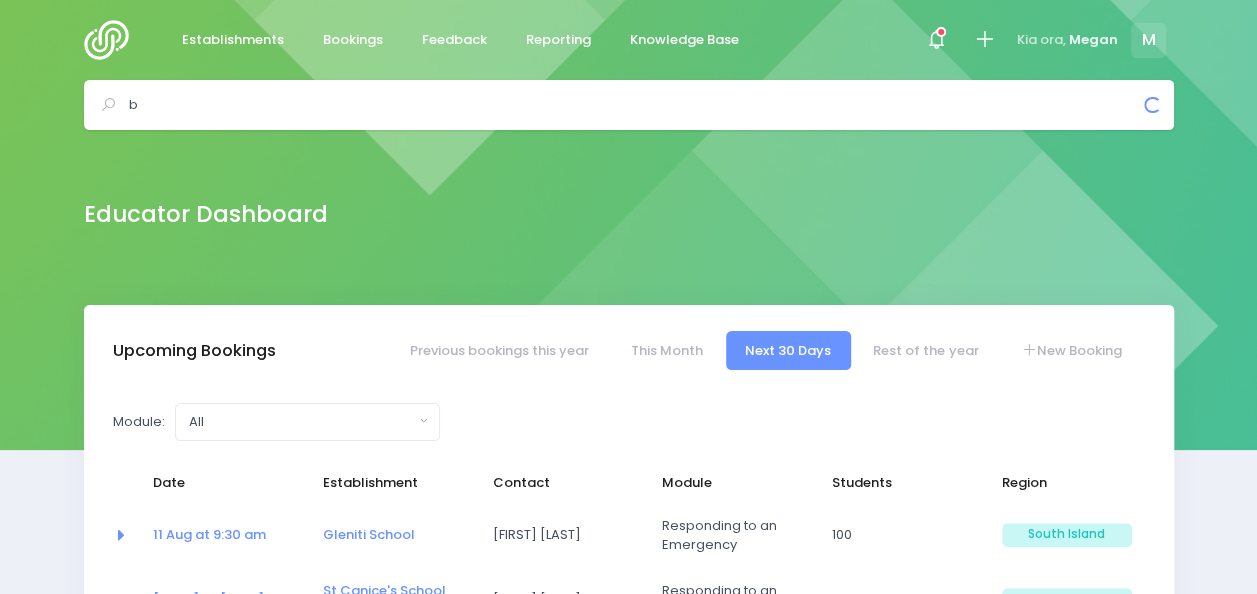 type 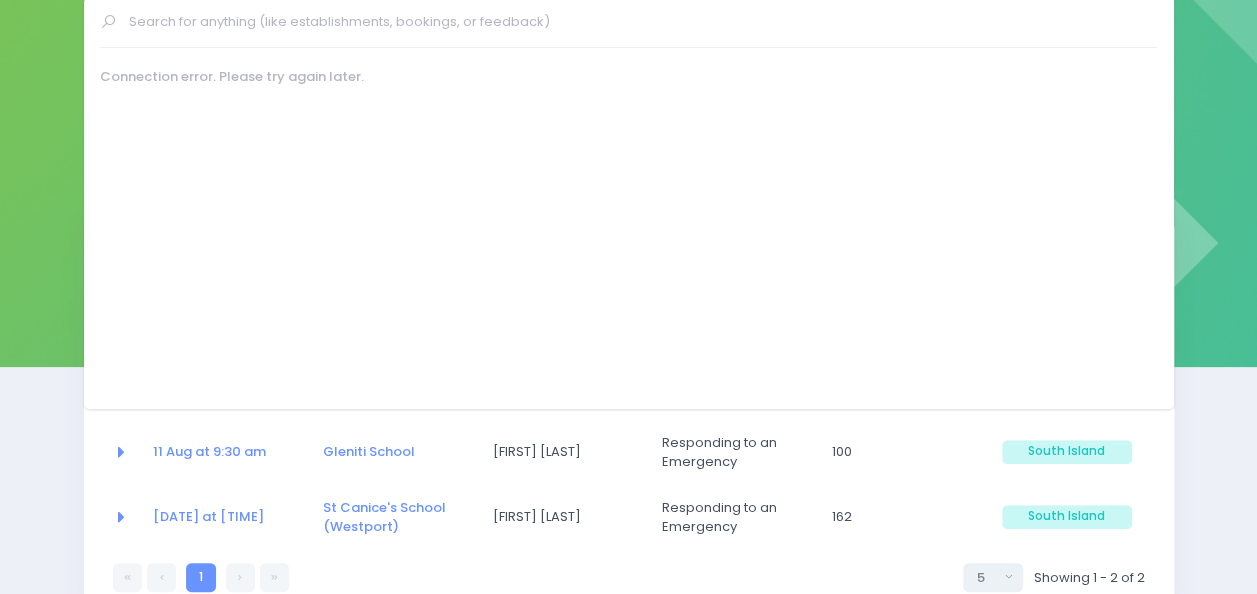 scroll, scrollTop: 82, scrollLeft: 0, axis: vertical 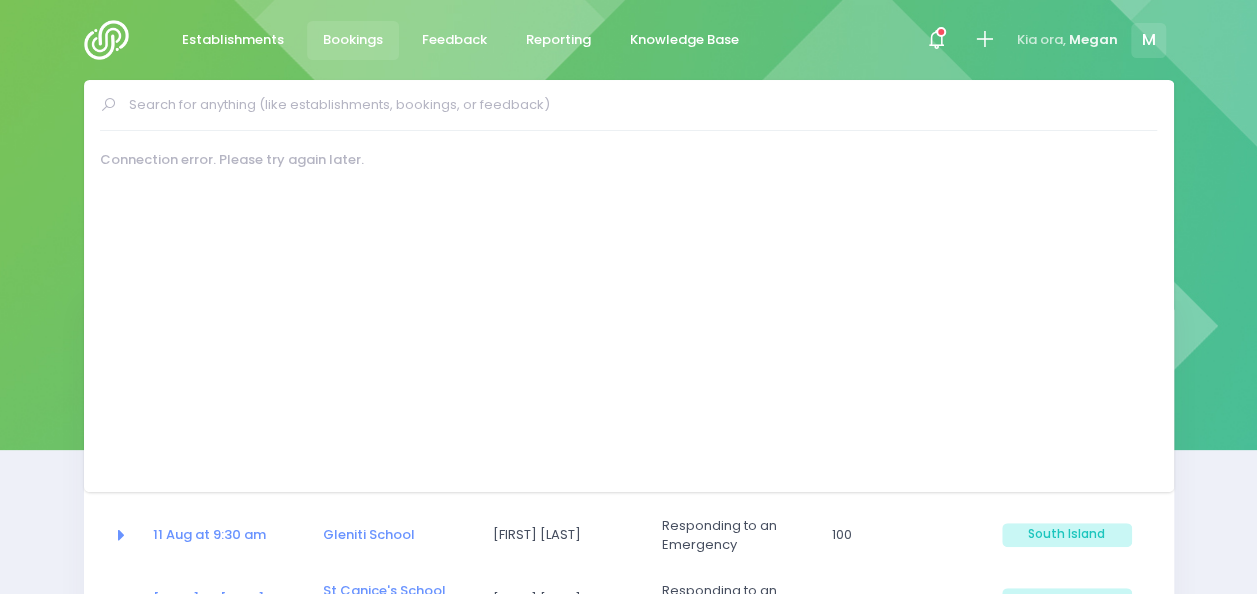click on "Bookings" at bounding box center (353, 40) 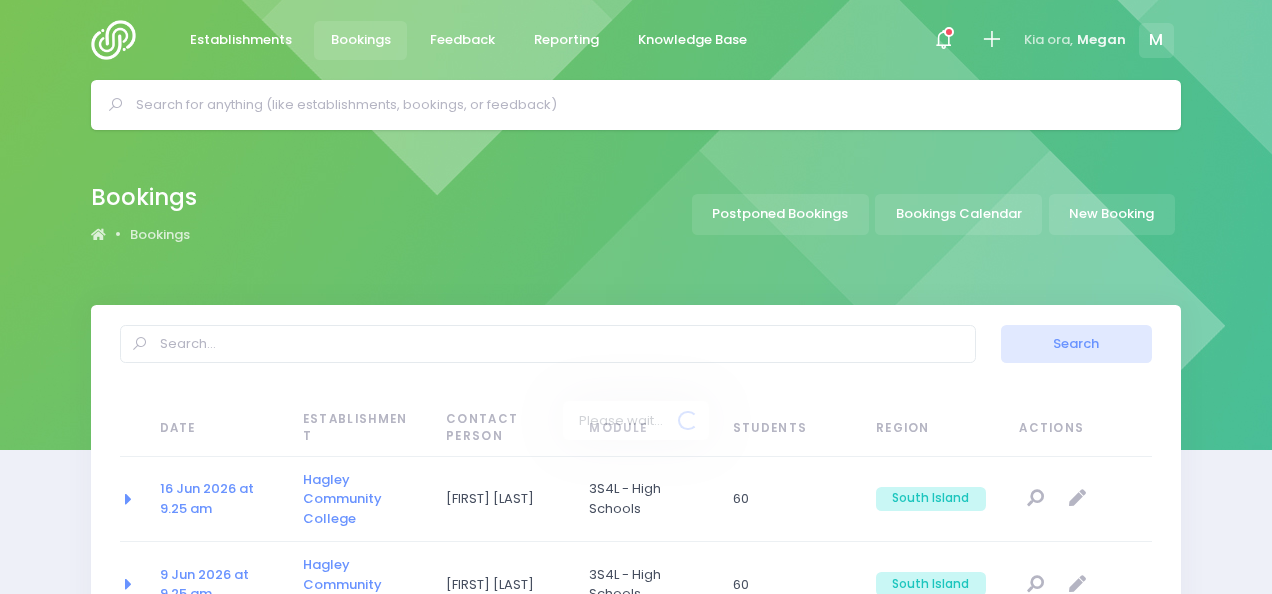 select on "20" 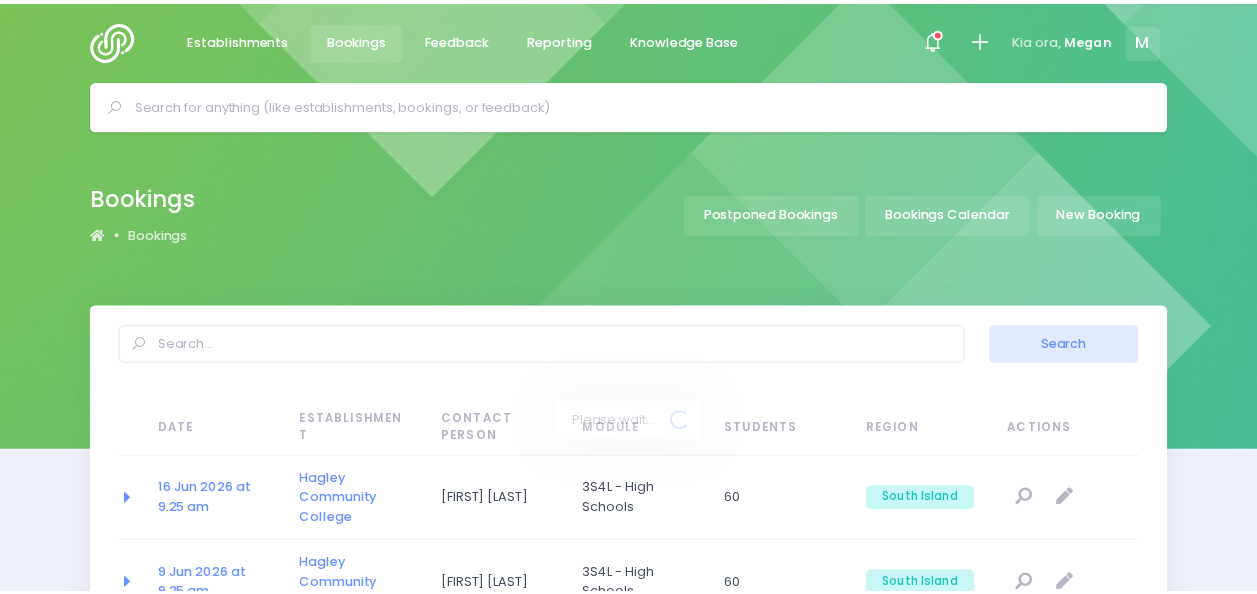 scroll, scrollTop: 0, scrollLeft: 0, axis: both 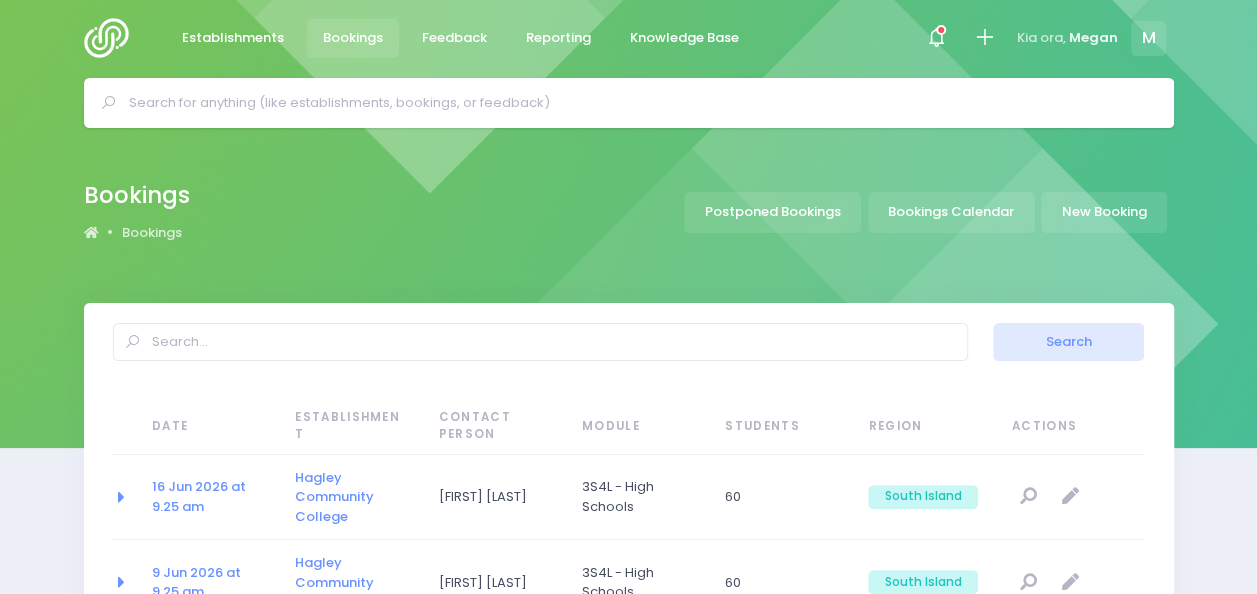click at bounding box center [112, 38] 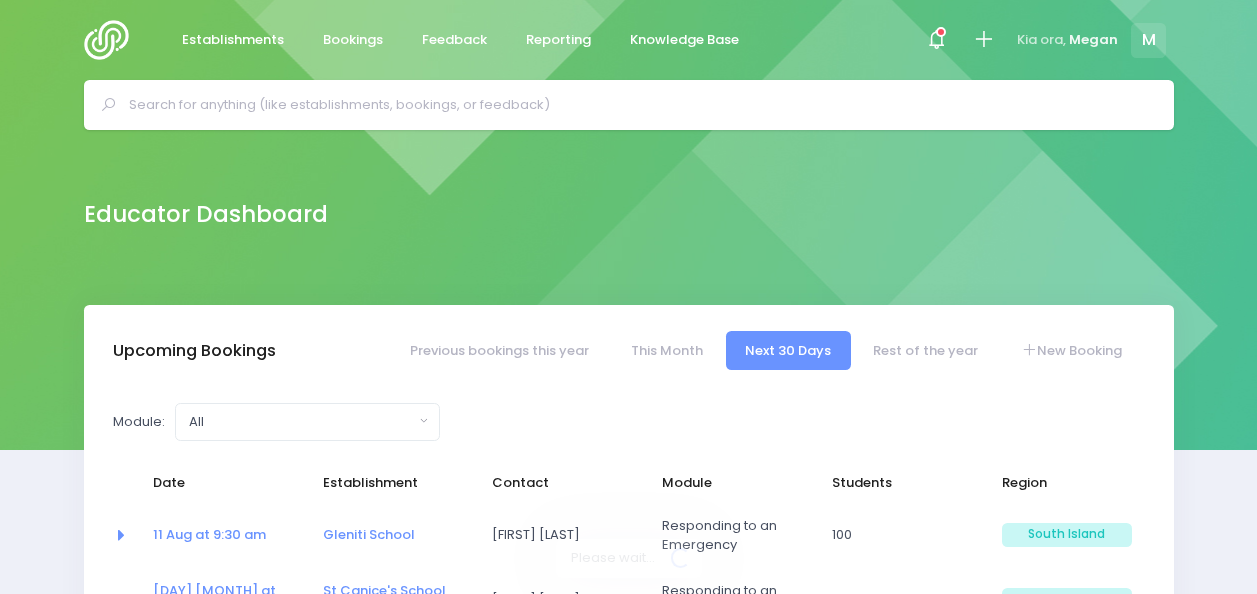 select on "5" 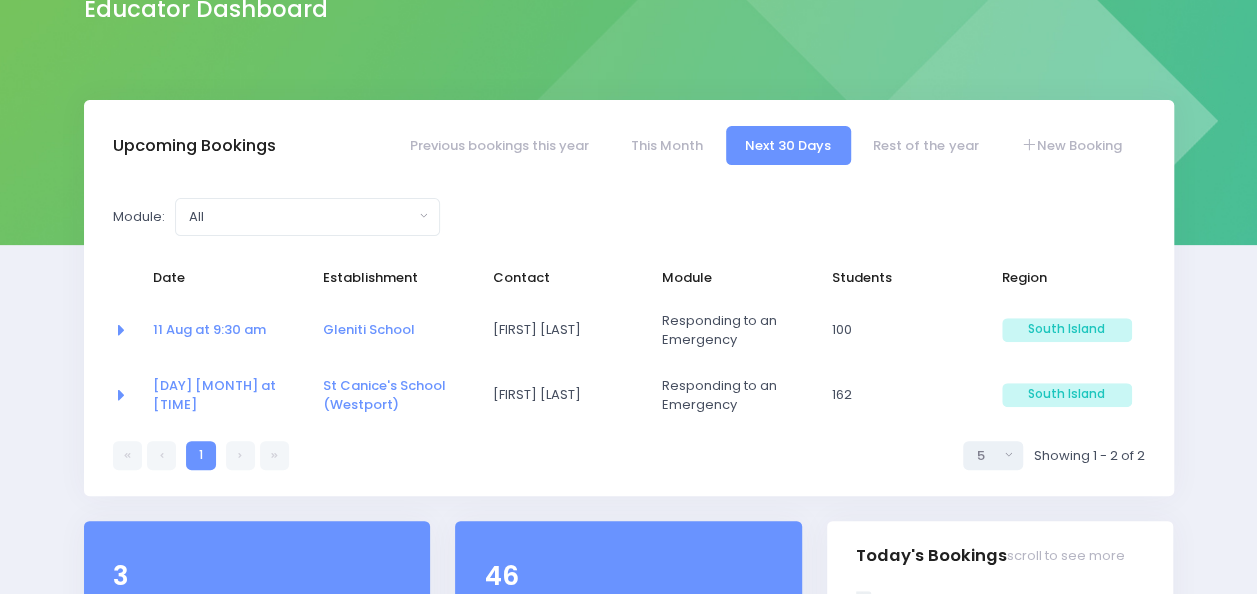 scroll, scrollTop: 206, scrollLeft: 0, axis: vertical 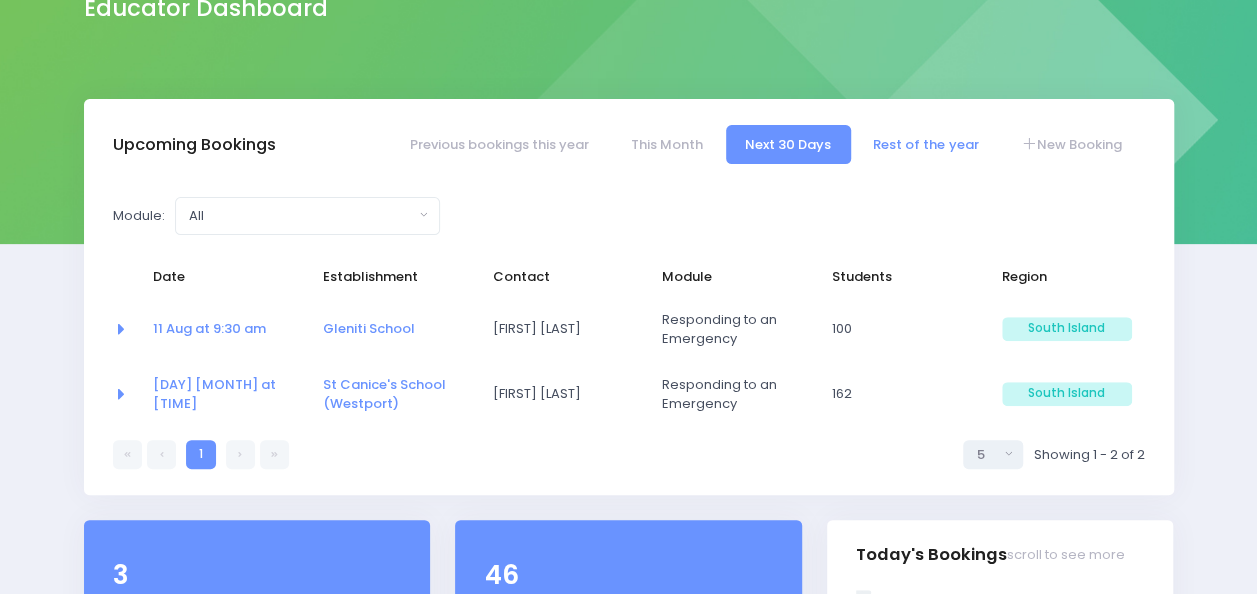 click on "Rest of the year" at bounding box center [926, 144] 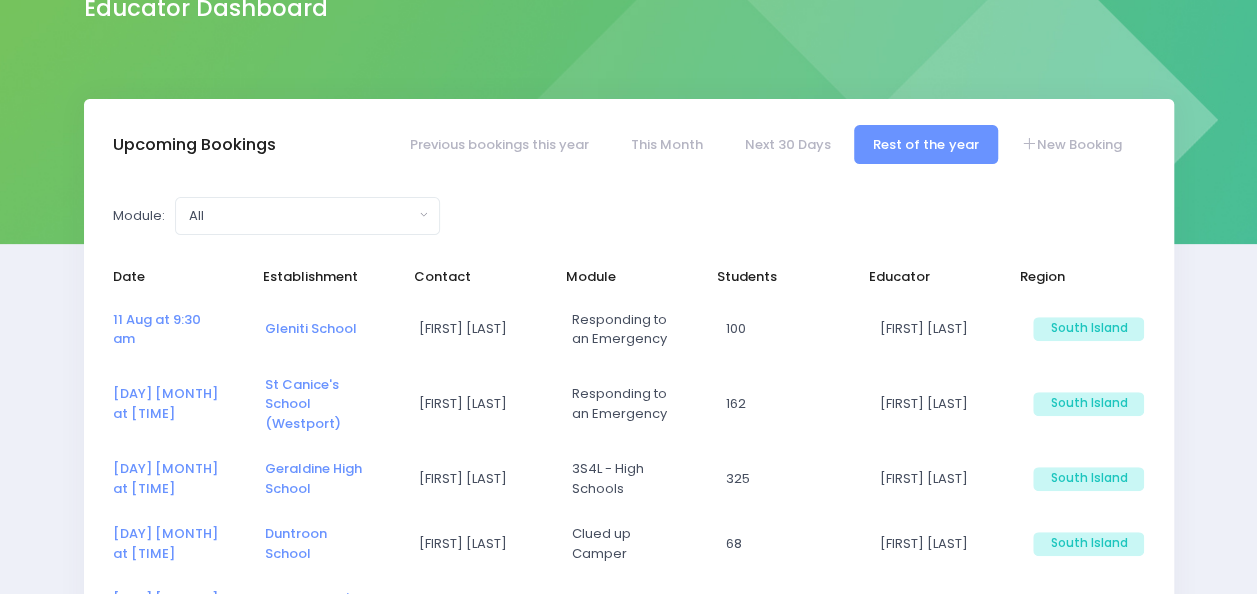select on "5" 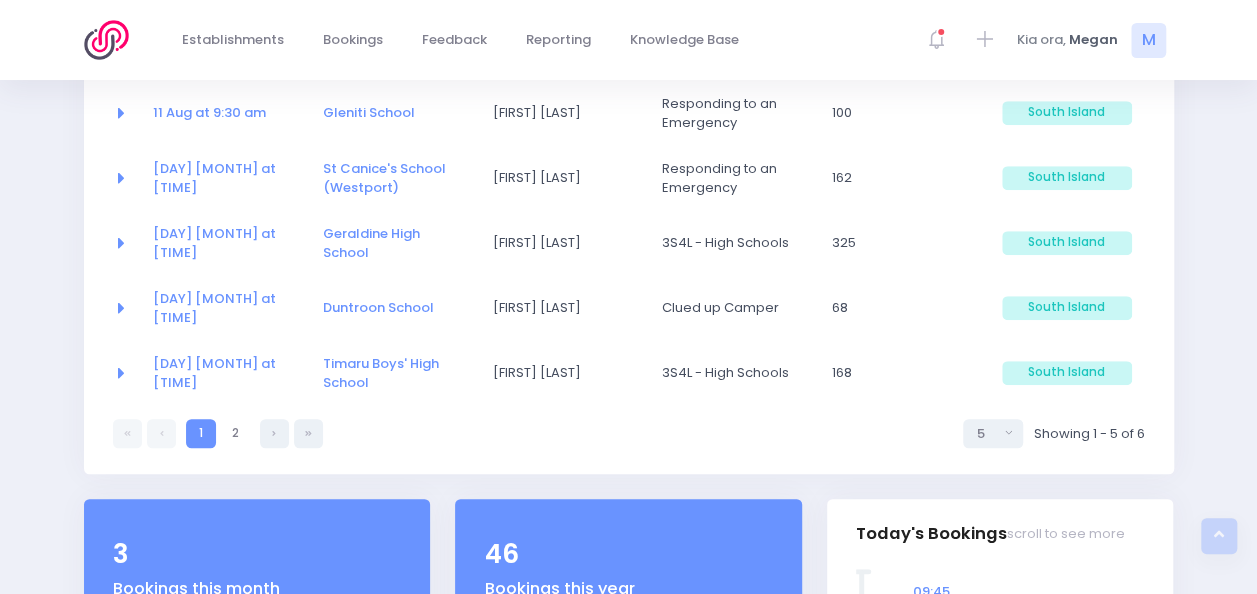 scroll, scrollTop: 425, scrollLeft: 0, axis: vertical 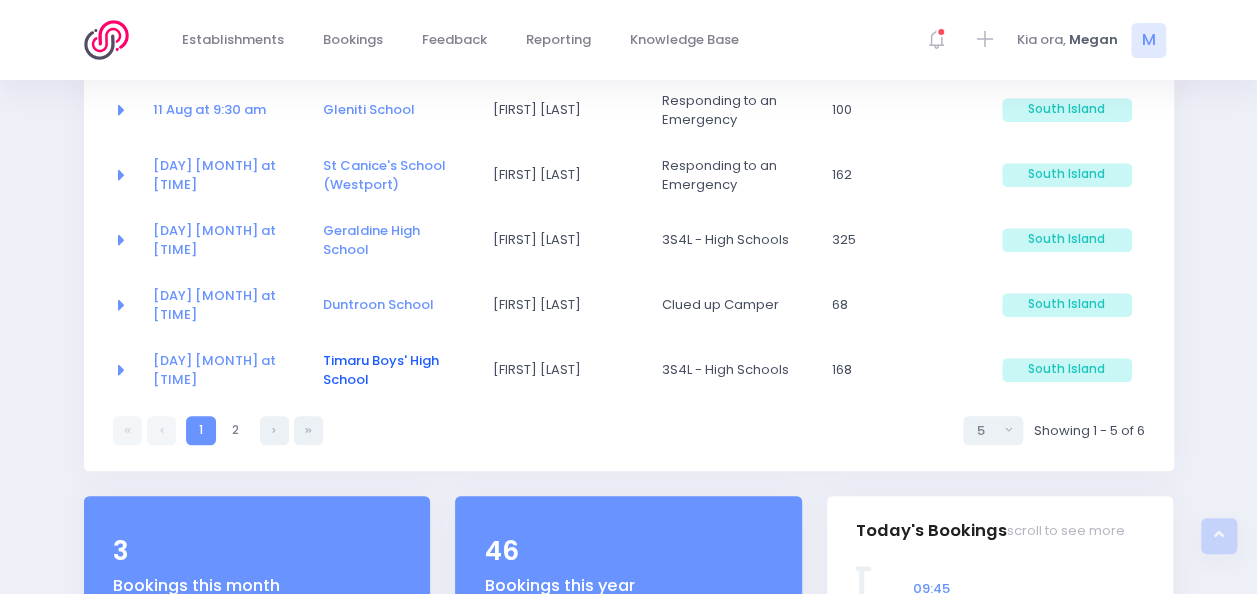 click on "Timaru Boys' High School" at bounding box center (381, 370) 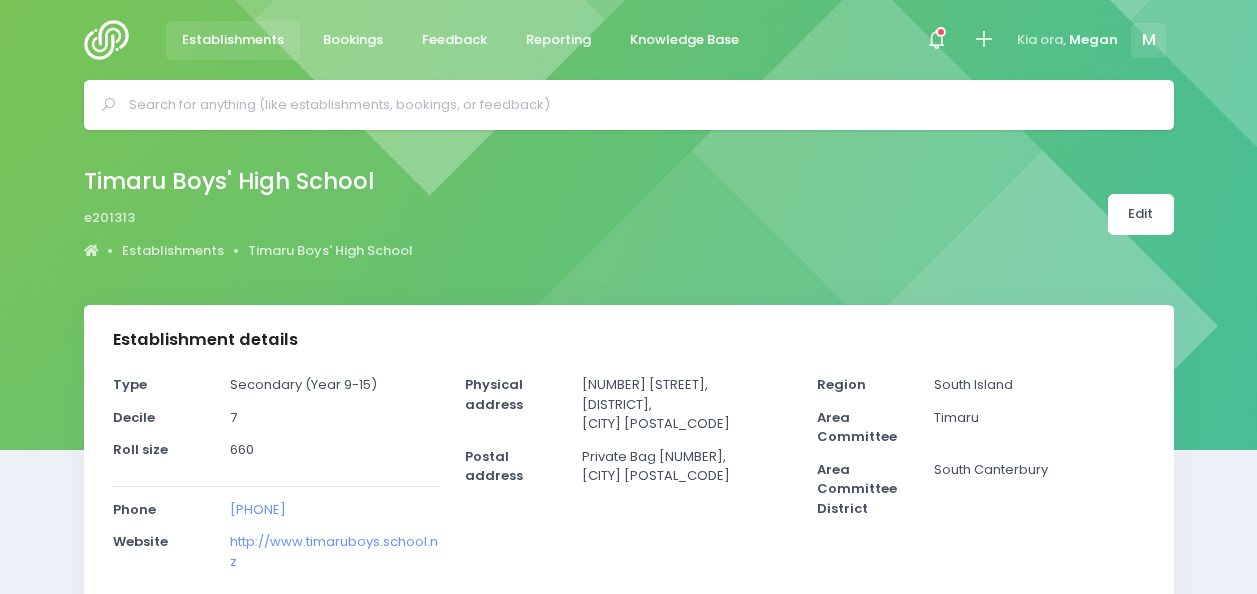 select on "5" 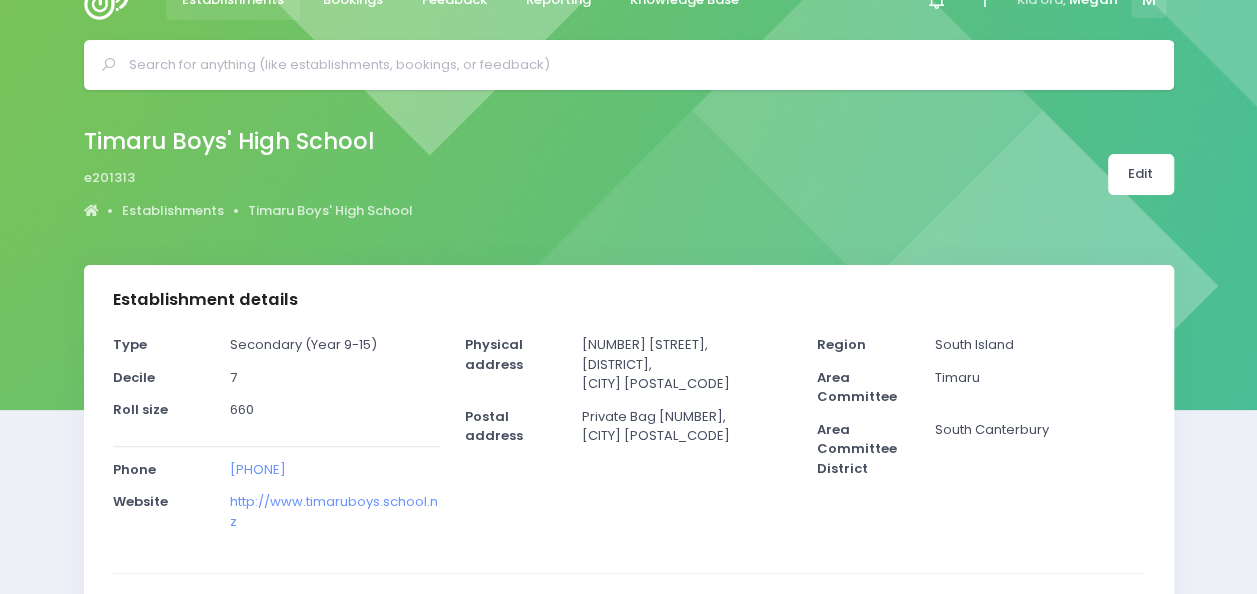 scroll, scrollTop: 0, scrollLeft: 0, axis: both 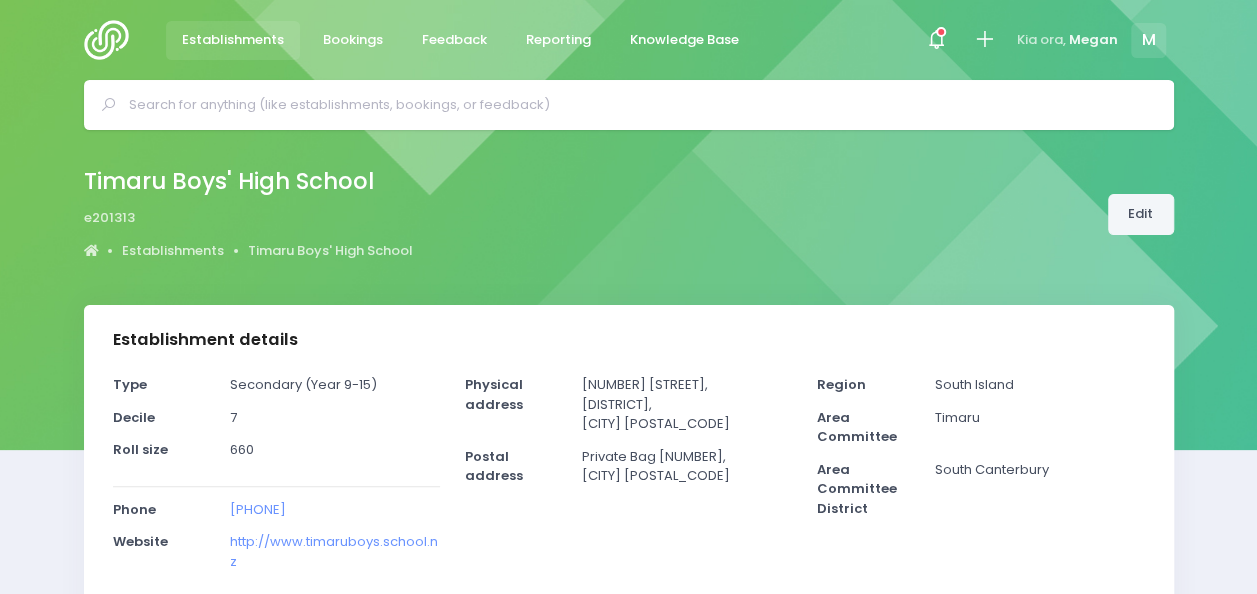 click on "Edit" at bounding box center [1141, 214] 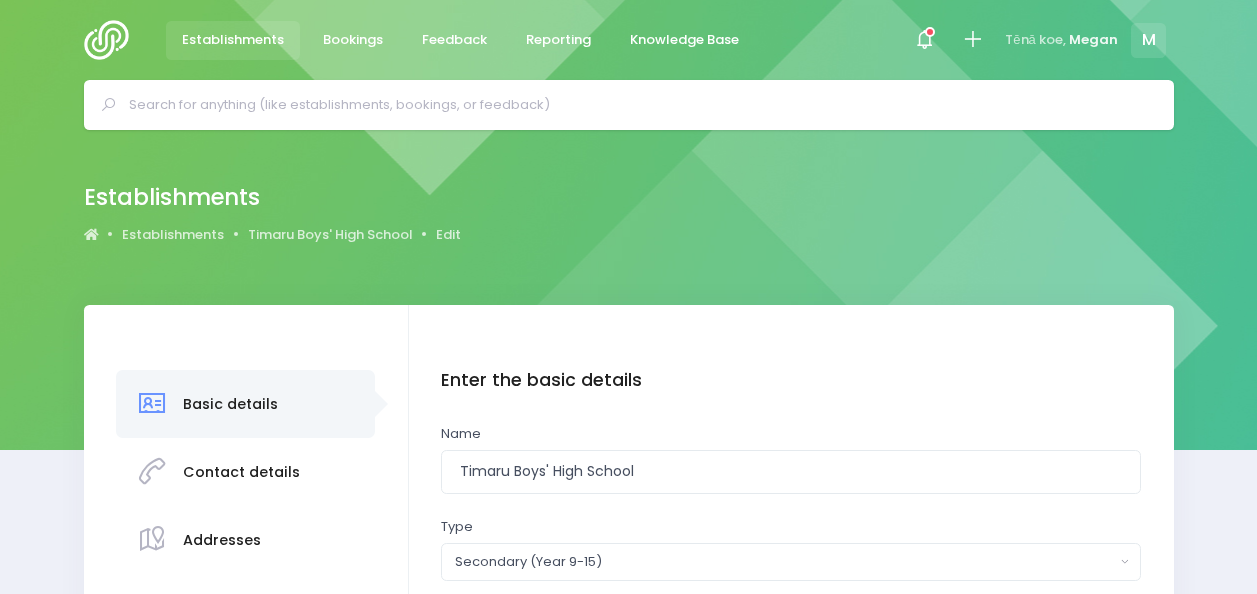 scroll, scrollTop: 0, scrollLeft: 0, axis: both 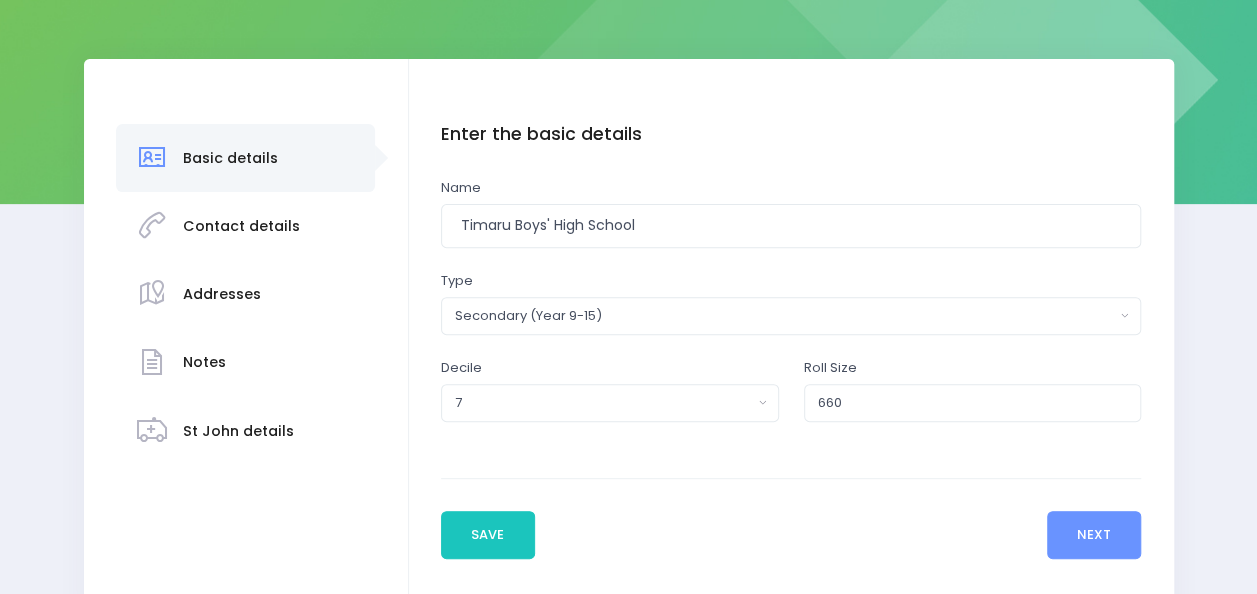 click on "Contact details" at bounding box center (241, 226) 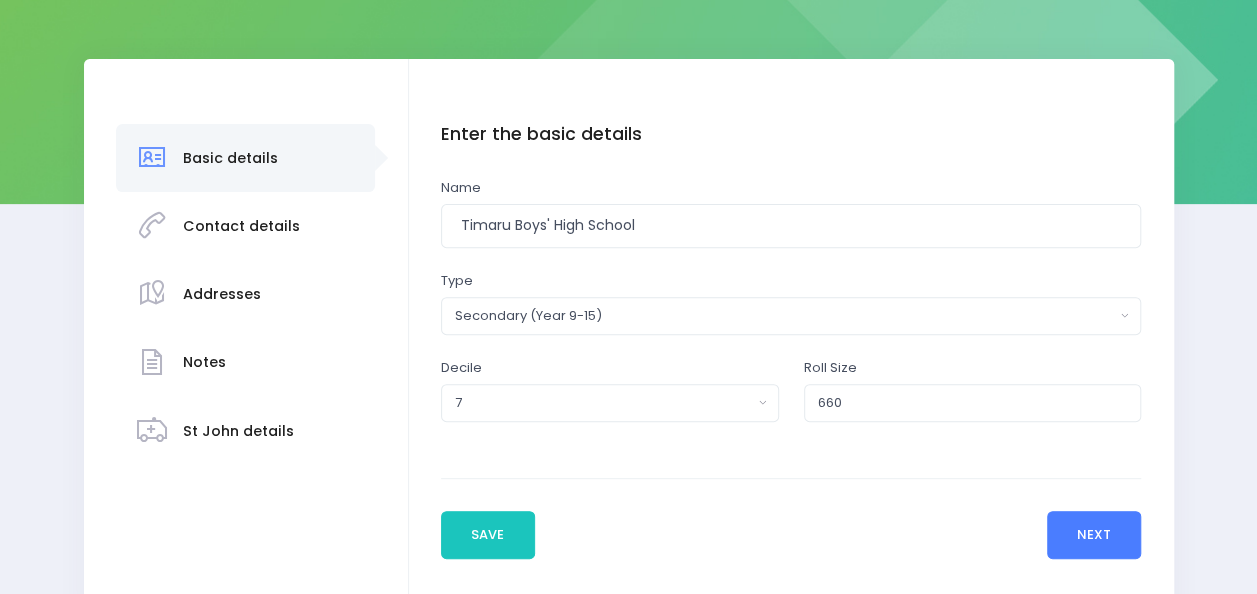 click on "Next" at bounding box center (1094, 535) 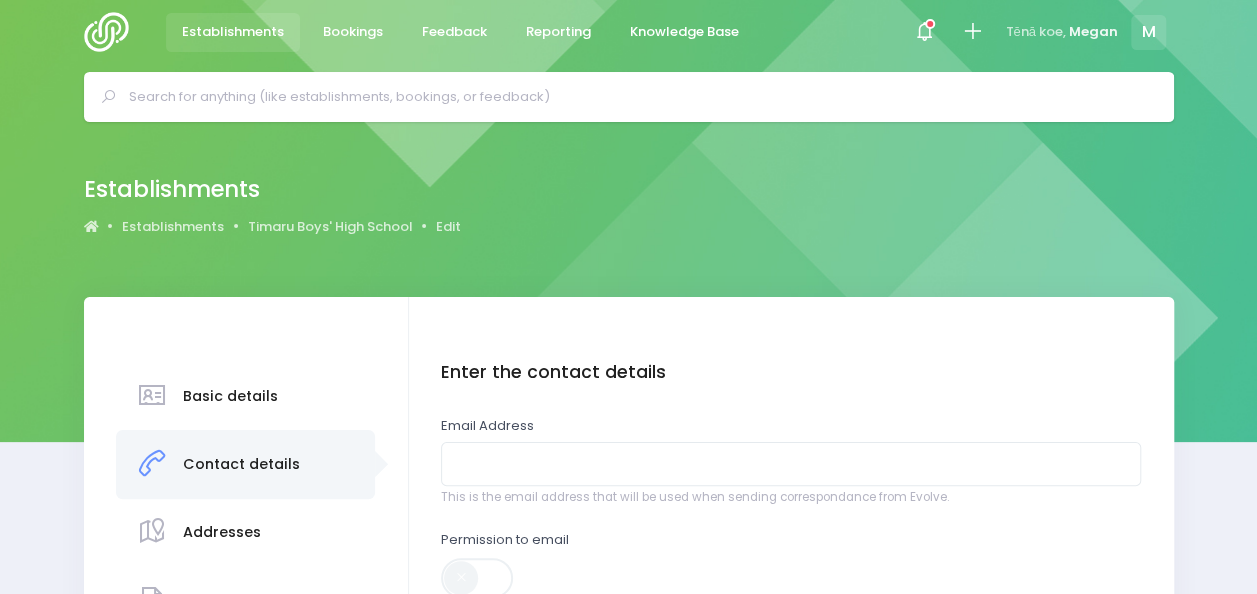 scroll, scrollTop: 7, scrollLeft: 0, axis: vertical 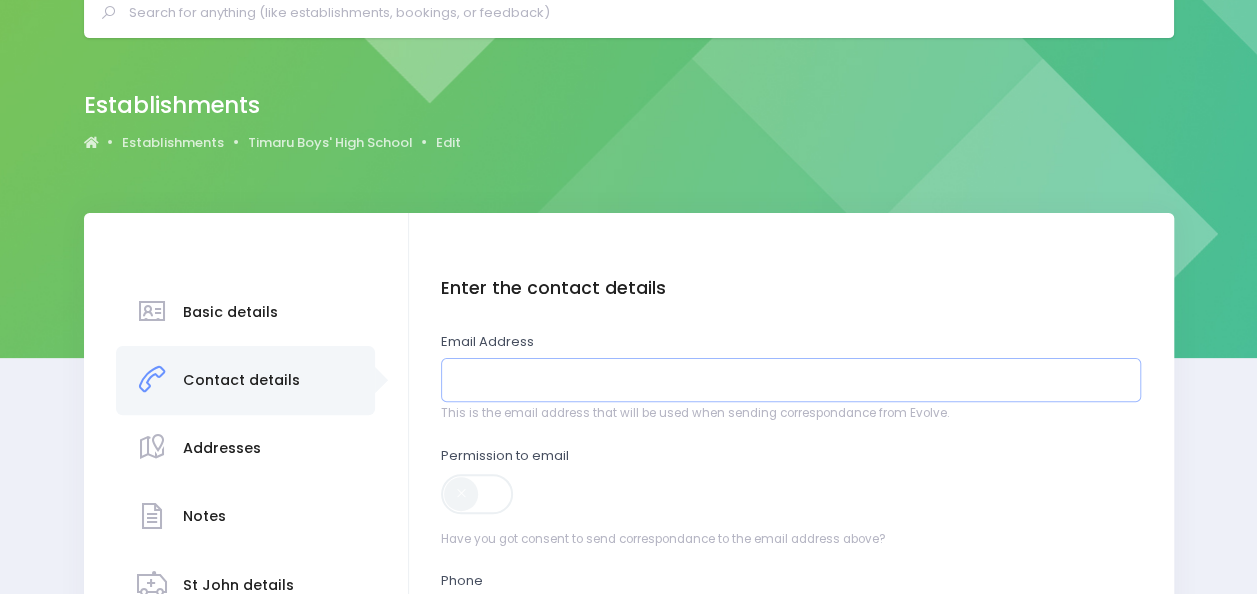 click at bounding box center [791, 380] 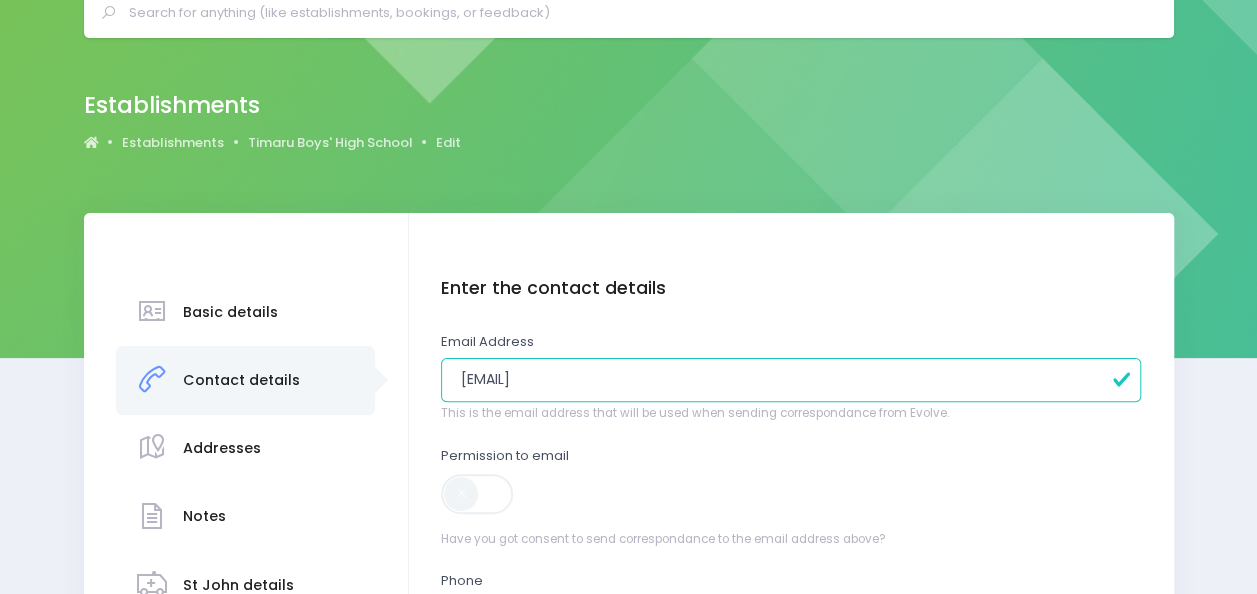 type on "mel@gleniti.school.nz" 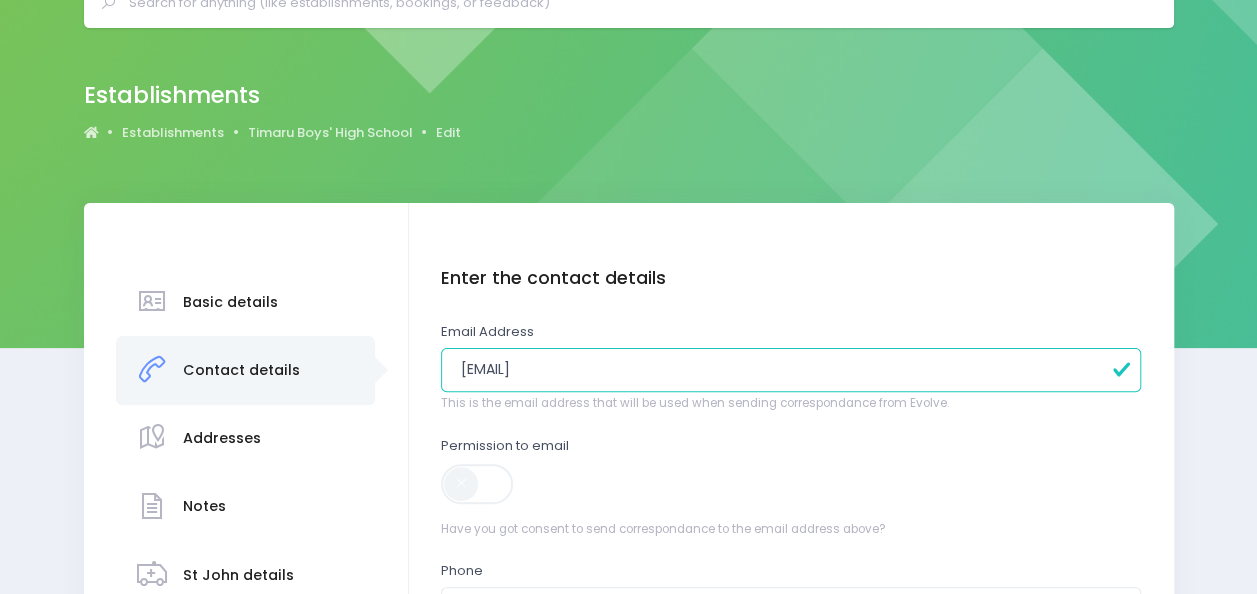 drag, startPoint x: 649, startPoint y: 362, endPoint x: 329, endPoint y: 407, distance: 323.14856 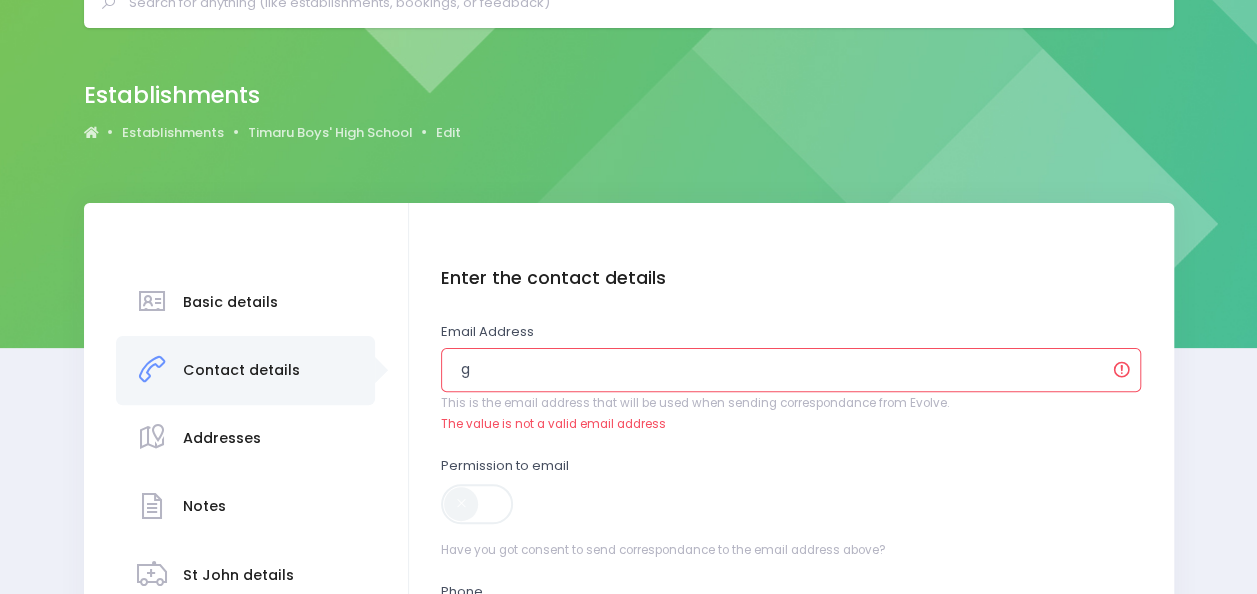 type on "[EMAIL]" 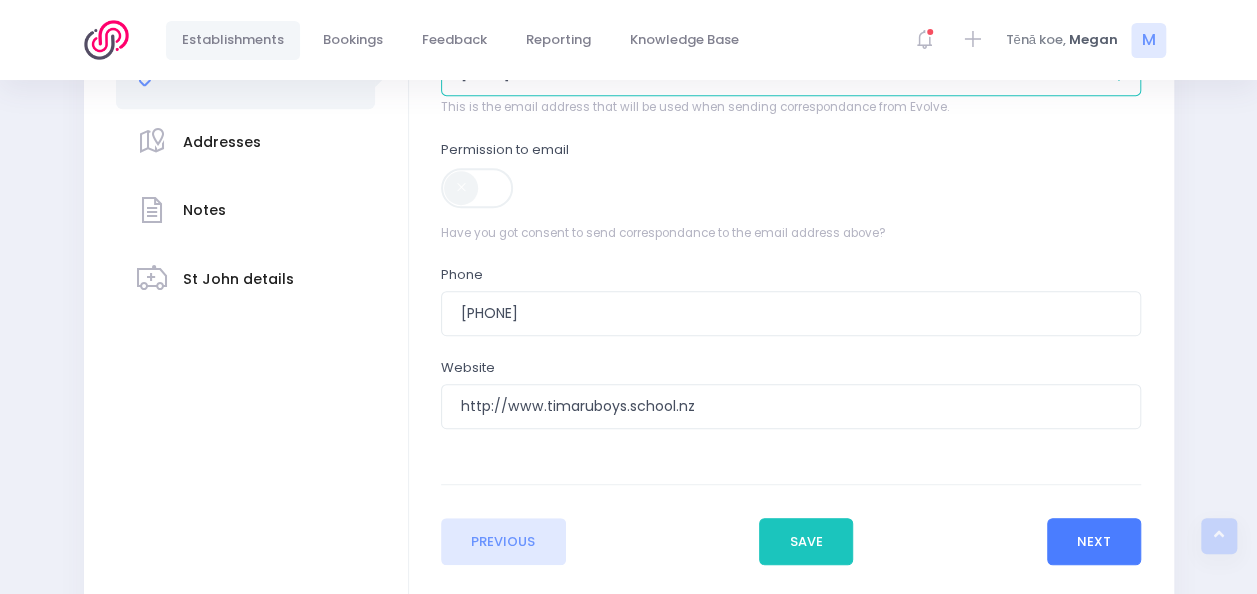 click on "Next" at bounding box center [1094, 542] 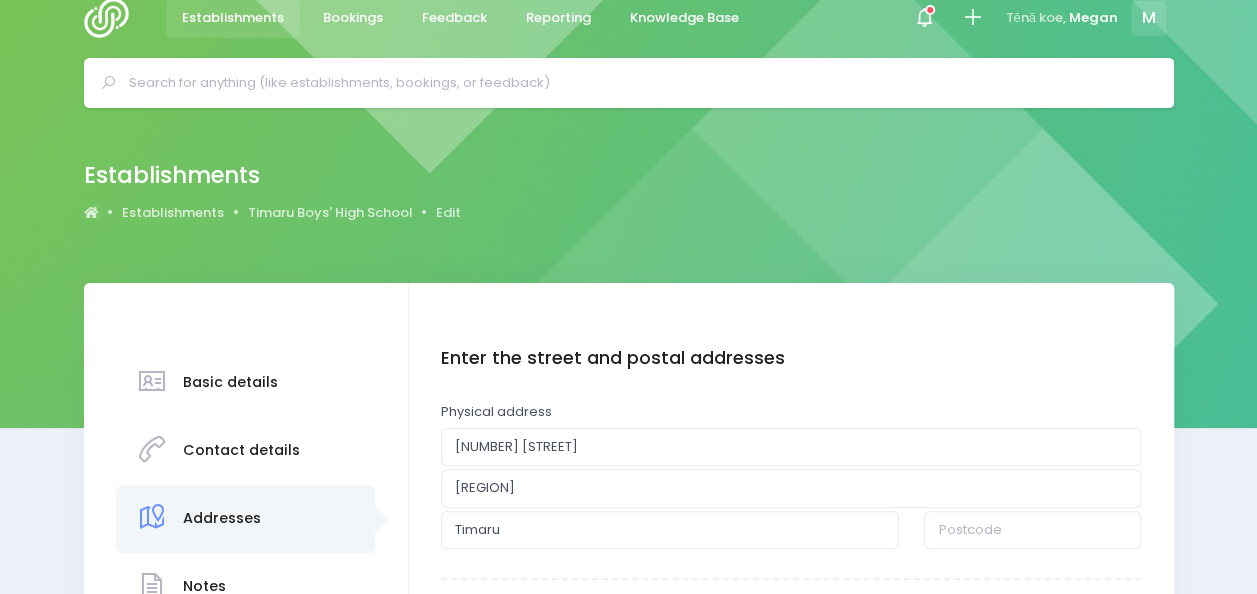scroll, scrollTop: 0, scrollLeft: 0, axis: both 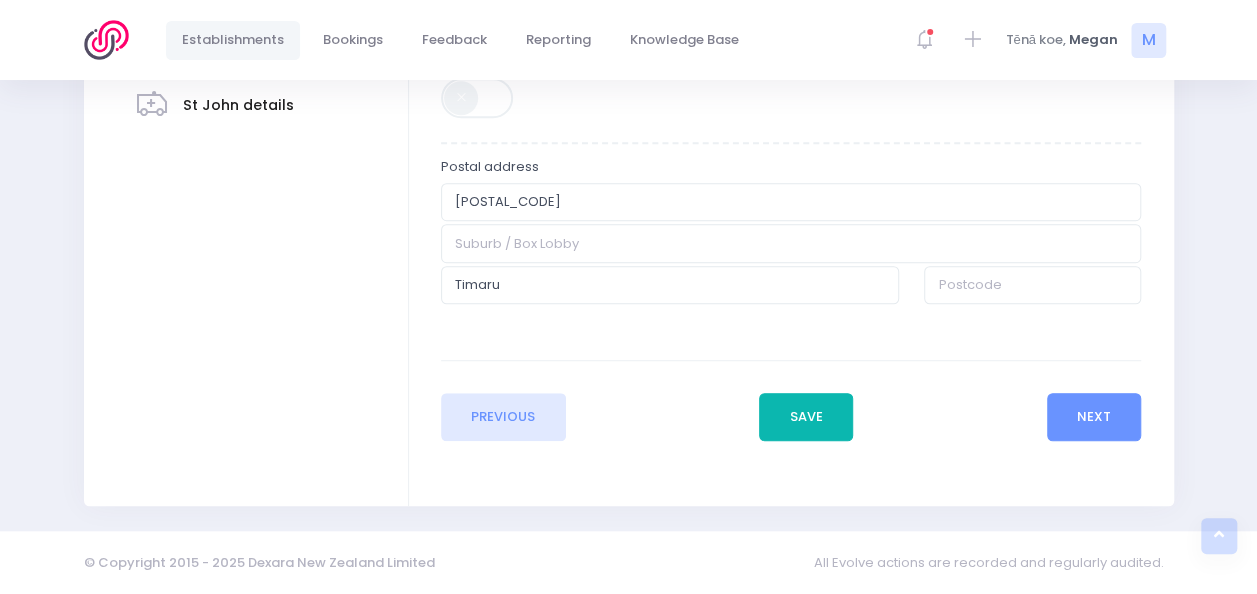 click on "Save" at bounding box center (806, 417) 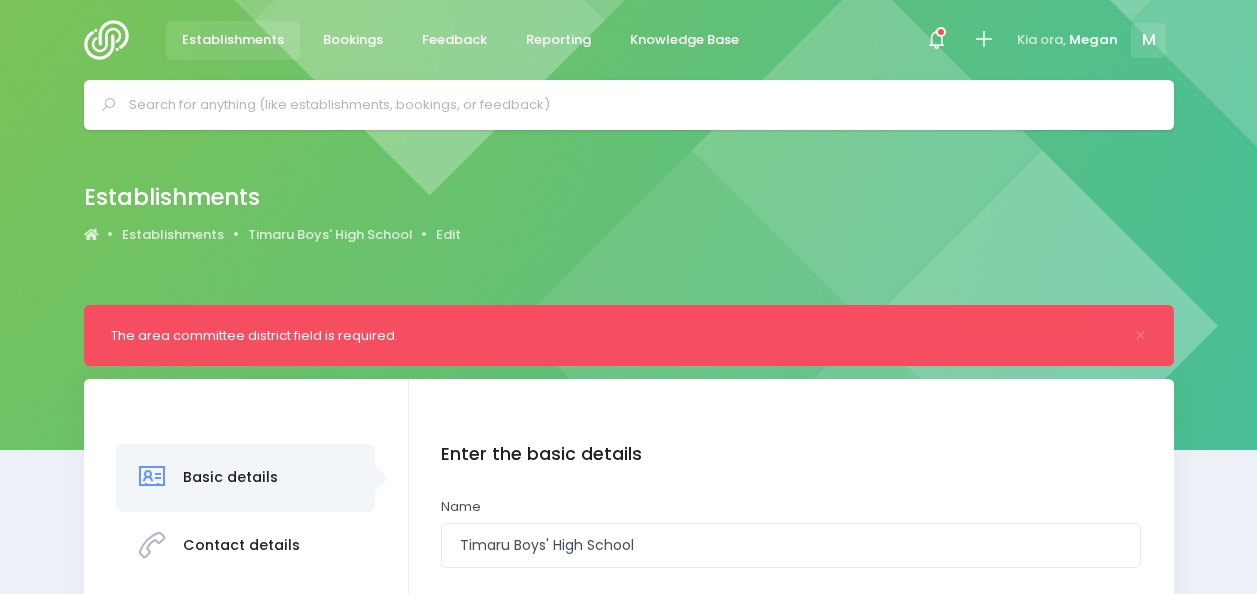 scroll, scrollTop: 0, scrollLeft: 0, axis: both 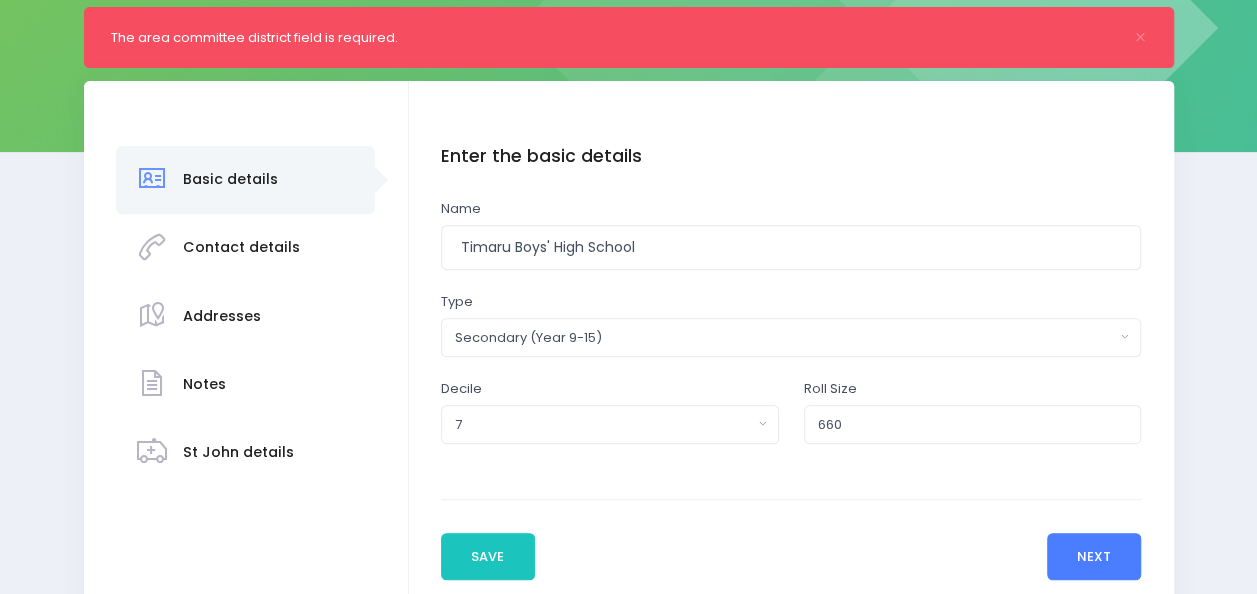 click on "Next" at bounding box center [1094, 557] 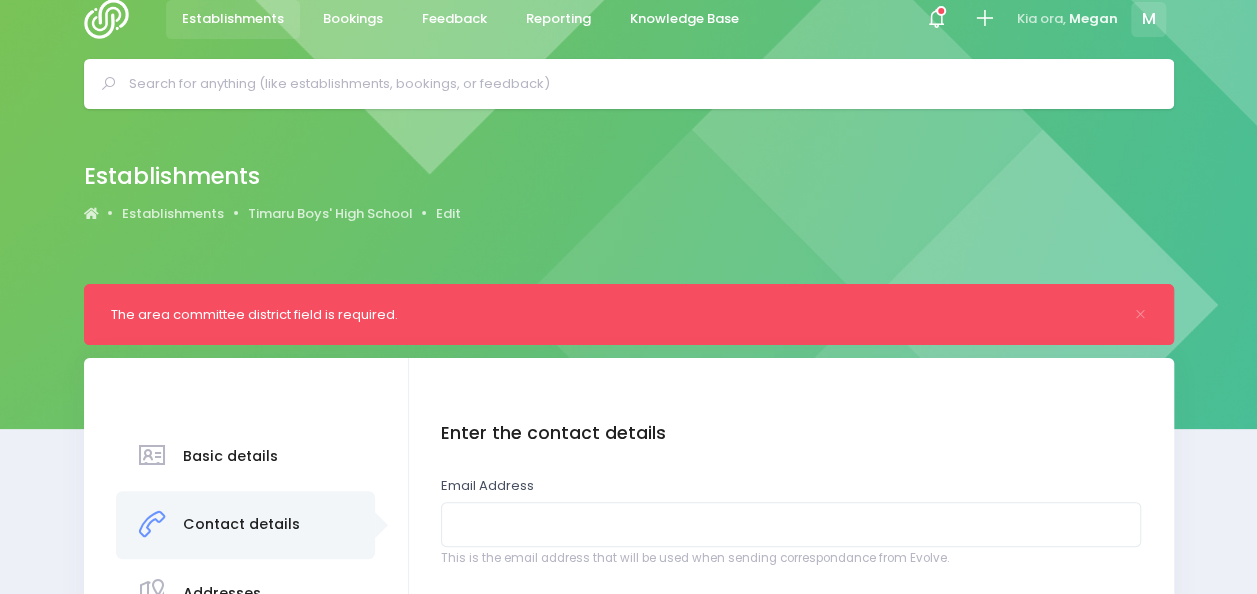 scroll, scrollTop: 0, scrollLeft: 0, axis: both 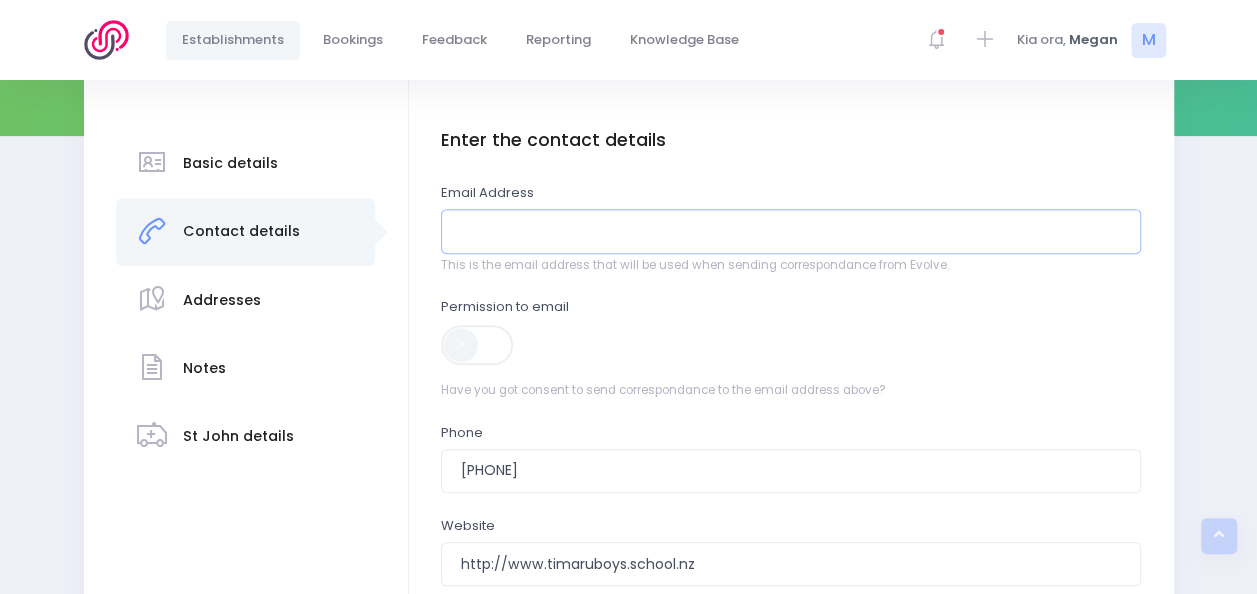 click at bounding box center (791, 231) 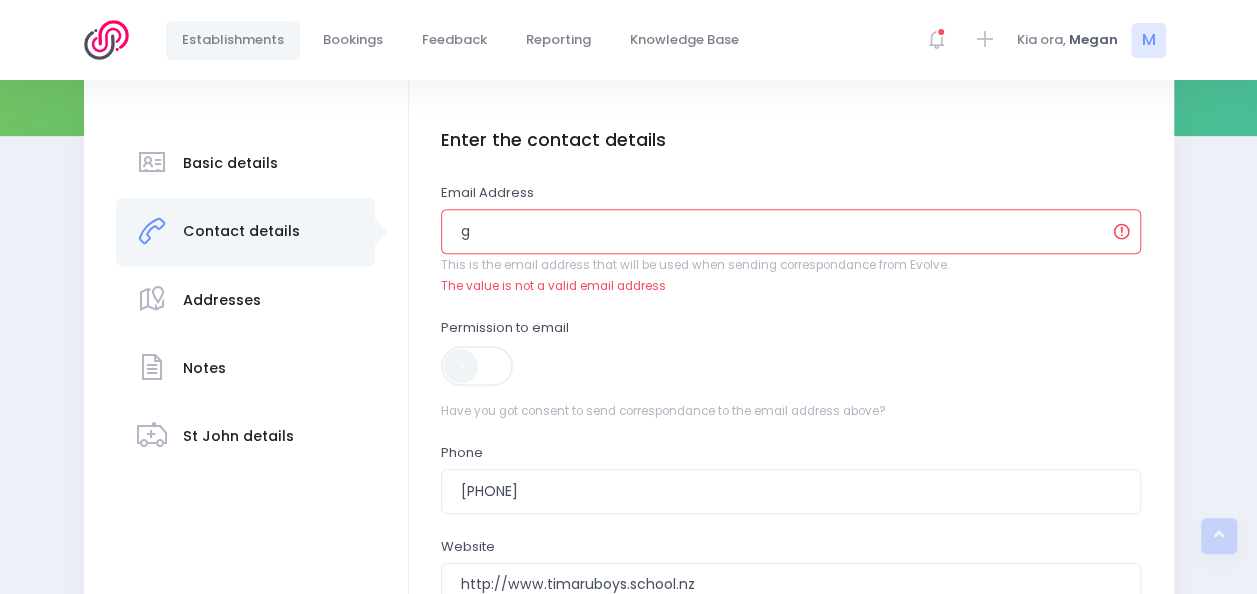 type on "[EMAIL]" 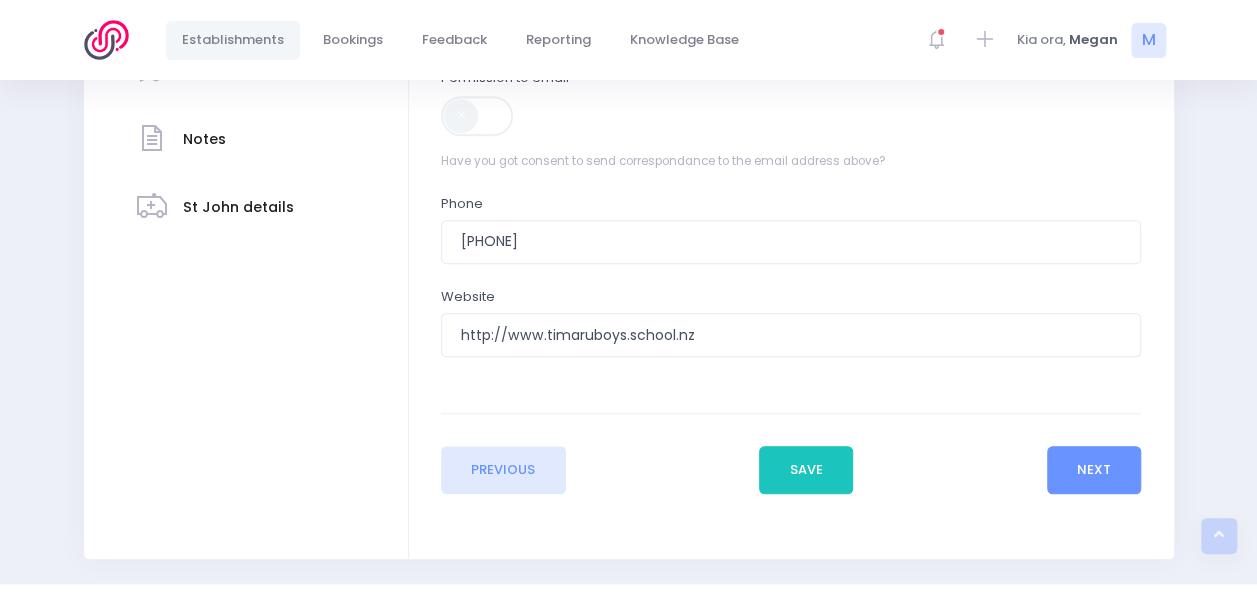 scroll, scrollTop: 596, scrollLeft: 0, axis: vertical 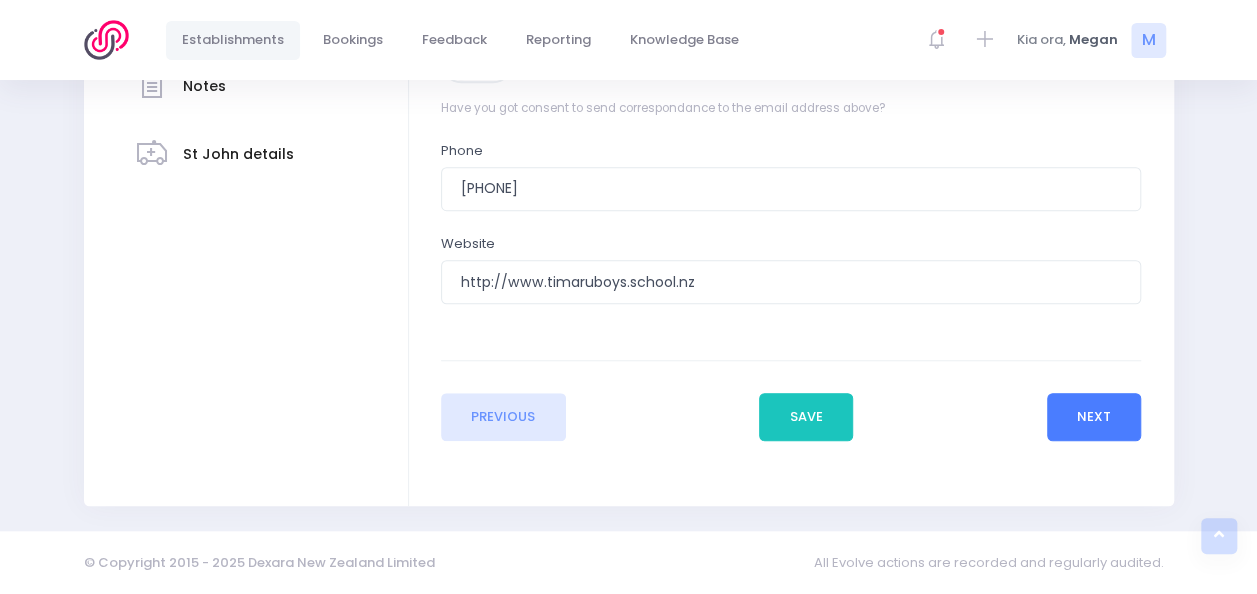 click on "Next" at bounding box center [1094, 417] 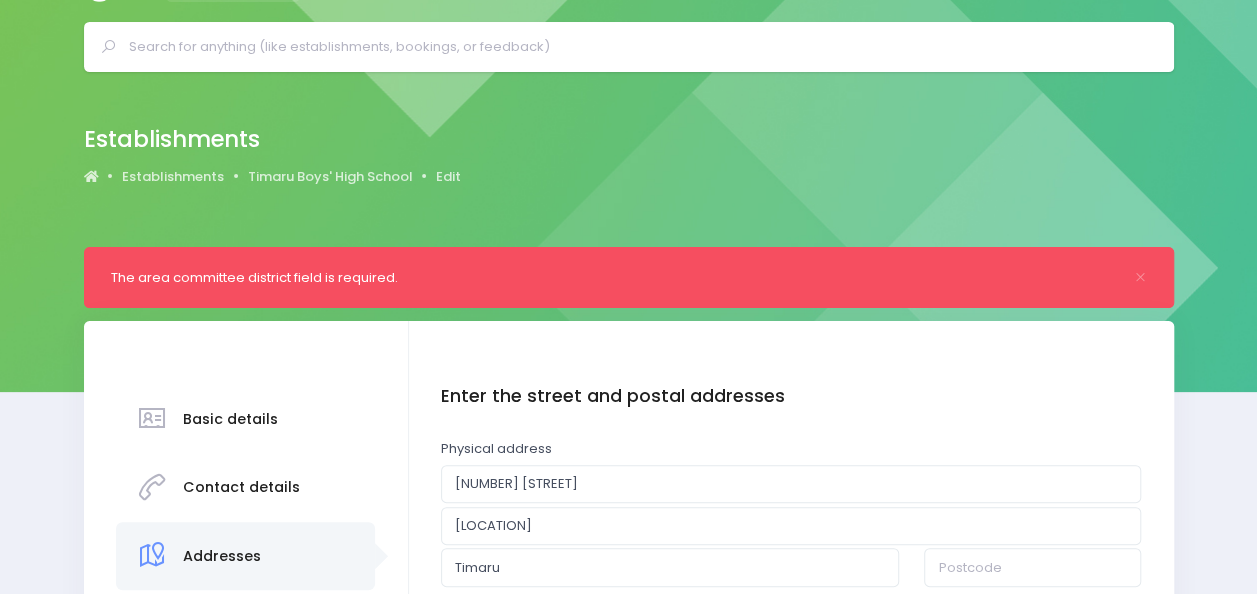 scroll, scrollTop: 0, scrollLeft: 0, axis: both 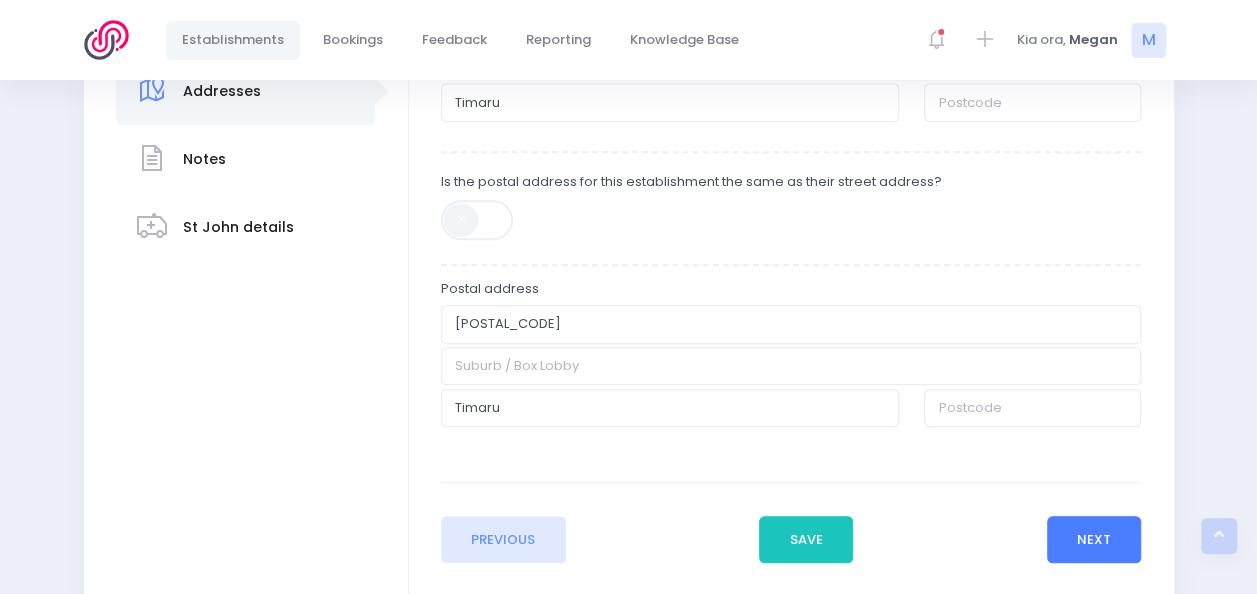 click on "Next" at bounding box center (1094, 540) 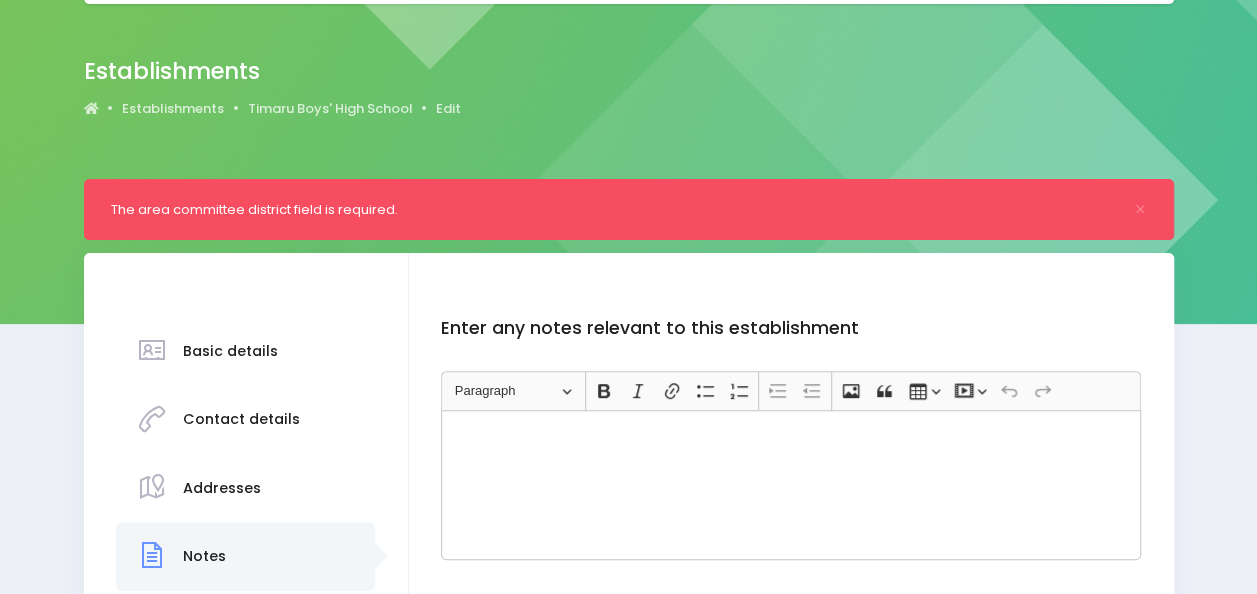 scroll, scrollTop: 0, scrollLeft: 0, axis: both 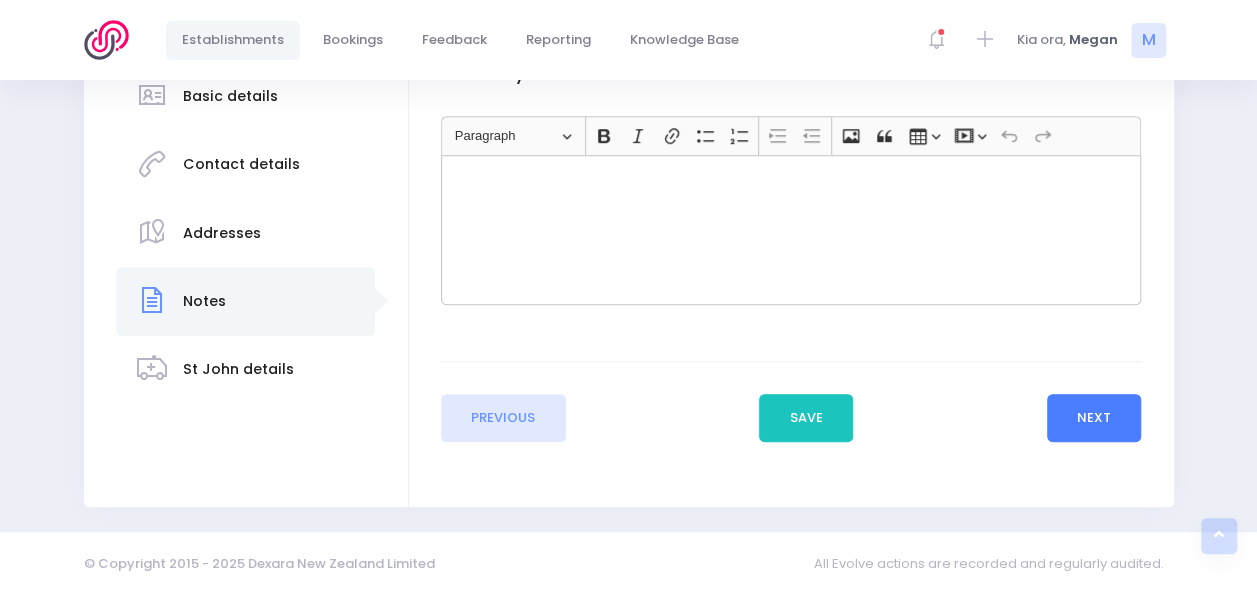 click on "Next" at bounding box center (1094, 418) 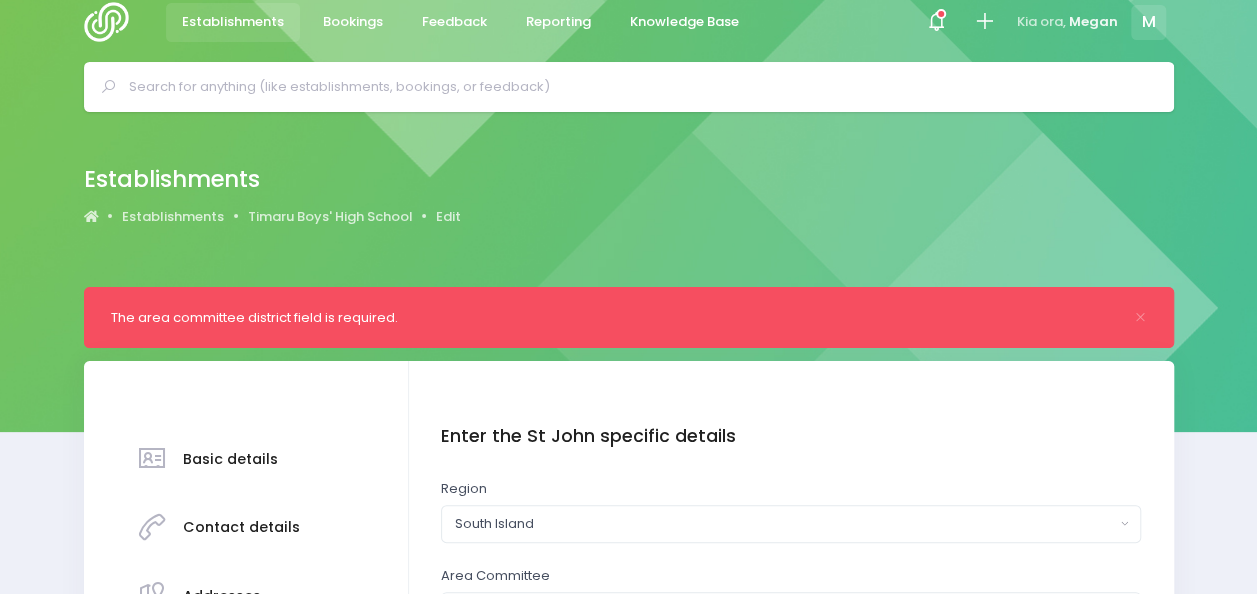 scroll, scrollTop: 0, scrollLeft: 0, axis: both 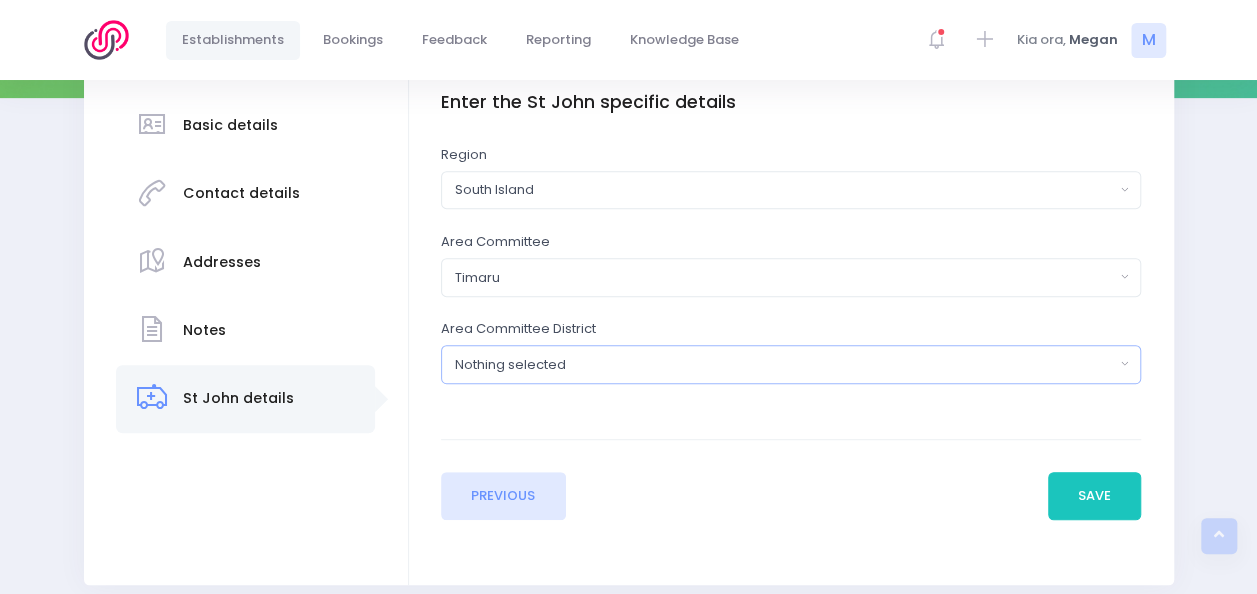 click on "Nothing selected" at bounding box center (785, 365) 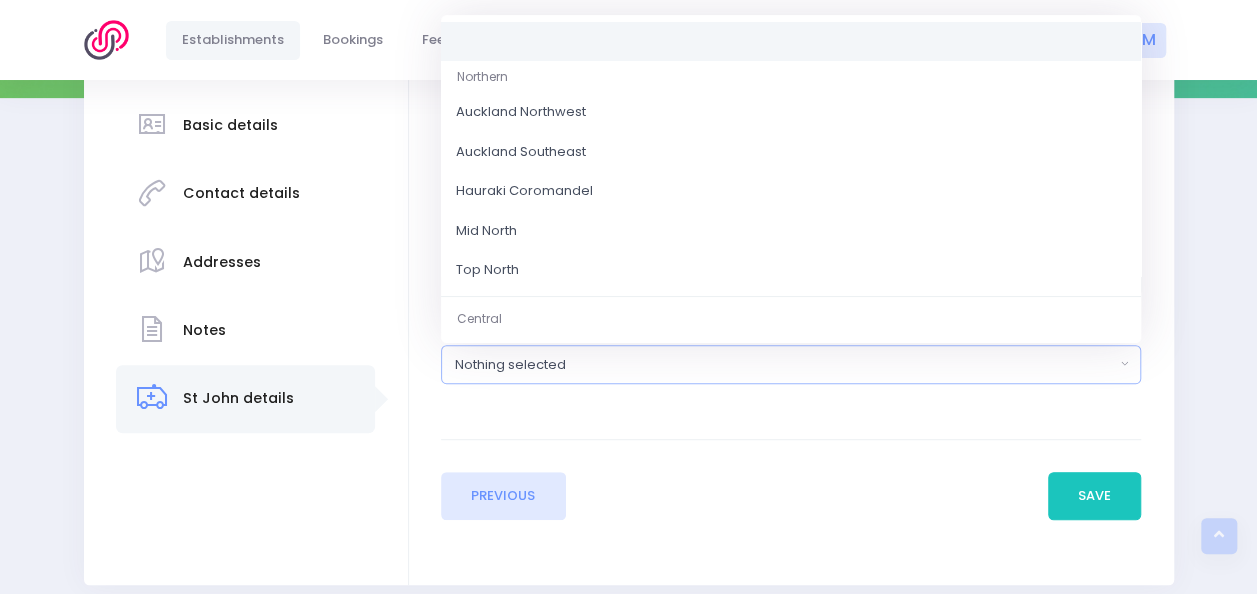 click on "Enter the basic details
Name
[INSTITUTION]
Type
Casual-Education and Care
Education and Care Service   1" at bounding box center (791, 306) 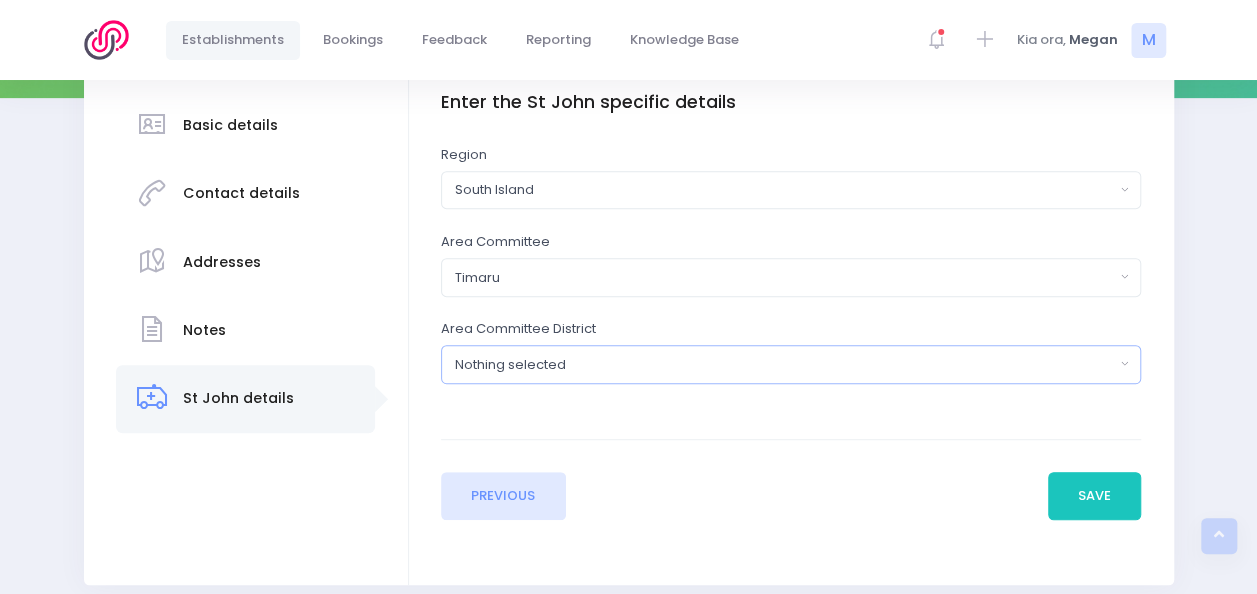 click on "Nothing selected" at bounding box center (785, 365) 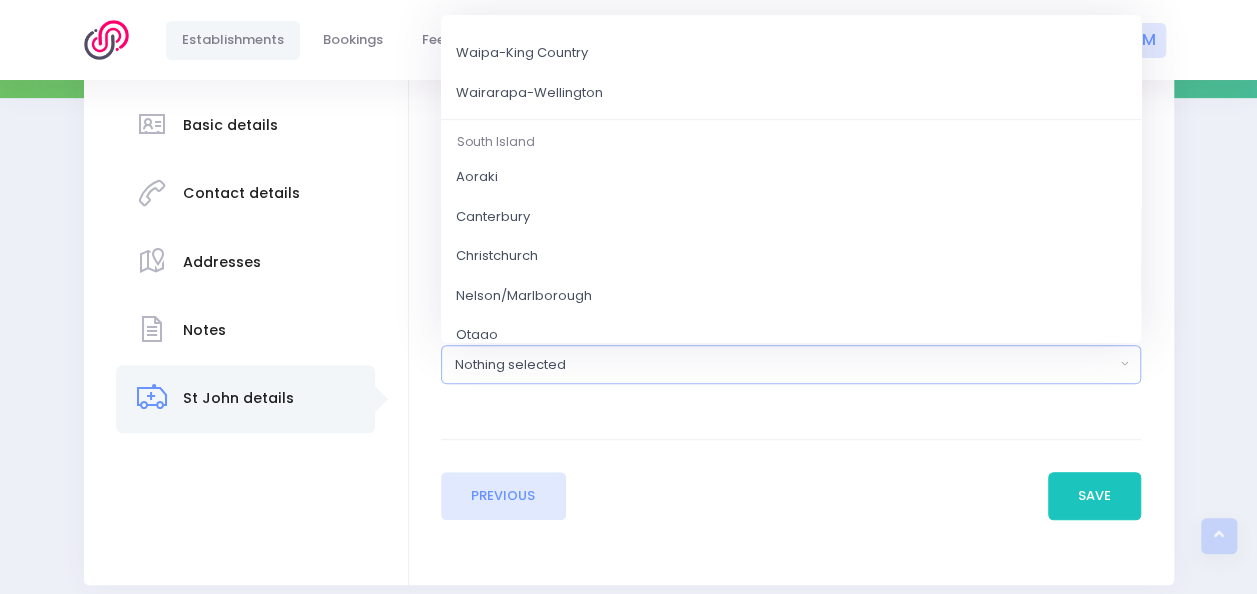 scroll, scrollTop: 580, scrollLeft: 0, axis: vertical 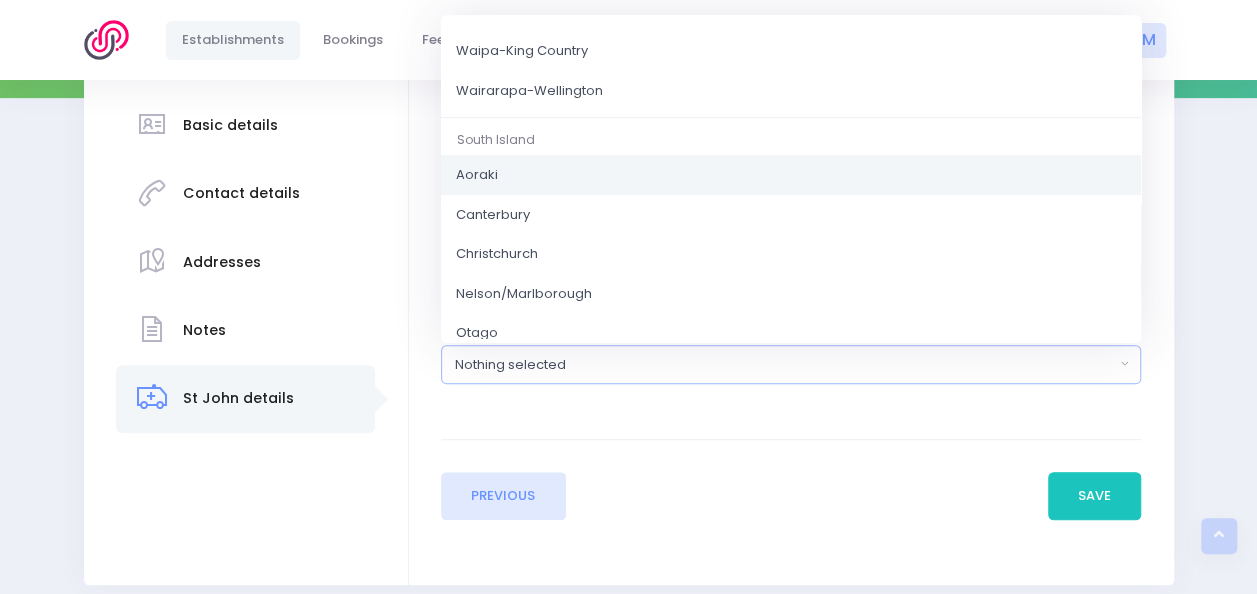click on "Aoraki" at bounding box center (791, 175) 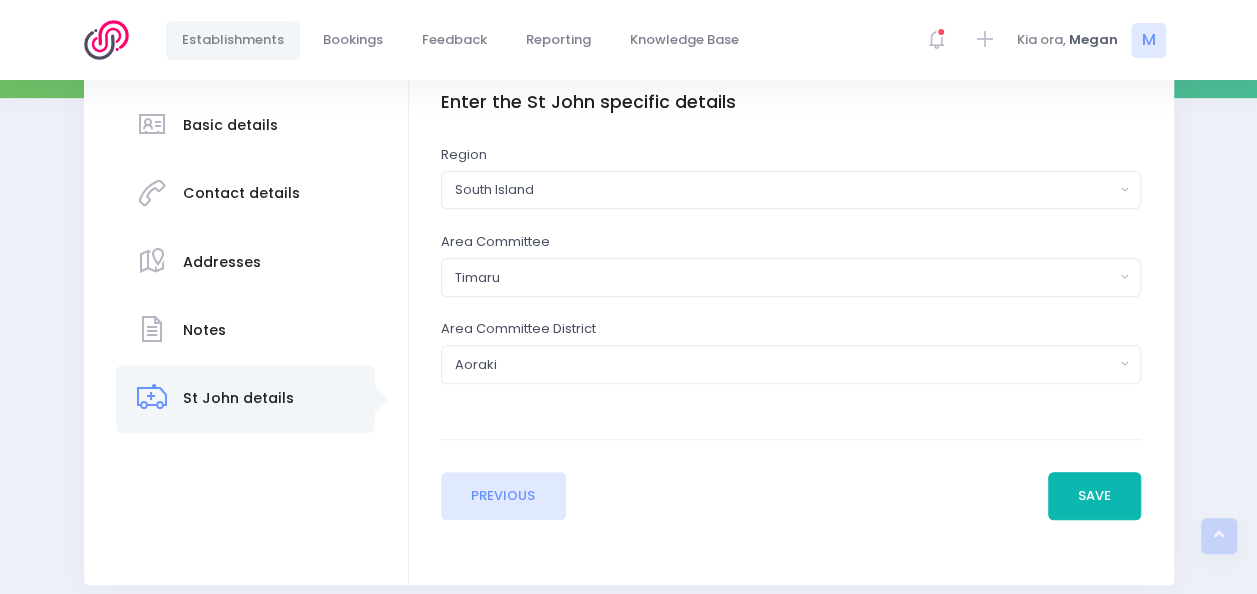 click on "Save" at bounding box center (1095, 496) 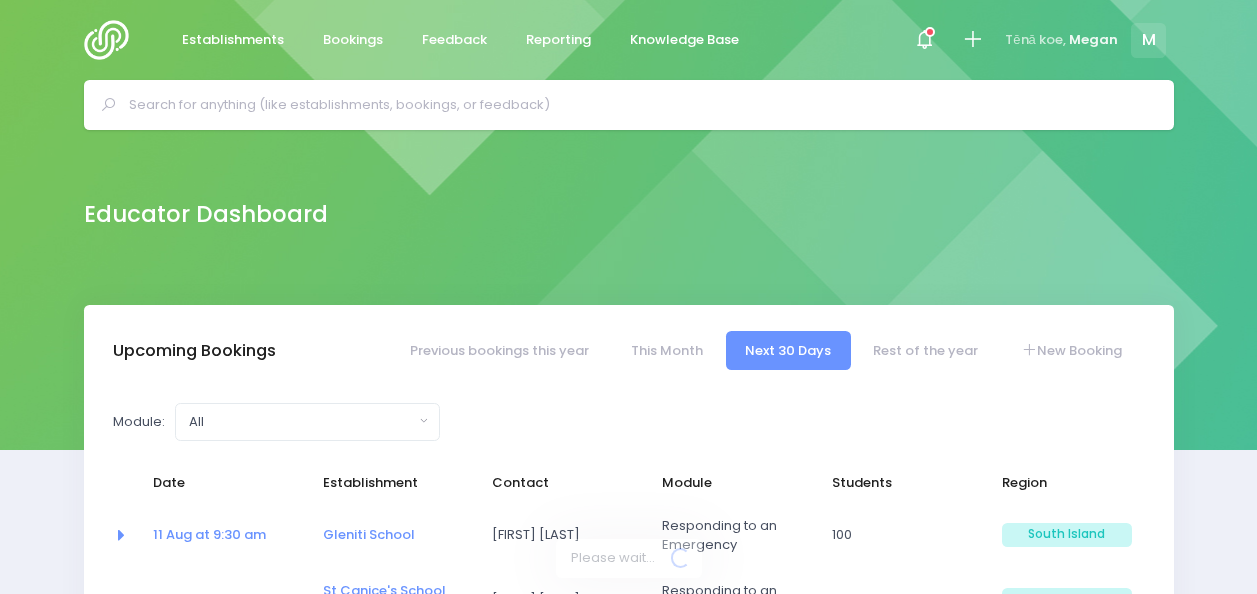 select on "5" 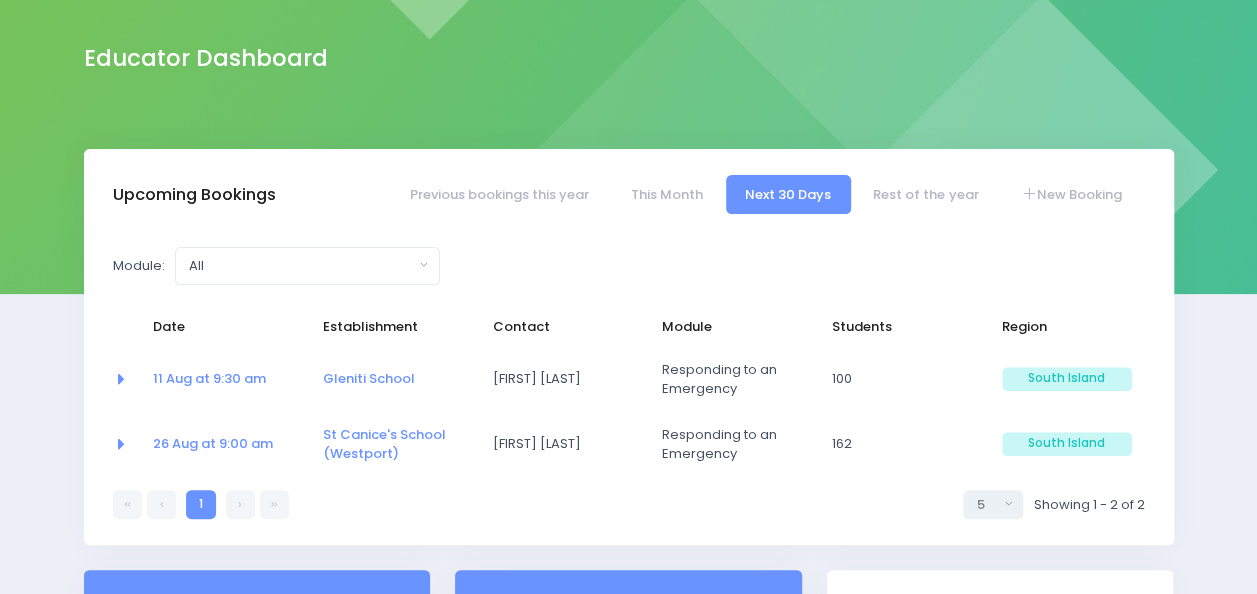 scroll, scrollTop: 136, scrollLeft: 0, axis: vertical 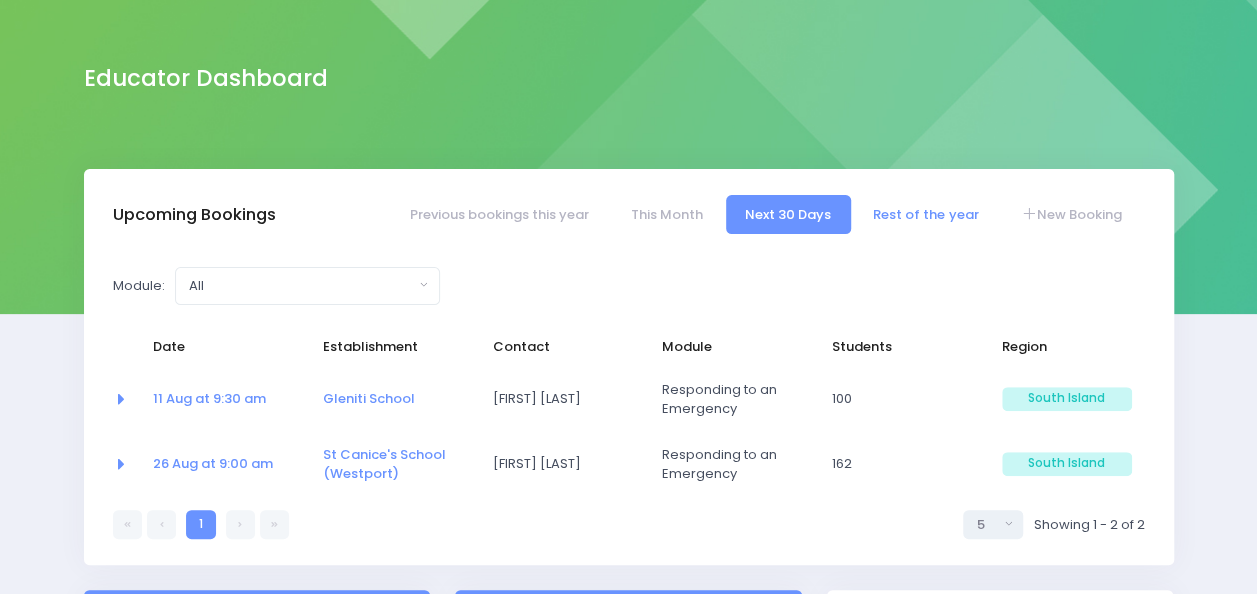 click on "Rest of the year" at bounding box center [926, 214] 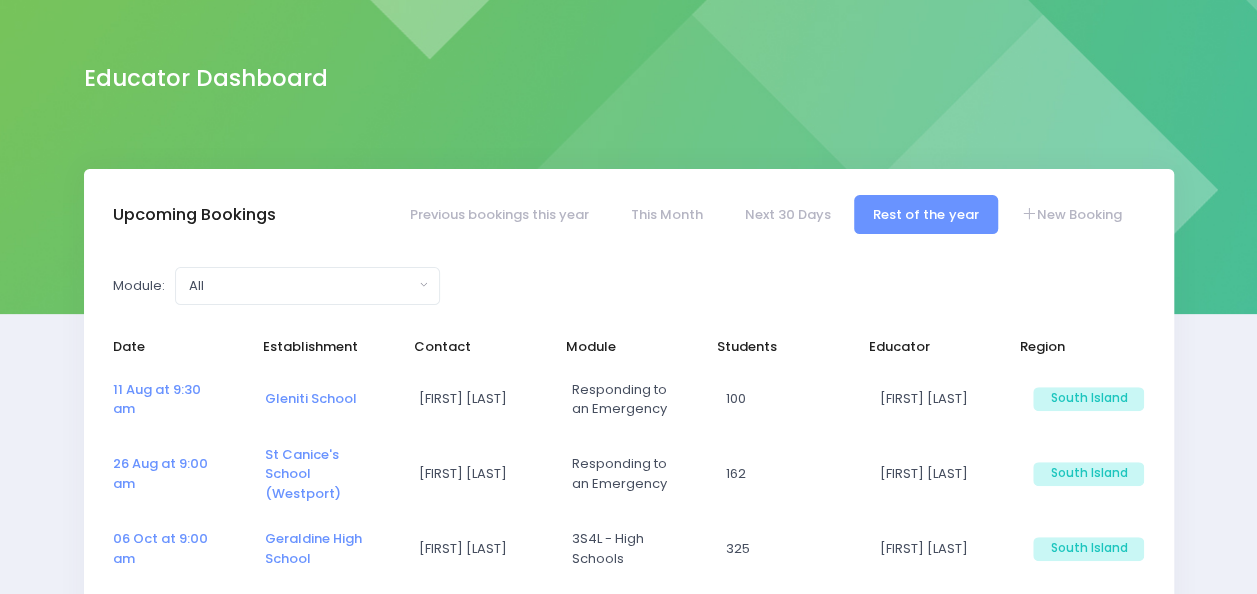 select on "5" 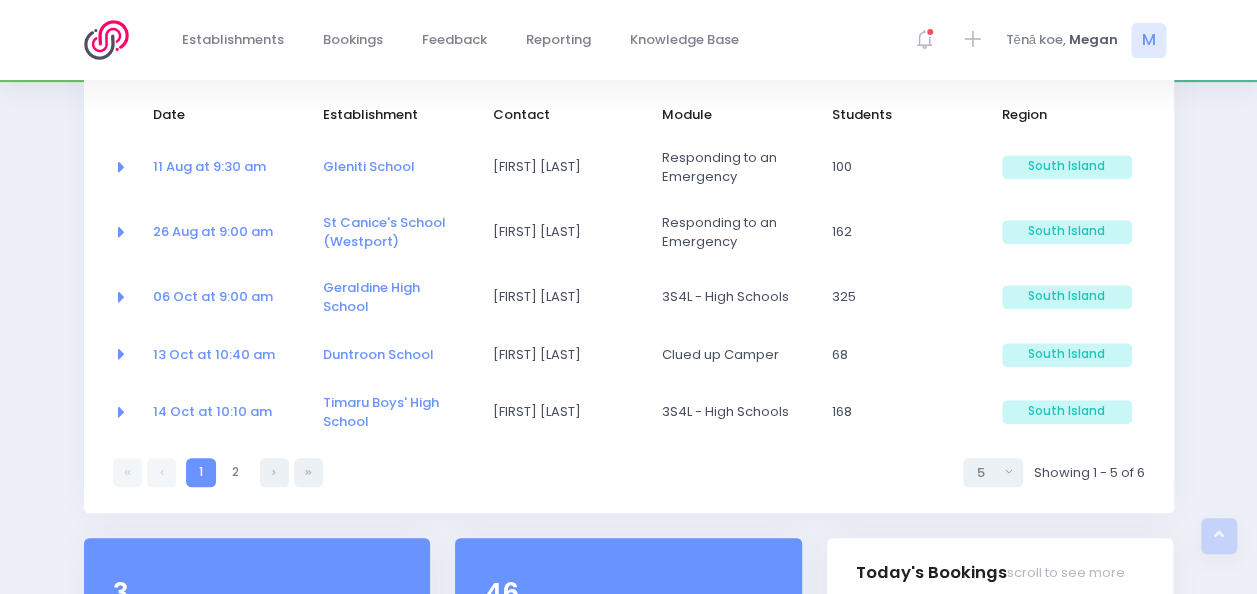 scroll, scrollTop: 366, scrollLeft: 0, axis: vertical 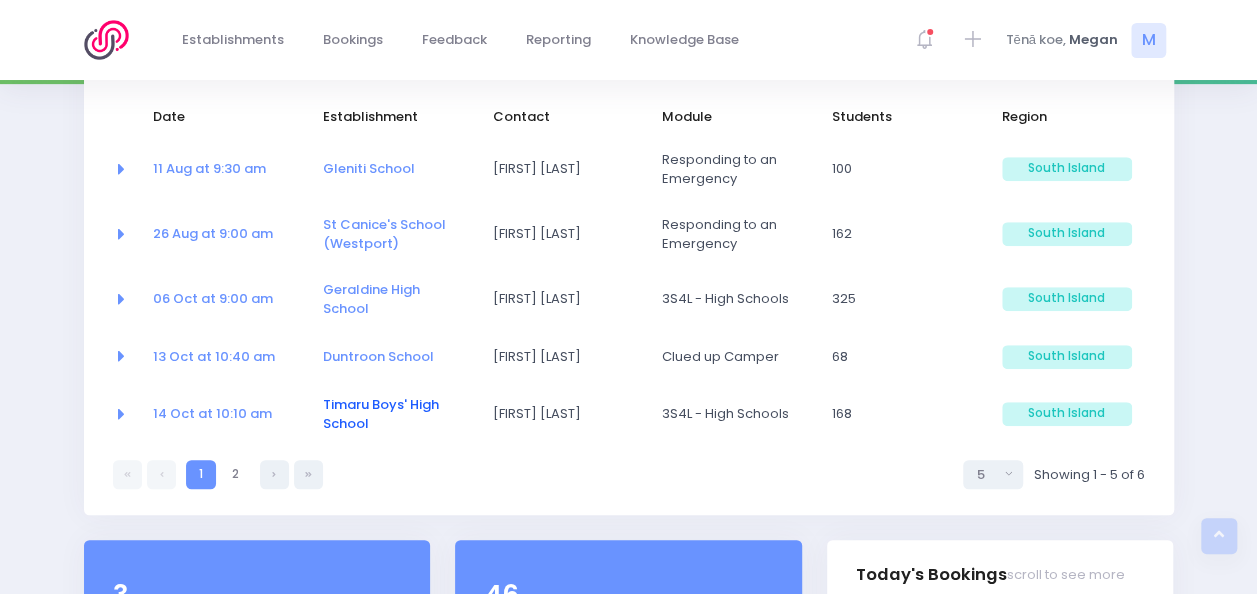 click on "Timaru Boys' High School" at bounding box center [381, 414] 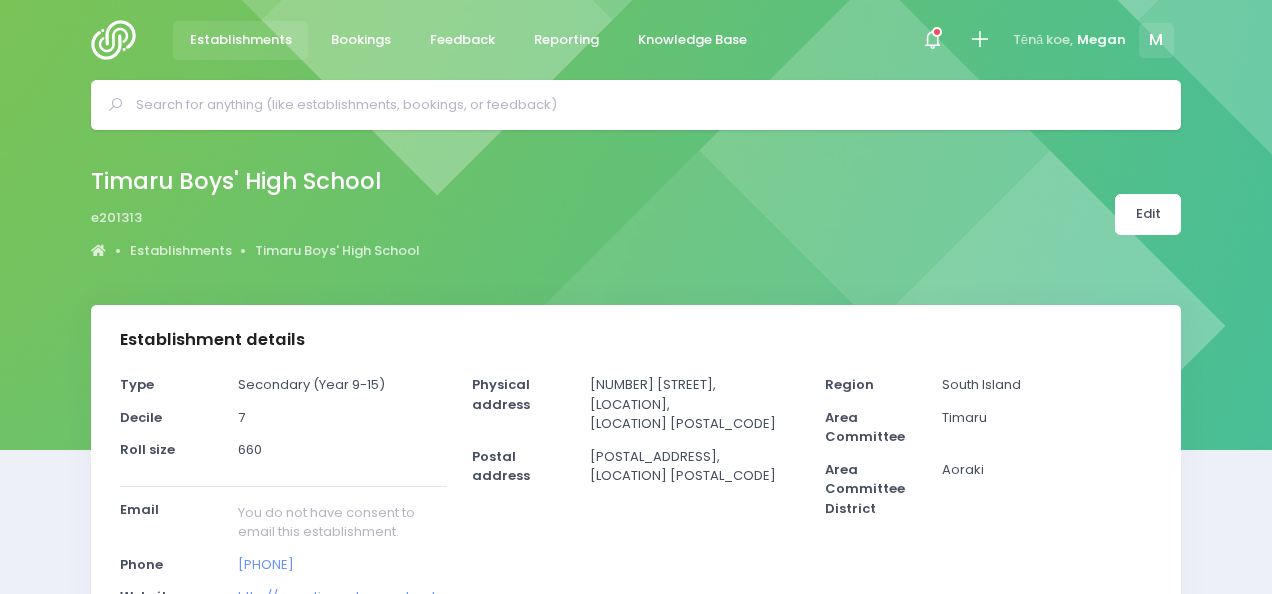 select on "5" 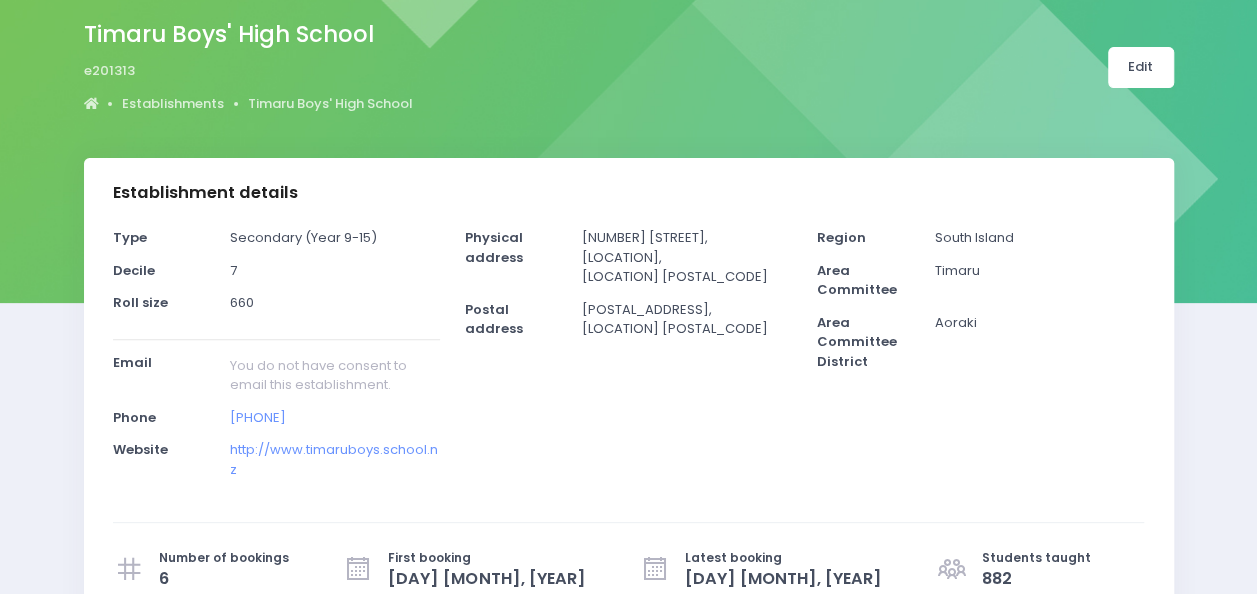 scroll, scrollTop: 142, scrollLeft: 0, axis: vertical 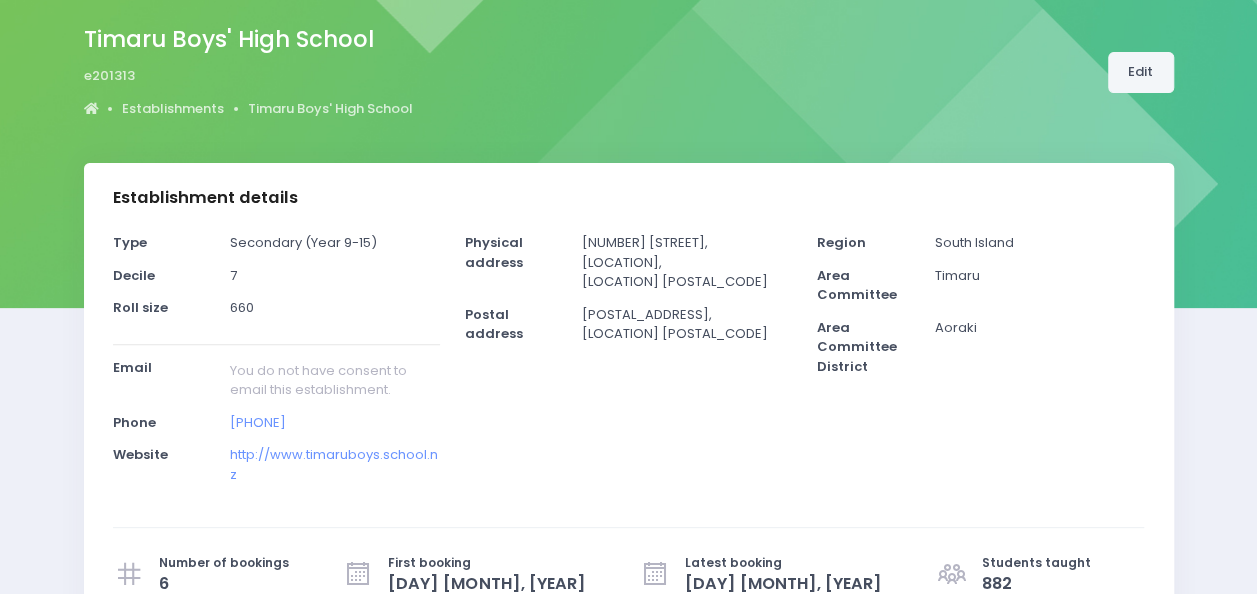 click on "Edit" at bounding box center [1141, 72] 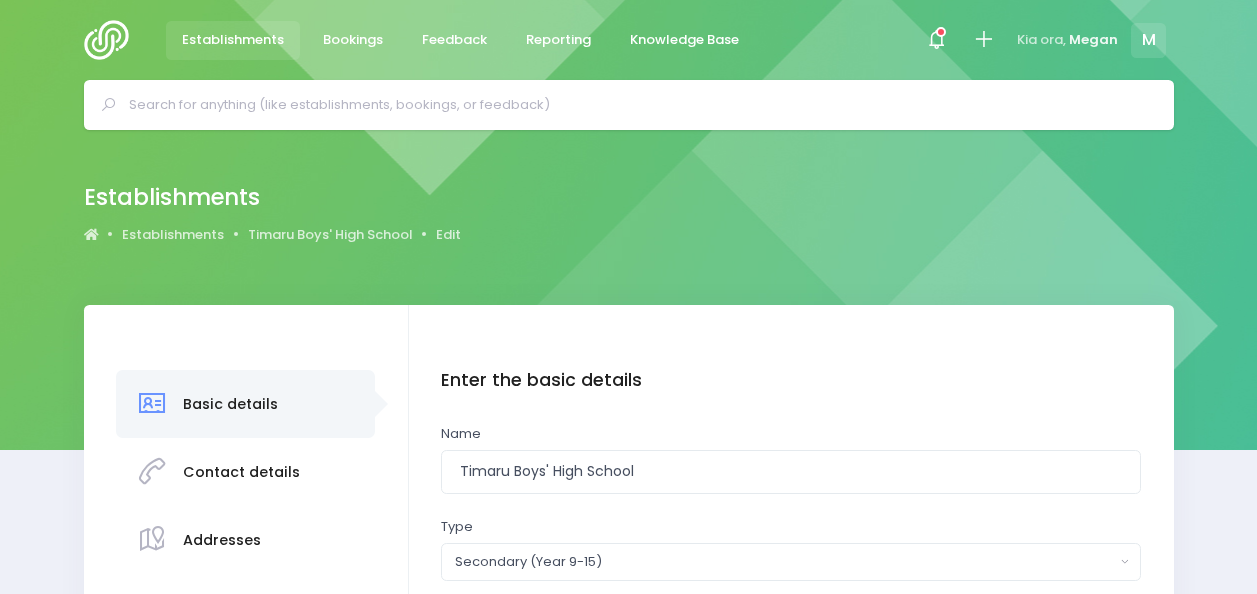 scroll, scrollTop: 0, scrollLeft: 0, axis: both 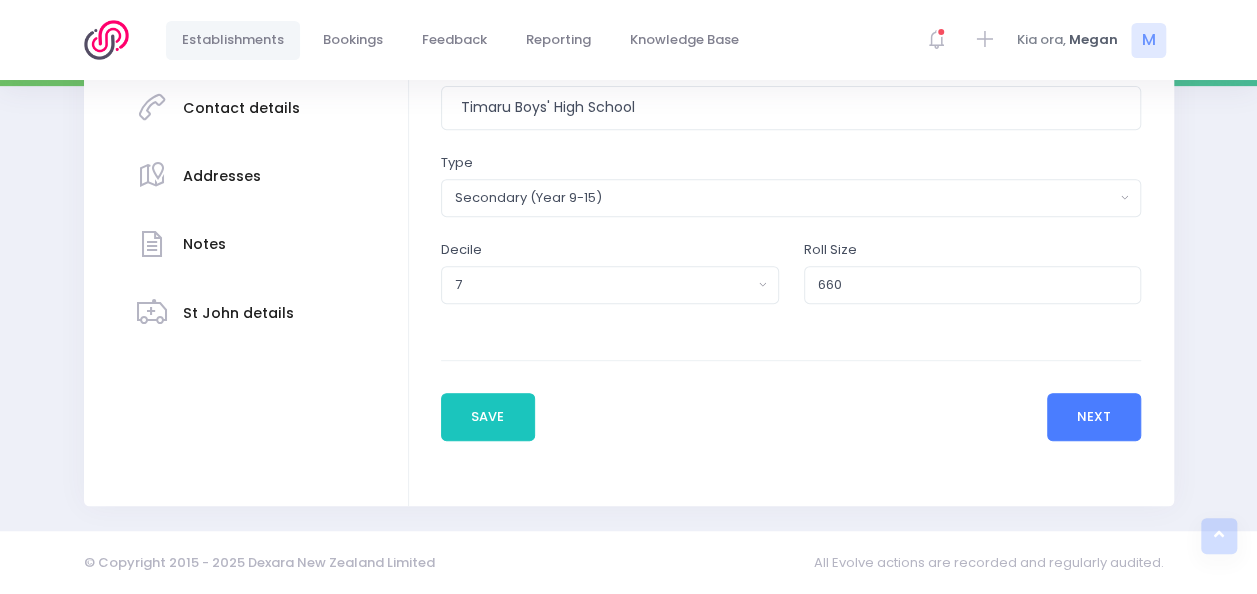 click on "Next" at bounding box center [1094, 417] 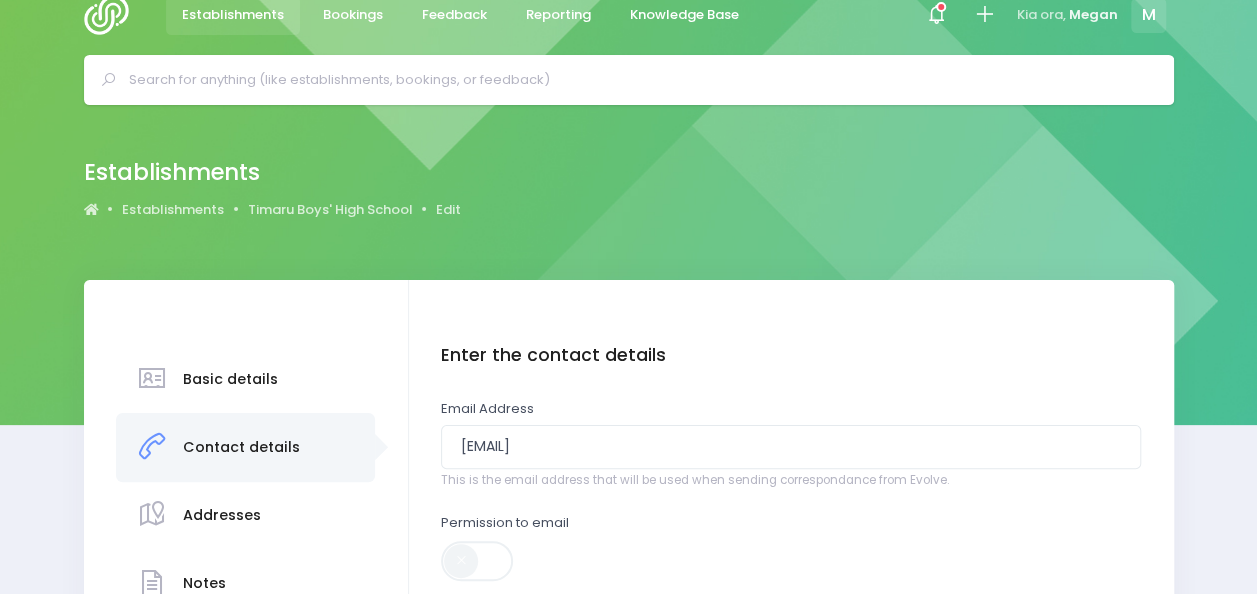 scroll, scrollTop: 0, scrollLeft: 0, axis: both 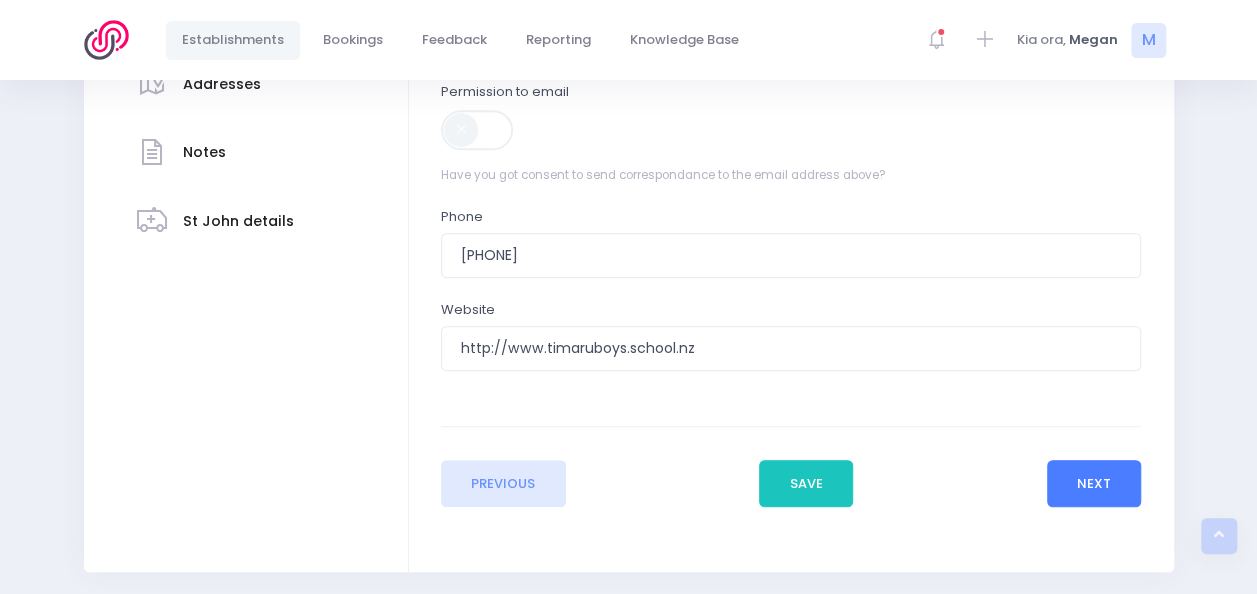click on "Next" at bounding box center [1094, 484] 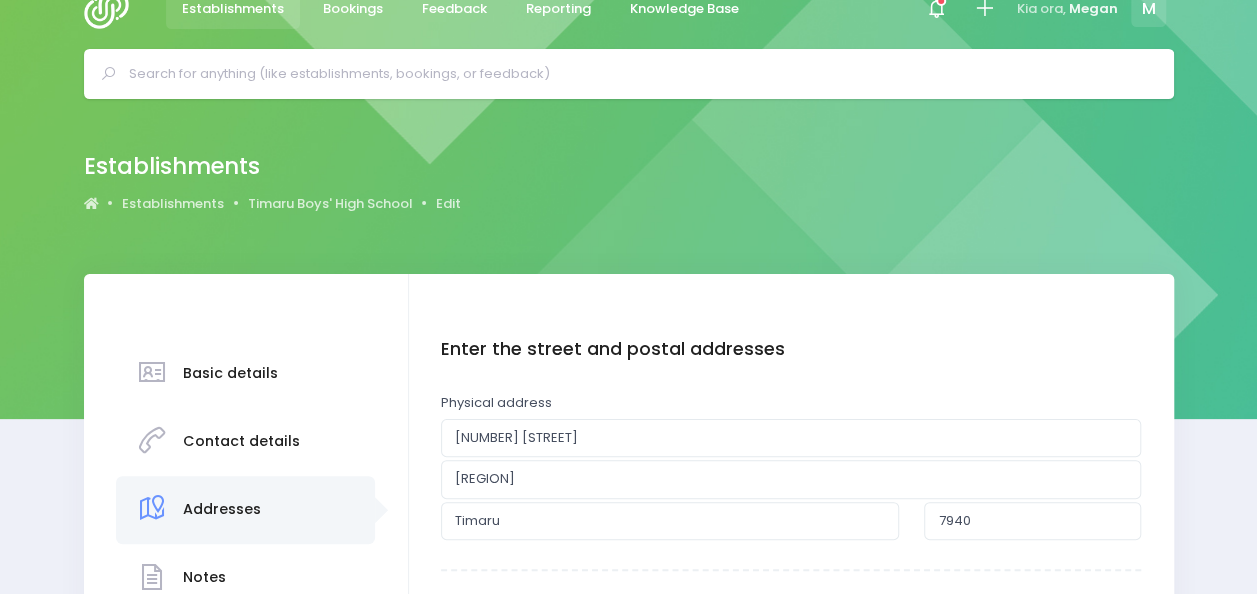 scroll, scrollTop: 0, scrollLeft: 0, axis: both 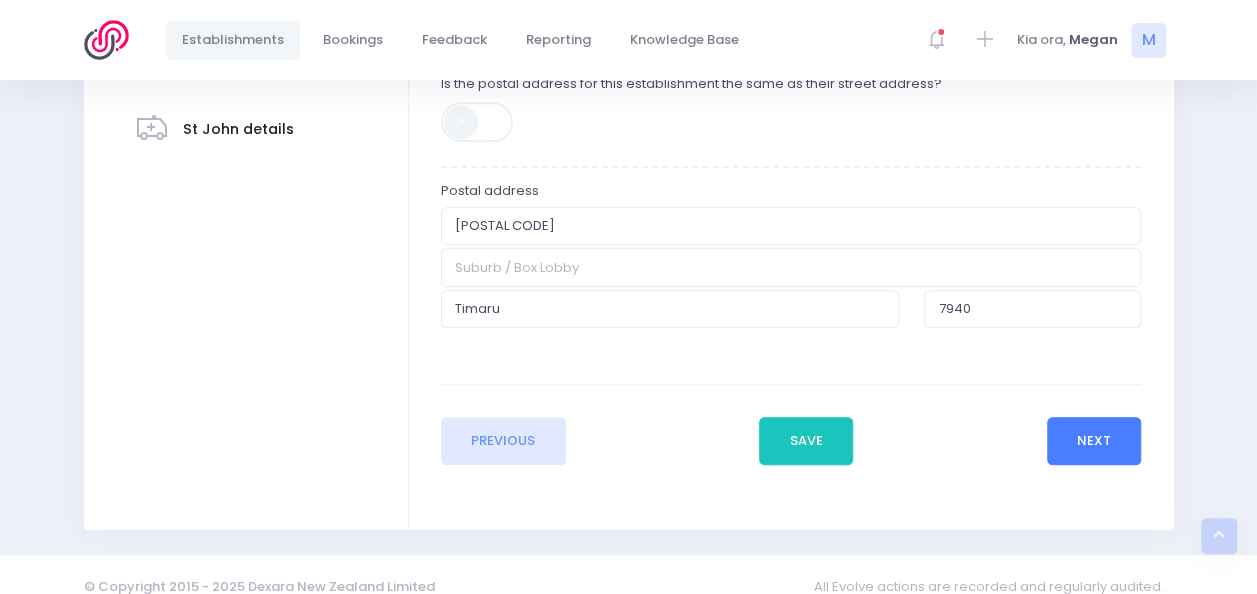 click on "Next" at bounding box center (1094, 441) 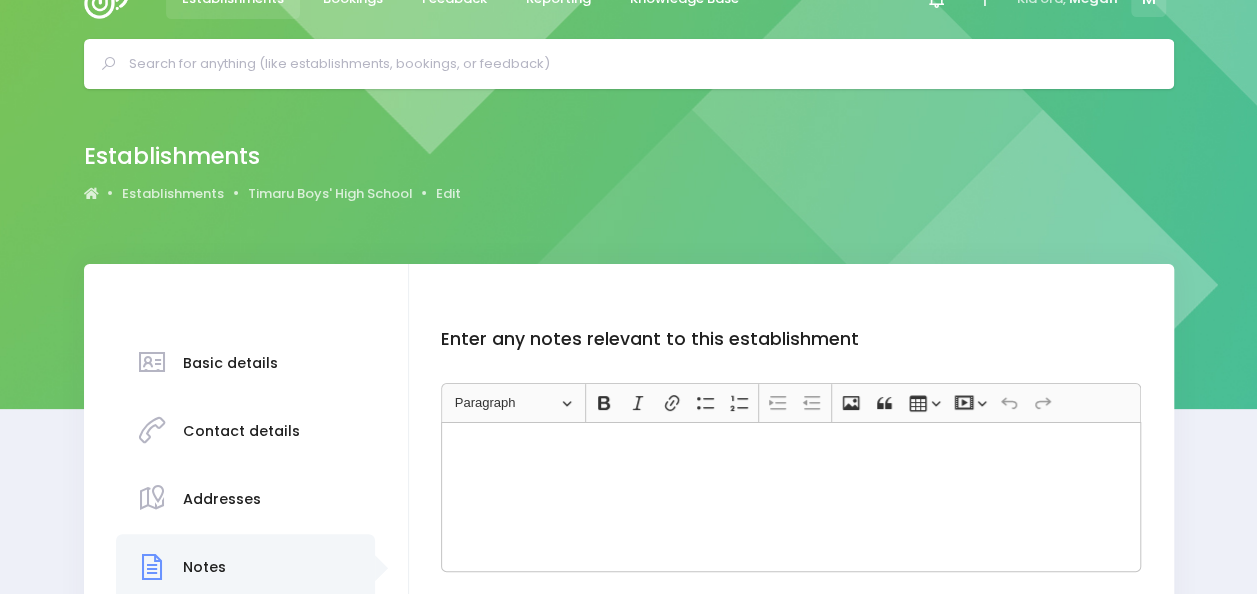 scroll, scrollTop: 0, scrollLeft: 0, axis: both 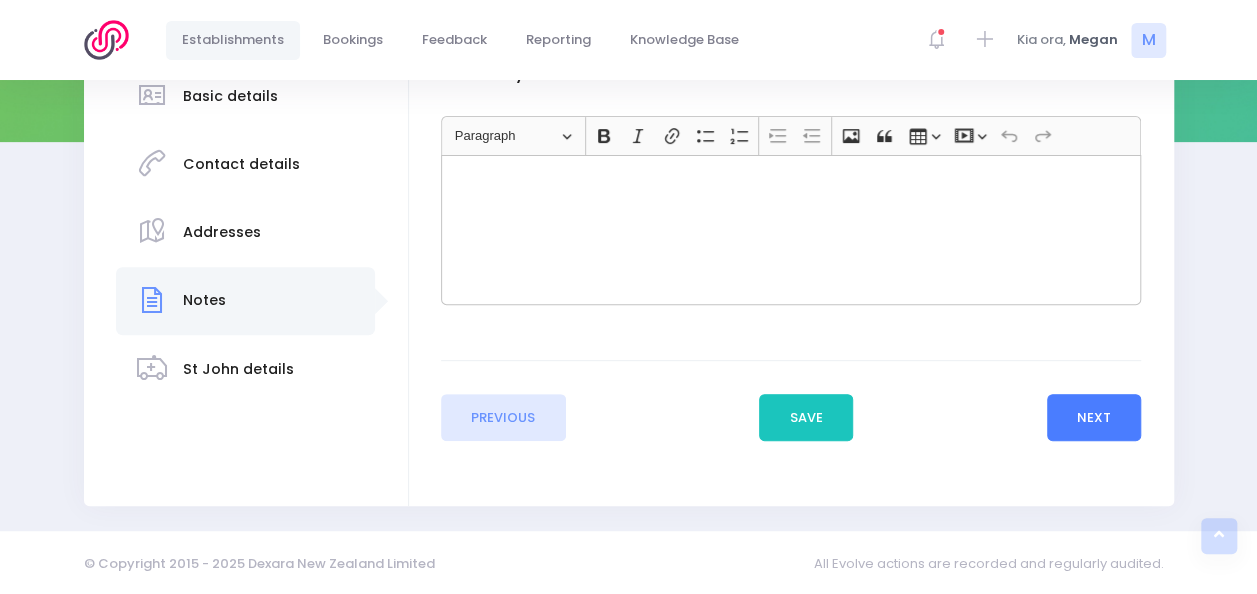 click on "Next" at bounding box center [1094, 418] 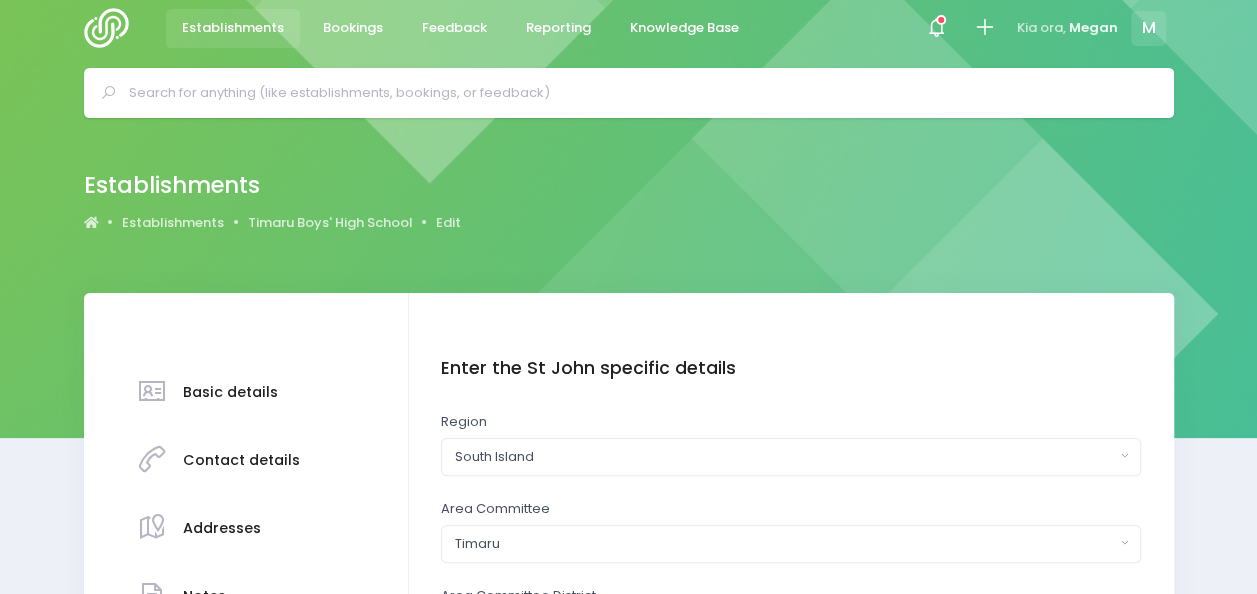 scroll, scrollTop: 0, scrollLeft: 0, axis: both 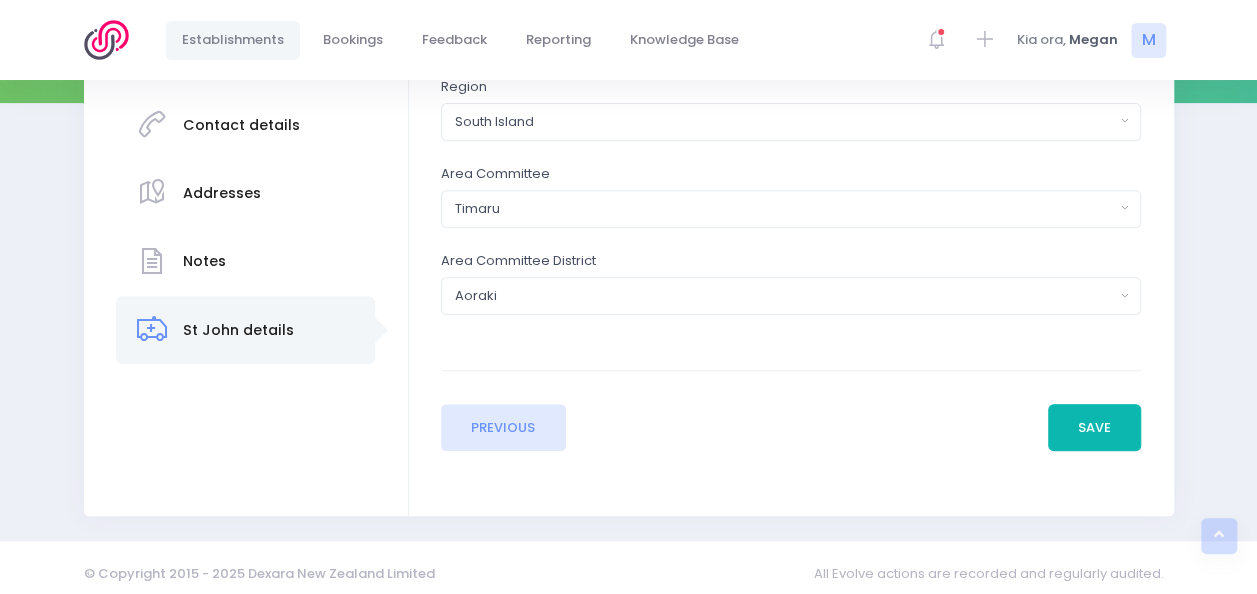 click on "Save" at bounding box center [1095, 428] 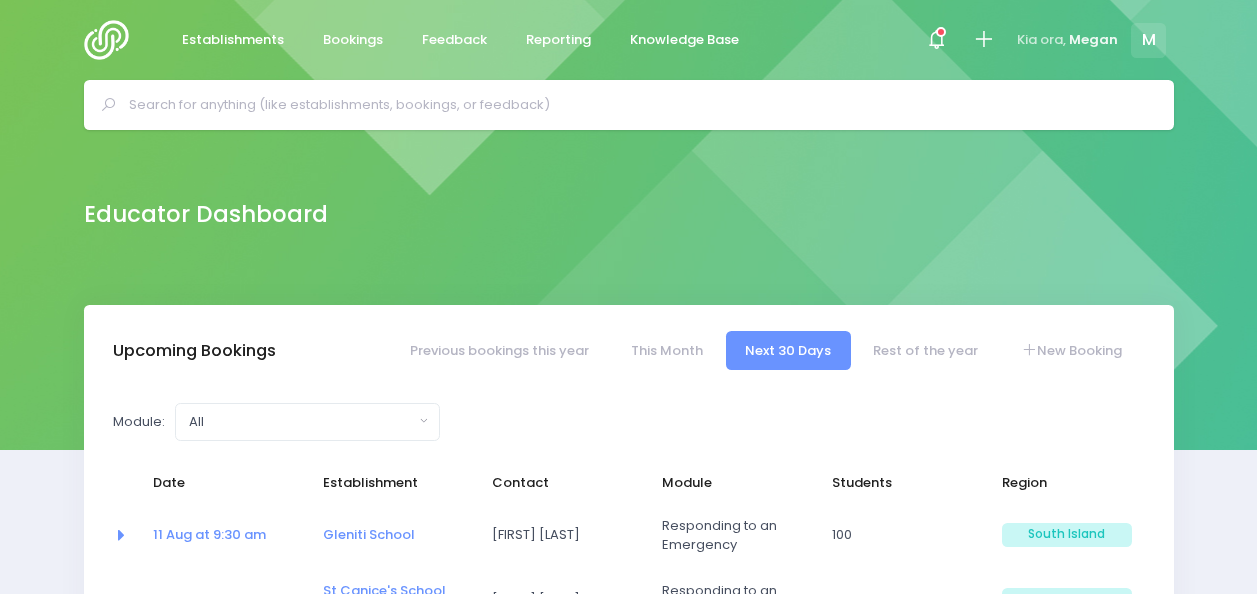 select on "5" 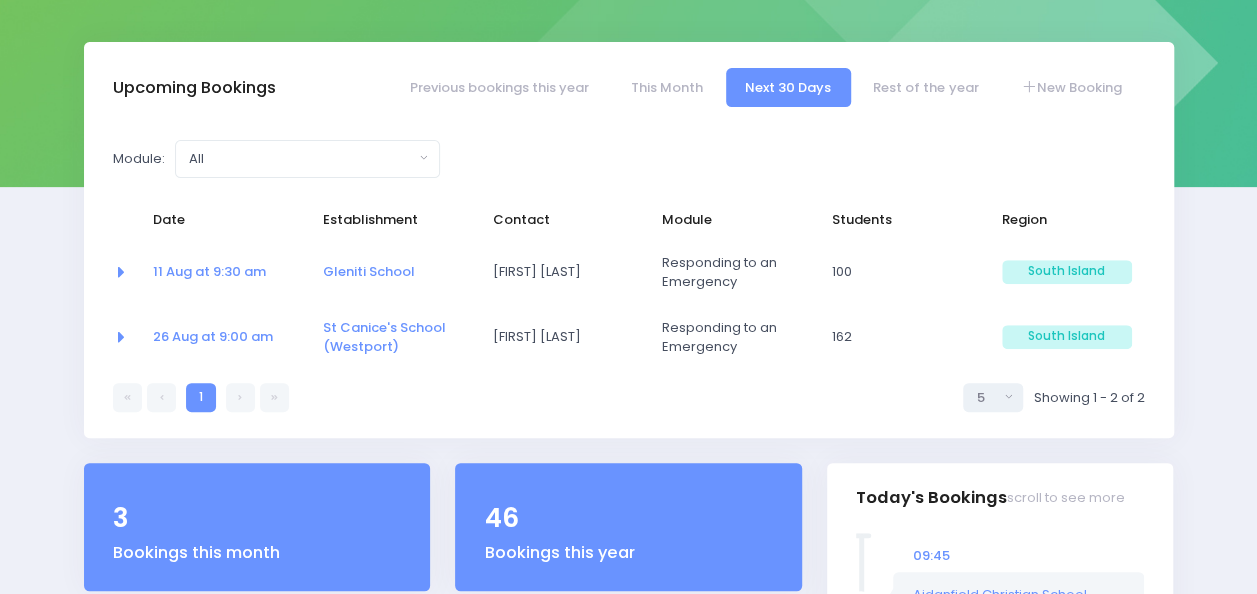 scroll, scrollTop: 264, scrollLeft: 0, axis: vertical 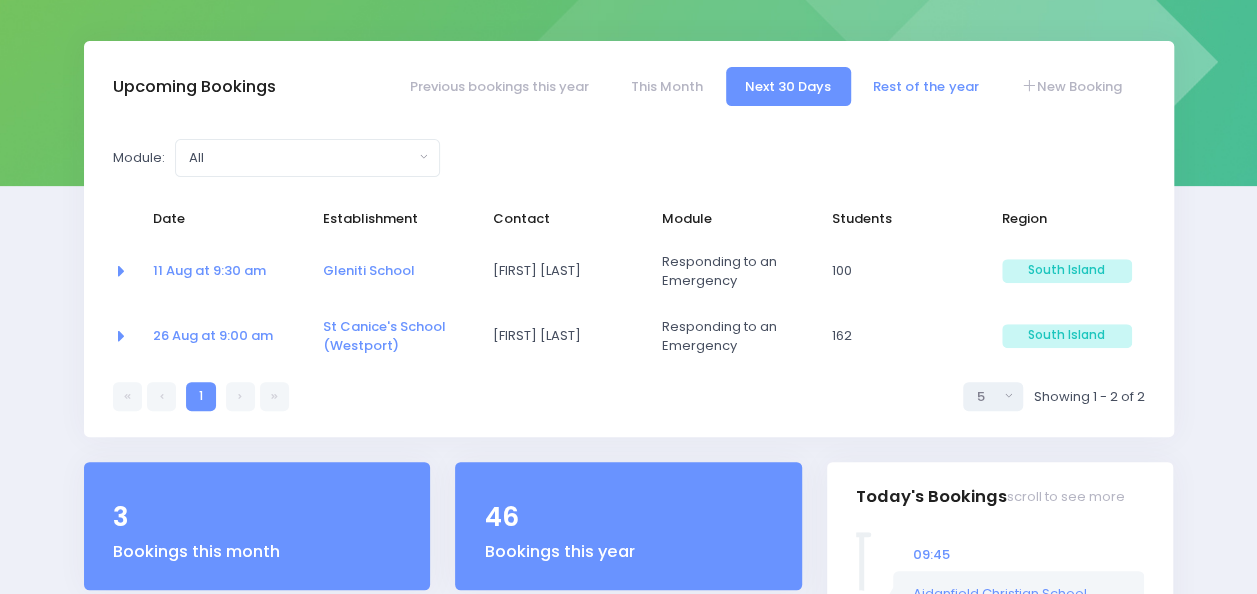 click on "Rest of the year" at bounding box center (926, 86) 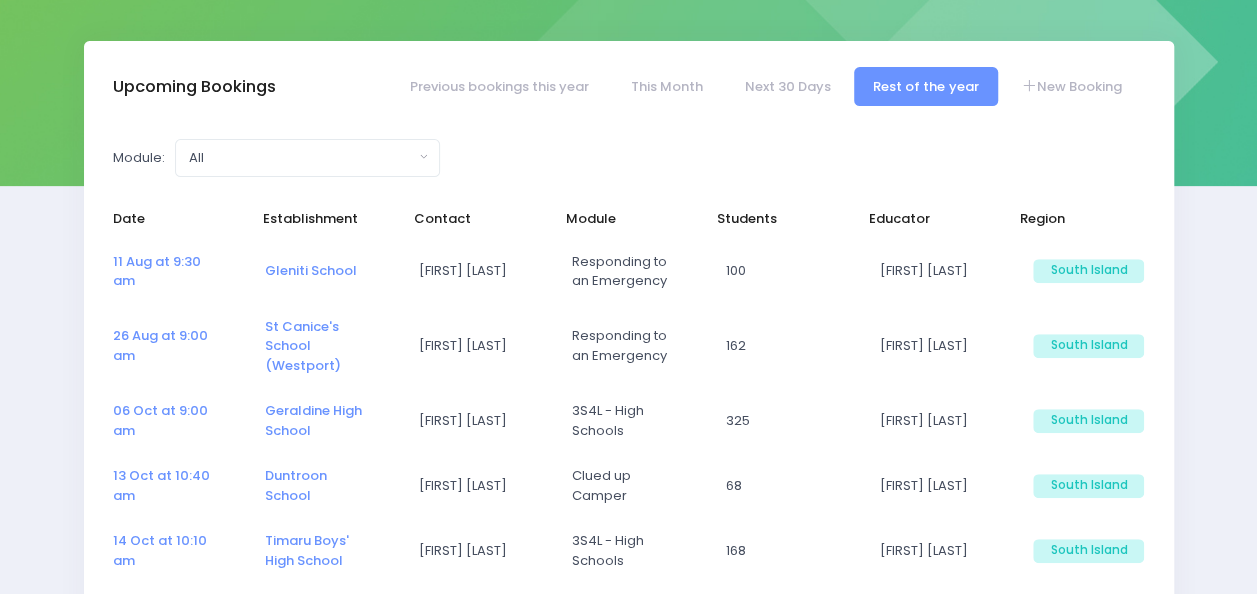 select on "5" 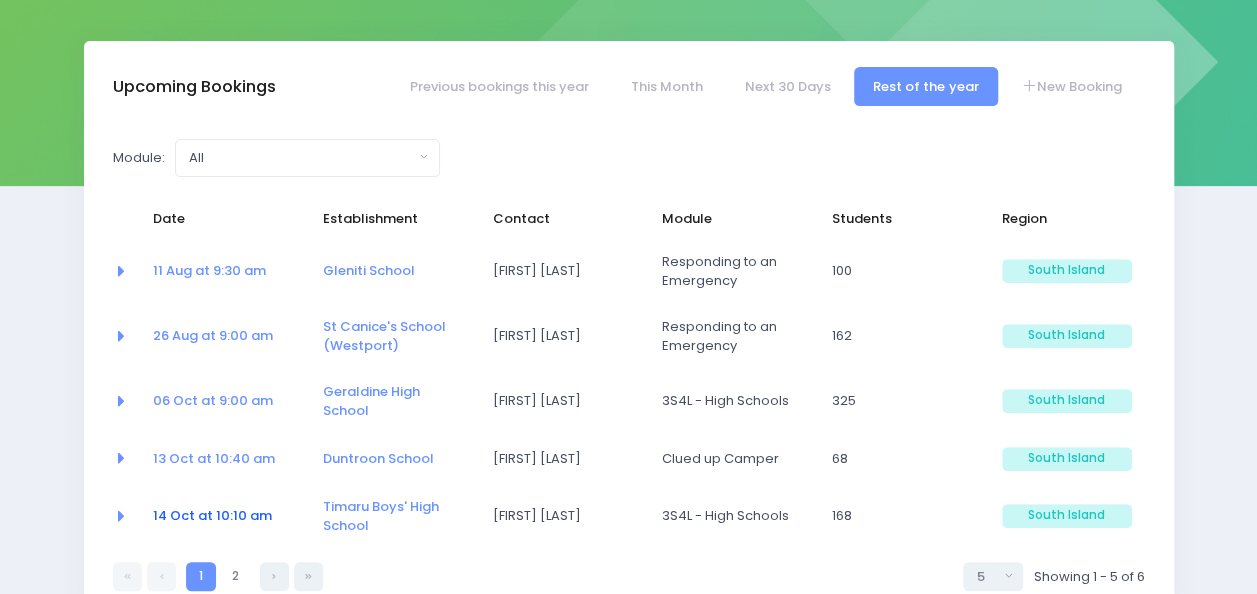 click on "14 Oct at 10:10 am" at bounding box center [212, 515] 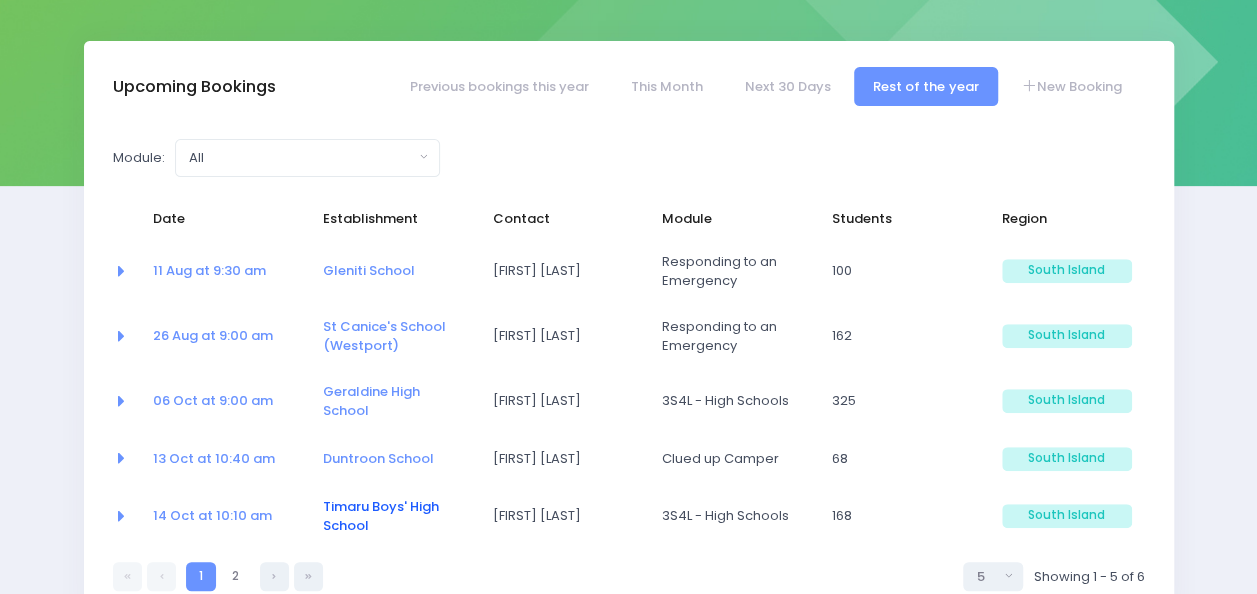 click on "Timaru Boys' High School" at bounding box center [381, 516] 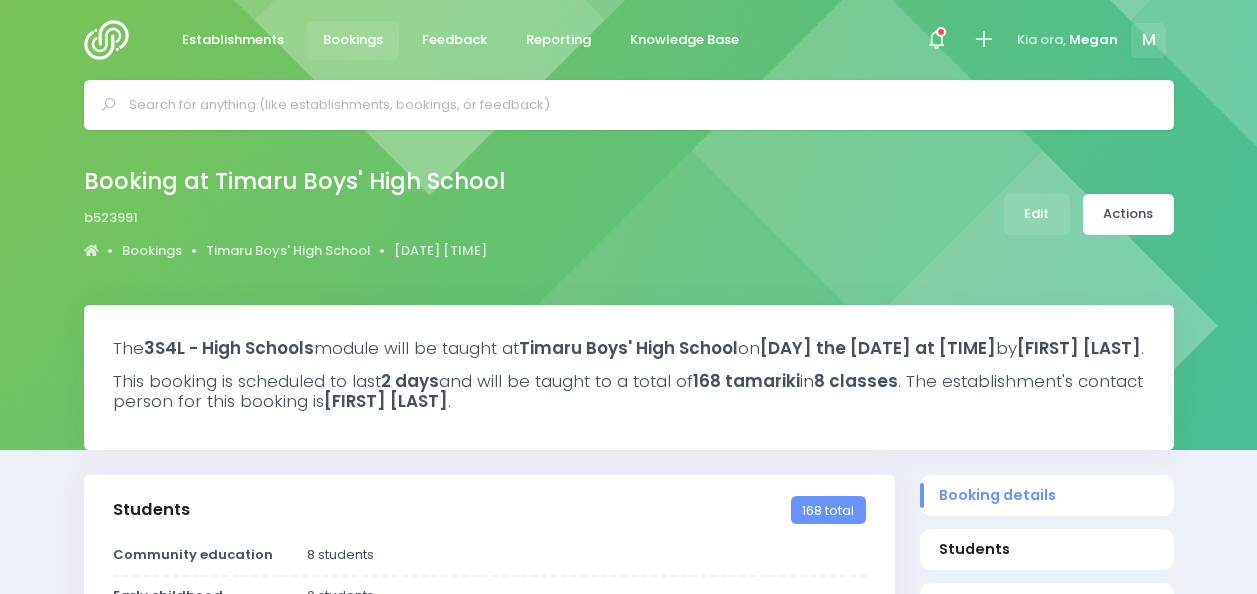 select on "5" 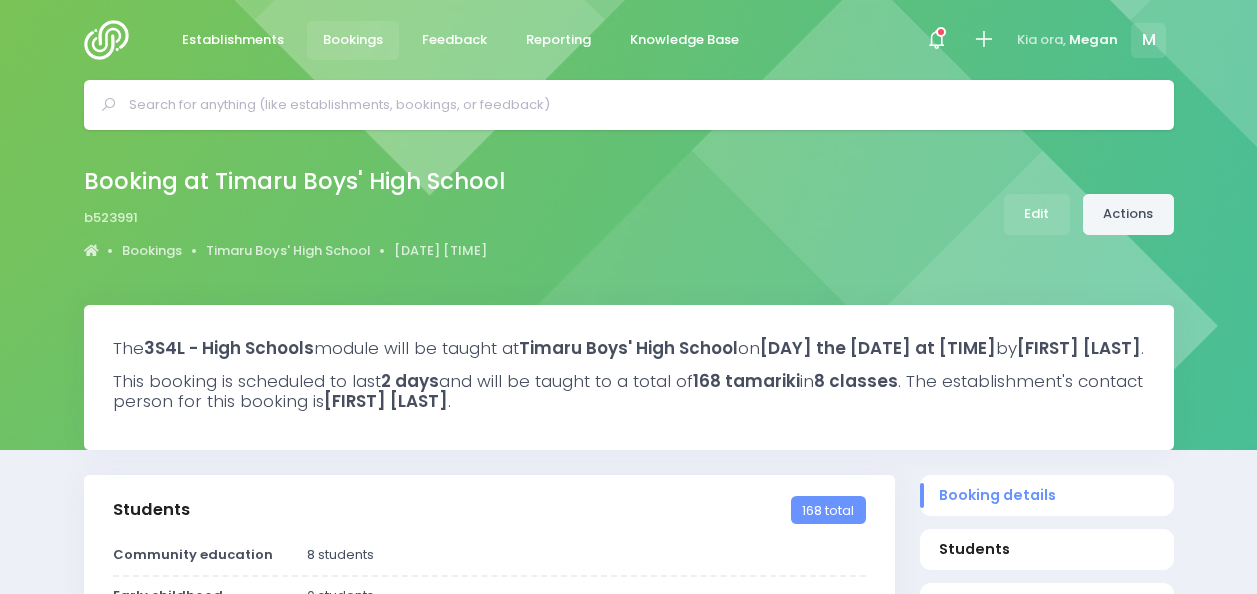 scroll, scrollTop: 0, scrollLeft: 0, axis: both 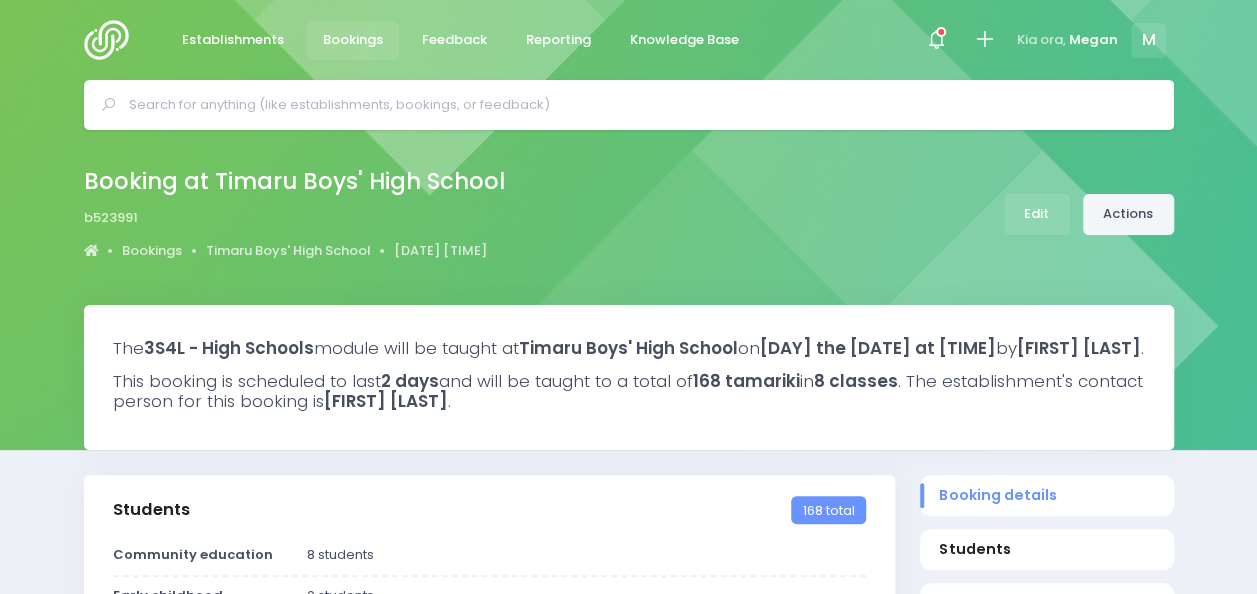 click on "Actions" at bounding box center [1128, 214] 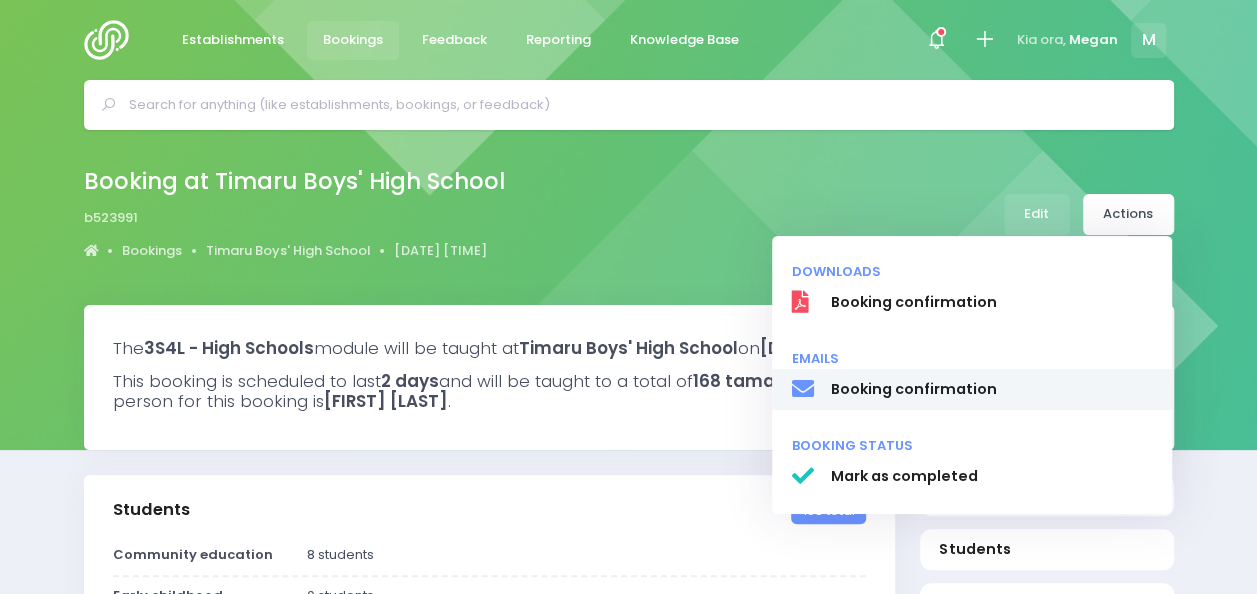 click on "Booking confirmation" at bounding box center (991, 389) 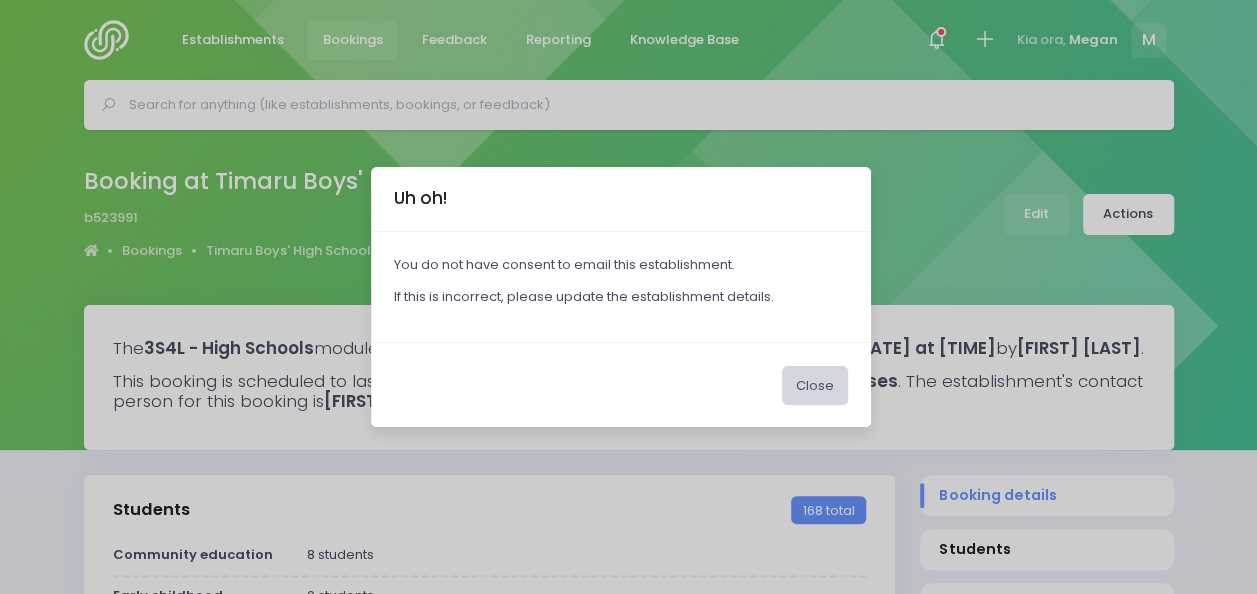 click on "Close" at bounding box center (815, 385) 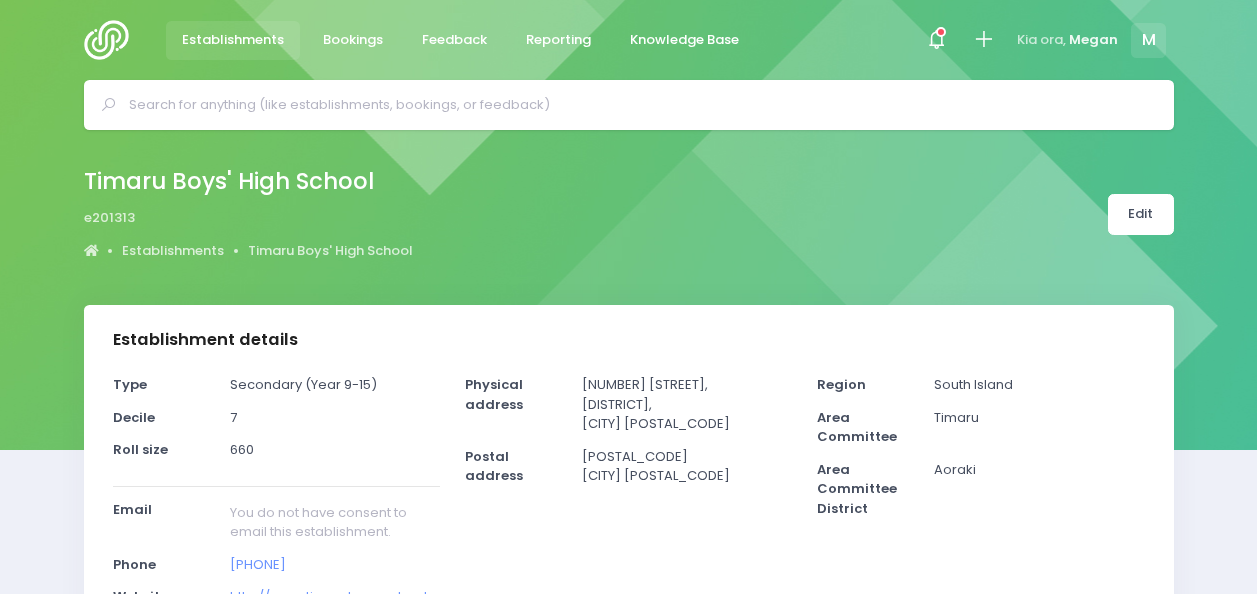 select on "5" 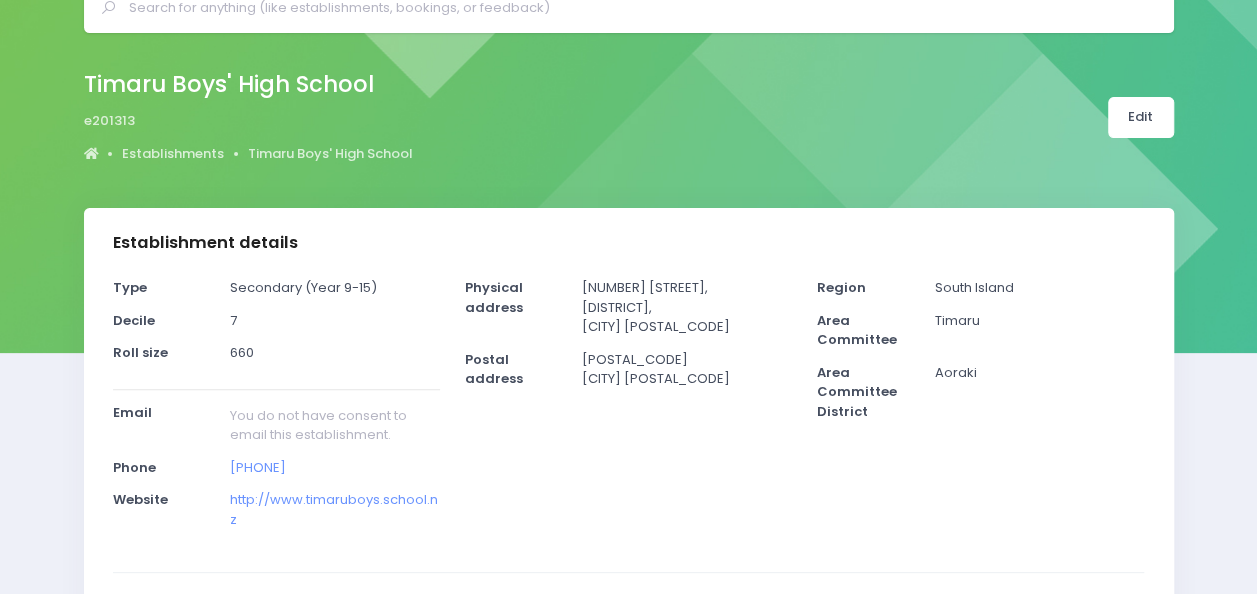 scroll, scrollTop: 106, scrollLeft: 0, axis: vertical 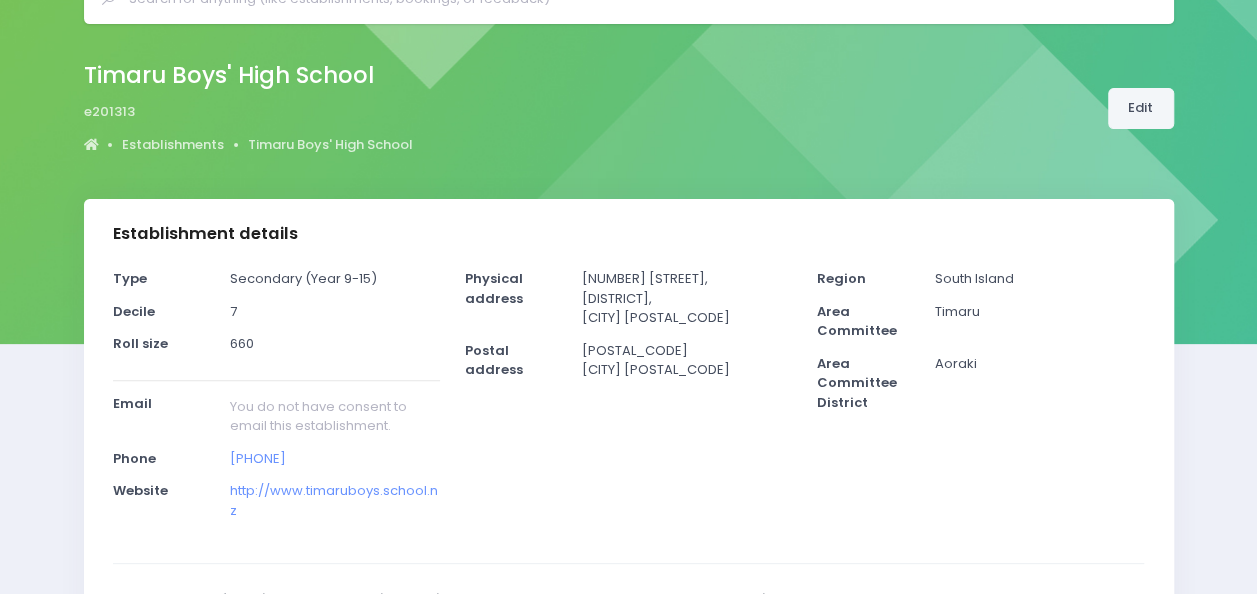 click on "Edit" at bounding box center [1141, 108] 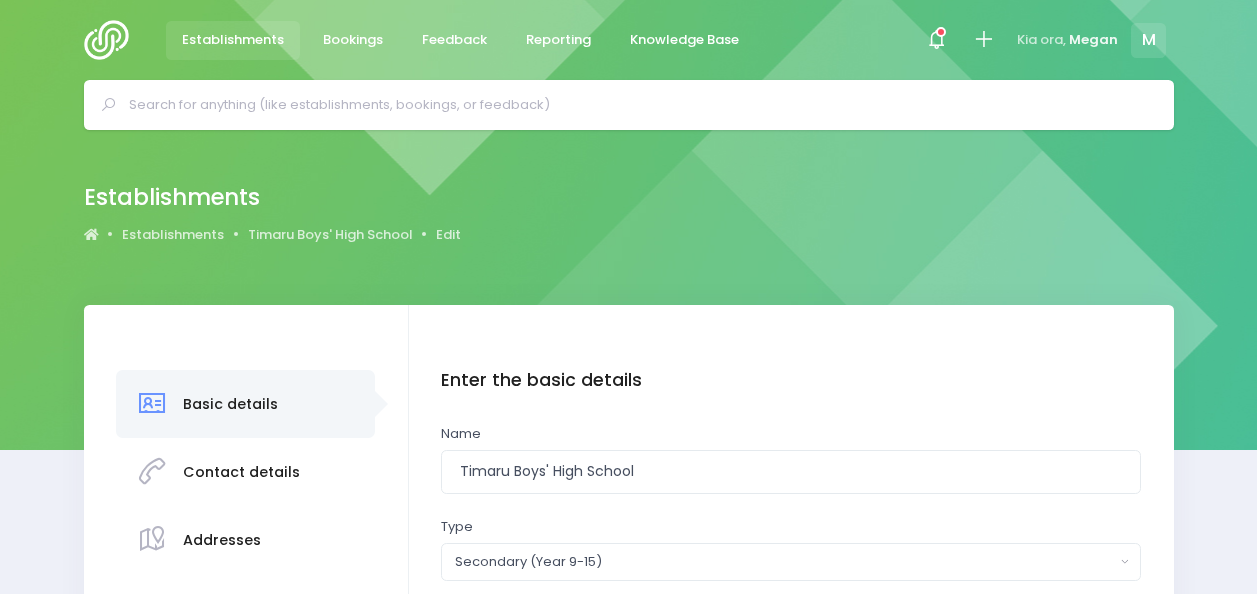 scroll, scrollTop: 0, scrollLeft: 0, axis: both 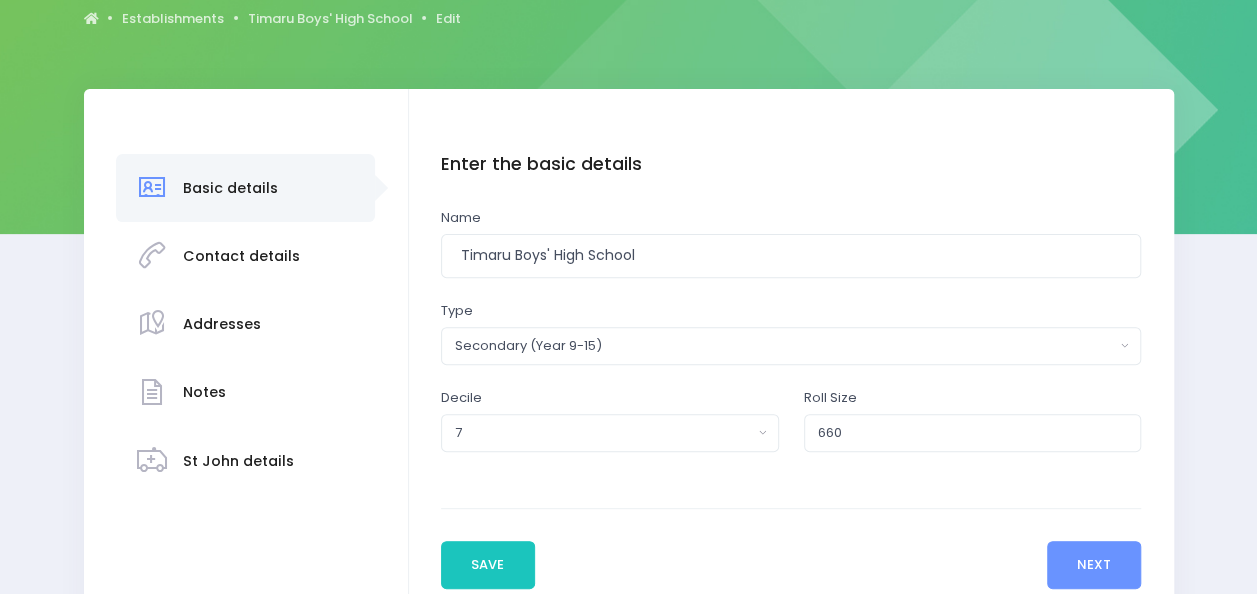 click on "Contact details" at bounding box center (241, 256) 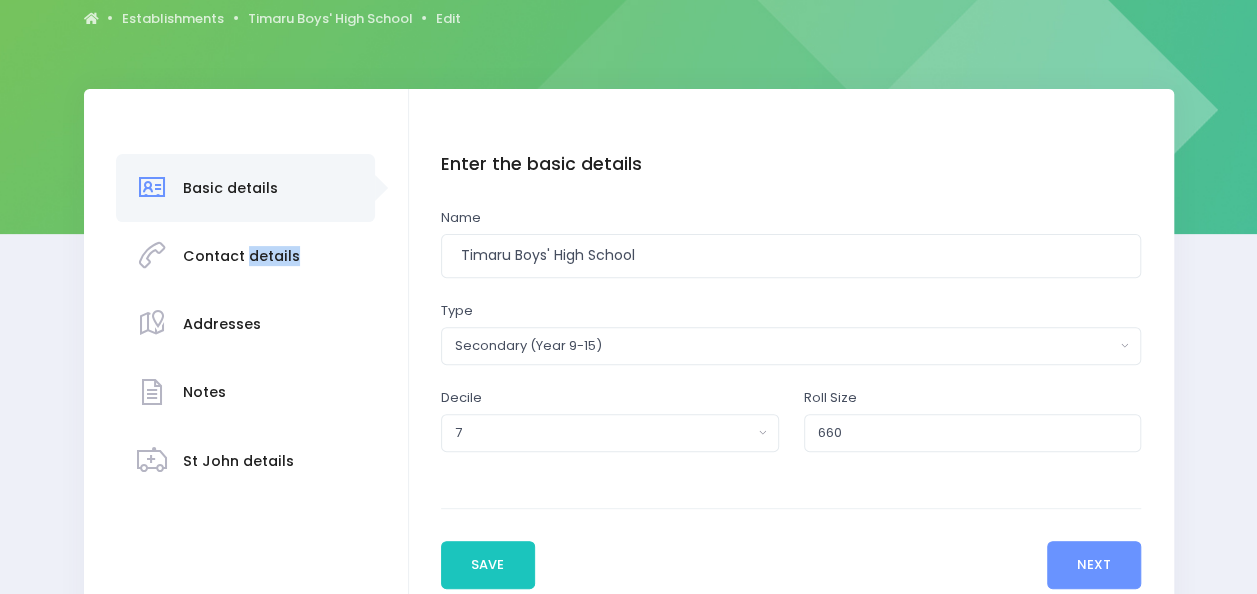 click on "Contact details" at bounding box center (241, 256) 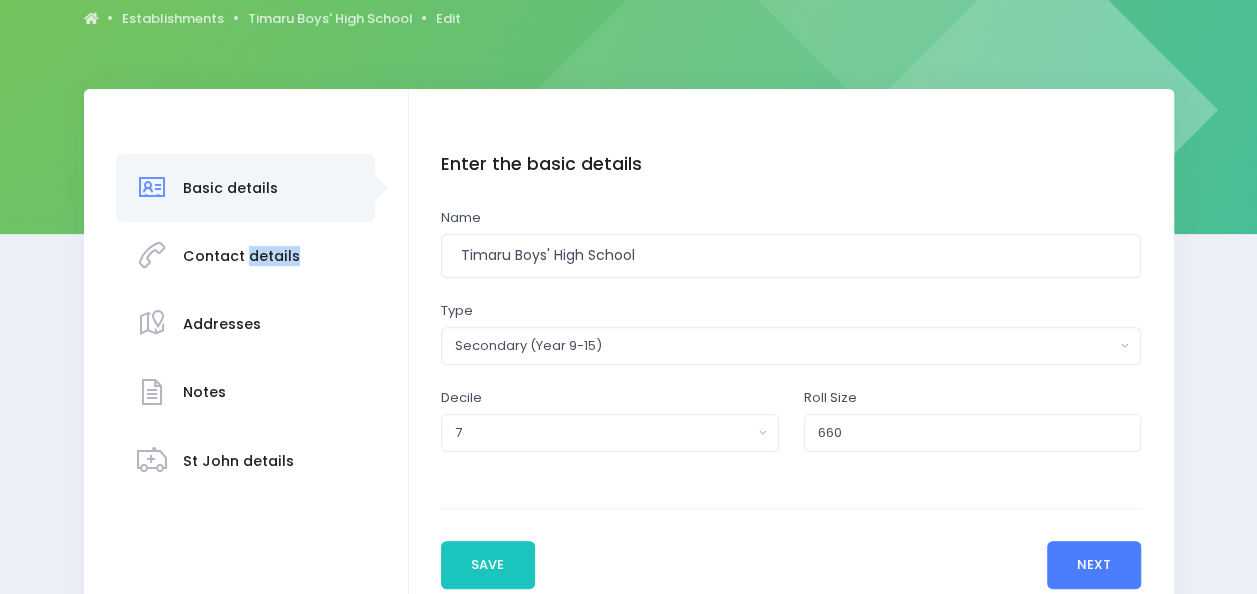 click on "Next" at bounding box center [1094, 565] 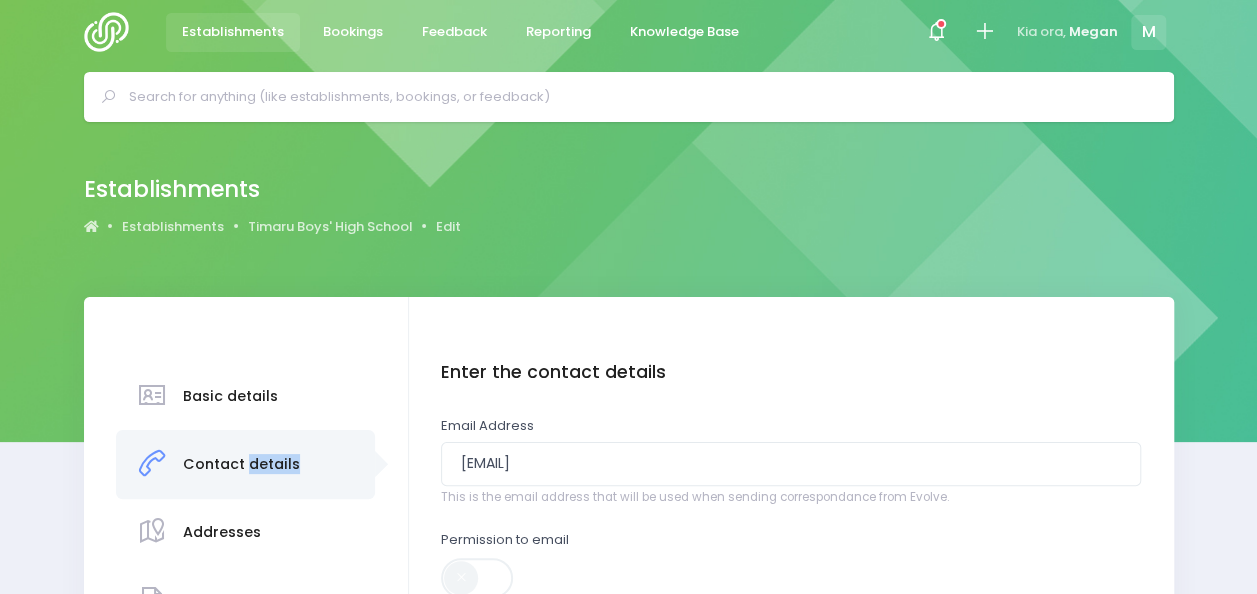 scroll, scrollTop: 0, scrollLeft: 0, axis: both 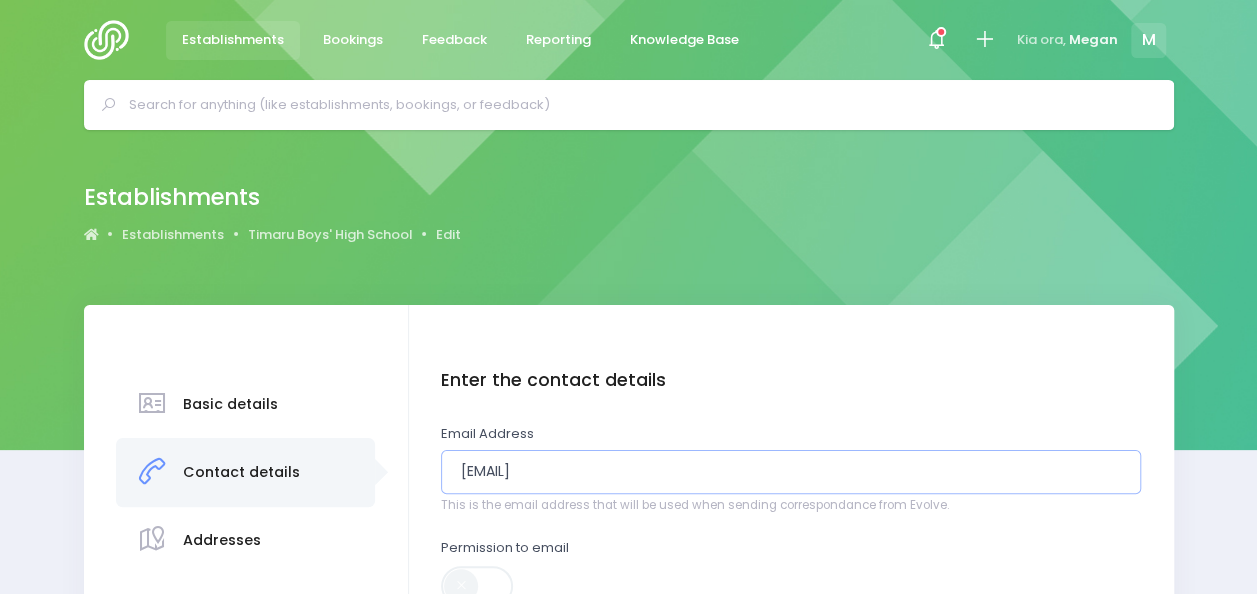 drag, startPoint x: 720, startPoint y: 480, endPoint x: 285, endPoint y: 483, distance: 435.01035 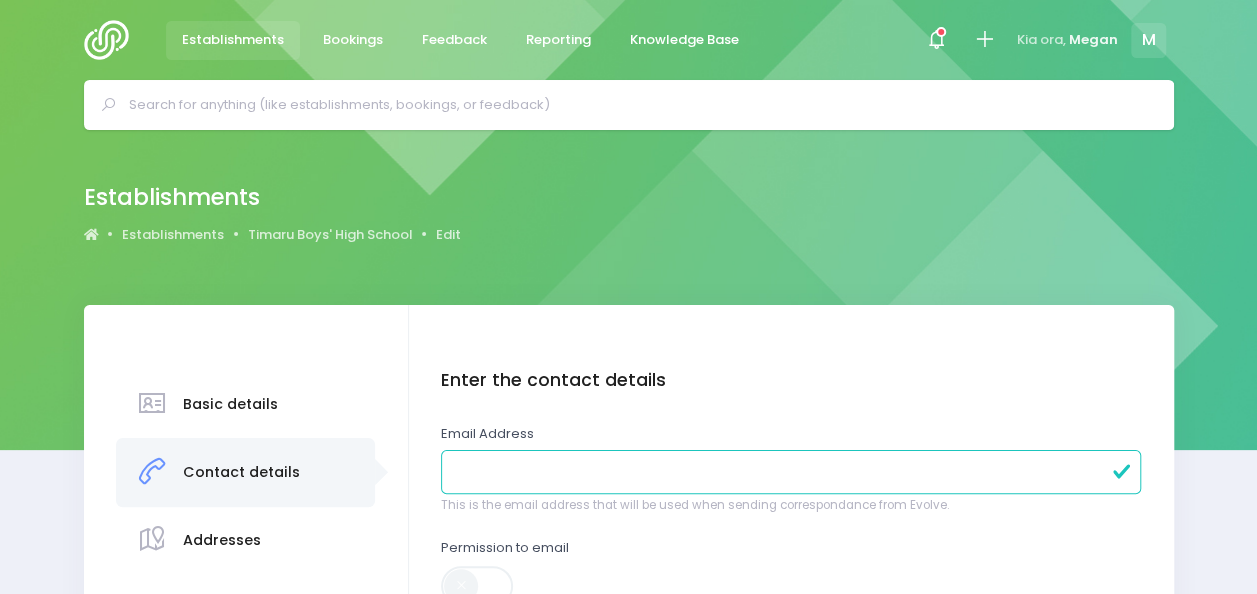 scroll, scrollTop: 523, scrollLeft: 0, axis: vertical 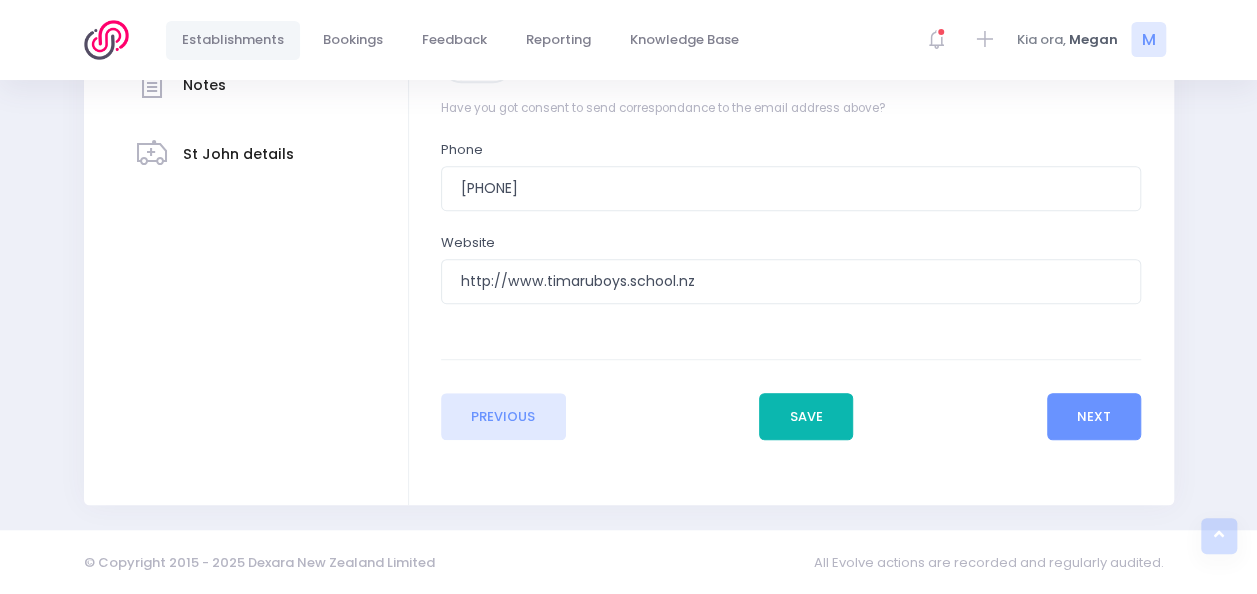 type 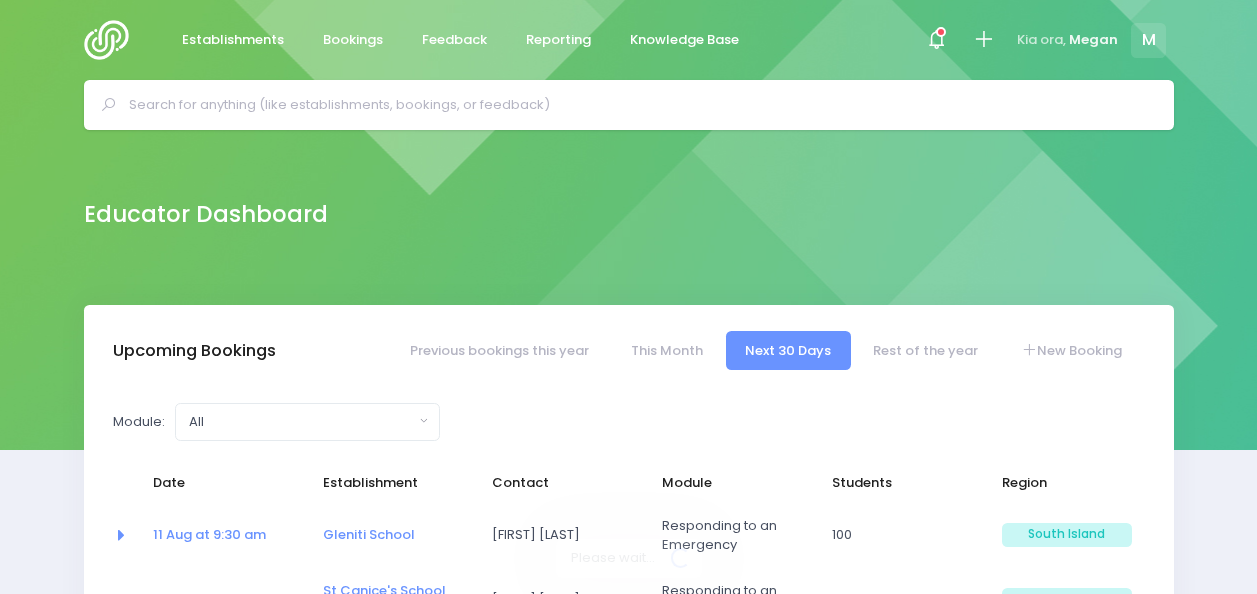 select on "5" 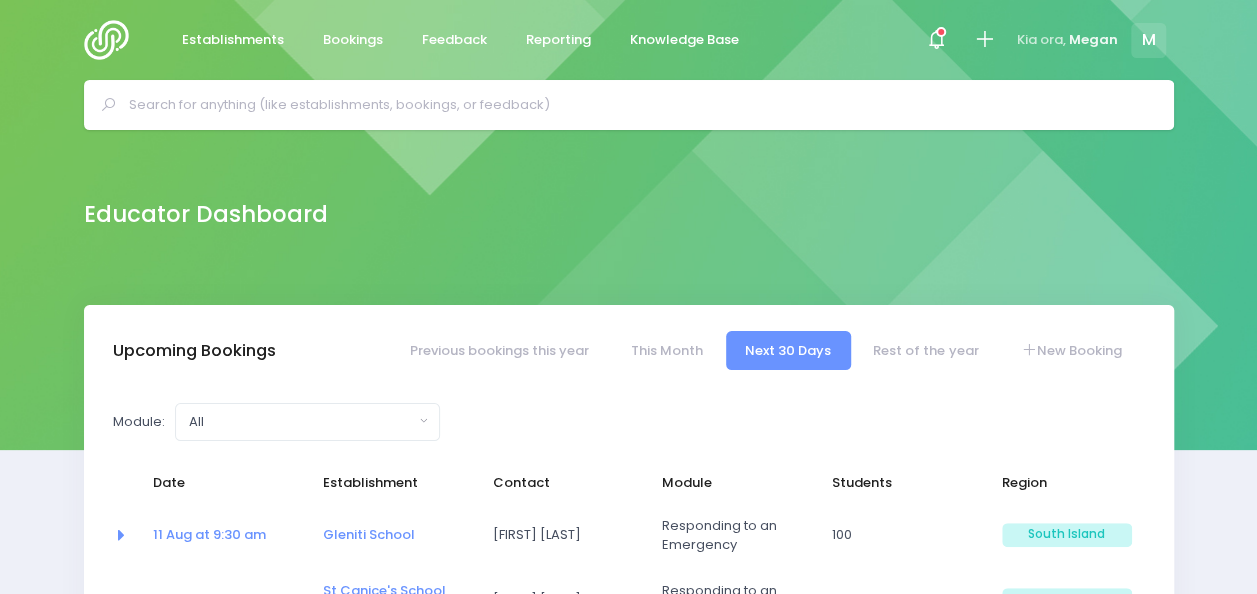 click on "Next 30 Days" at bounding box center [788, 350] 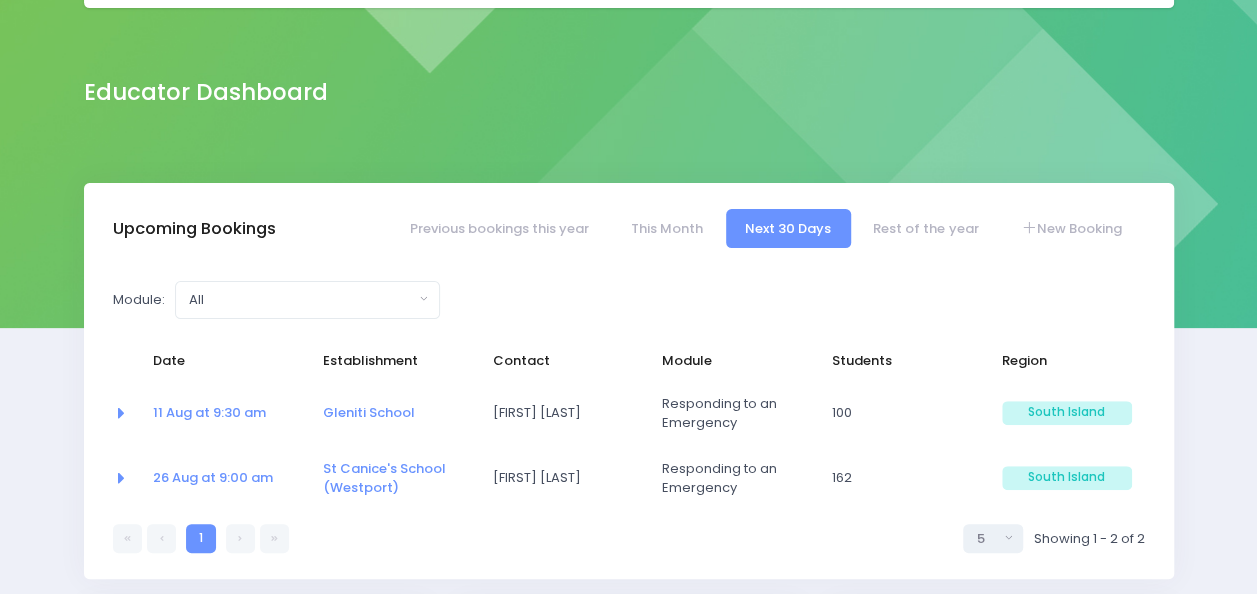 scroll, scrollTop: 108, scrollLeft: 0, axis: vertical 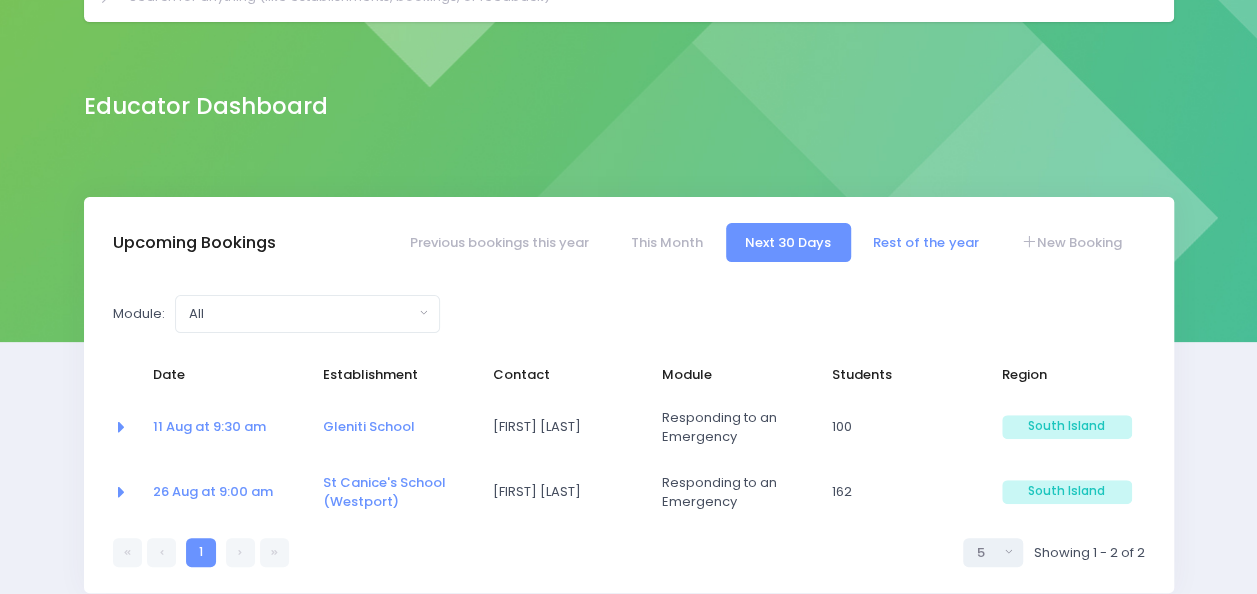 click on "Rest of the year" at bounding box center (926, 242) 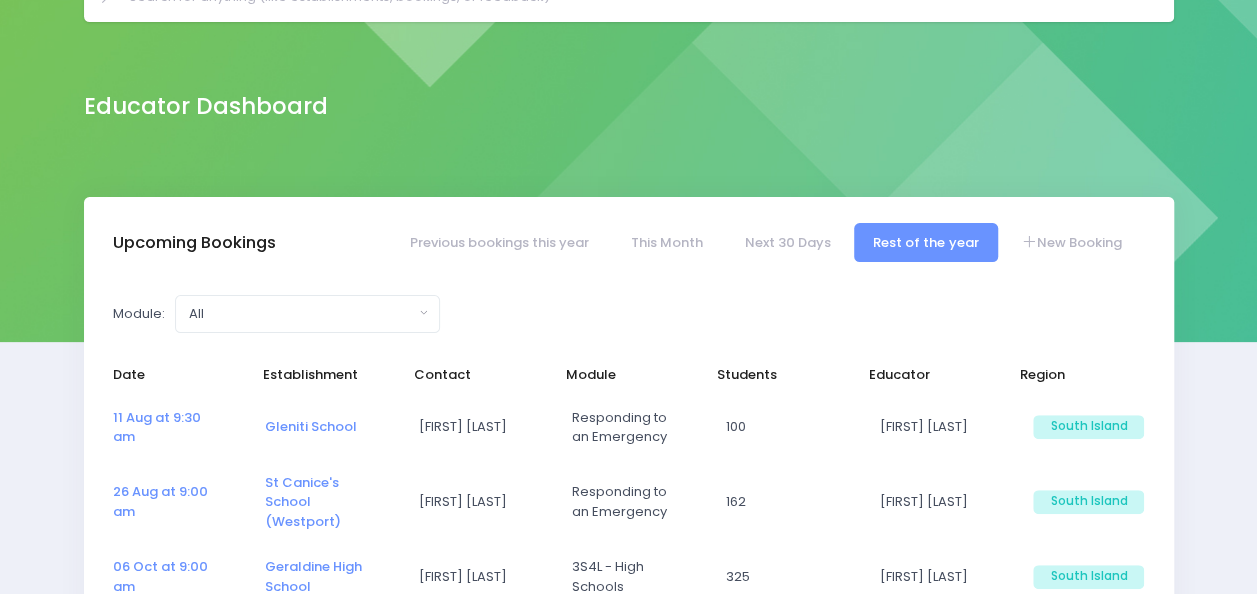 select on "5" 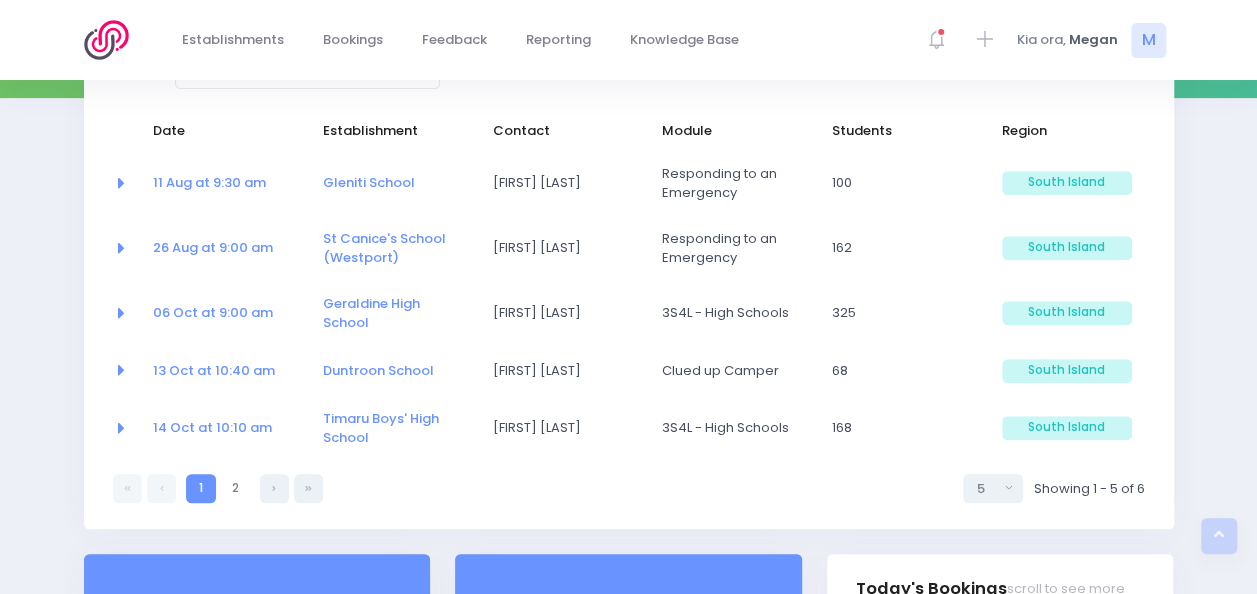 scroll, scrollTop: 356, scrollLeft: 0, axis: vertical 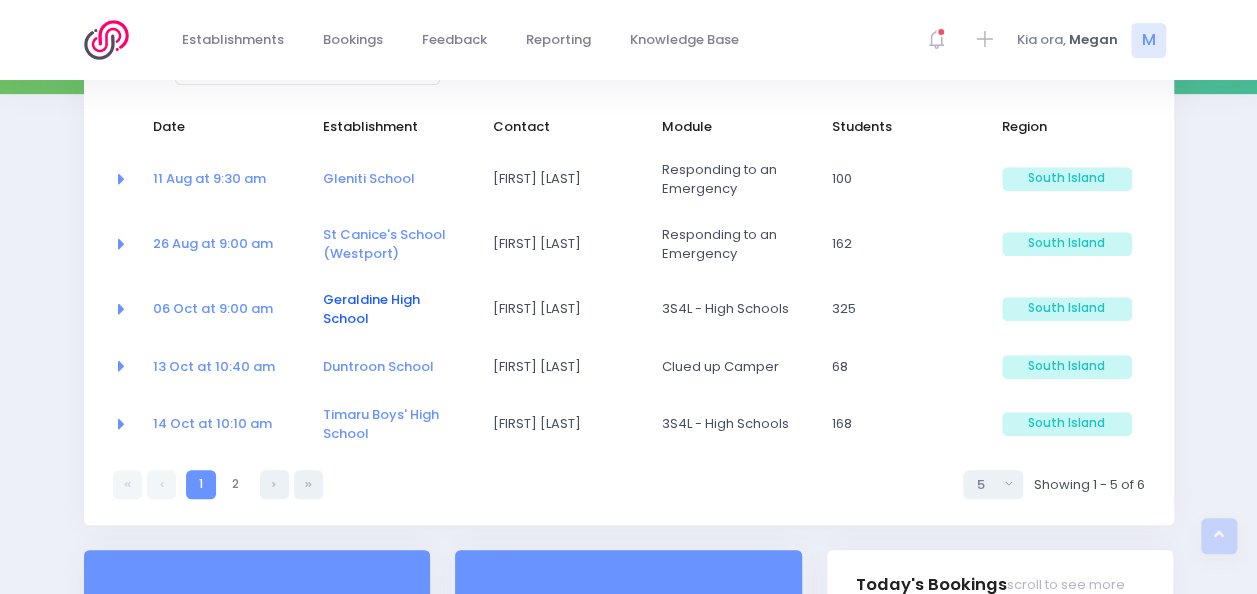 click on "Geraldine High School" at bounding box center [371, 309] 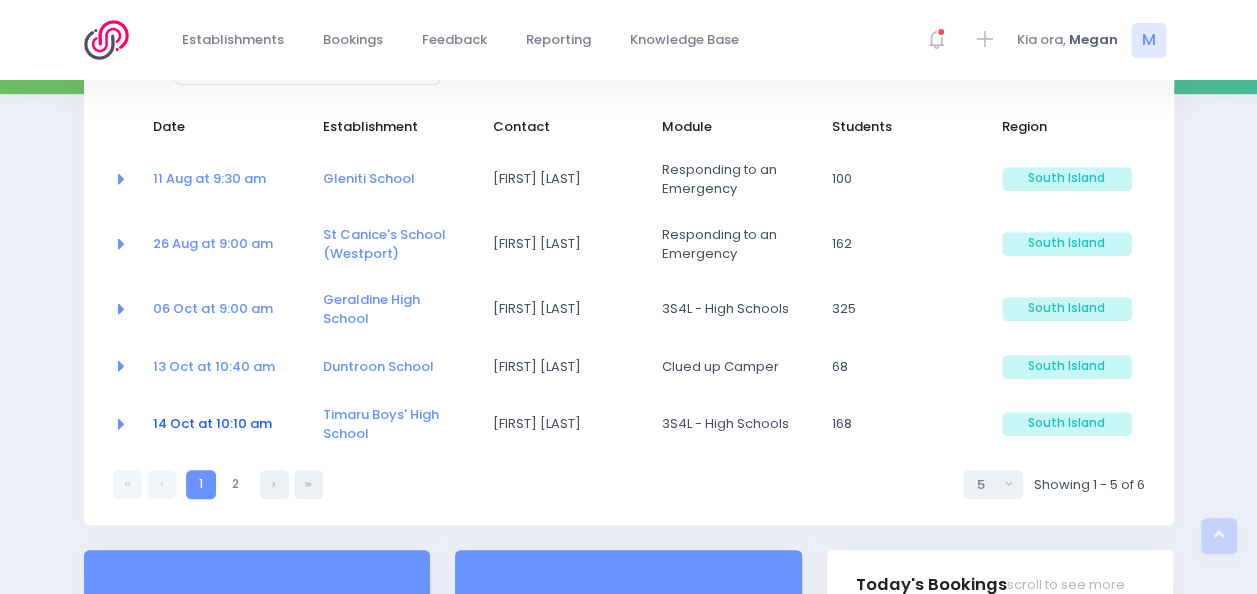click on "14 Oct at 10:10 am" at bounding box center [212, 423] 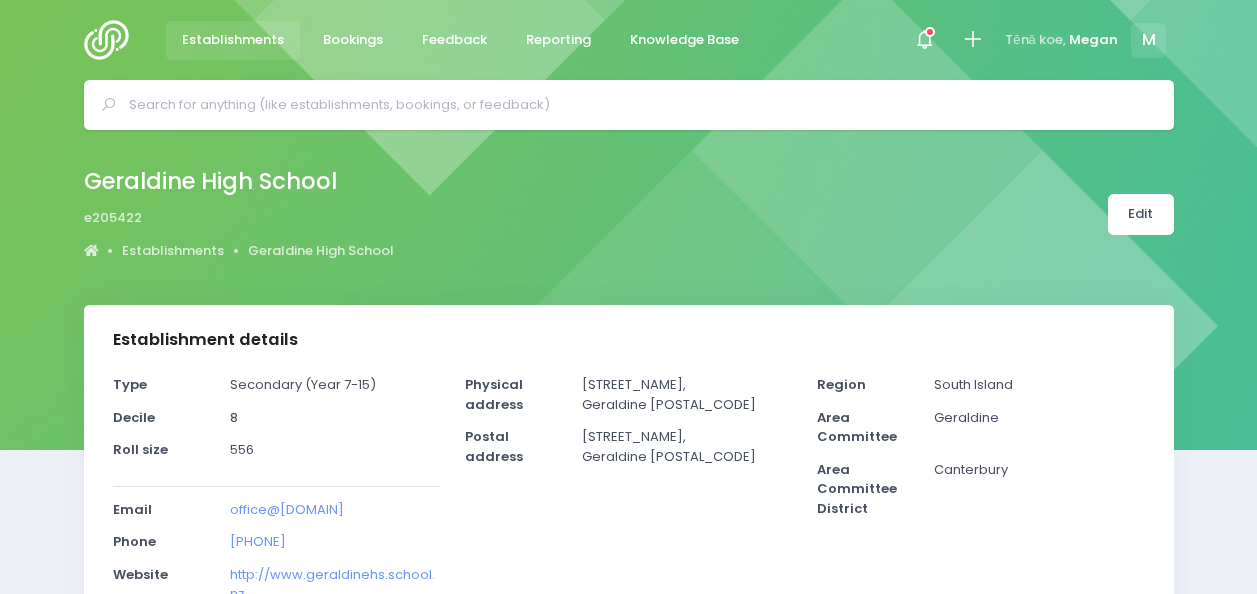 select on "5" 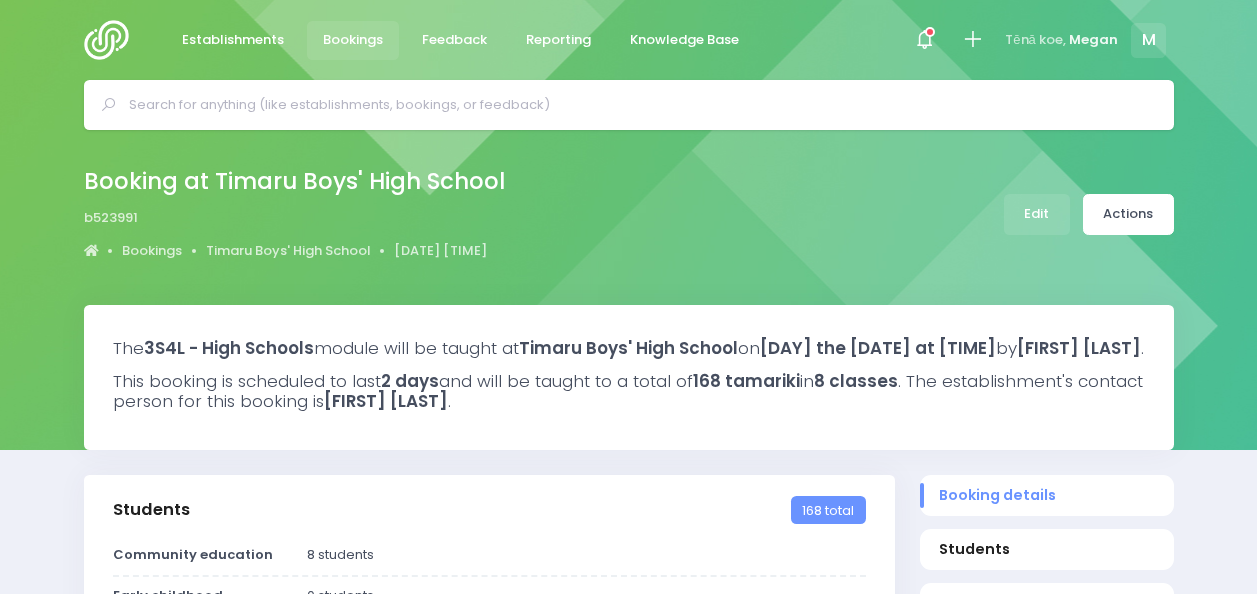 select on "5" 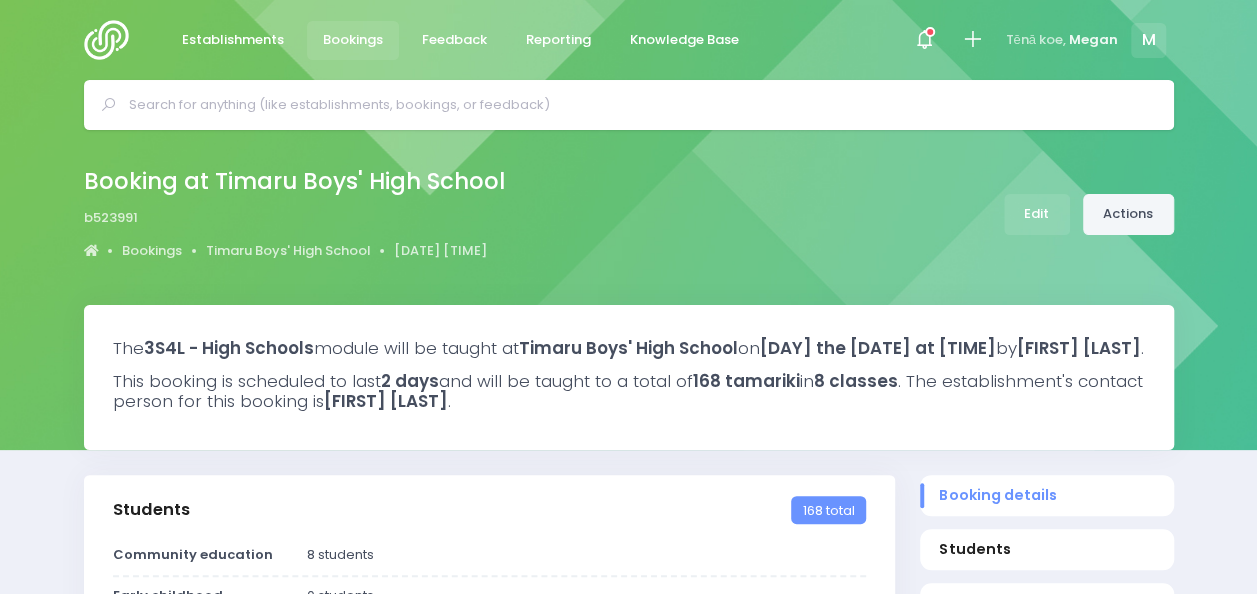 click on "Actions" at bounding box center [1128, 214] 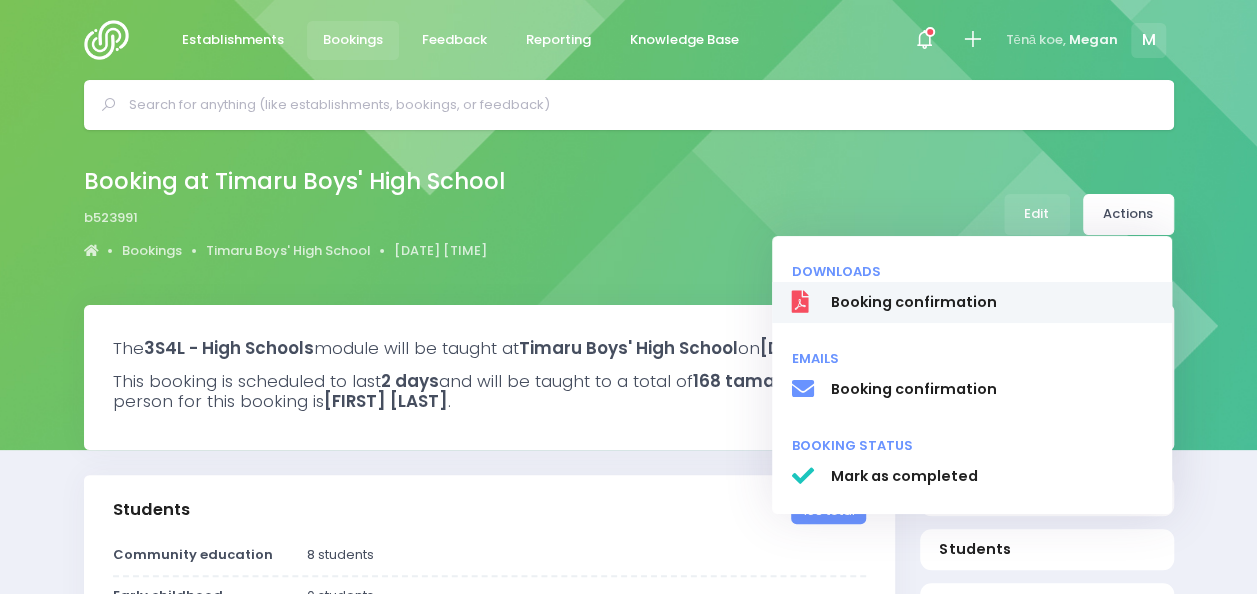 click on "Booking confirmation" at bounding box center (991, 302) 